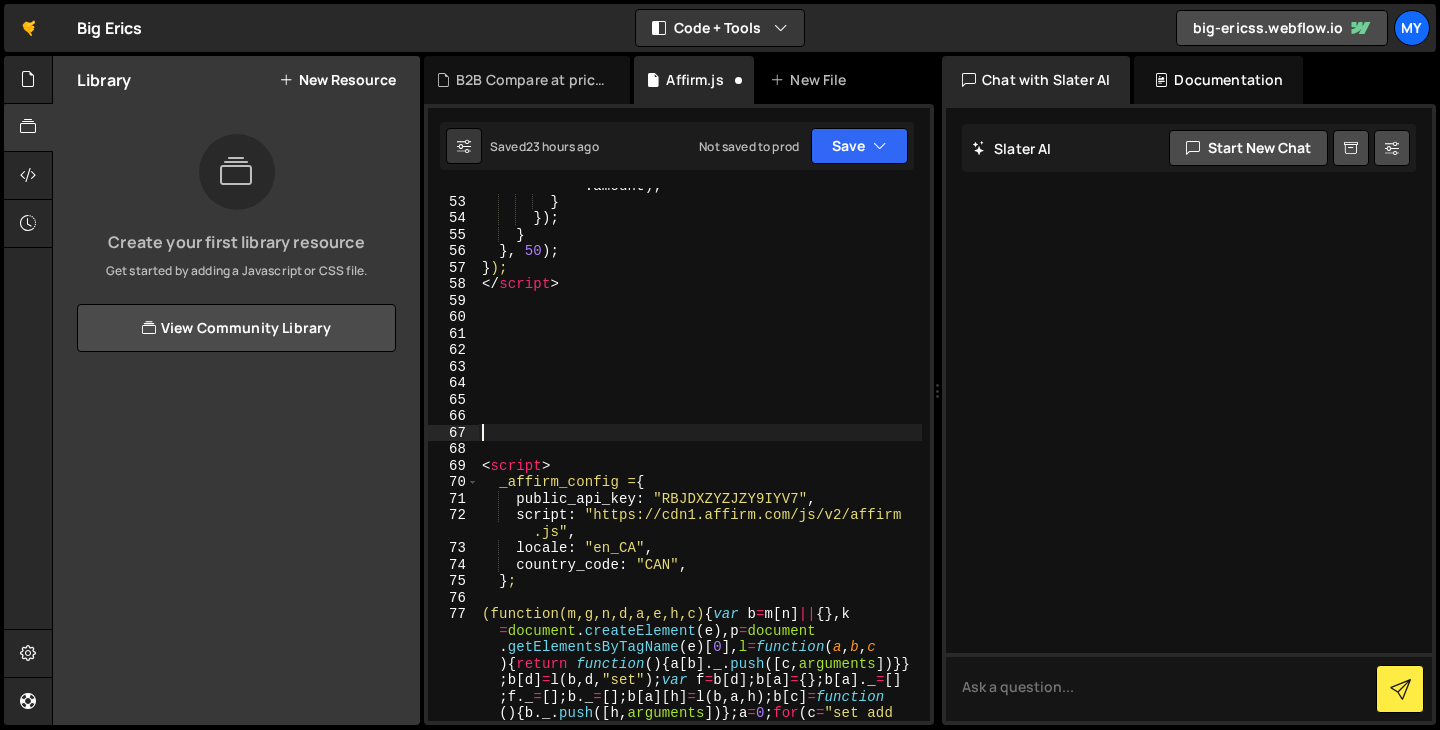 scroll, scrollTop: 0, scrollLeft: 0, axis: both 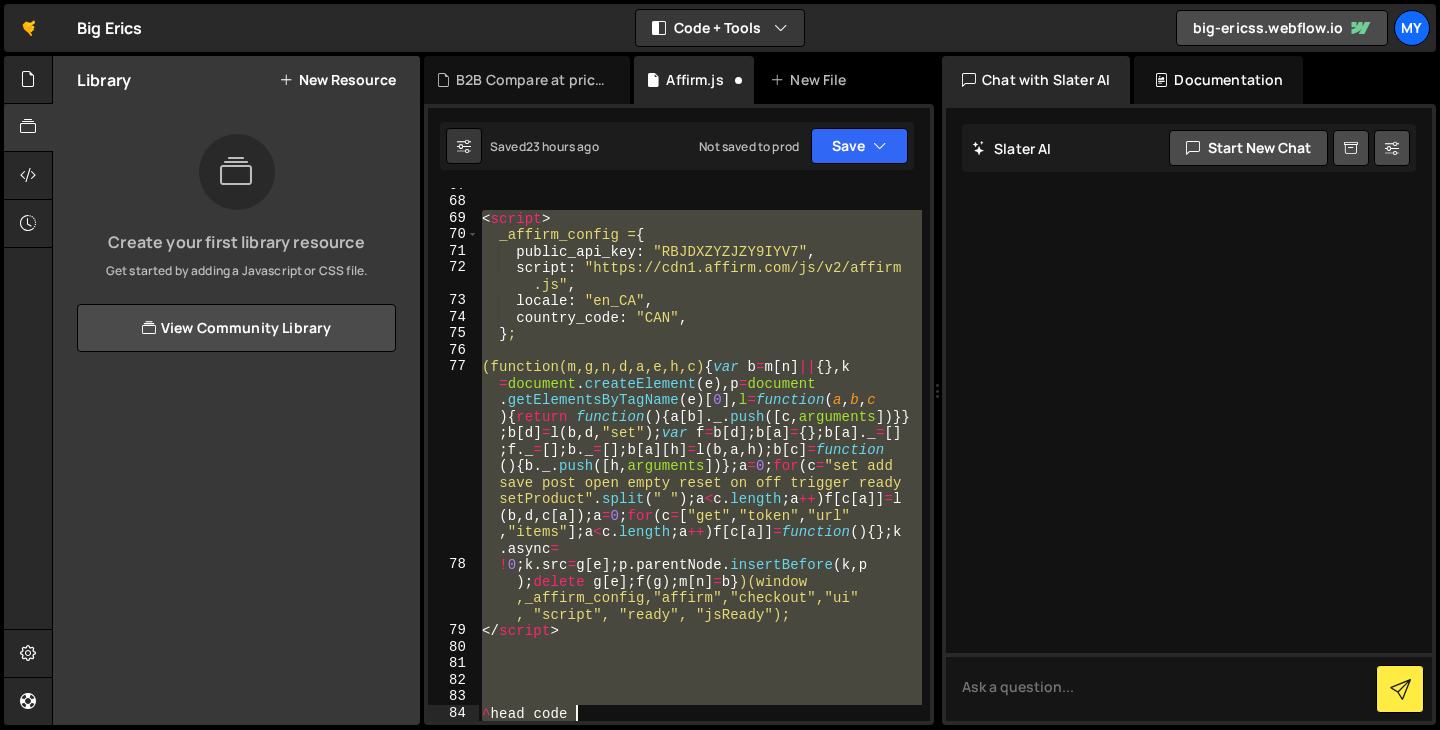 drag, startPoint x: 486, startPoint y: 467, endPoint x: 798, endPoint y: 787, distance: 446.92728 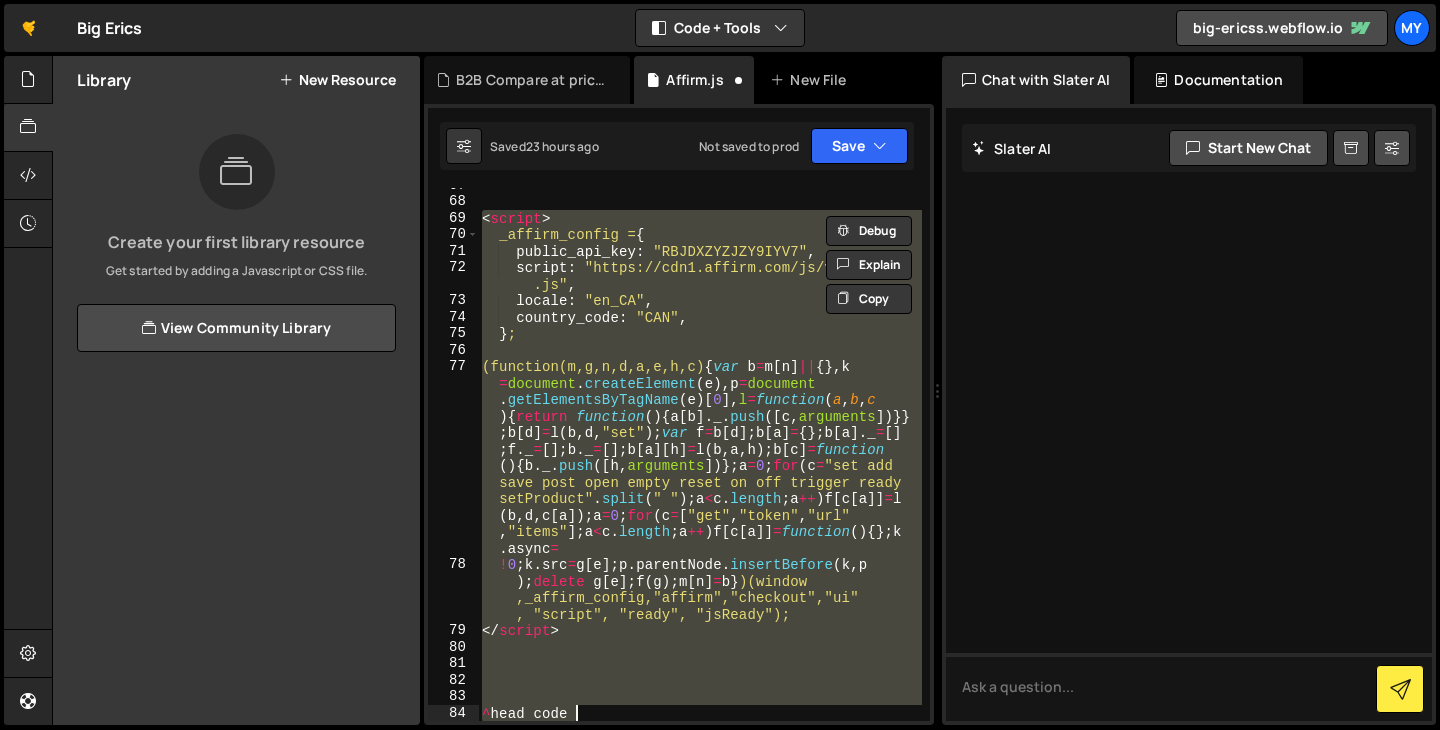 type 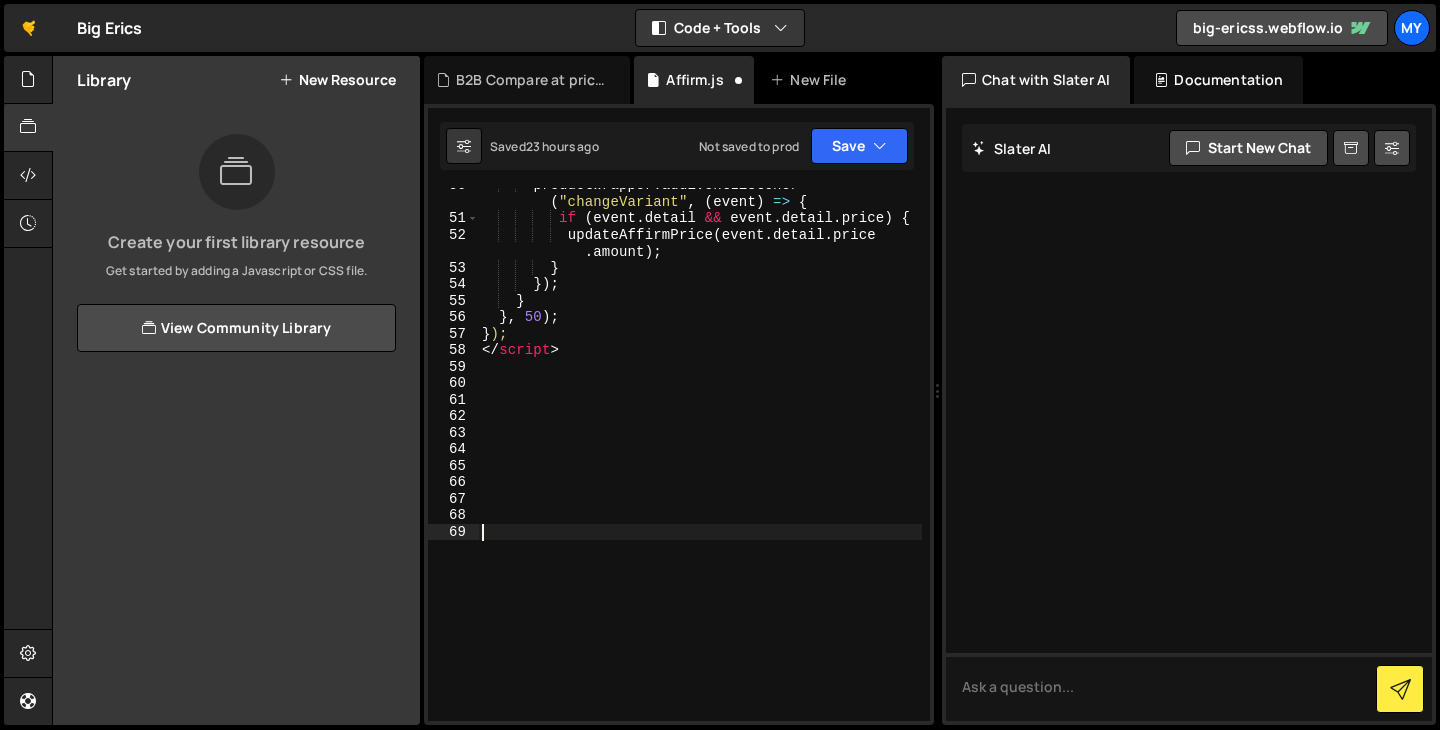 scroll, scrollTop: 1199, scrollLeft: 0, axis: vertical 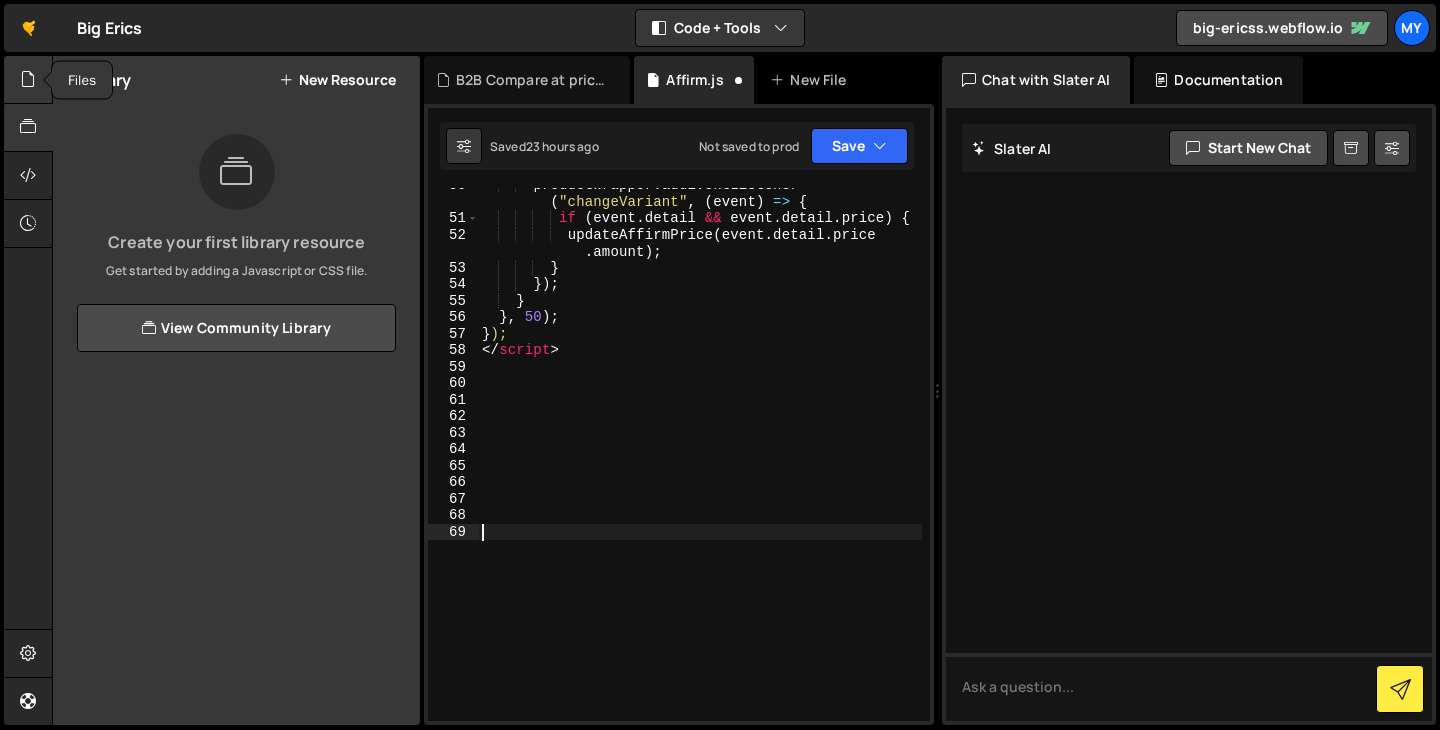 click at bounding box center [28, 79] 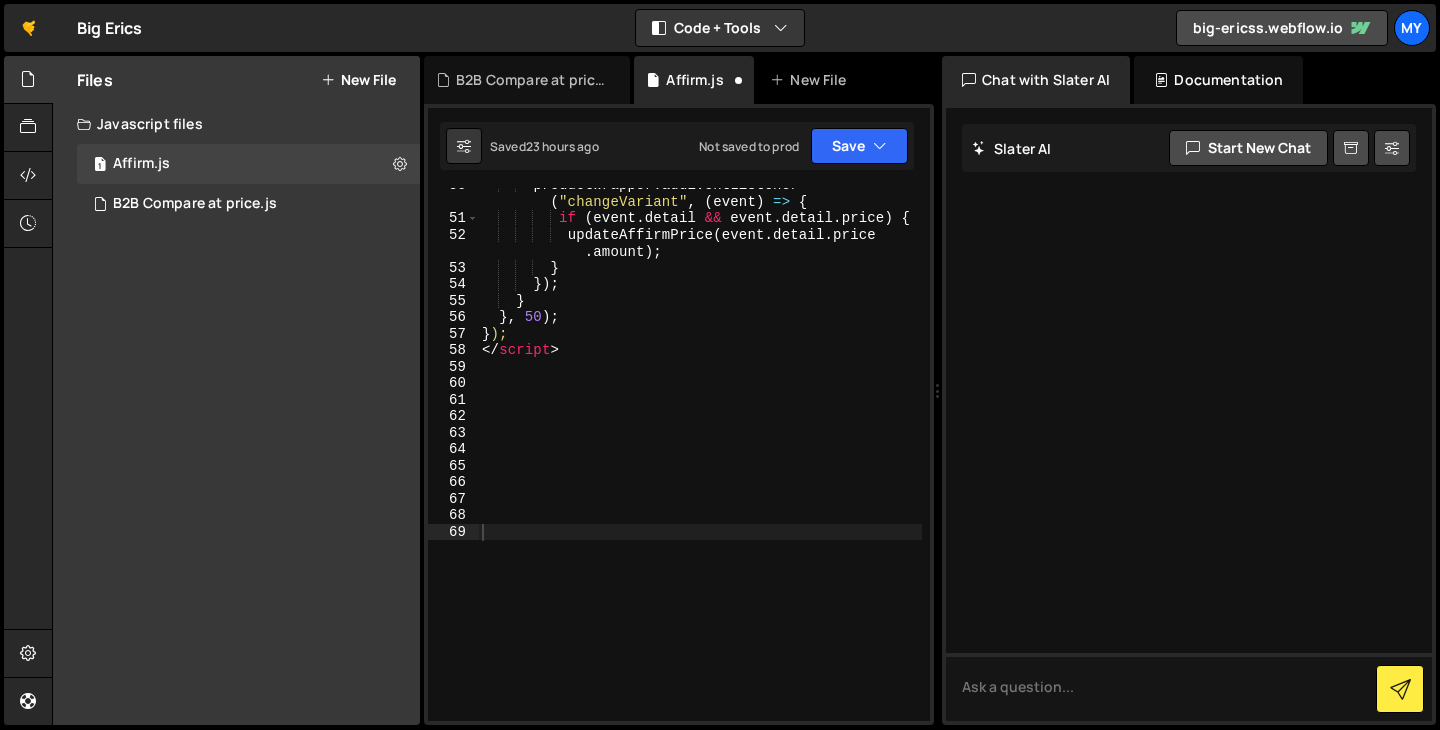 click on "New File" at bounding box center (358, 80) 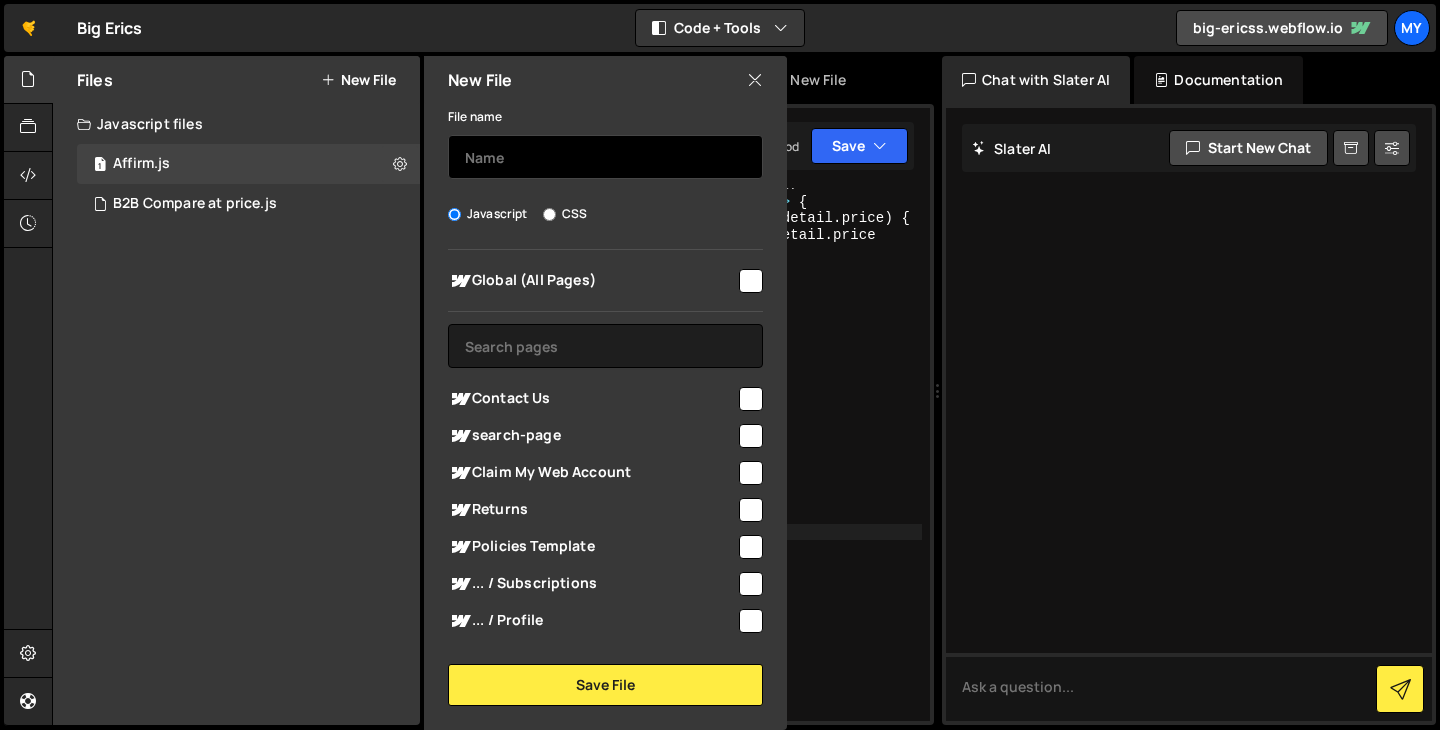 click at bounding box center [605, 157] 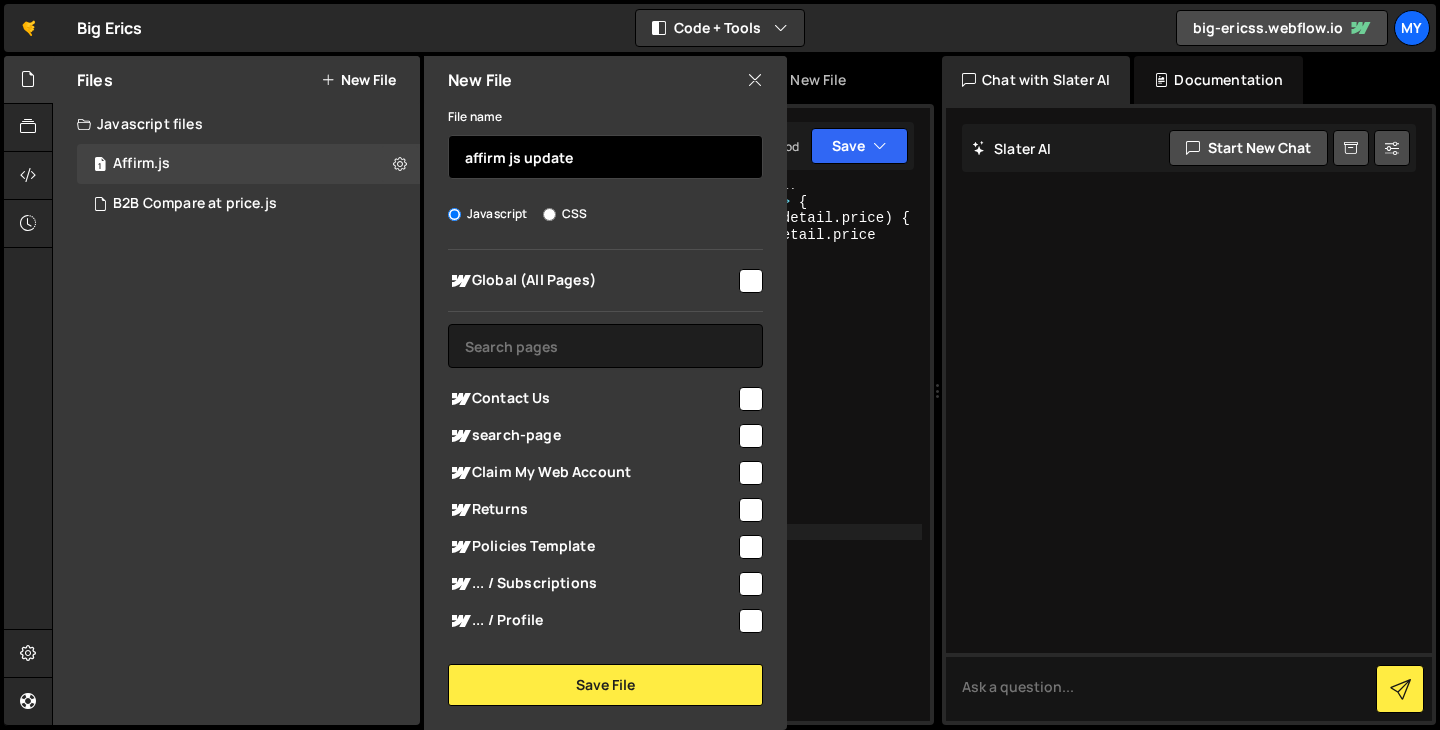 type on "affirm js update" 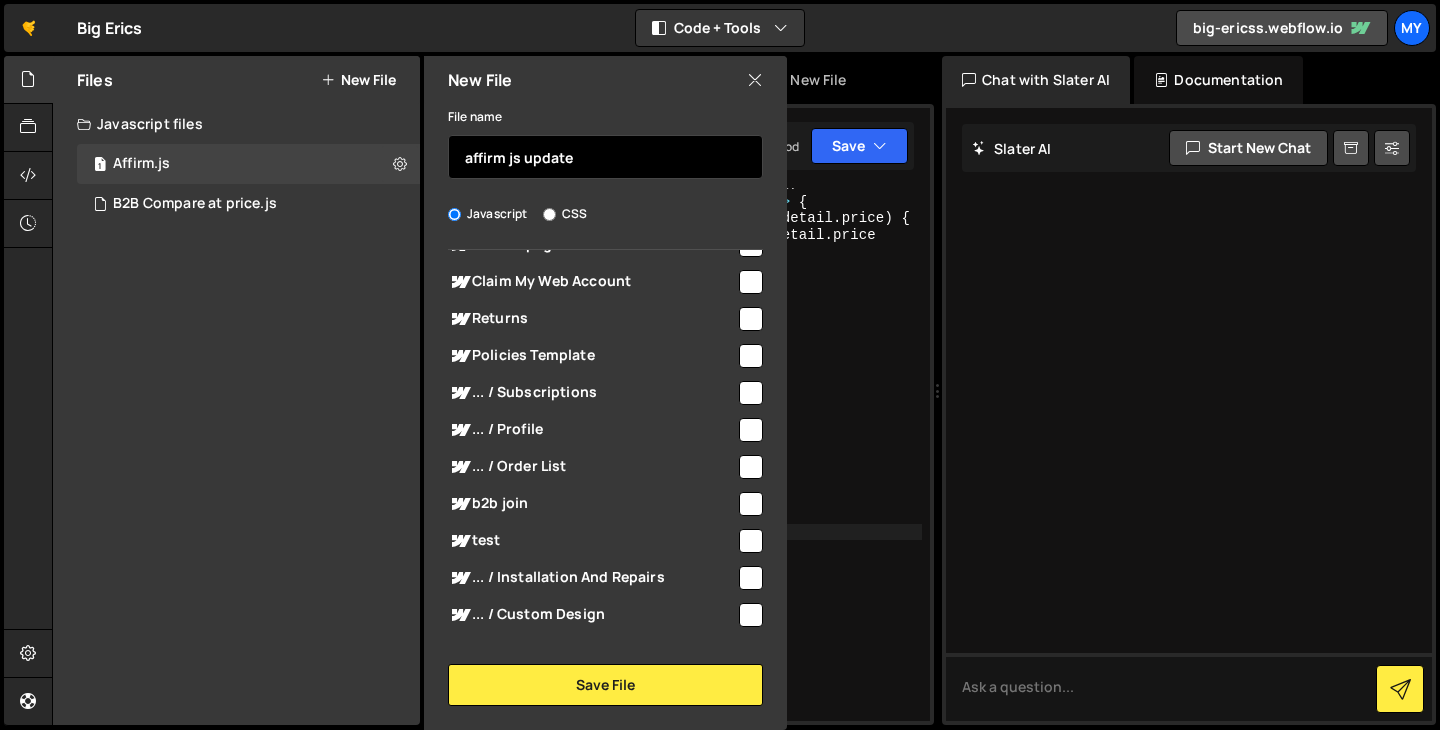 scroll, scrollTop: 0, scrollLeft: 0, axis: both 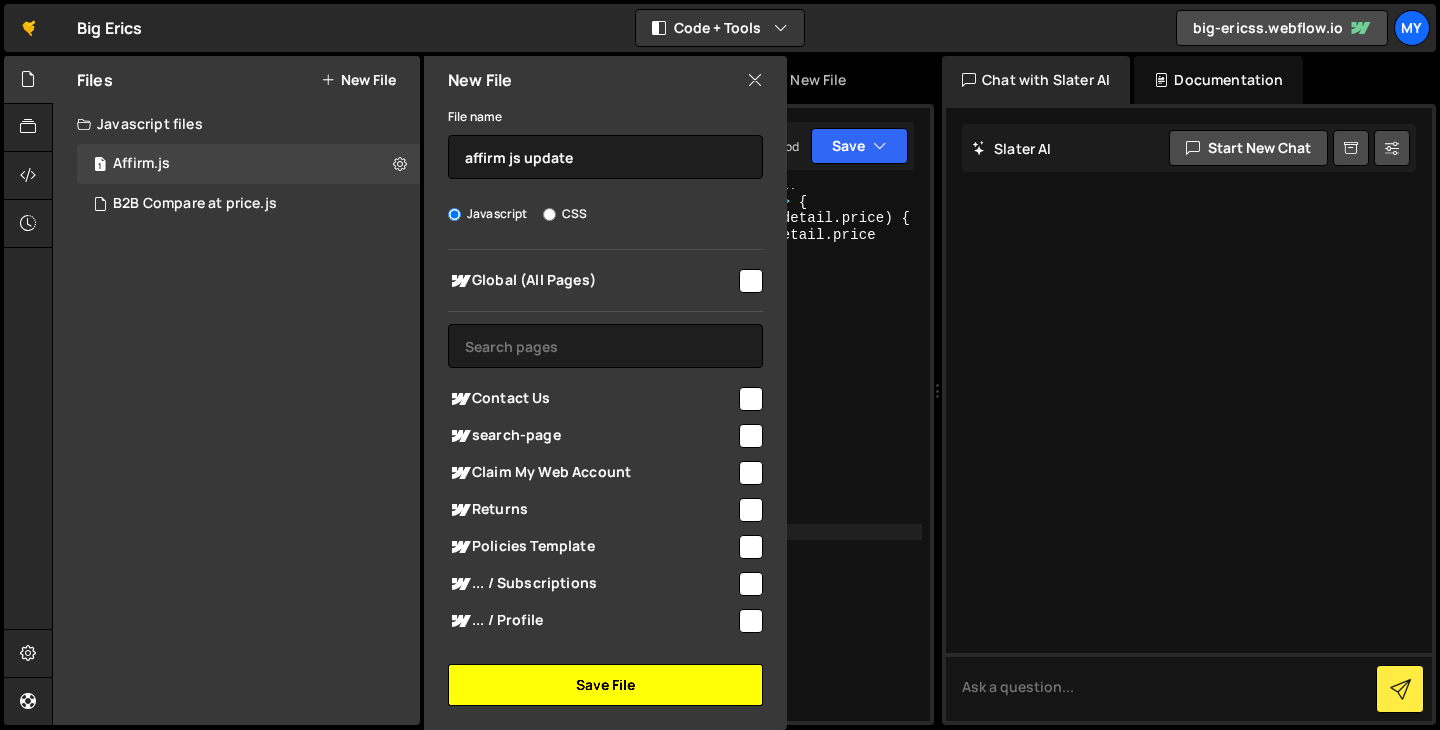 click on "Save File" at bounding box center (605, 685) 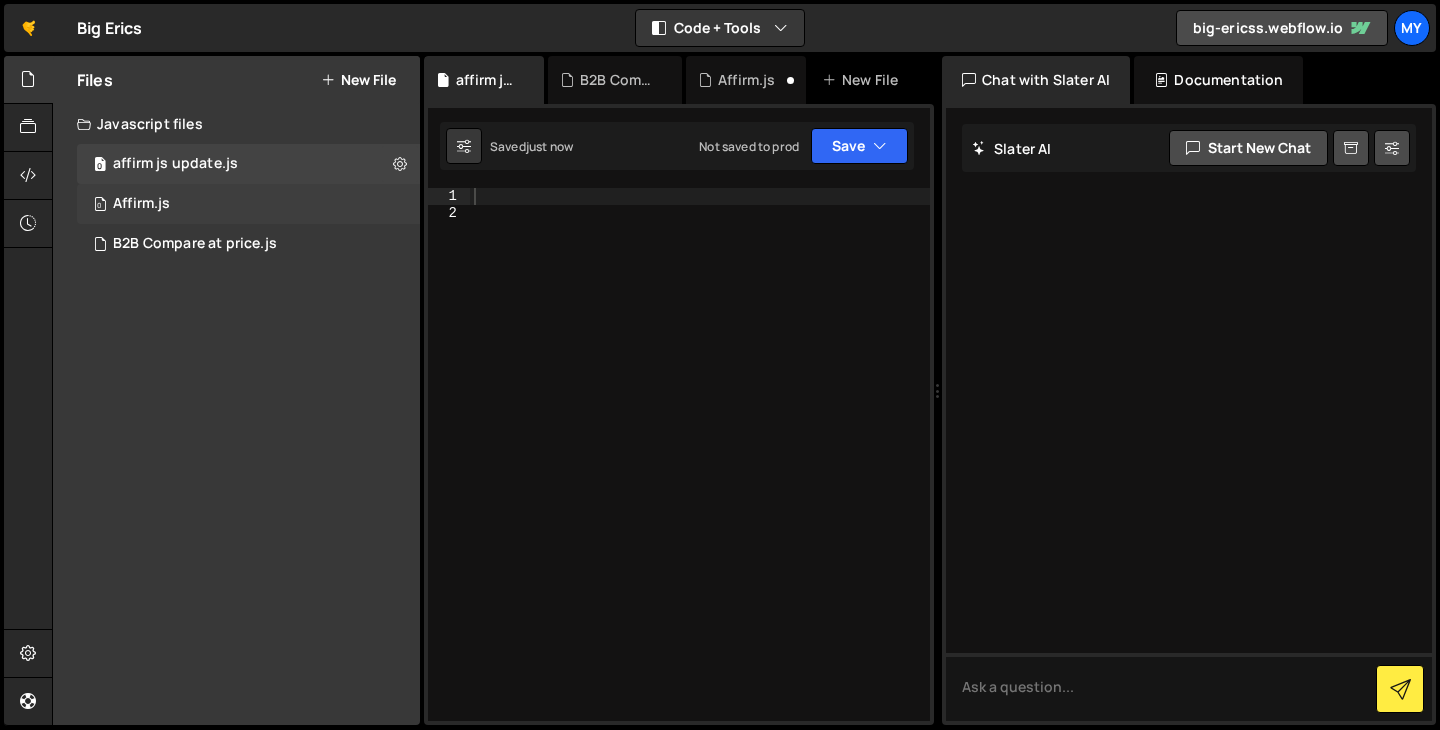 click on "0
Affirm.js
0" at bounding box center (248, 204) 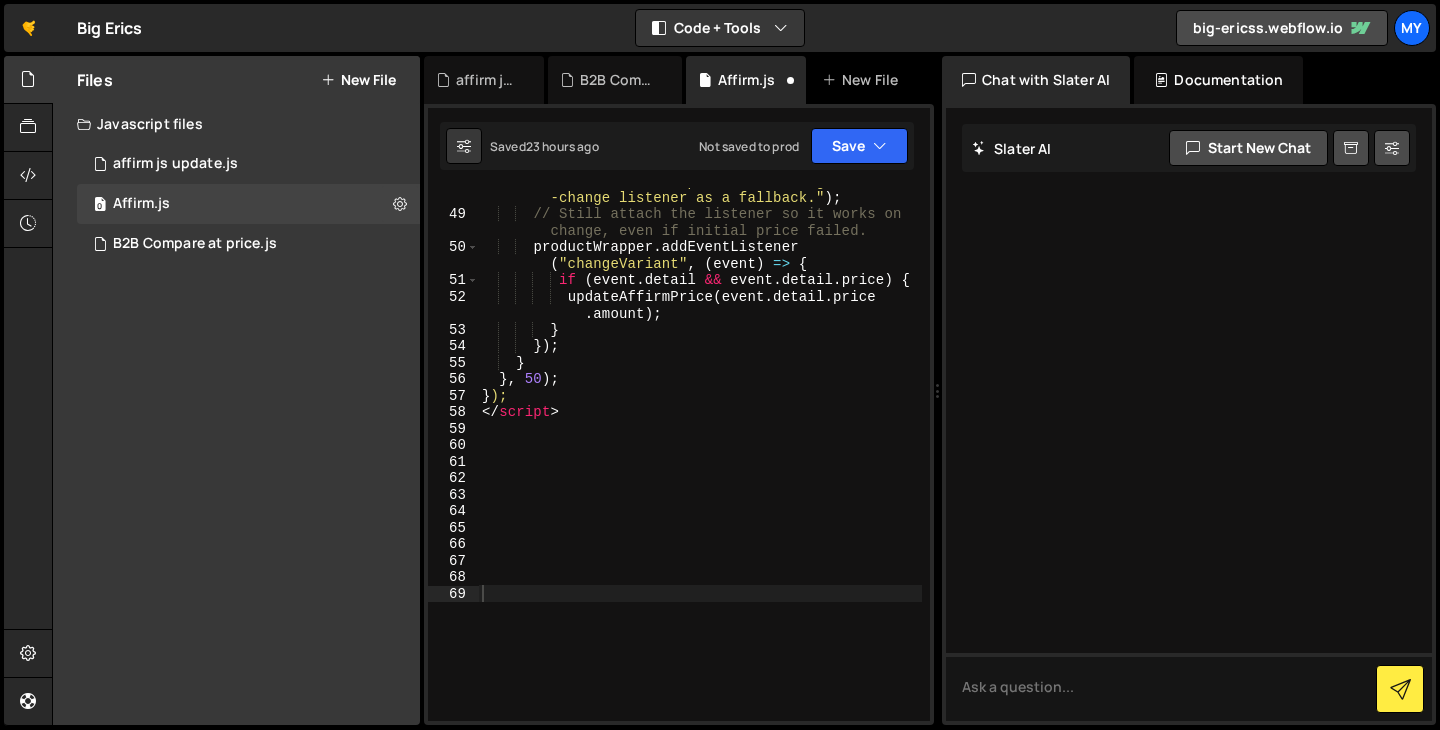 scroll, scrollTop: 1118, scrollLeft: 0, axis: vertical 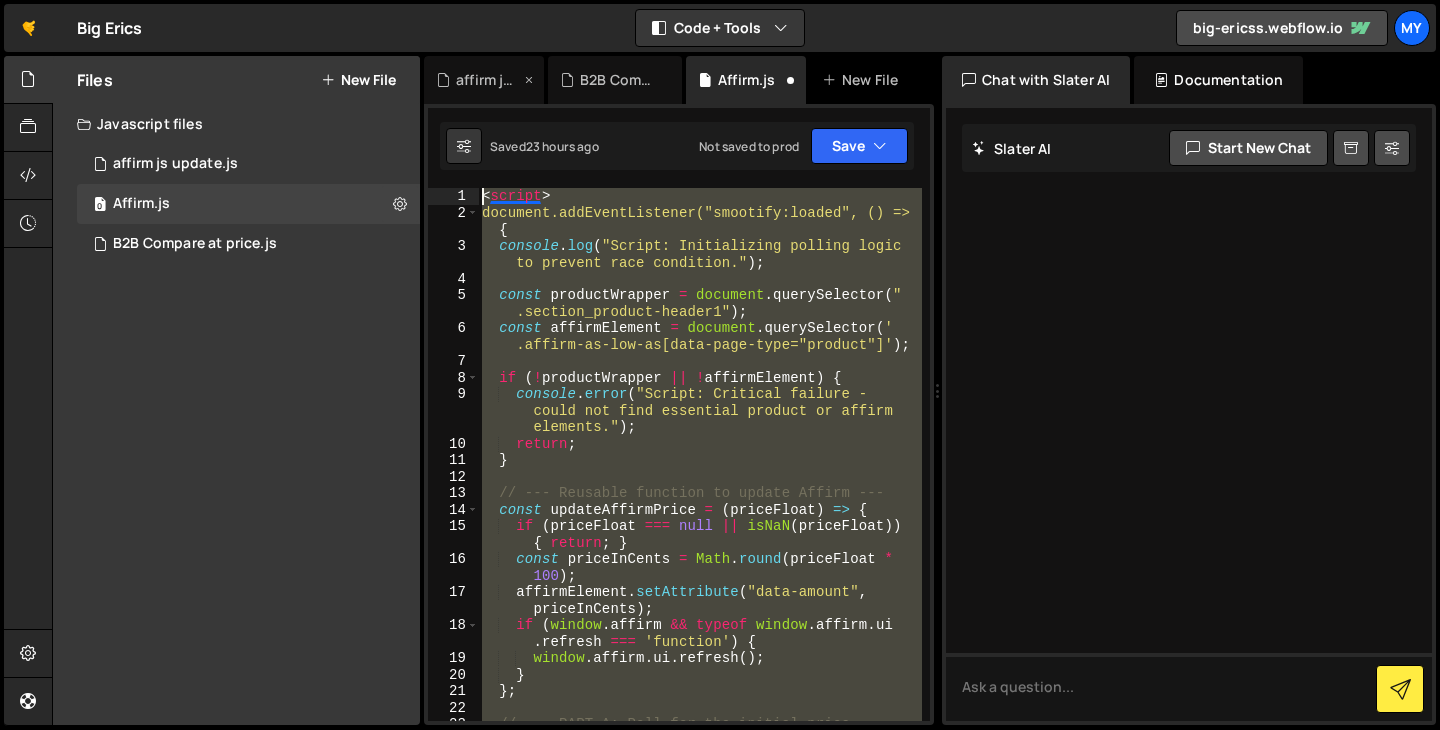 drag, startPoint x: 604, startPoint y: 441, endPoint x: 473, endPoint y: 57, distance: 405.7302 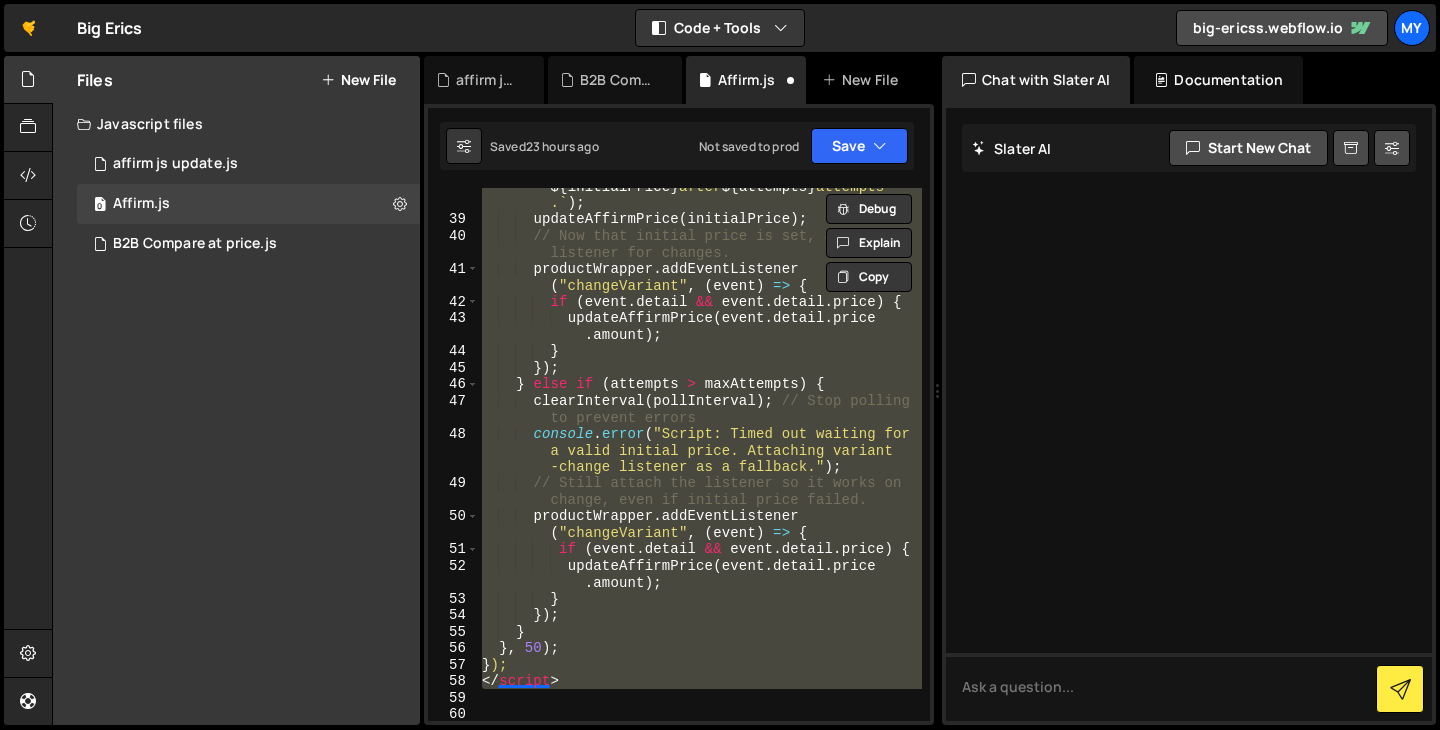 scroll, scrollTop: 1058, scrollLeft: 0, axis: vertical 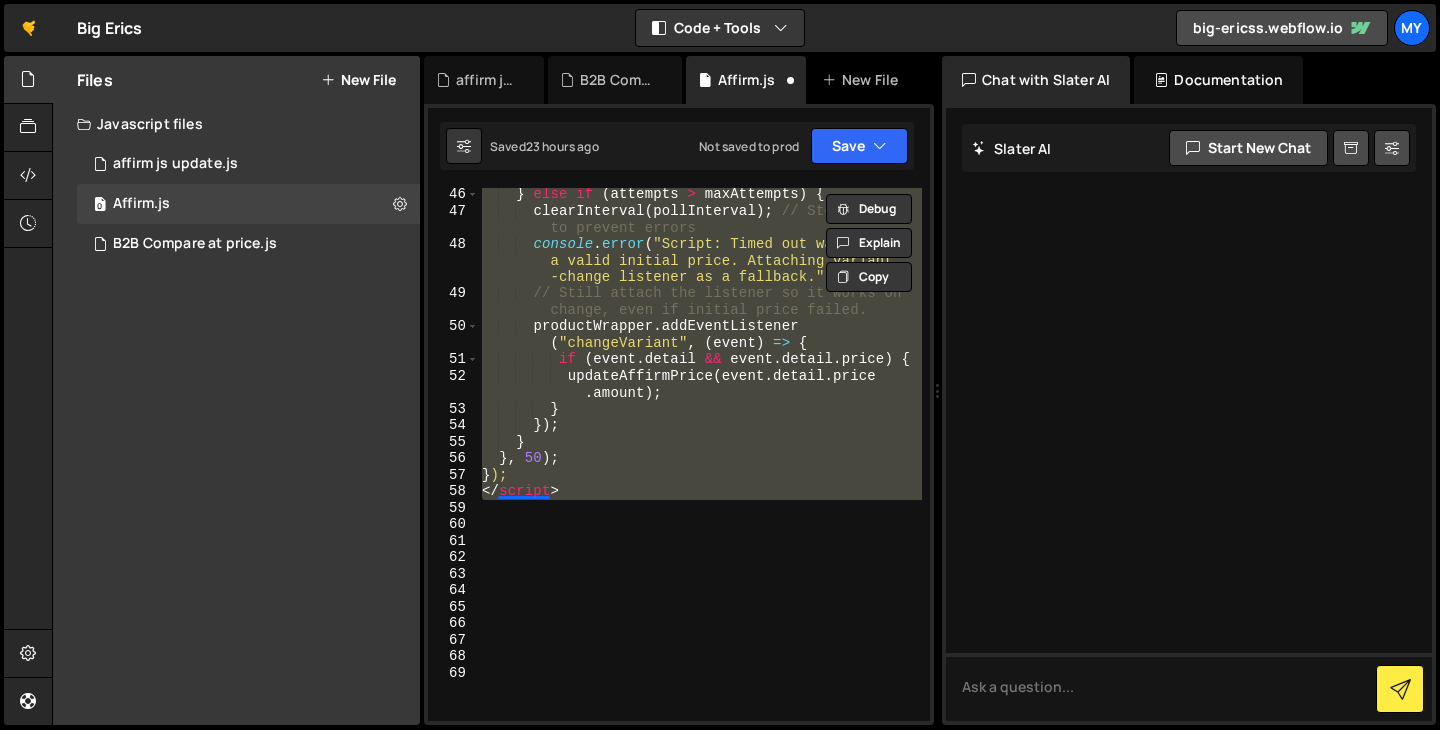 paste on "/script>" 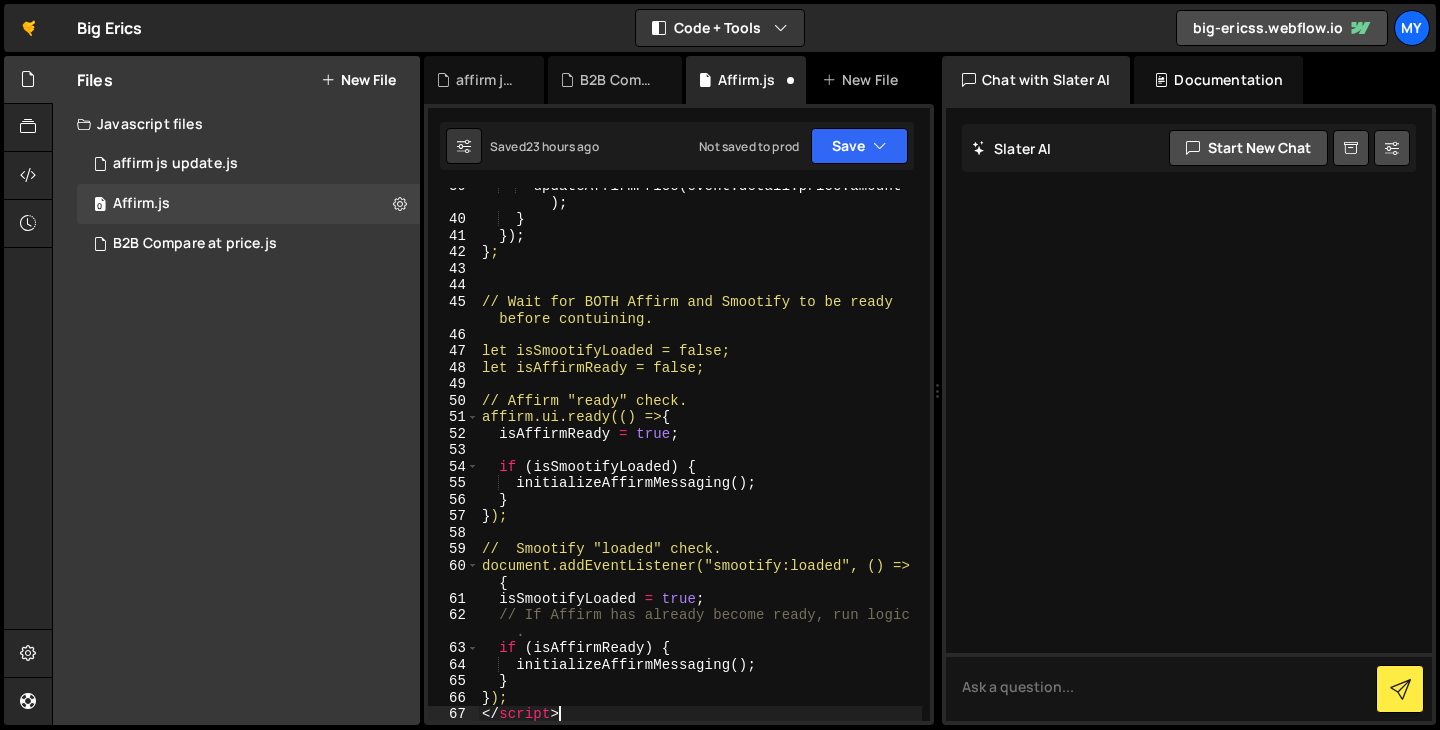 scroll, scrollTop: 815, scrollLeft: 0, axis: vertical 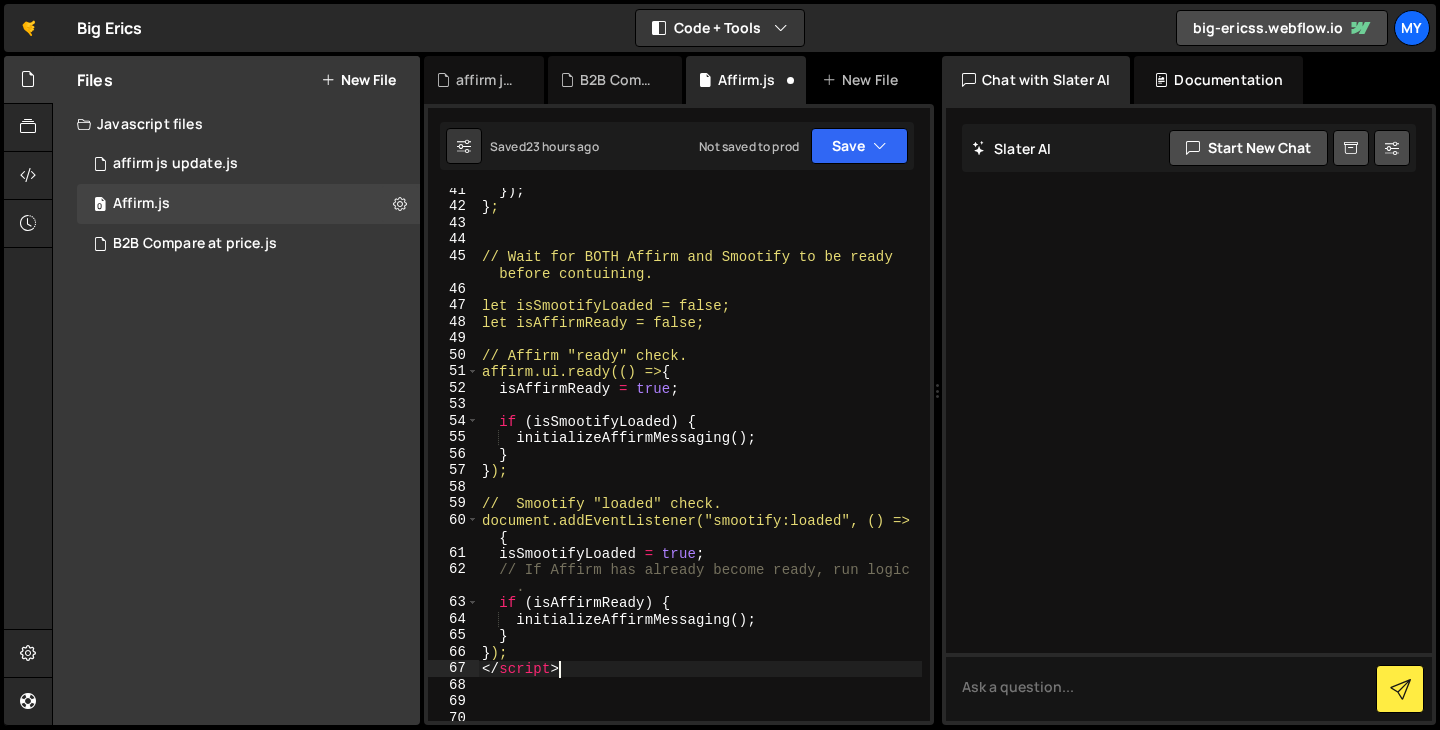 click on "}) ; } ; // Wait for BOTH Affirm and Smootify to be ready     before contuining. let isSmootifyLoaded = false; let isAffirmReady = false; // Affirm "ready" check. affirm.ui.ready(() =>  {    isAffirmReady   =   true ;       if   ( isSmootifyLoaded )   {       initializeAffirmMessaging ( ) ;    } } ); //  Smootify "loaded" check. document.addEventListener("smootify:loaded", () =>     {    isSmootifyLoaded   =   true ;    // If Affirm has already become ready, run logic      .    if   ( isAffirmReady )   {       initializeAffirmMessaging ( ) ;    } } ); </ script >" at bounding box center (700, 465) 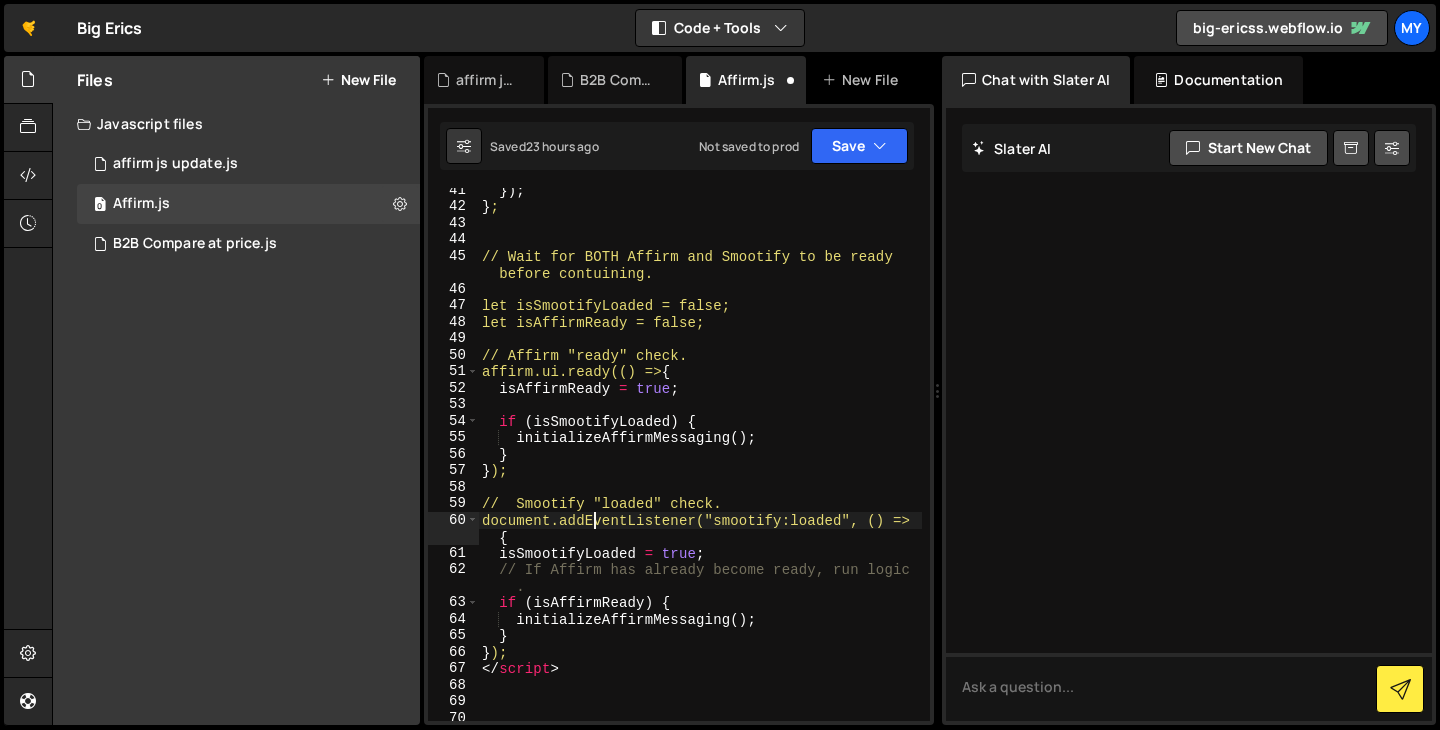 click on "}) ; } ; // Wait for BOTH Affirm and Smootify to be ready     before contuining. let isSmootifyLoaded = false; let isAffirmReady = false; // Affirm "ready" check. affirm.ui.ready(() =>  {    isAffirmReady   =   true ;       if   ( isSmootifyLoaded )   {       initializeAffirmMessaging ( ) ;    } } ); //  Smootify "loaded" check. document.addEventListener("smootify:loaded", () =>     {    isSmootifyLoaded   =   true ;    // If Affirm has already become ready, run logic      .    if   ( isAffirmReady )   {       initializeAffirmMessaging ( ) ;    } } ); </ script >" at bounding box center [700, 465] 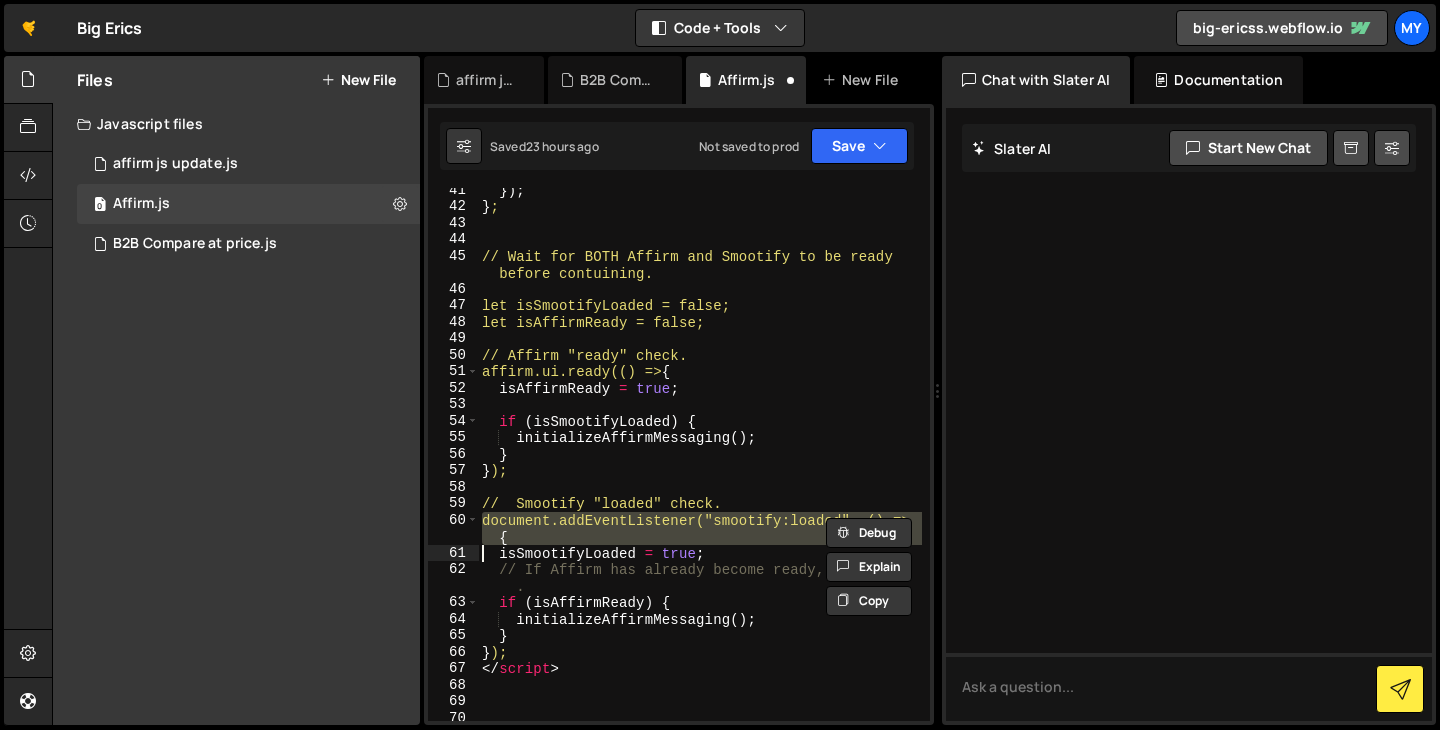 click on "}) ; } ; // Wait for BOTH Affirm and Smootify to be ready     before contuining. let isSmootifyLoaded = false; let isAffirmReady = false; // Affirm "ready" check. affirm.ui.ready(() =>  {    isAffirmReady   =   true ;       if   ( isSmootifyLoaded )   {       initializeAffirmMessaging ( ) ;    } } ); //  Smootify "loaded" check. document.addEventListener("smootify:loaded", () =>     {    isSmootifyLoaded   =   true ;    // If Affirm has already become ready, run logic      .    if   ( isAffirmReady )   {       initializeAffirmMessaging ( ) ;    } } ); </ script >" at bounding box center (700, 465) 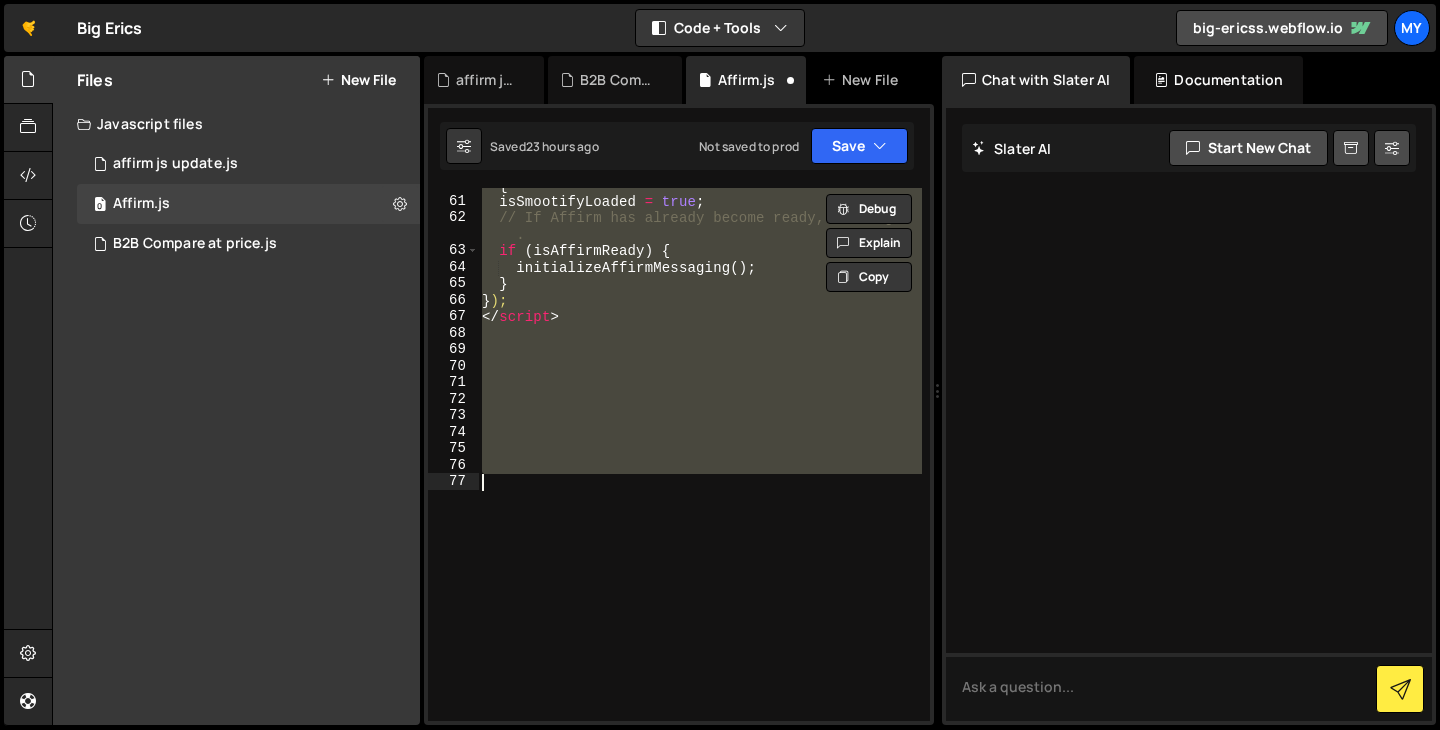 scroll, scrollTop: 1000, scrollLeft: 0, axis: vertical 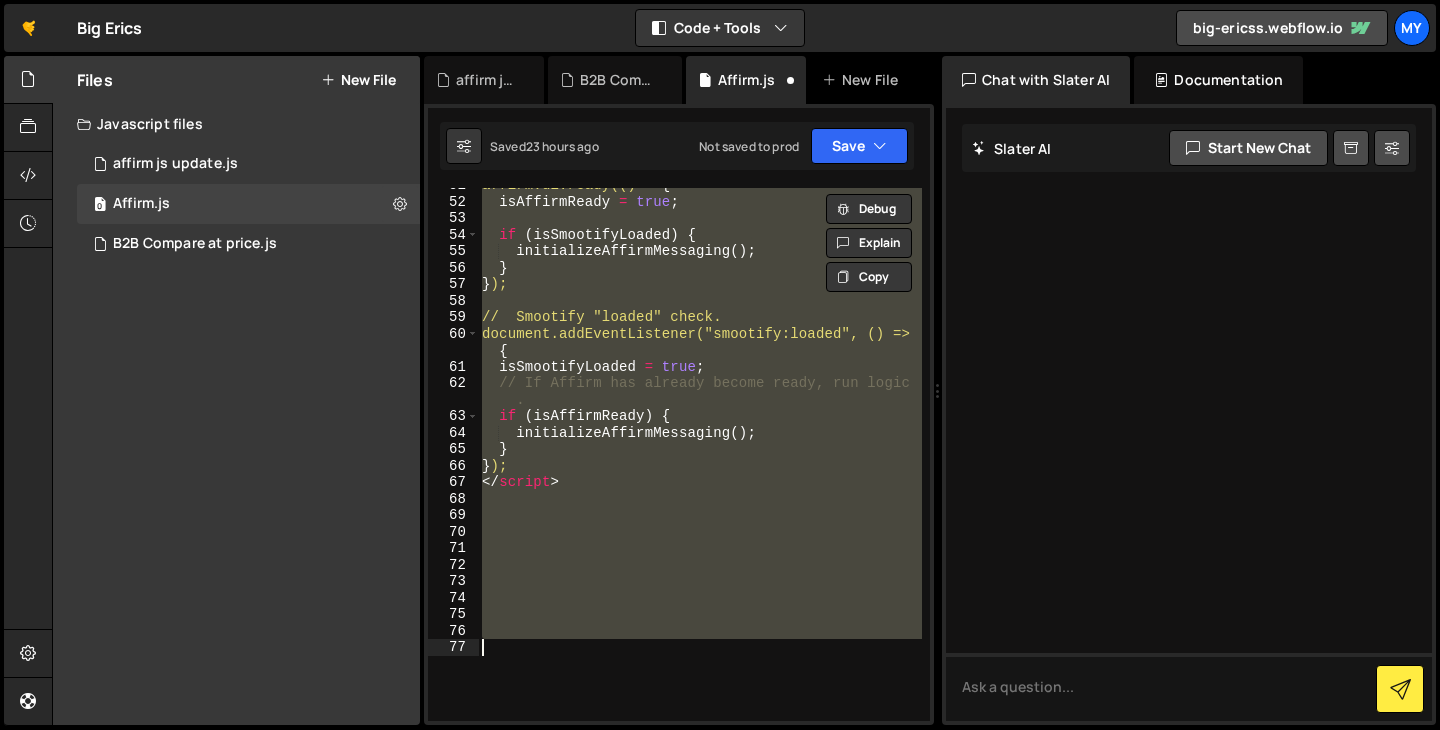 click on "affirm.ui.ready(() => { isAffirmReady = true; if (isSmootifyLoaded) { initializeAffirmMessaging(); } }); // Smootify "loaded" check. document.addEventListener("smootify:loaded", () => { isSmootifyLoaded = true; // If Affirm has already become ready, run logic . if (isAffirmReady) { initializeAffirmMessaging(); } }); < / script >" at bounding box center (700, 454) 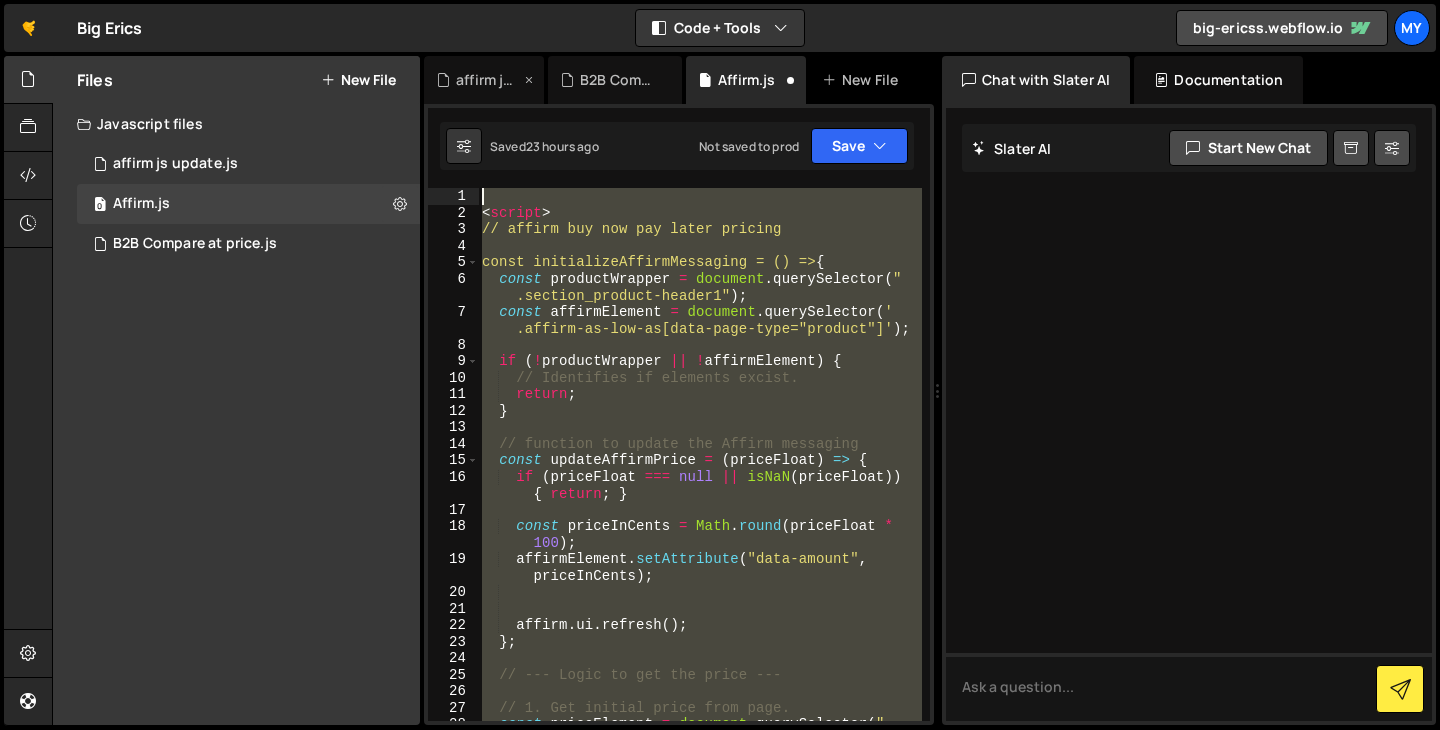 scroll, scrollTop: 0, scrollLeft: 0, axis: both 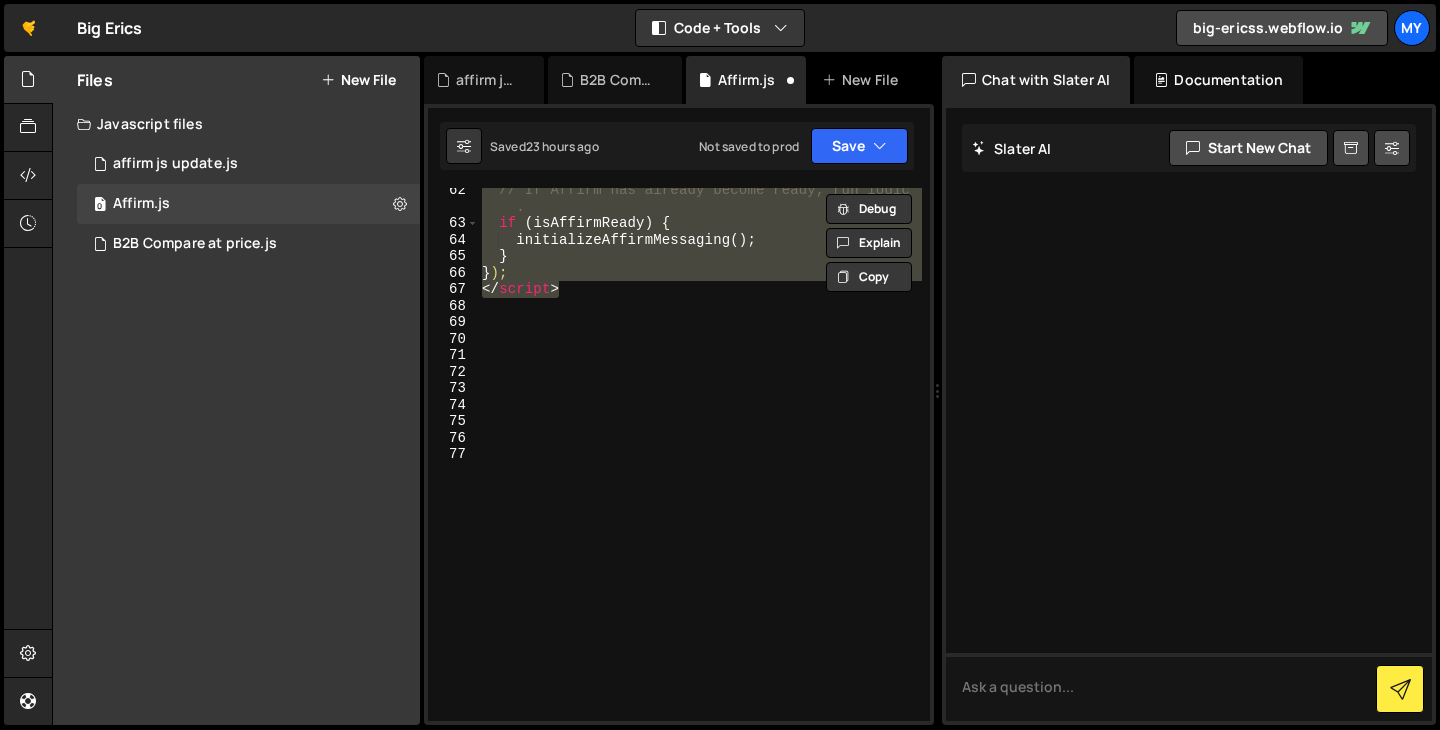 click on "// If Affirm has already become ready, run logic      .    if   ( isAffirmReady )   {       initializeAffirmMessaging ( ) ;    } } ); </ script >" at bounding box center (700, 473) 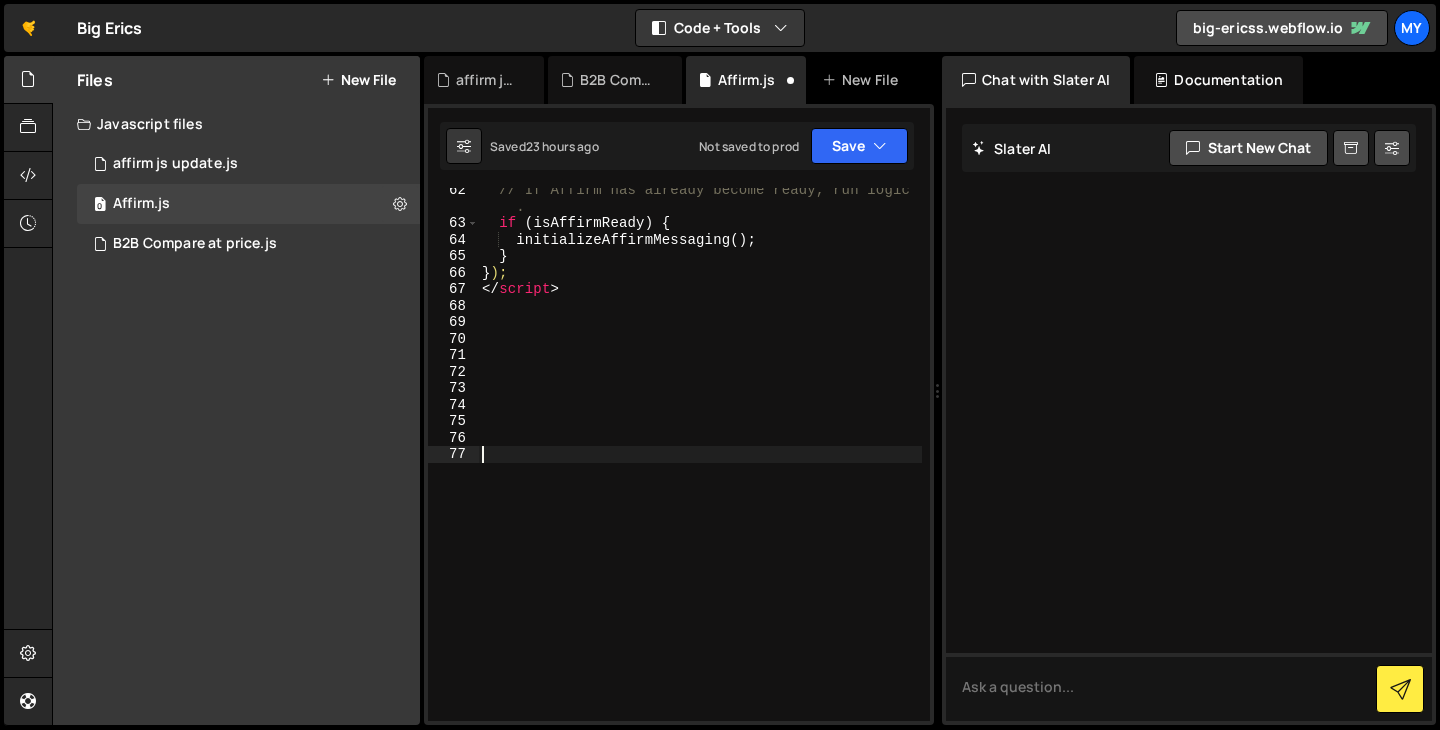 paste on "</script>" 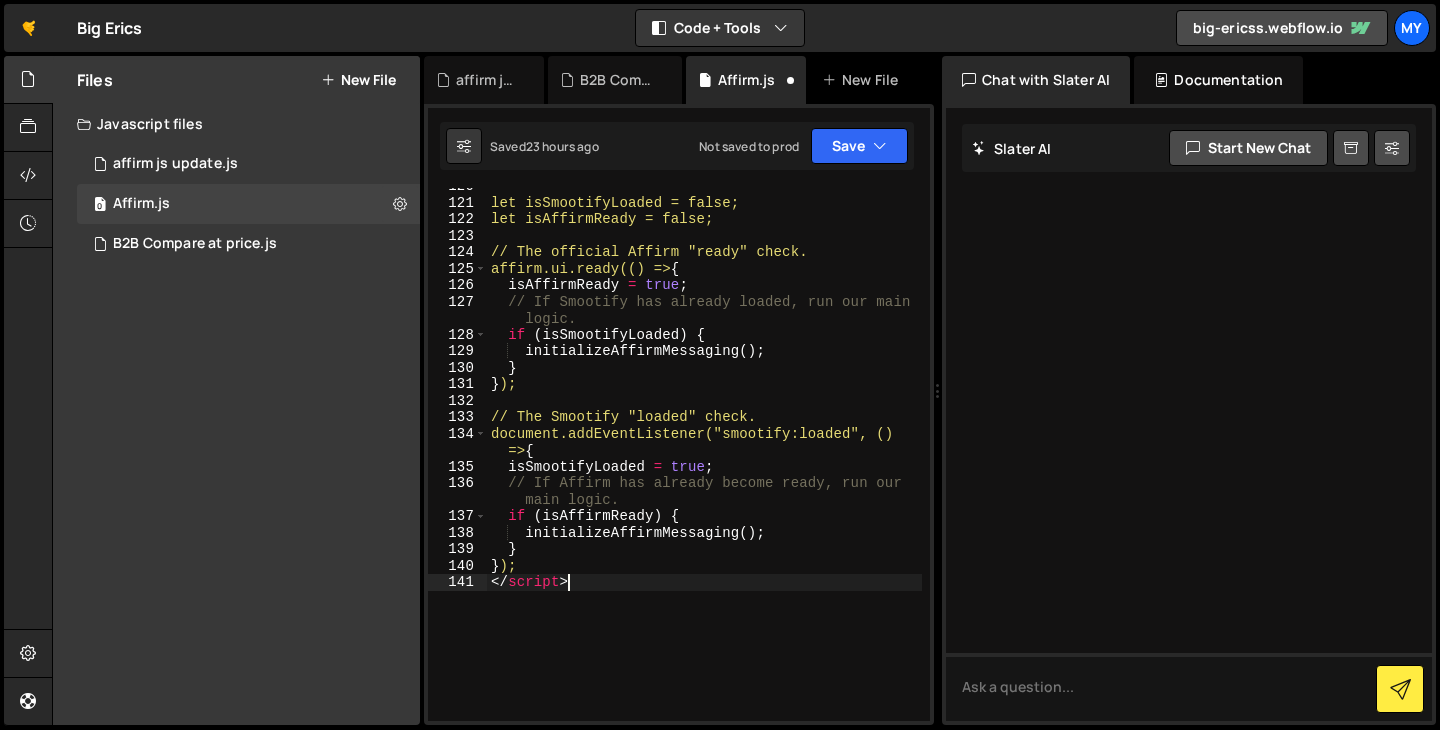 scroll, scrollTop: 2451, scrollLeft: 0, axis: vertical 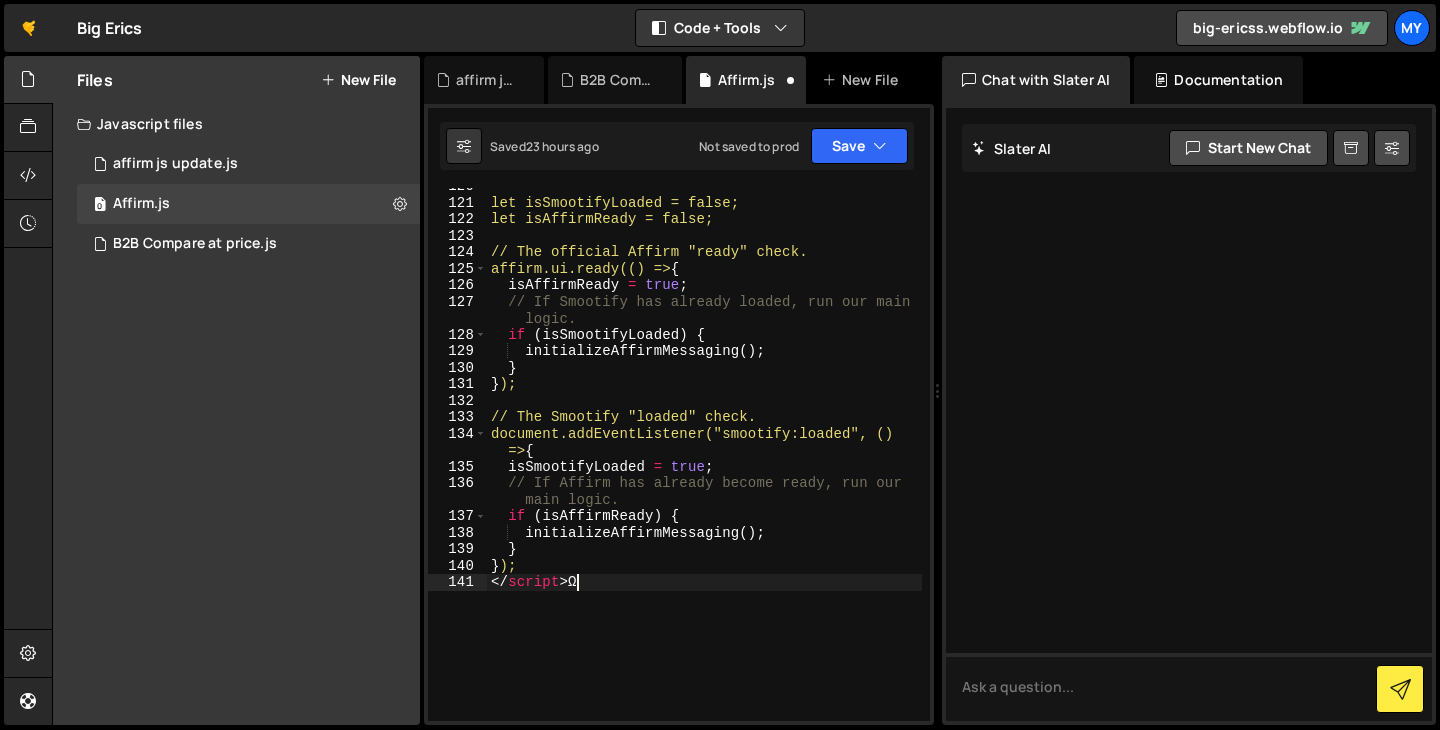 type on "</script>" 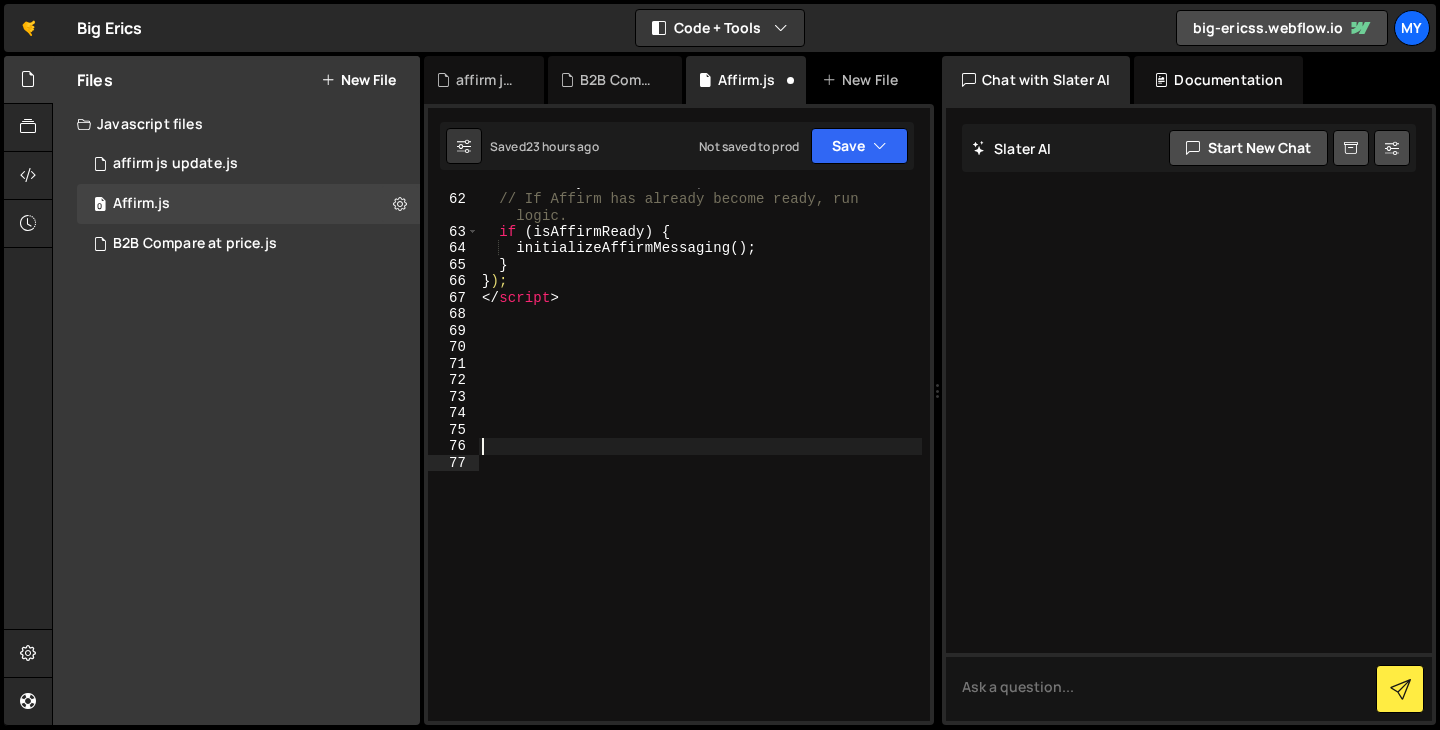 scroll, scrollTop: 0, scrollLeft: 0, axis: both 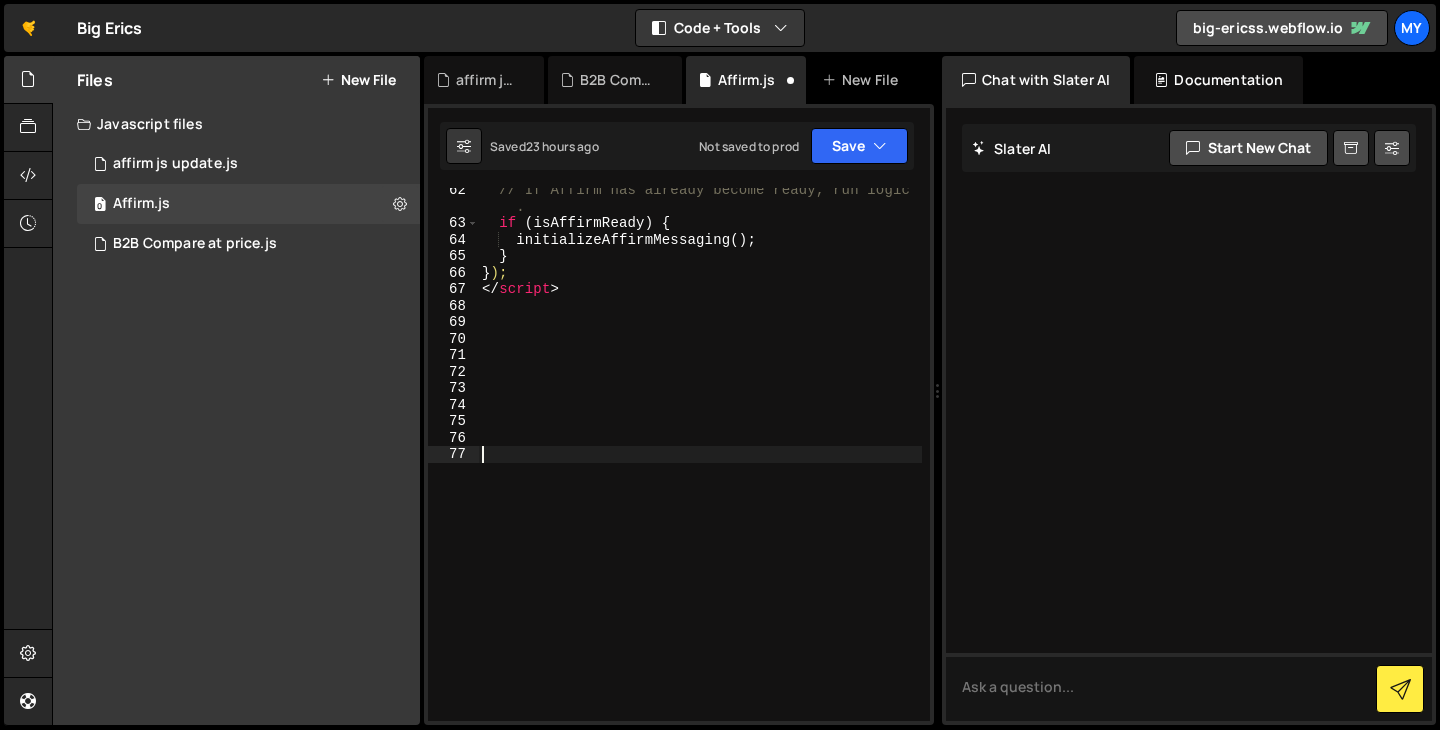 paste on "</script>" 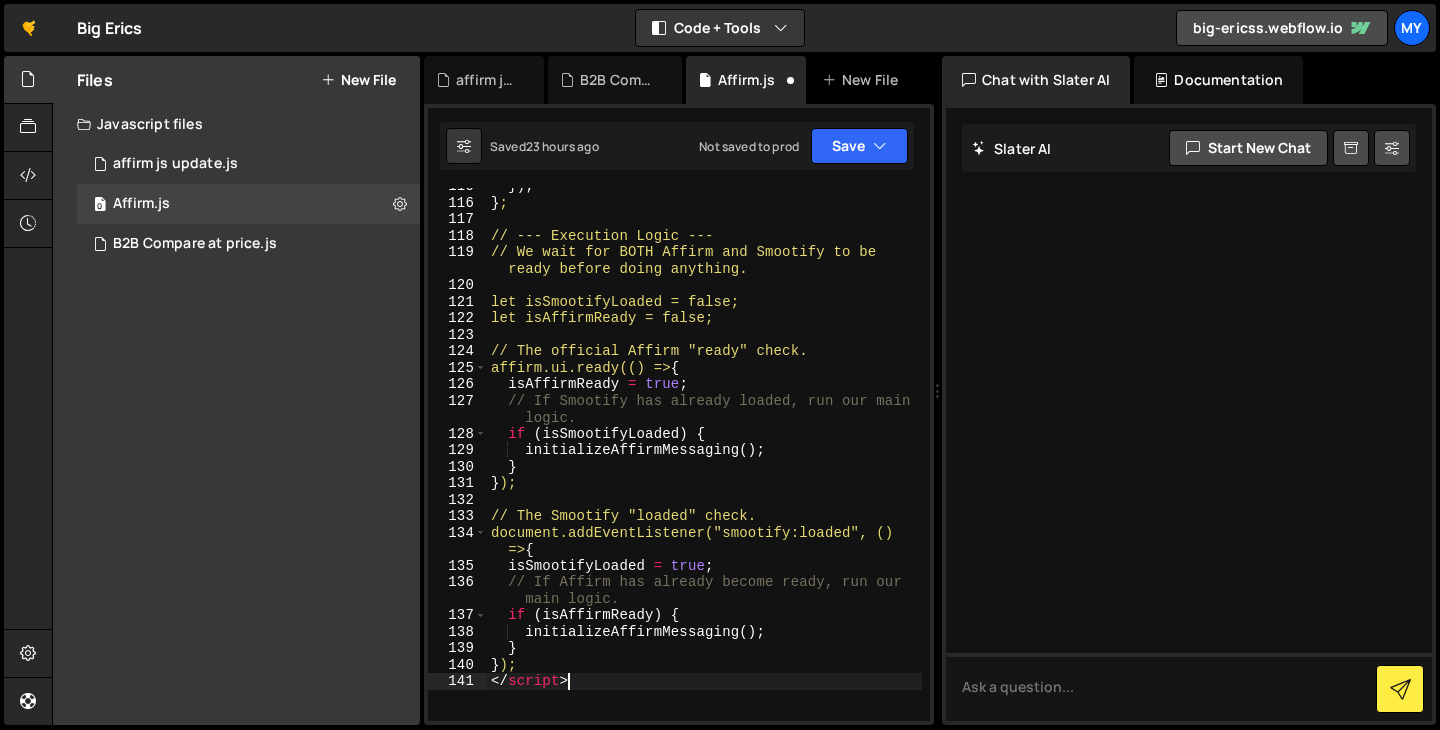 scroll, scrollTop: 2353, scrollLeft: 0, axis: vertical 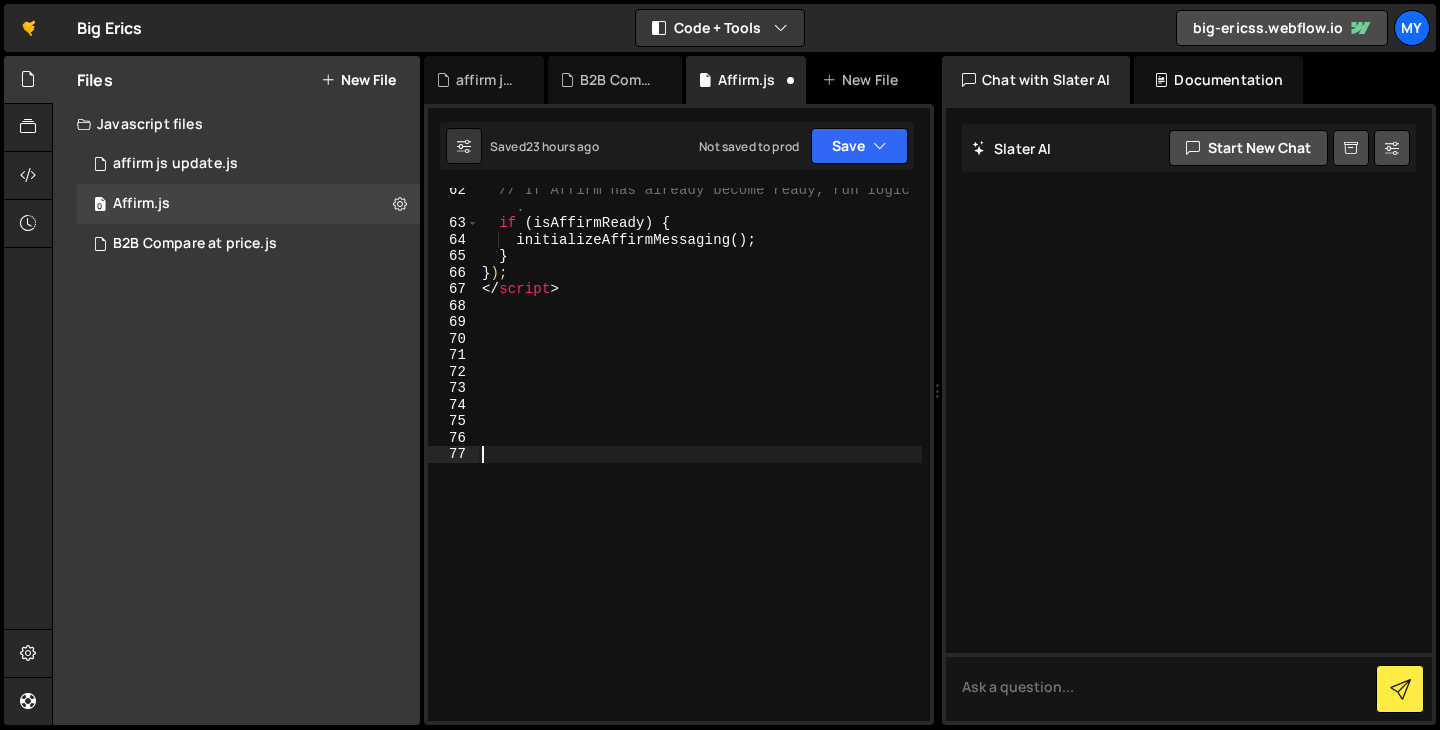 paste on "</script>" 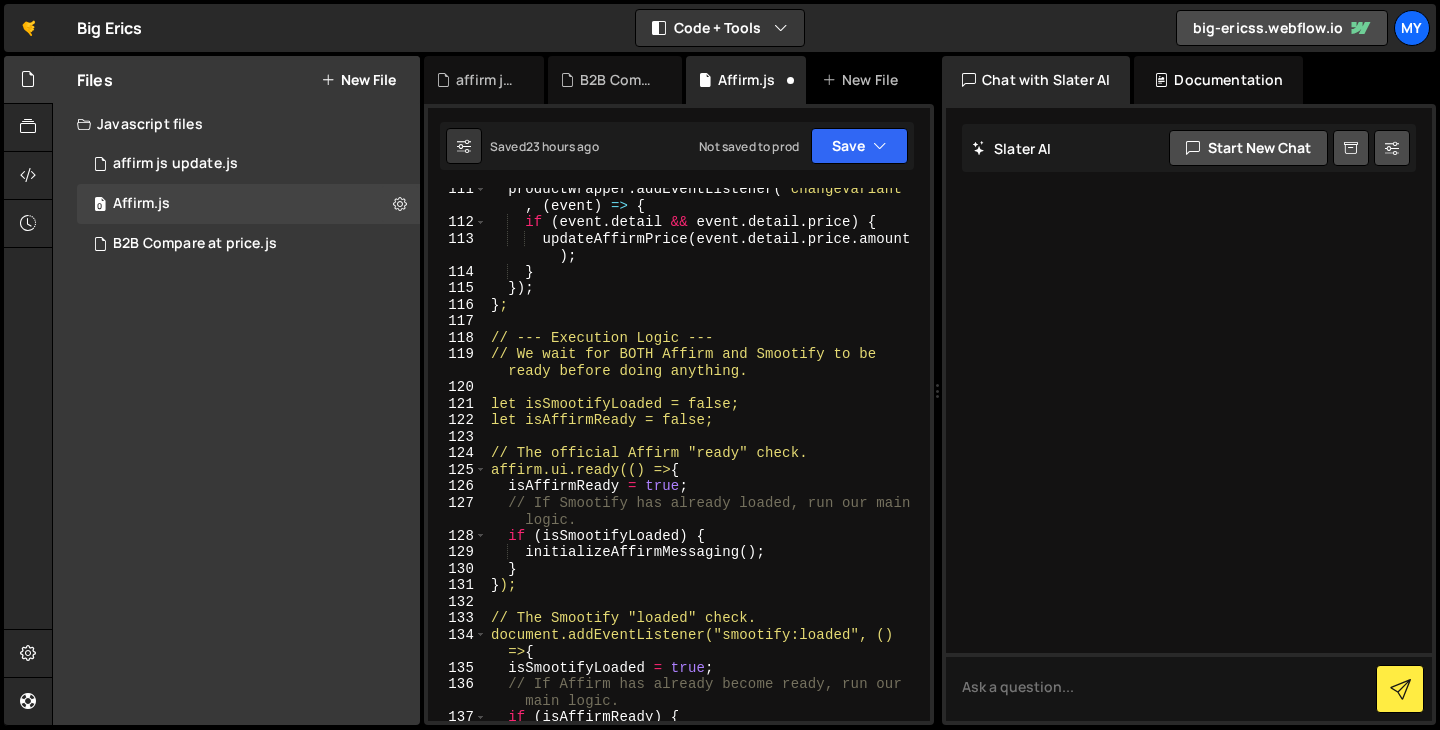 scroll, scrollTop: 2251, scrollLeft: 0, axis: vertical 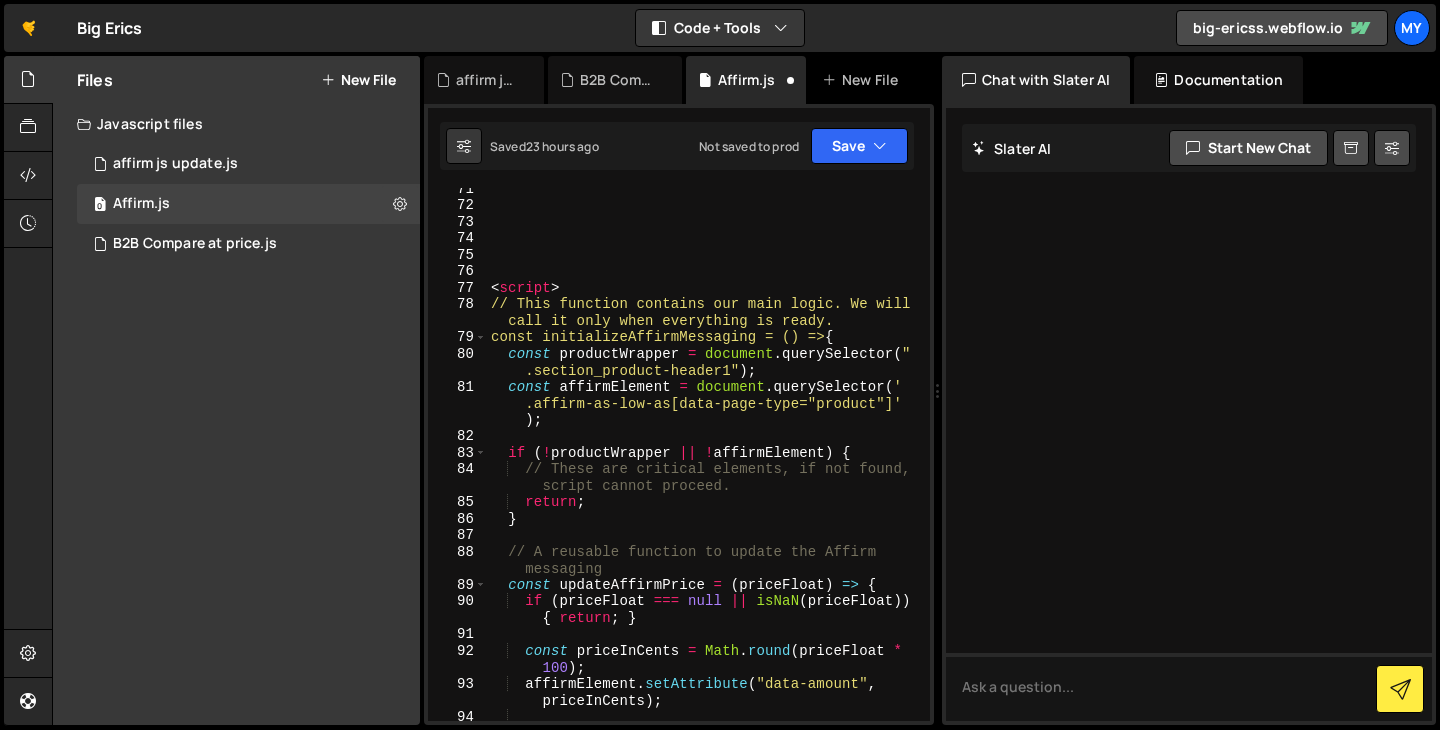 click on "<script> // This function contains our main logic. We will     call it only when everything is ready. const initializeAffirmMessaging = () =>  {    const   productWrapper   =   document . querySelector ( "      .section_product-header1" ) ;    const   affirmElement   =   document . querySelector ( '      .affirm-as-low-as[data-page-type="product"]'      ) ;       if   ( ! productWrapper   ||   ! affirmElement )   {       // These are critical elements, if not found,         script cannot proceed.       return ;    }    // A reusable function to update the Affirm       messaging    const   updateAffirmPrice   =   ( priceFloat )   =>   {       if   ( priceFloat   ===   null   ||   isNaN ( priceFloat ))          {   return ;   }       const   priceInCents   =   Math . round ( priceFloat   *          100 ) ;       affirmElement . setAttribute ( "data-amount" ,          priceInCents ) ;             // This is guaranteed to exist because we are" at bounding box center [704, 471] 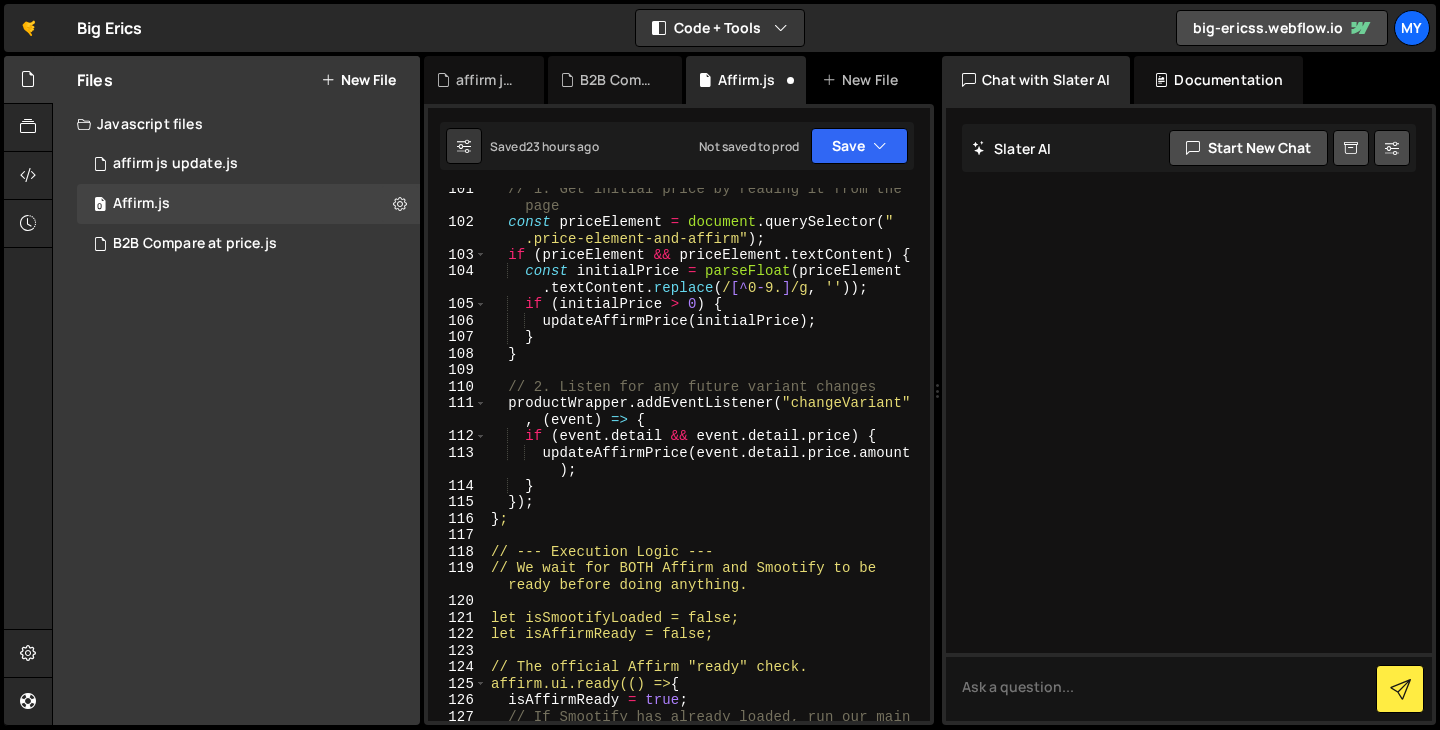 scroll, scrollTop: 2058, scrollLeft: 0, axis: vertical 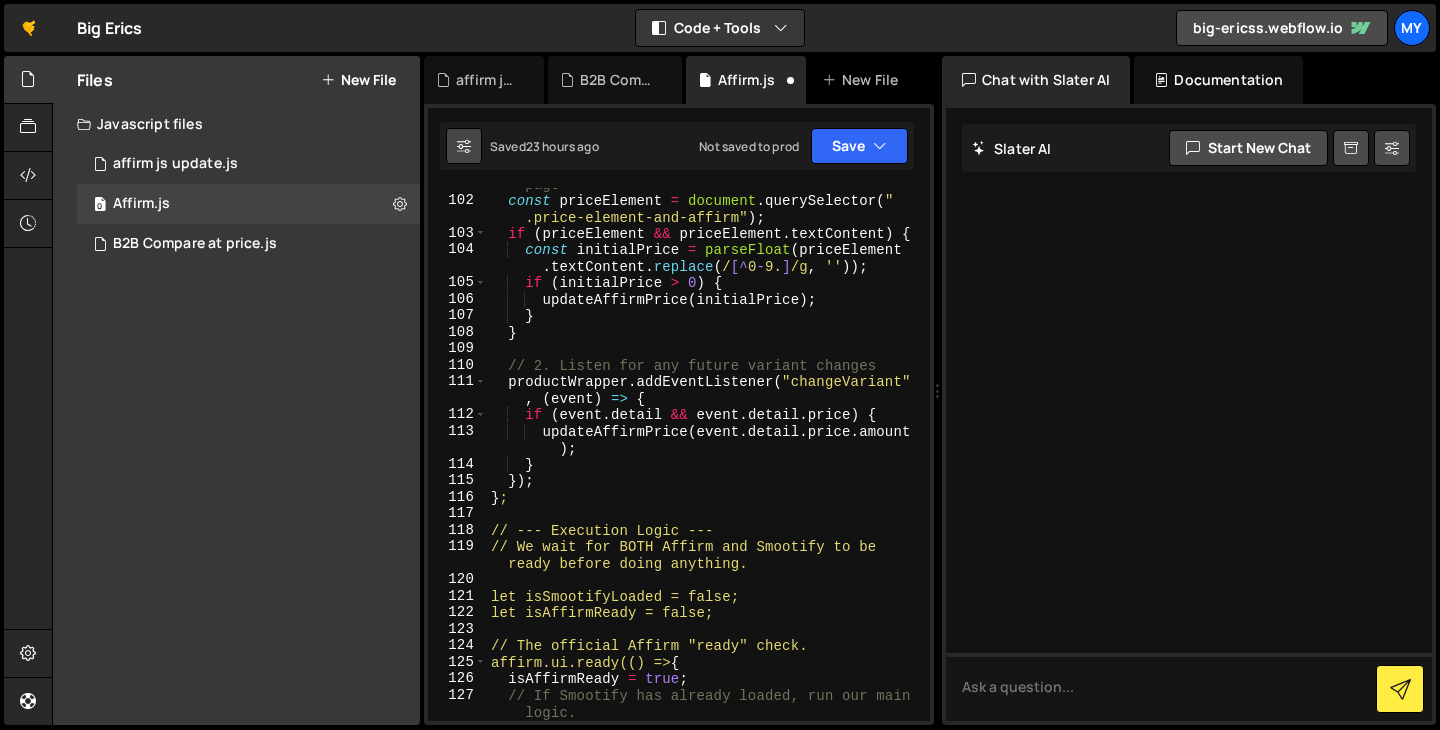 type on "const productWrapper = document.querySelector(".section_product-header1");" 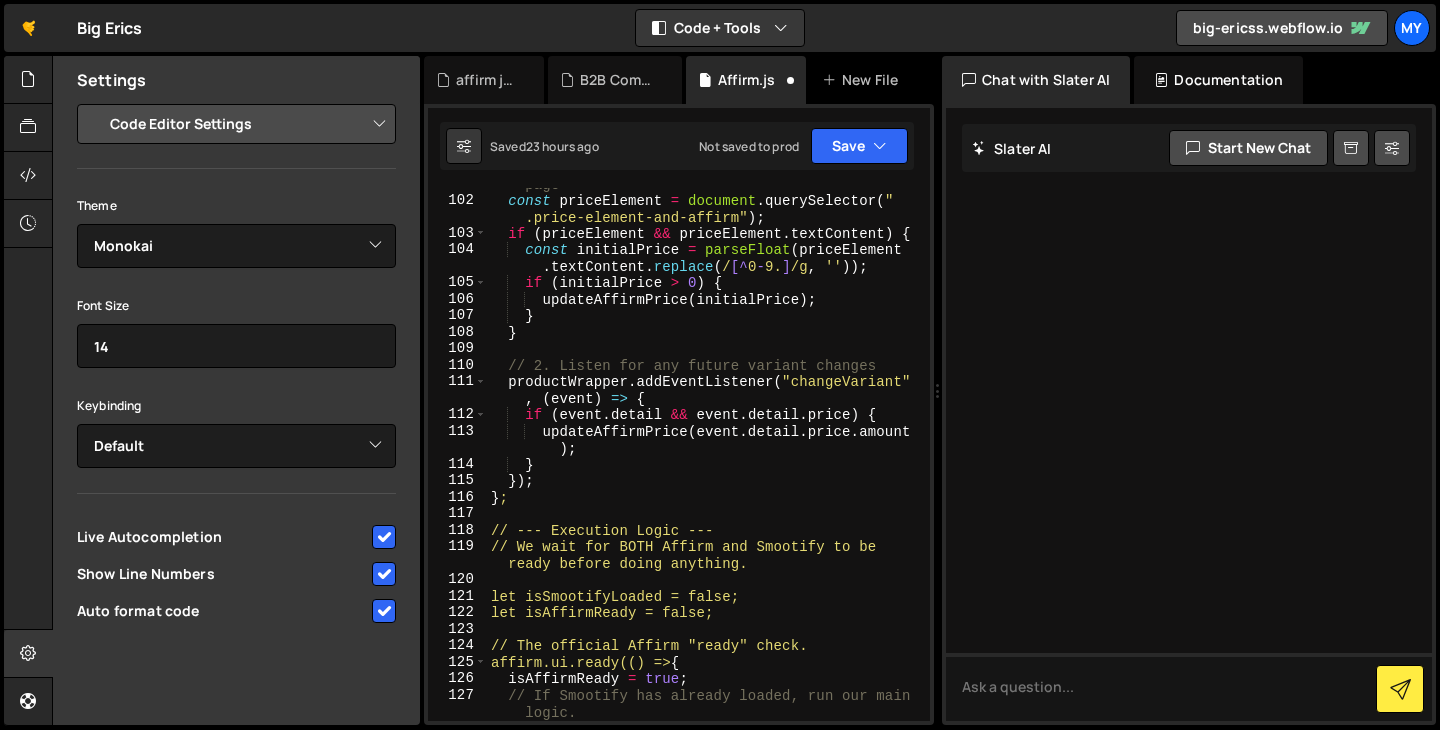 click at bounding box center [384, 611] 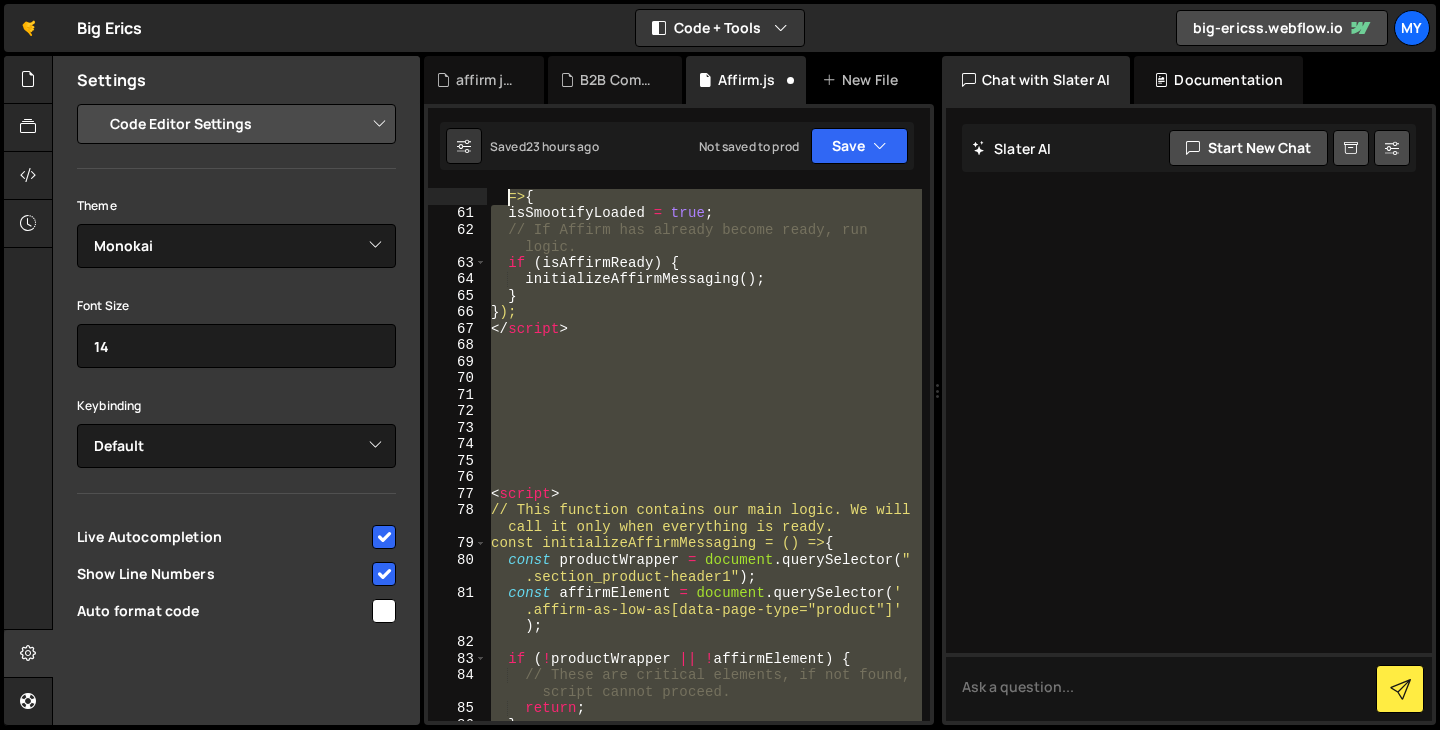 scroll, scrollTop: 1089, scrollLeft: 0, axis: vertical 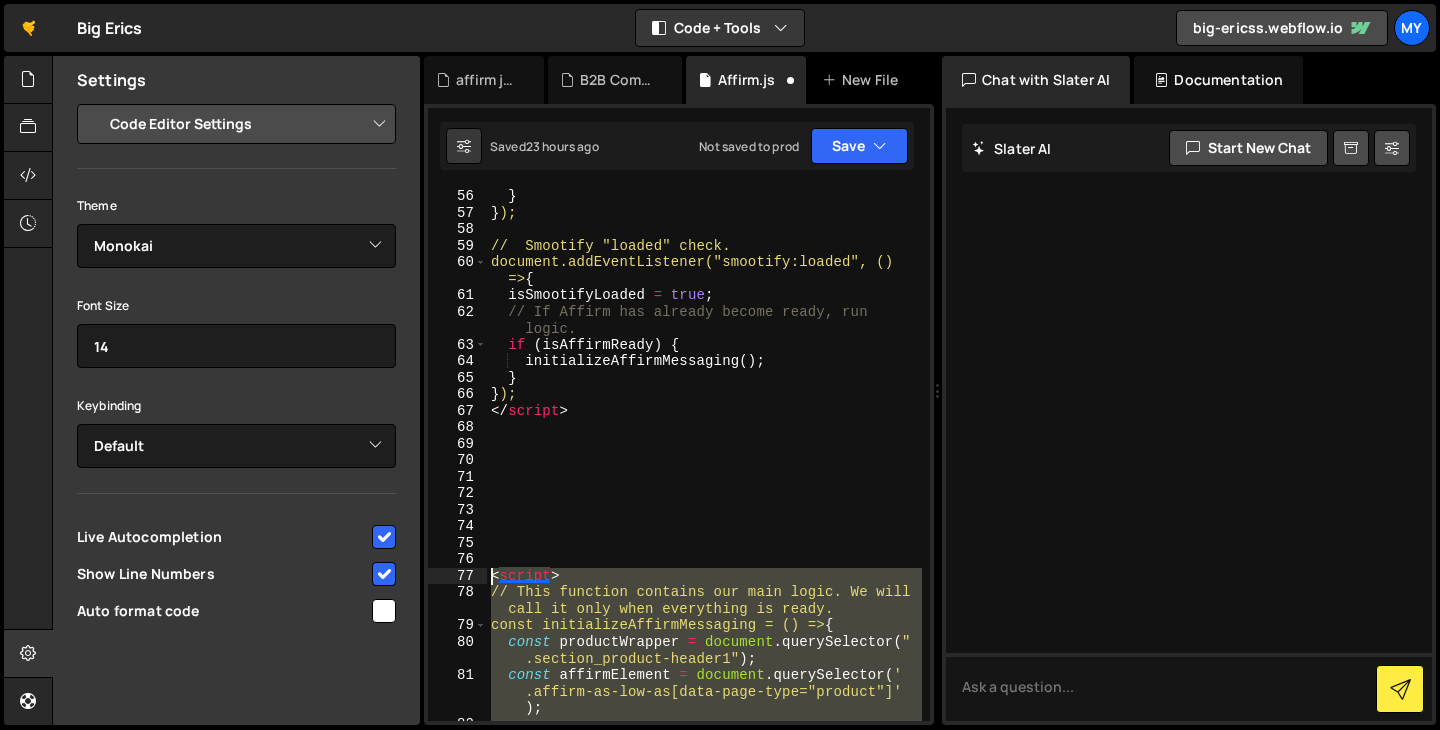 drag, startPoint x: 601, startPoint y: 710, endPoint x: 490, endPoint y: 575, distance: 174.77414 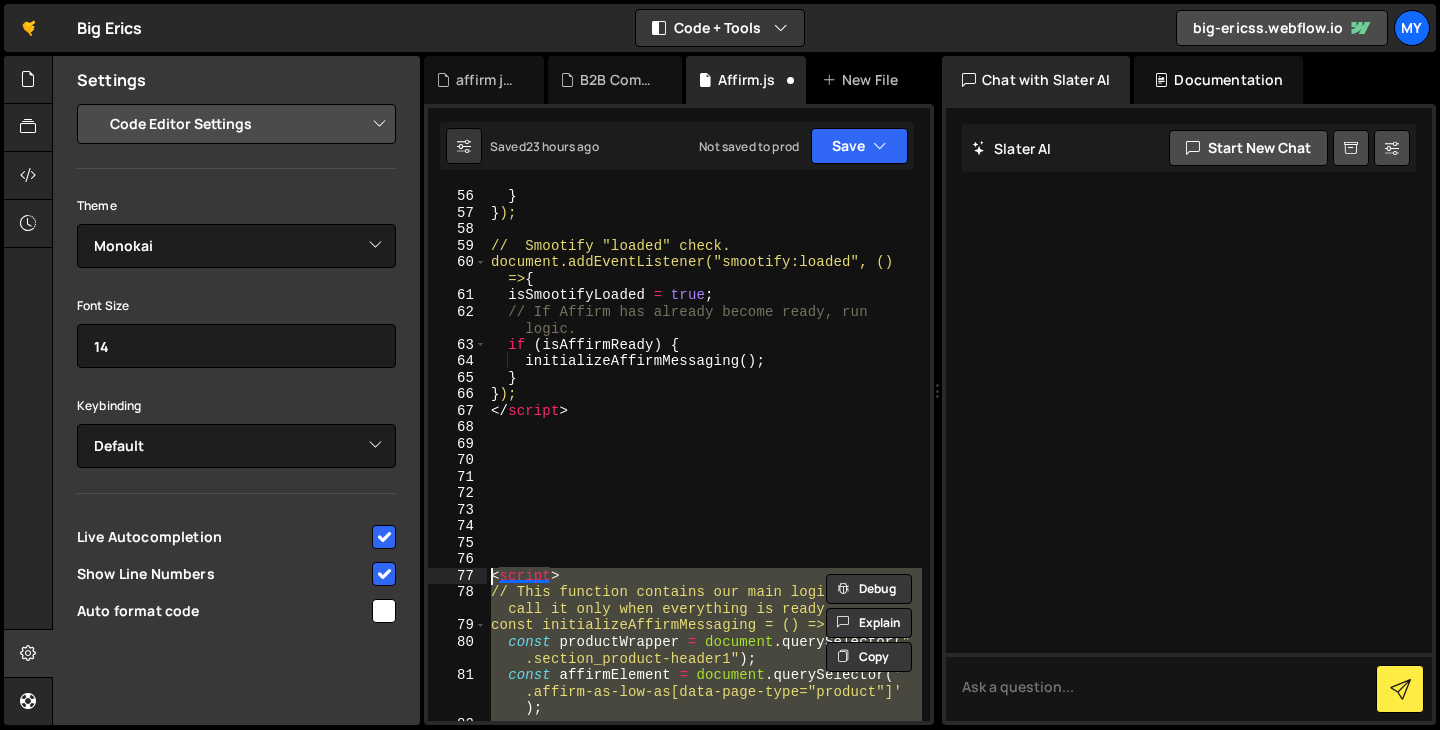 paste on "/script>" 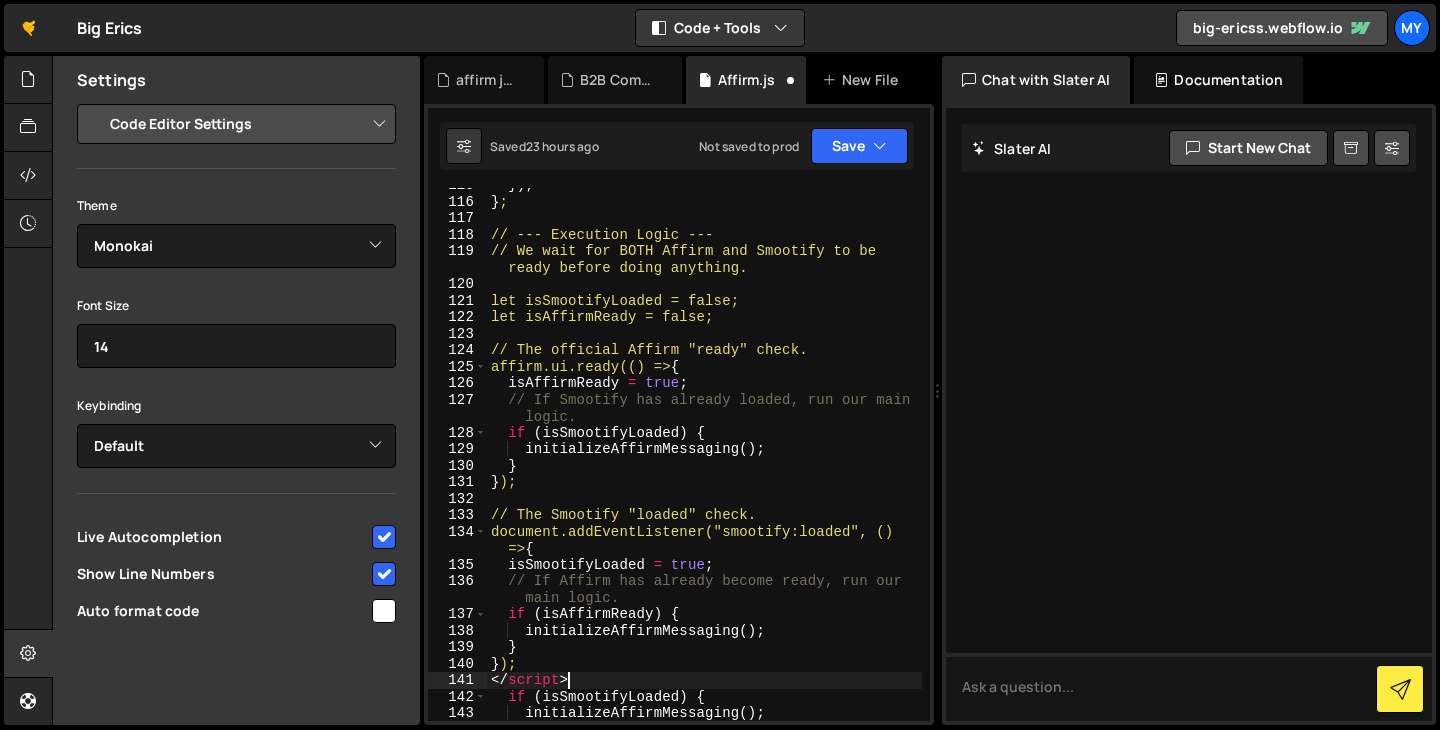 scroll, scrollTop: 2337, scrollLeft: 0, axis: vertical 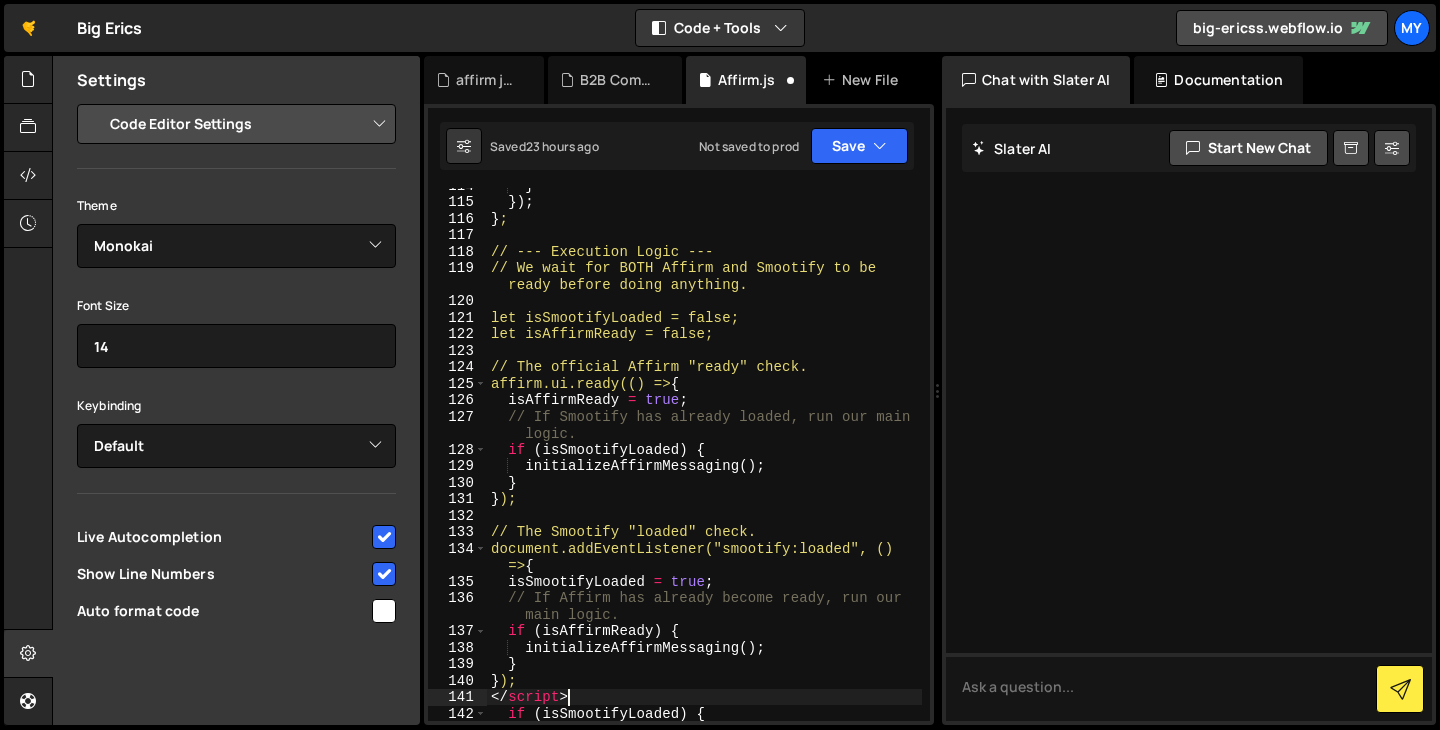 type on "isAffirmReady = true;
// If Smootify has already loaded, run our main logic." 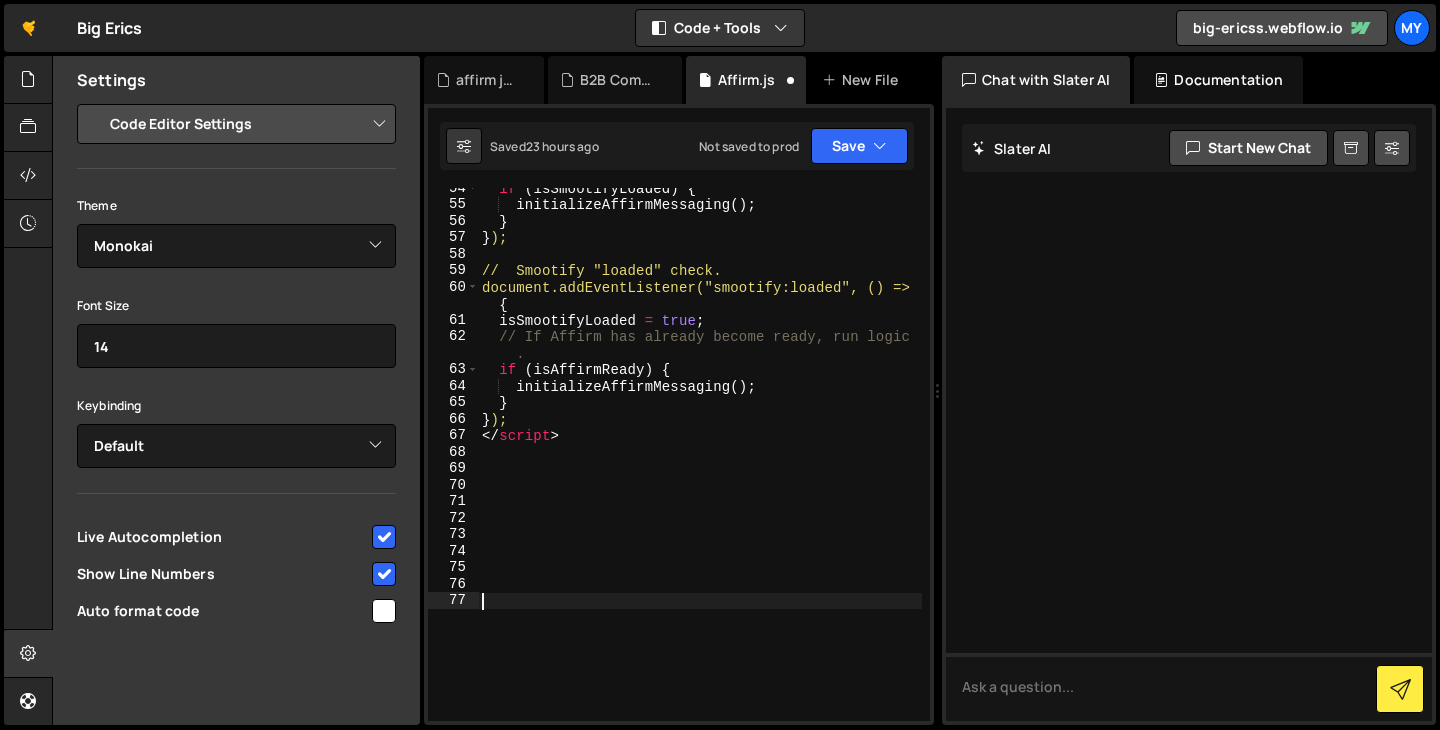 scroll, scrollTop: 1031, scrollLeft: 0, axis: vertical 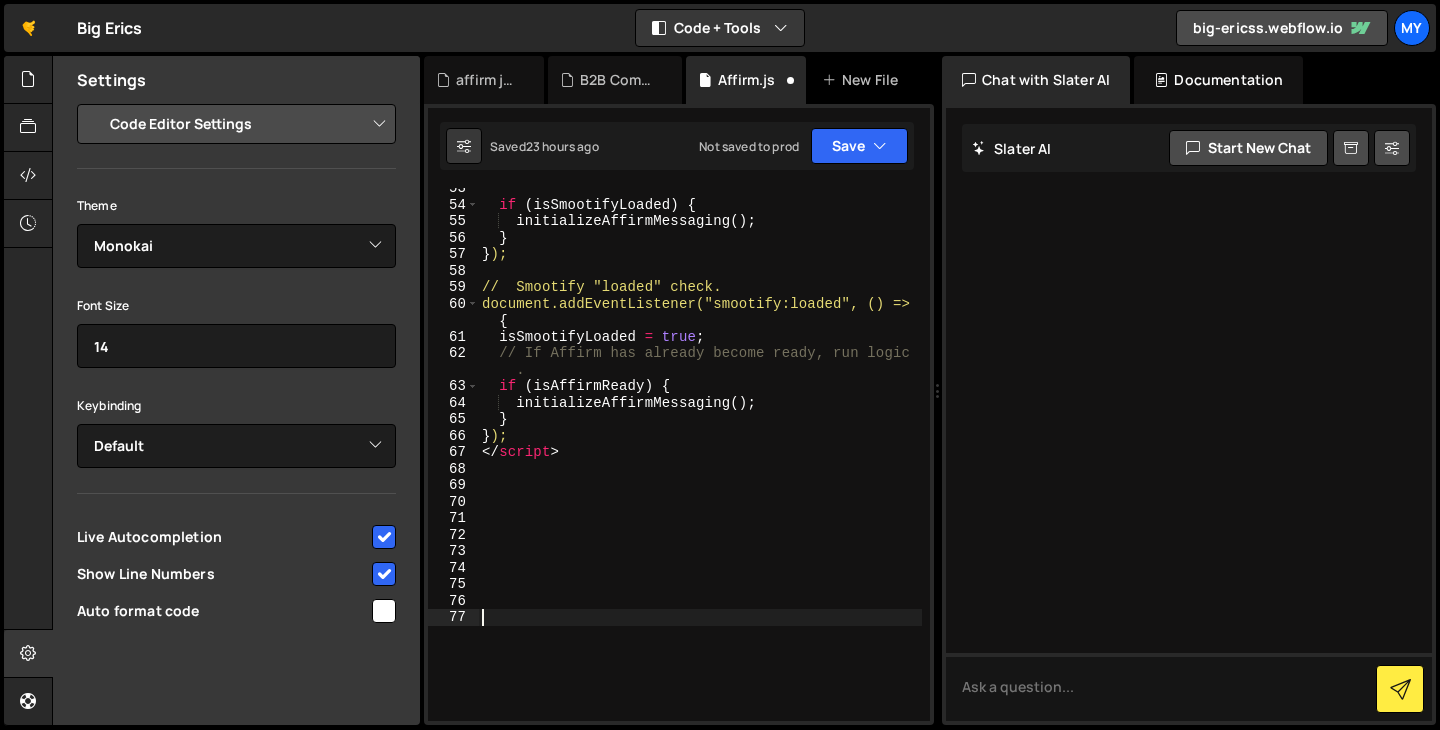 paste on "</script>" 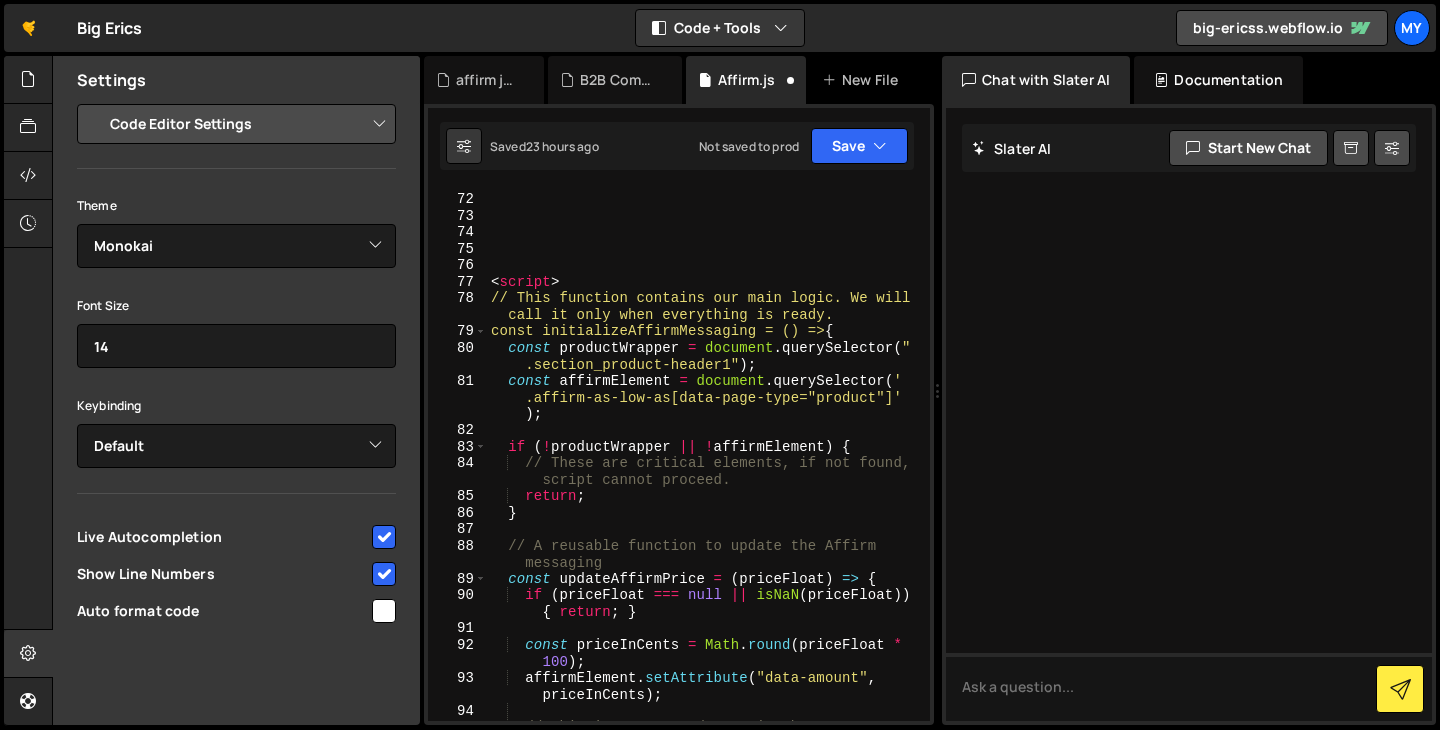 scroll, scrollTop: 1361, scrollLeft: 0, axis: vertical 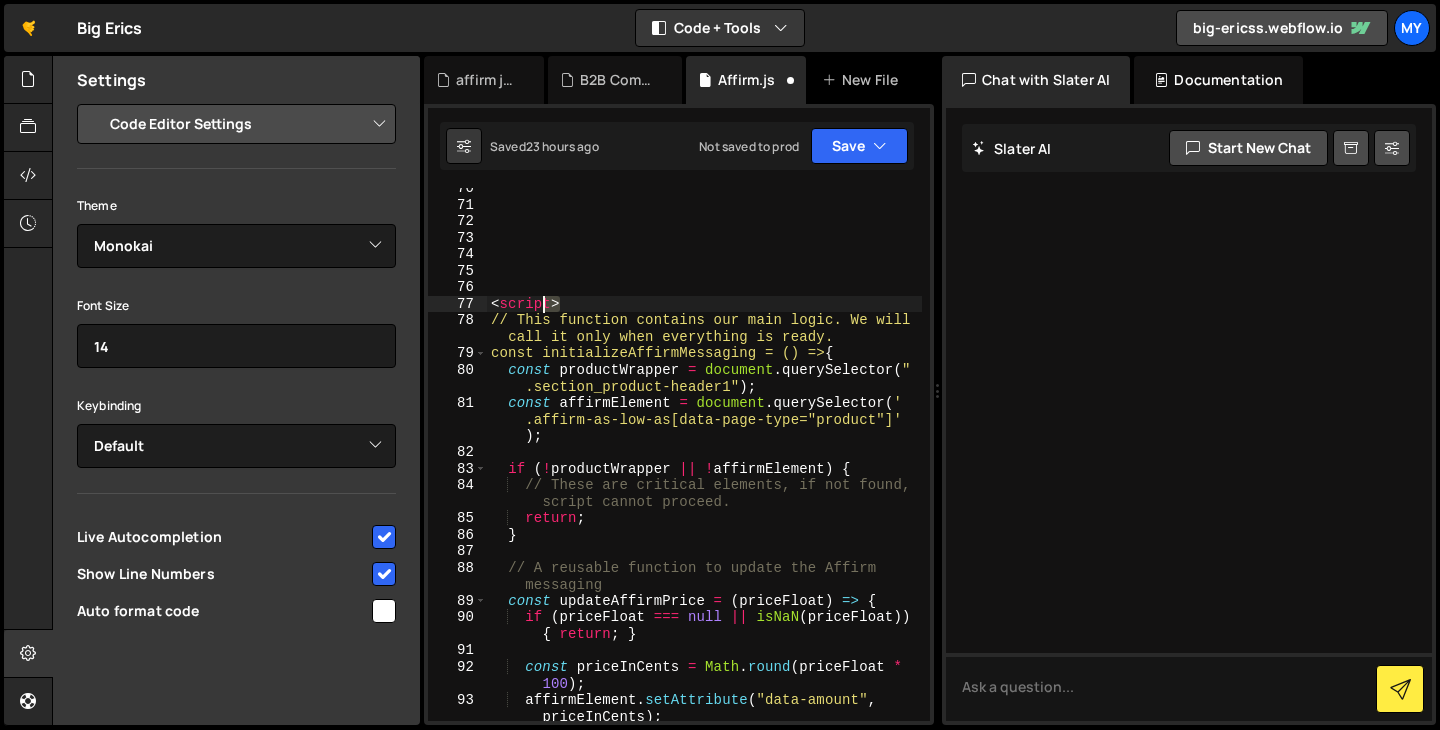 drag, startPoint x: 565, startPoint y: 299, endPoint x: 490, endPoint y: 298, distance: 75.00667 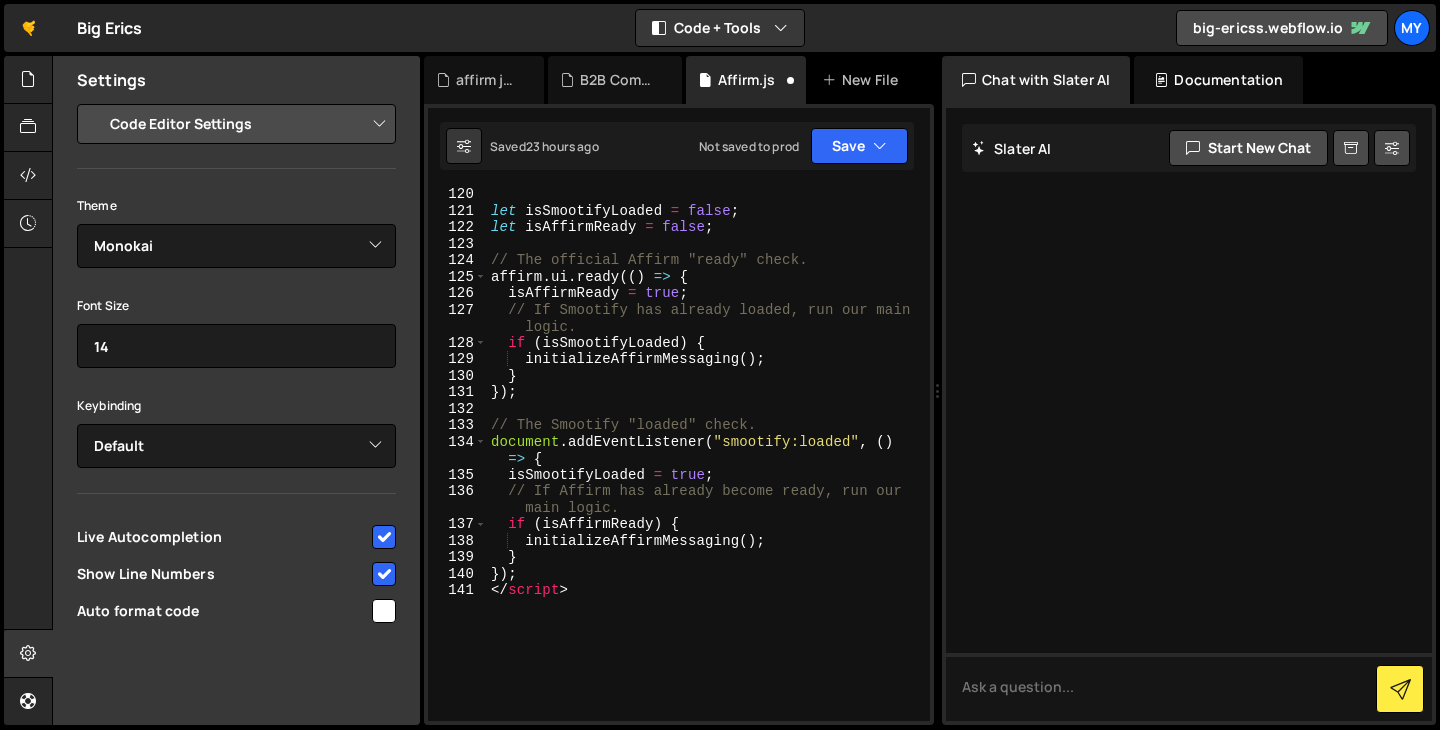 scroll, scrollTop: 2475, scrollLeft: 0, axis: vertical 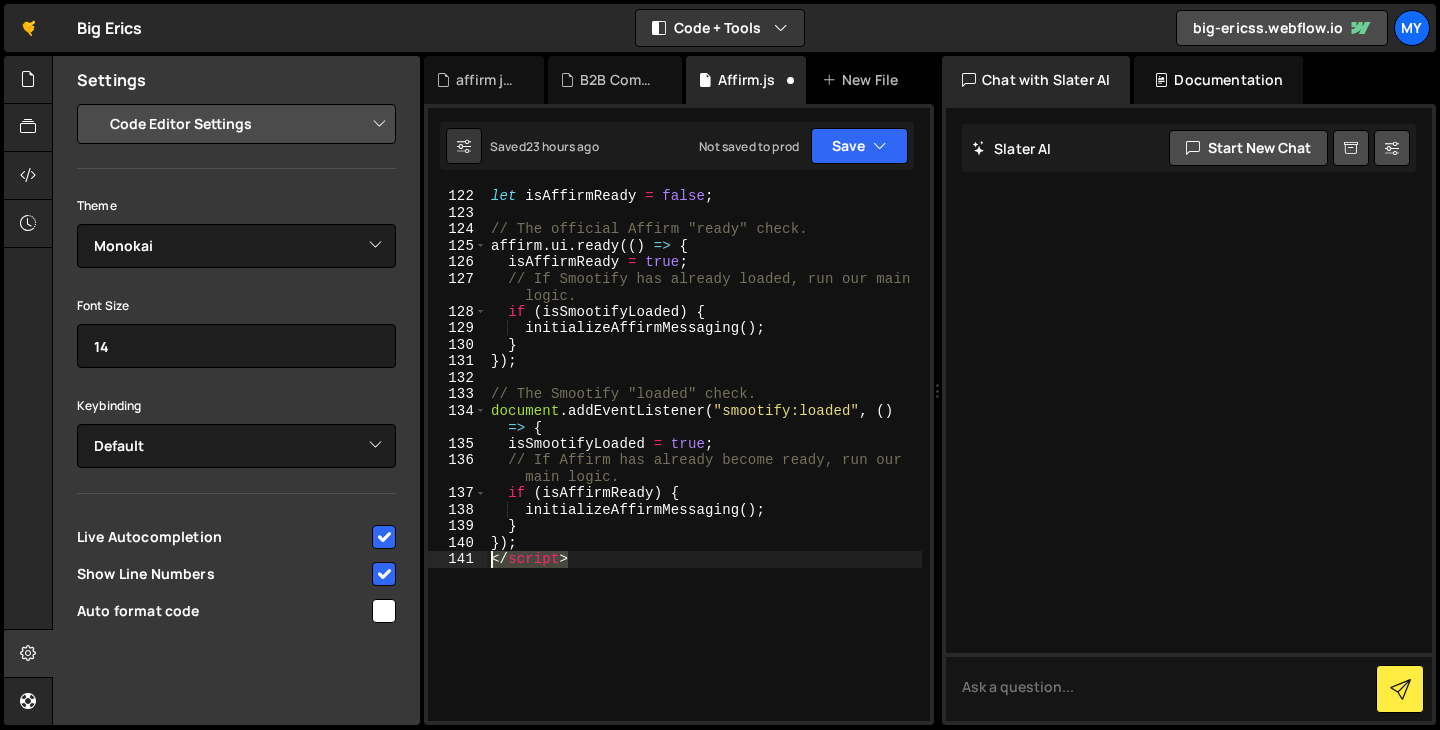 drag, startPoint x: 579, startPoint y: 566, endPoint x: 419, endPoint y: 566, distance: 160 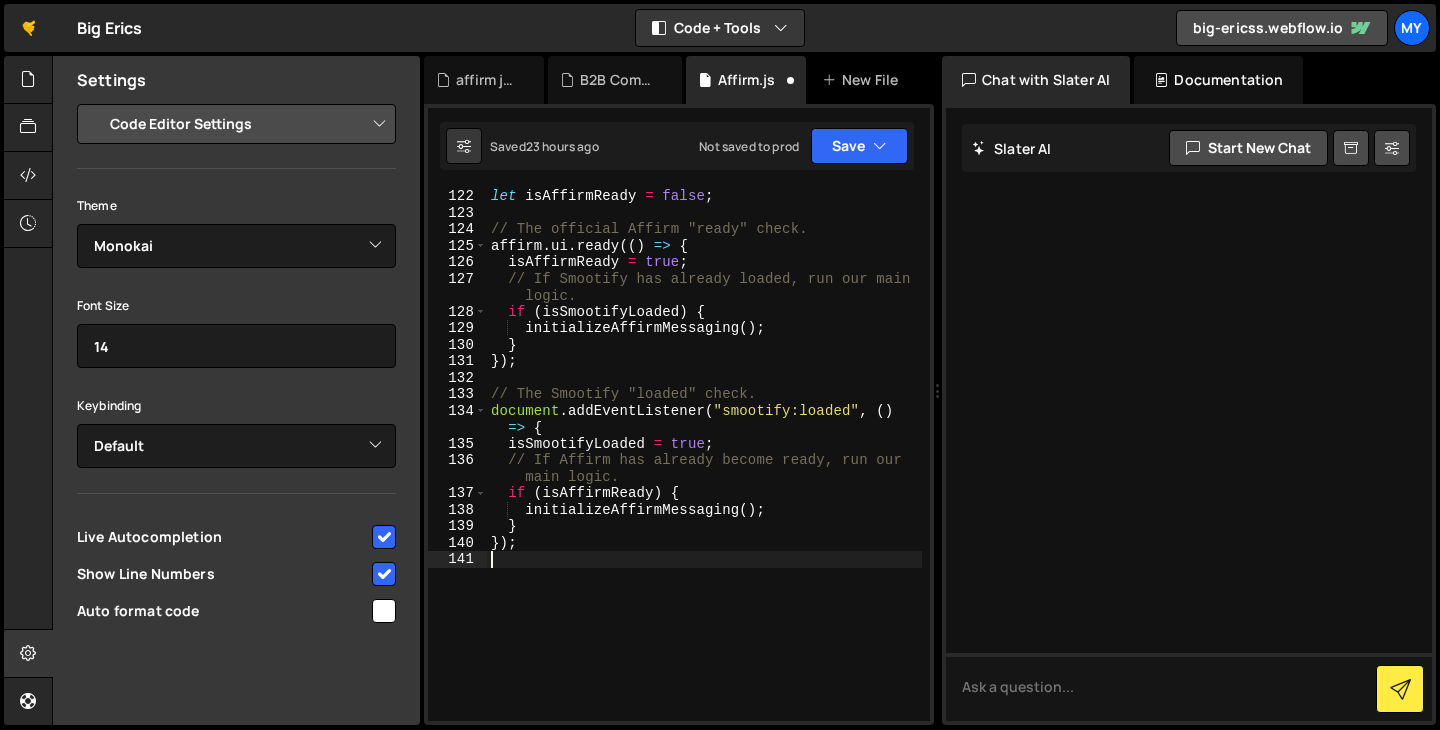 click on "let   isAffirmReady   =   false ; // The official Affirm "ready" check. affirm . ui . ready (( )   =>   {    isAffirmReady   =   true ;    // If Smootify has already loaded, run our main       logic.    if   ( isSmootifyLoaded )   {       initializeAffirmMessaging ( ) ;    } }) ; // The Smootify "loaded" check. document . addEventListener ( "smootify:loaded" ,   ( )      =>   {    isSmootifyLoaded   =   true ;    // If Affirm has already become ready, run our       main logic.    if   ( isAffirmReady )   {       initializeAffirmMessaging ( ) ;    } }) ;" at bounding box center [704, 471] 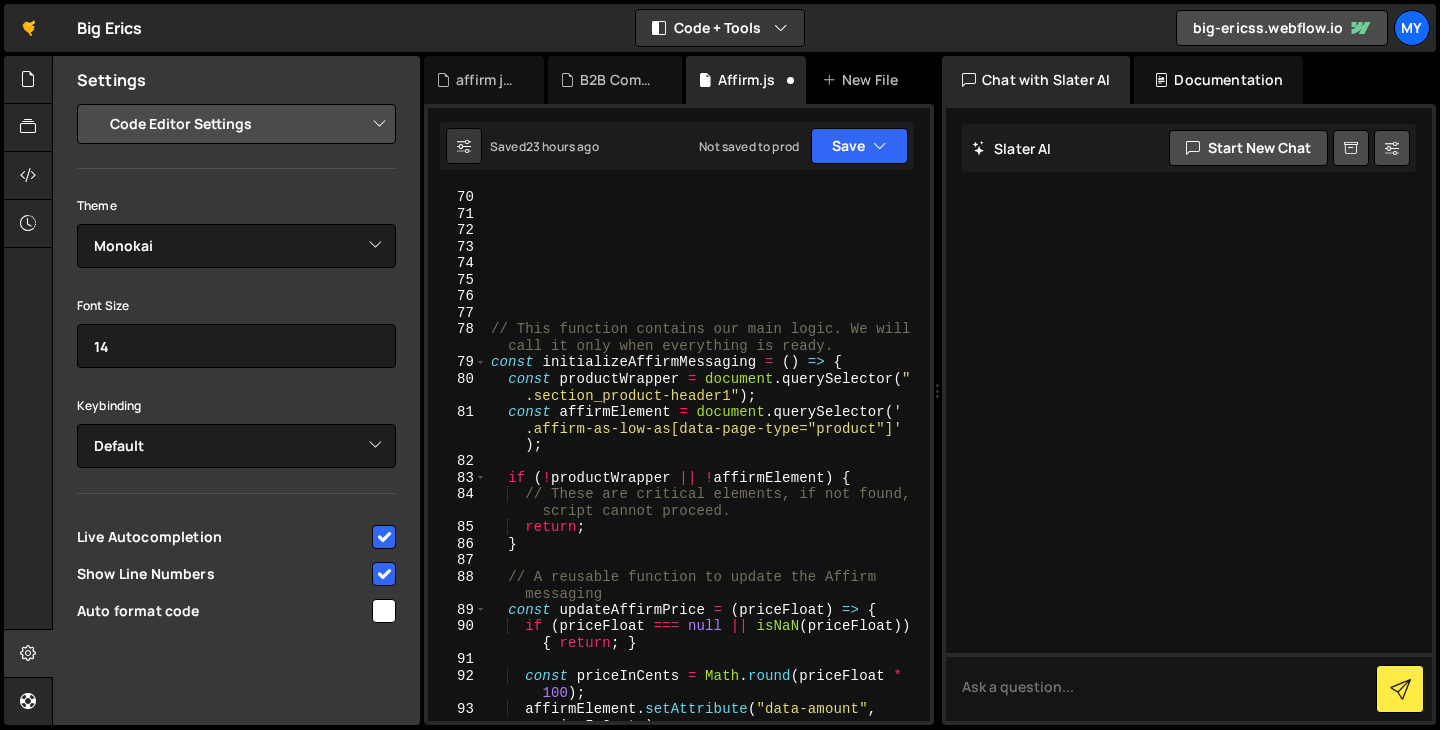 scroll, scrollTop: 1270, scrollLeft: 0, axis: vertical 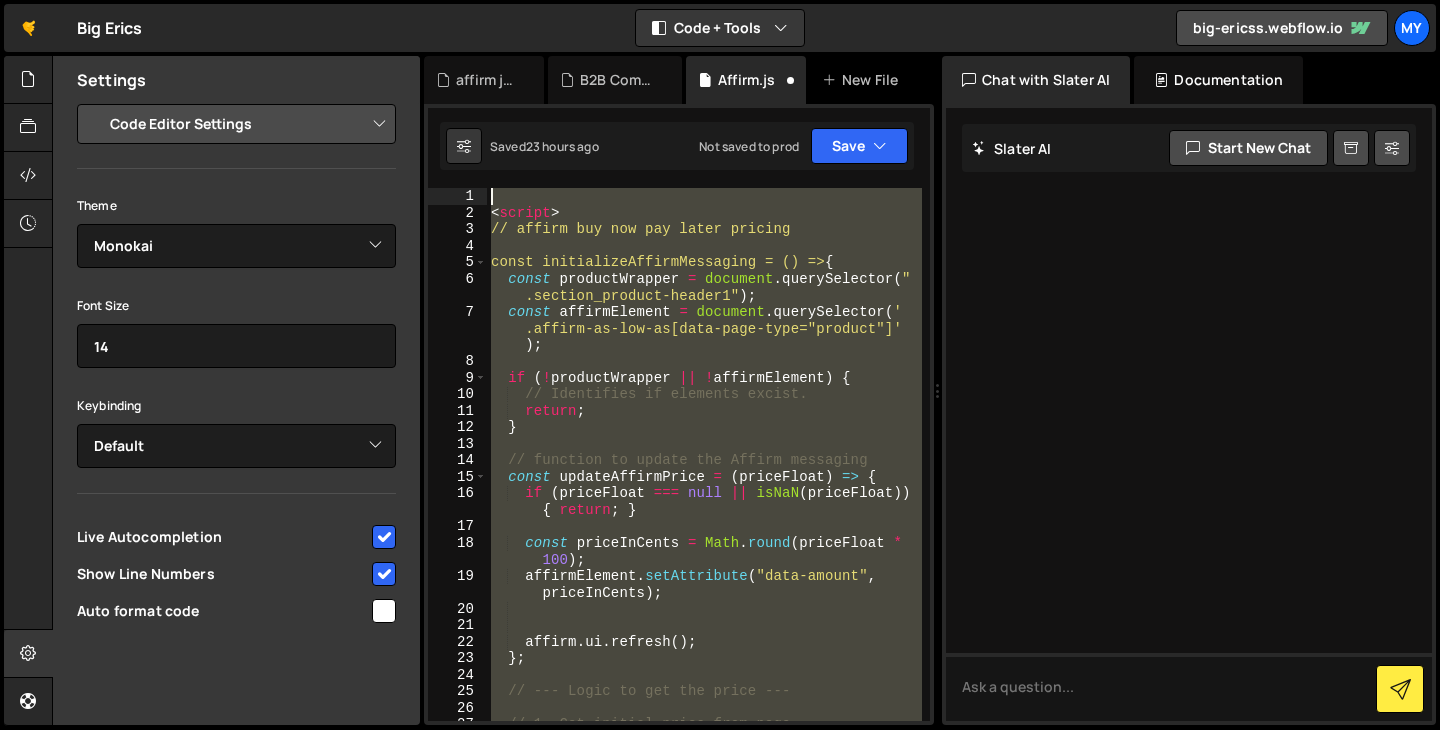 drag, startPoint x: 612, startPoint y: 629, endPoint x: 504, endPoint y: 118, distance: 522.2882 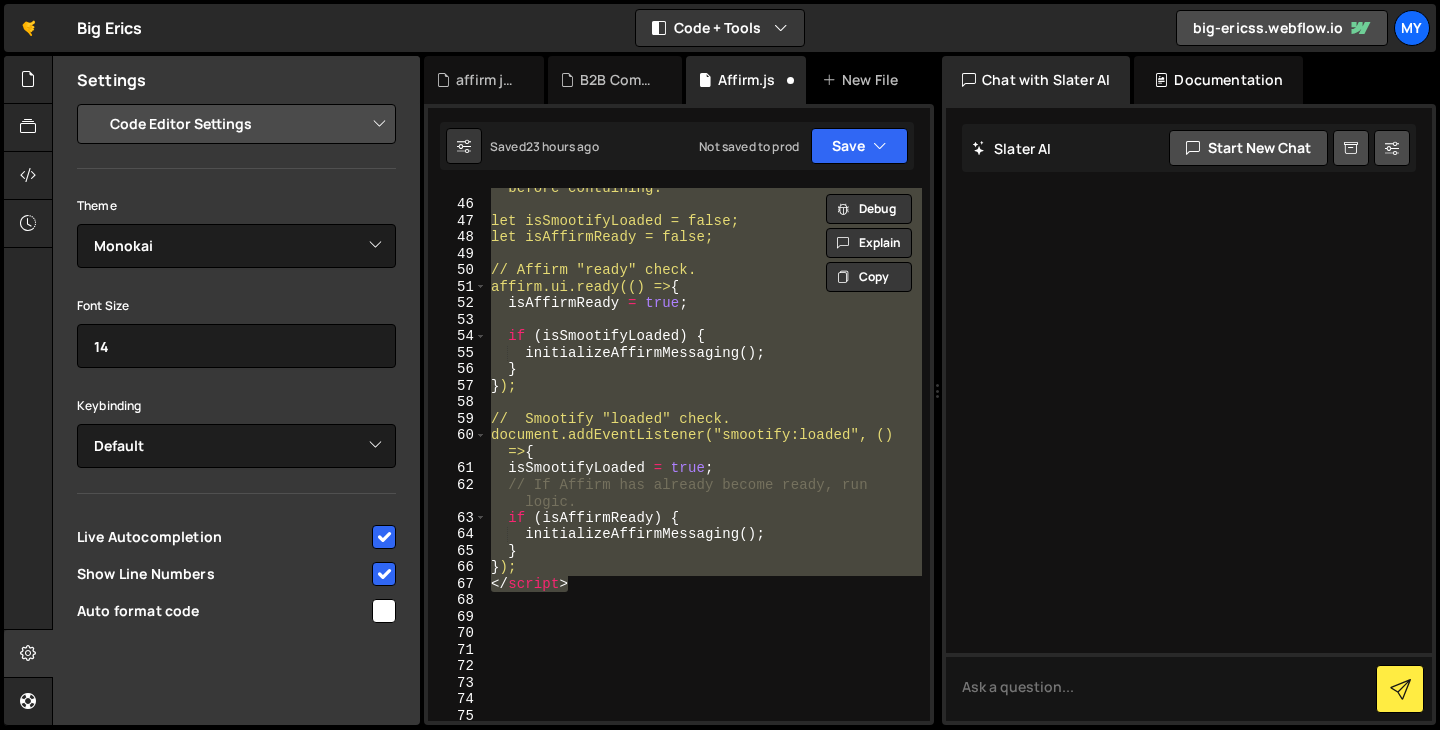 scroll, scrollTop: 0, scrollLeft: 0, axis: both 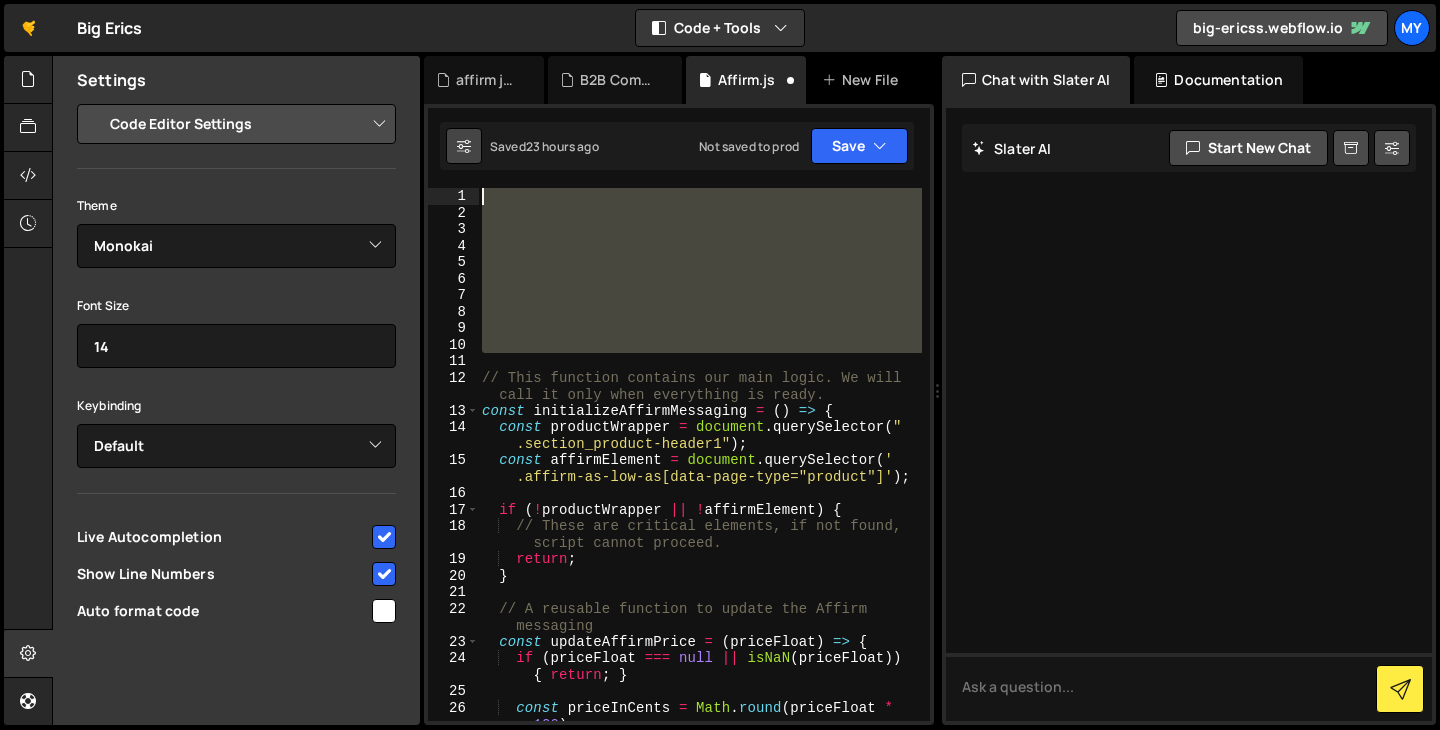 drag, startPoint x: 515, startPoint y: 357, endPoint x: 470, endPoint y: 151, distance: 210.85777 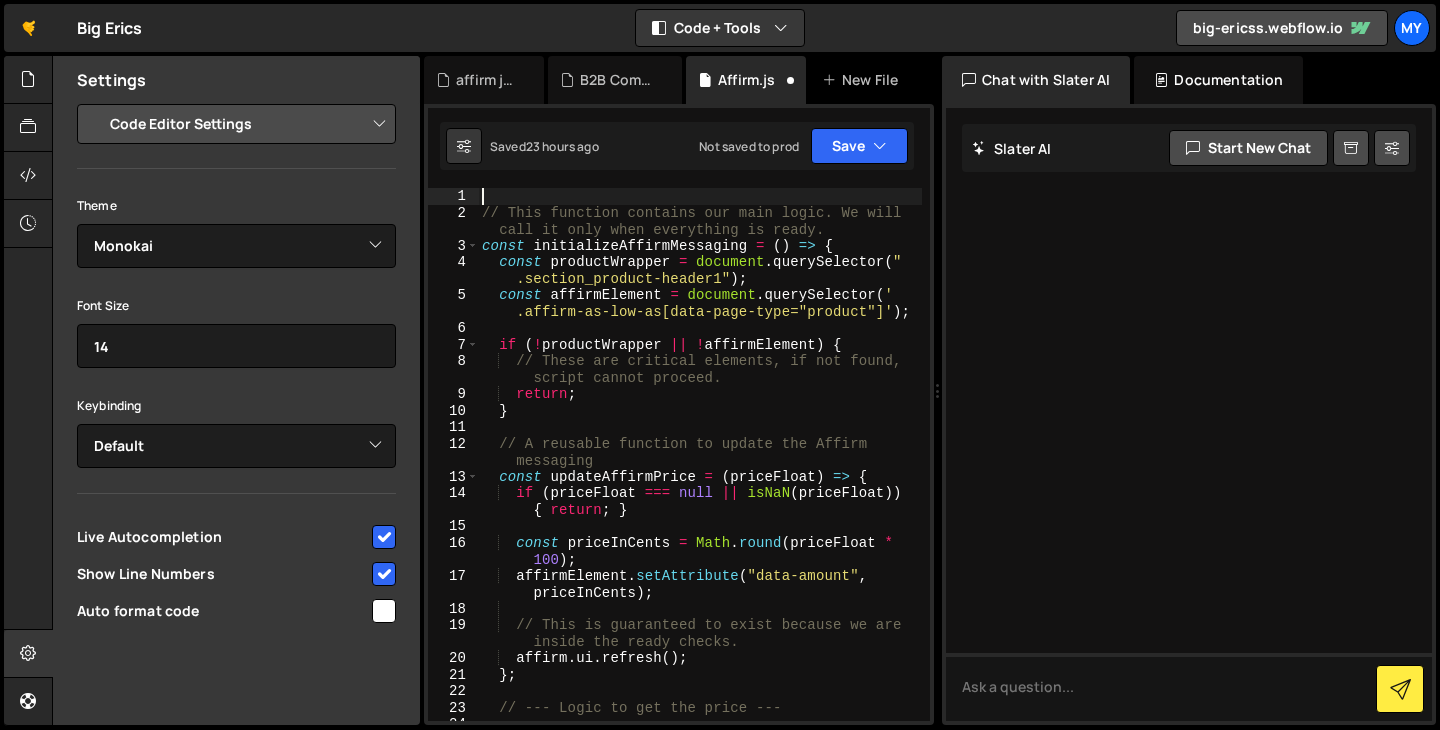 click on "// This function contains our main logic. We will     call it only when everything is ready. const   initializeAffirmMessaging   =   ( )   =>   {    const   productWrapper   =   document . querySelector ( "      .section_product-header1" ) ;    const   affirmElement   =   document . querySelector ( '      .affirm-as-low-as[data-page-type="product"]' ) ;       if   ( ! productWrapper   ||   ! affirmElement )   {       // These are critical elements, if not found,         script cannot proceed.       return ;    }    // A reusable function to update the Affirm       messaging    const   updateAffirmPrice   =   ( priceFloat )   =>   {       if   ( priceFloat   ===   null   ||   isNaN ( priceFloat ))          {   return ;   }       const   priceInCents   =   Math . round ( priceFloat   *          100 ) ;       affirmElement . setAttribute ( "data-amount" ,          priceInCents ) ;             // This is guaranteed to exist because we are               affirm . ui . ( )" at bounding box center (700, 479) 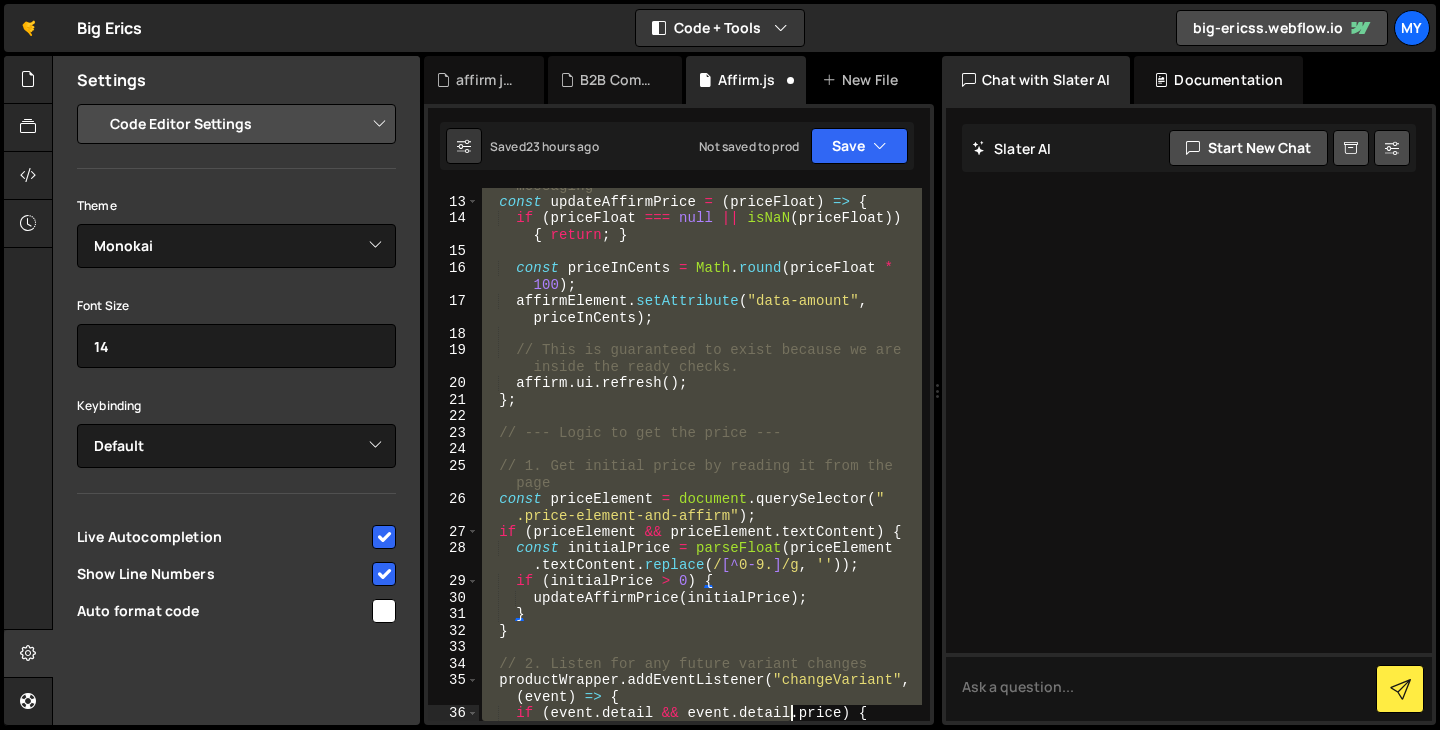scroll, scrollTop: 836, scrollLeft: 0, axis: vertical 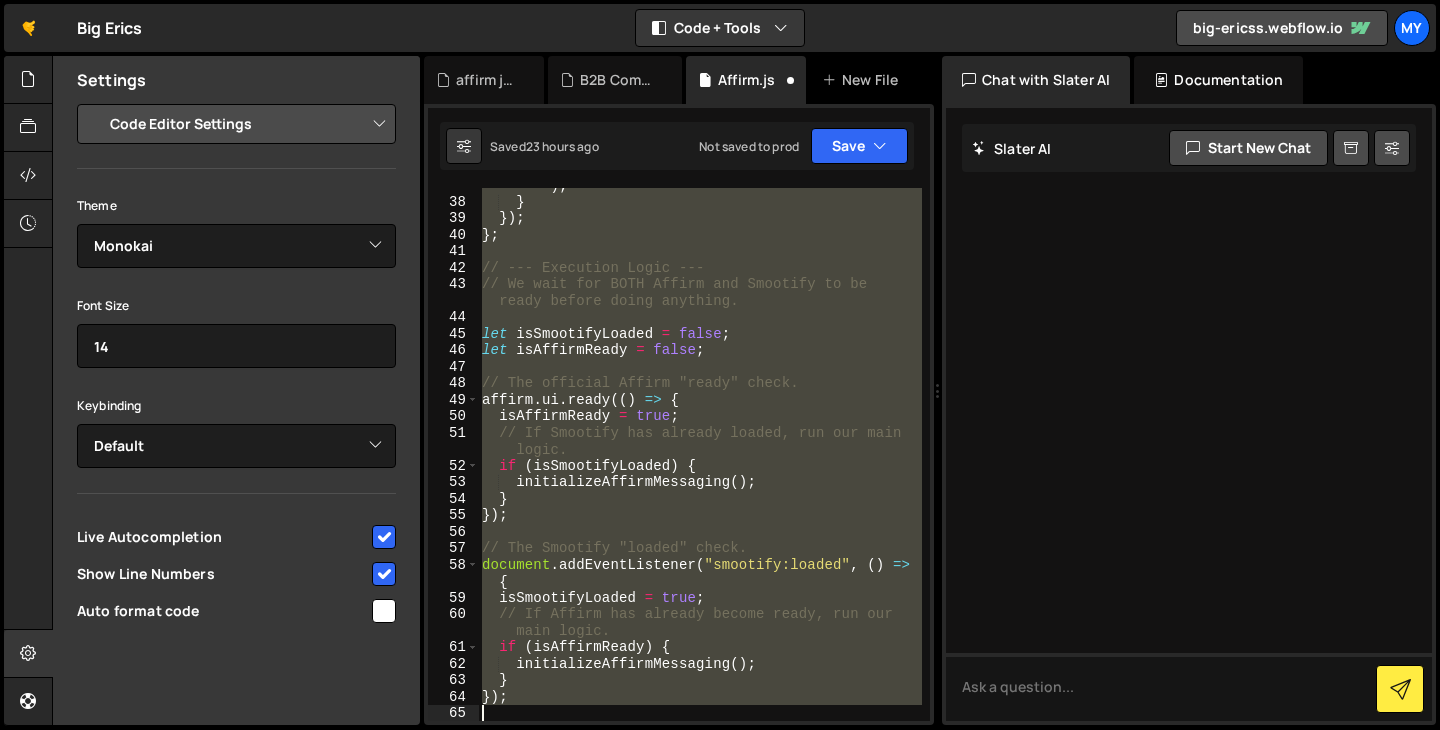 drag, startPoint x: 481, startPoint y: 206, endPoint x: 787, endPoint y: 787, distance: 656.65594 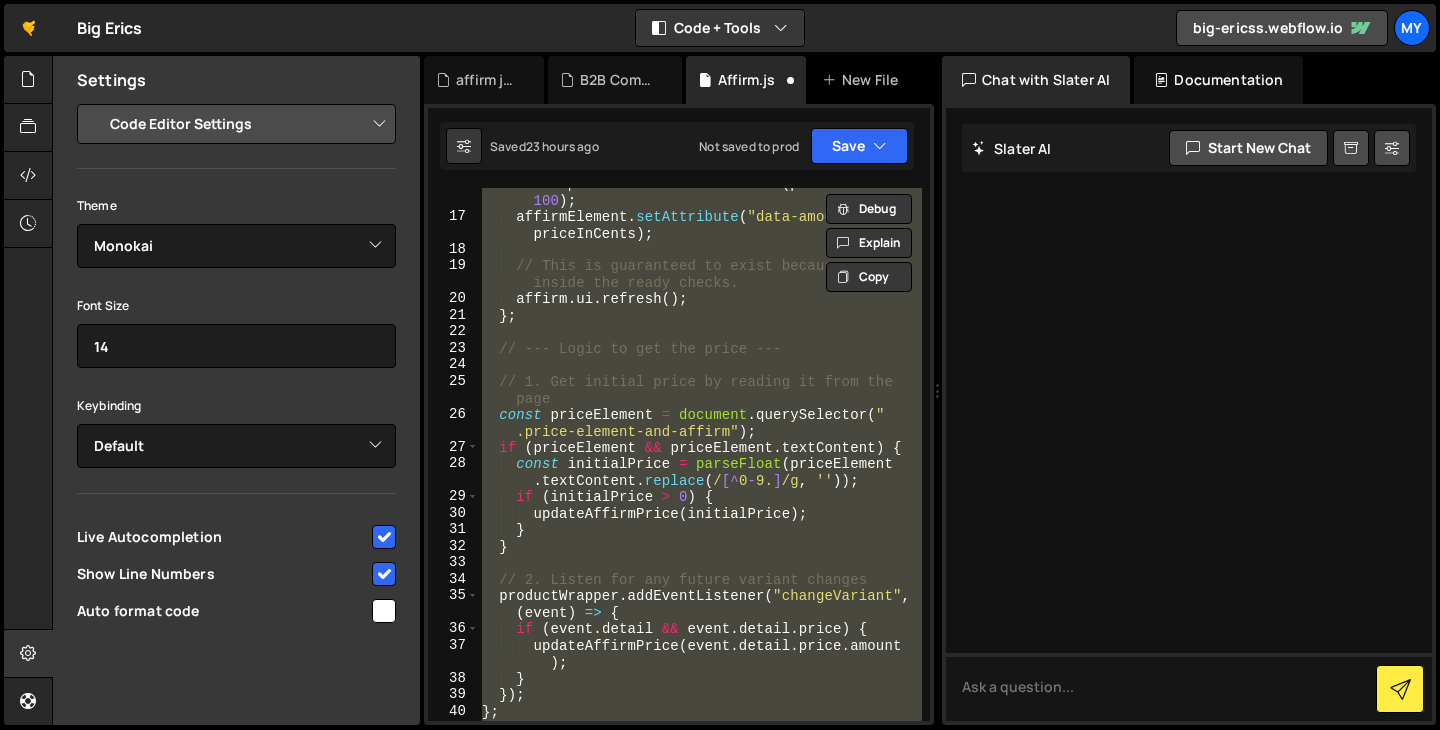 scroll, scrollTop: 0, scrollLeft: 0, axis: both 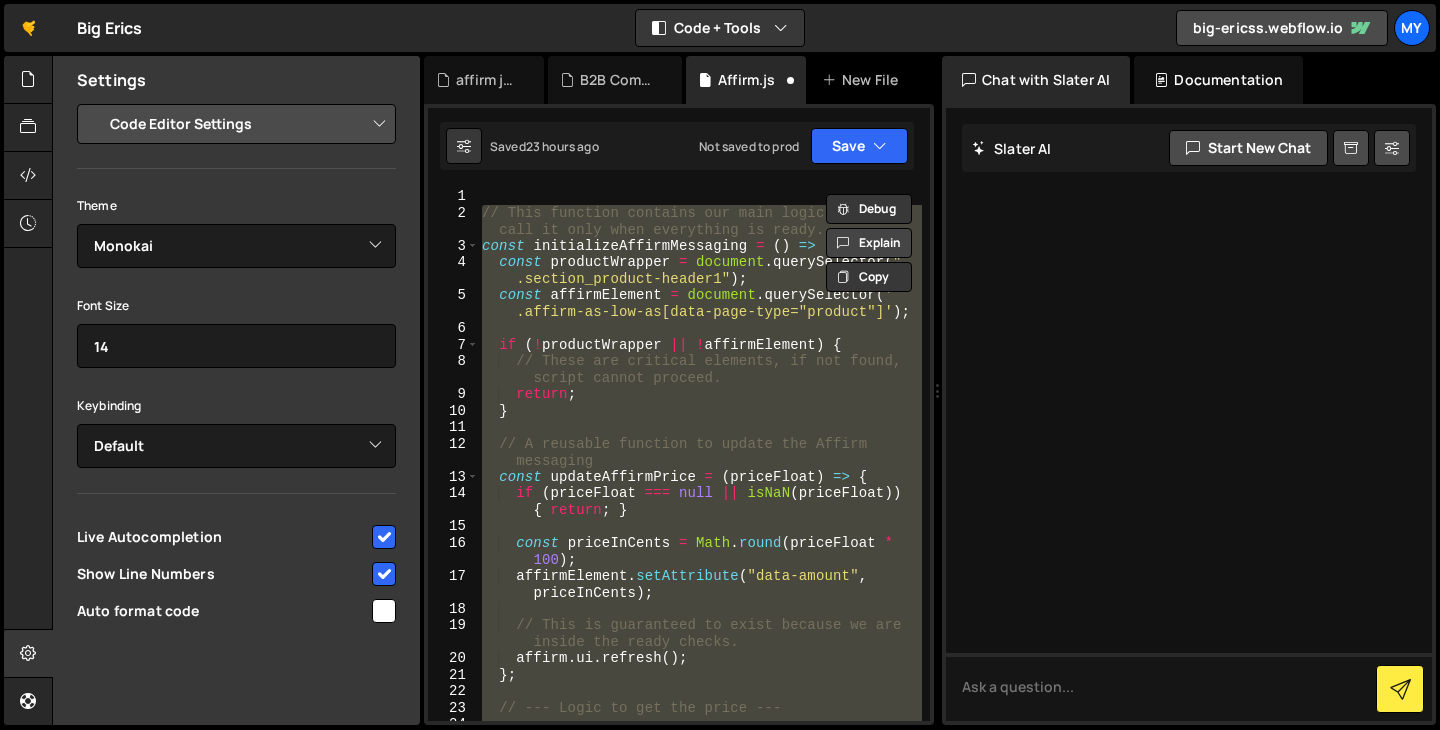 click on "Explain" at bounding box center [869, 243] 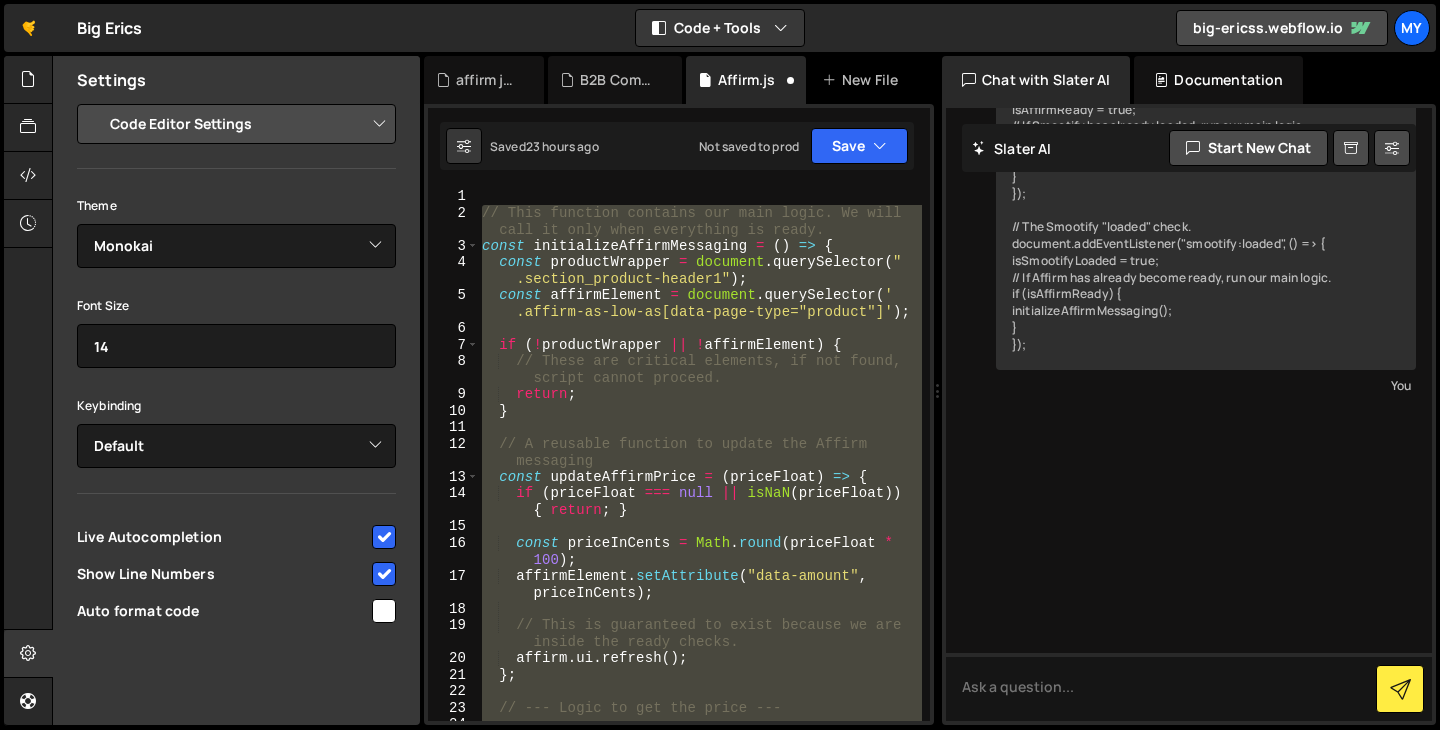 click on "// This function contains our main logic. We will     call it only when everything is ready. const   initializeAffirmMessaging   =   ( )   =>   {    const   productWrapper   =   document . querySelector ( "      .section_product-header1" ) ;    const   affirmElement   =   document . querySelector ( '      .affirm-as-low-as[data-page-type="product"]' ) ;       if   ( ! productWrapper   ||   ! affirmElement )   {       // These are critical elements, if not found,         script cannot proceed.       return ;    }    // A reusable function to update the Affirm       messaging    const   updateAffirmPrice   =   ( priceFloat )   =>   {       if   ( priceFloat   ===   null   ||   isNaN ( priceFloat ))          {   return ;   }       const   priceInCents   =   Math . round ( priceFloat   *          100 ) ;       affirmElement . setAttribute ( "data-amount" ,          priceInCents ) ;             // This is guaranteed to exist because we are               affirm . ui . ( )" at bounding box center [700, 479] 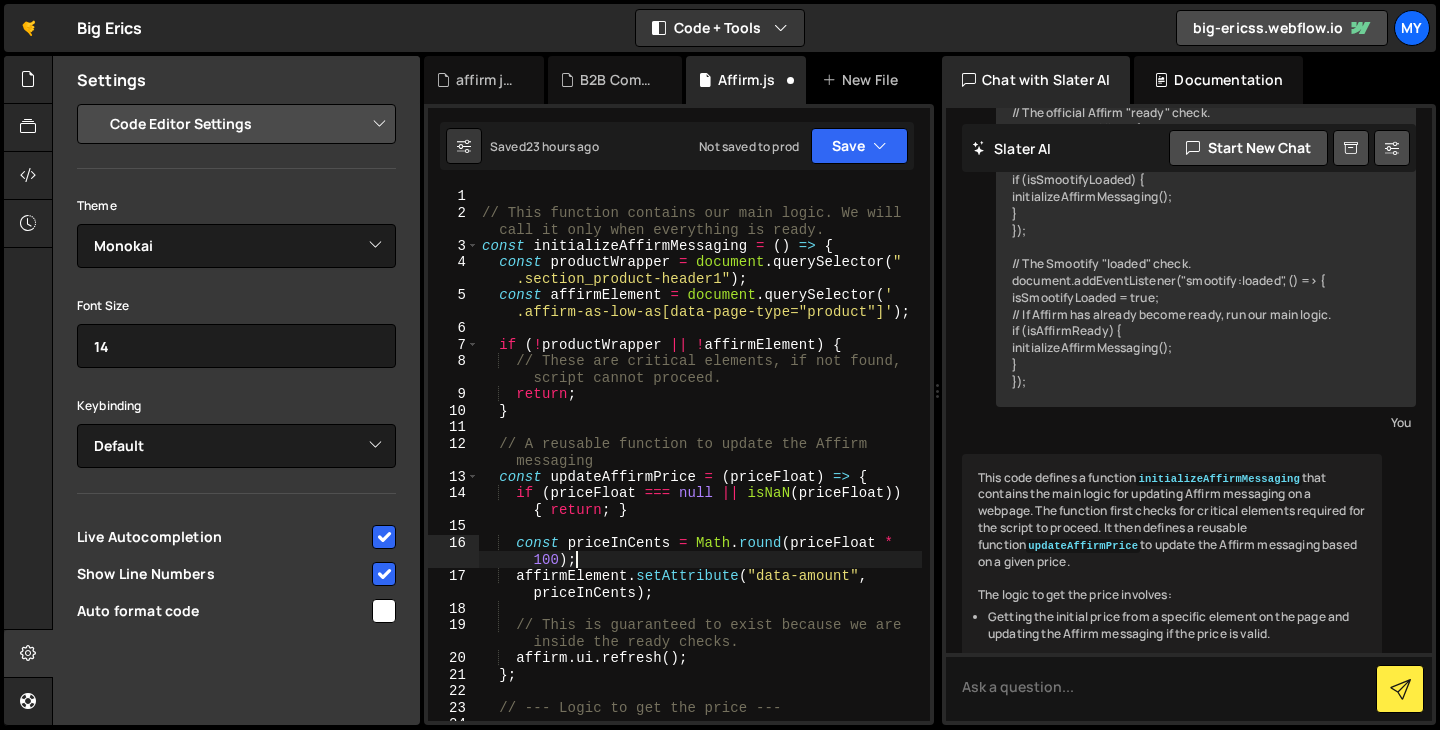 scroll, scrollTop: 1015, scrollLeft: 0, axis: vertical 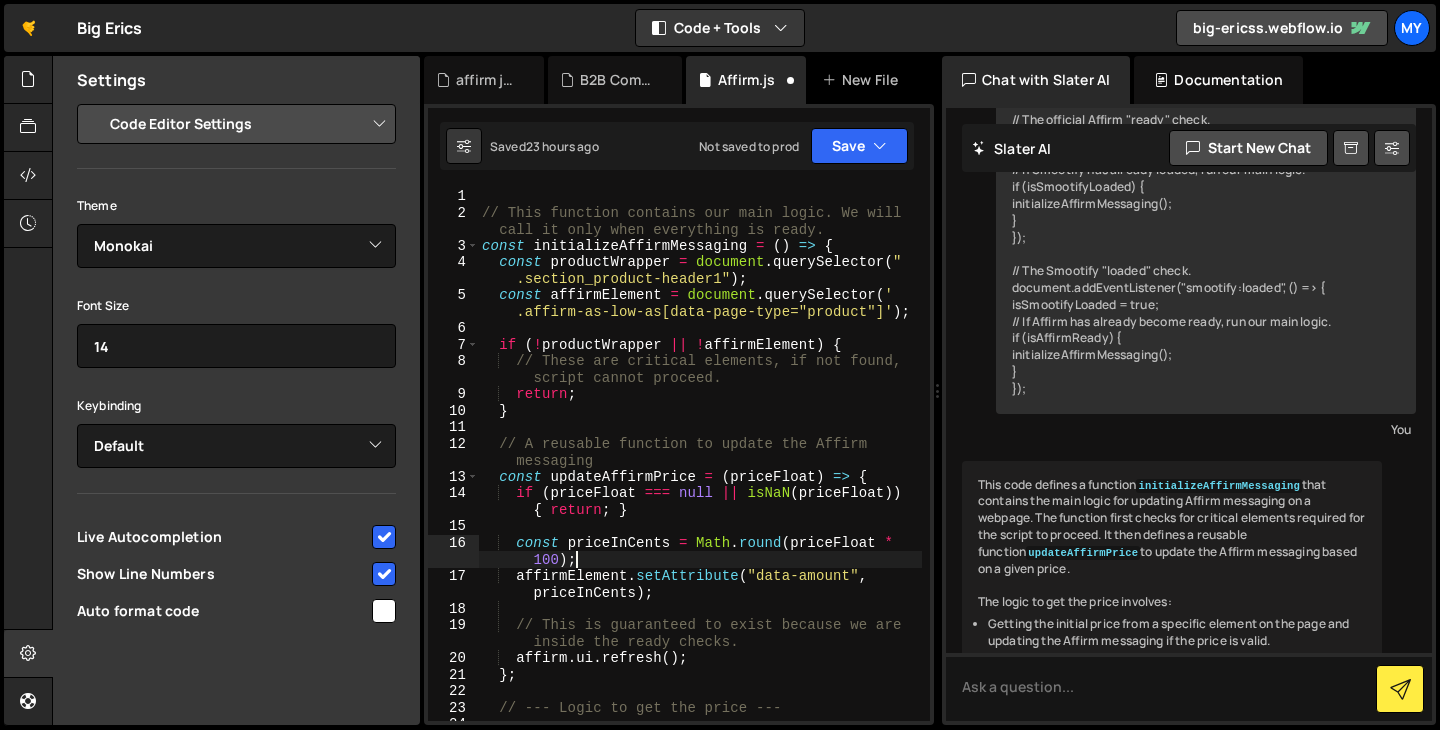 click on "This code defines a function  initializeAffirmMessaging  that contains the main logic for updating Affirm messaging on a webpage. The function first checks for critical elements required for the script to proceed. It then defines a reusable function  updateAffirmPrice  to update the Affirm messaging based on a given price.
The logic to get the price involves:
Getting the initial price from a specific element on the page and updating the Affirm messaging if the price is valid.
Listening for any future variant changes and updating the Affirm messaging accordingly.
The code also includes execution logic where it waits for both Affirm and Smootify to be ready before running the main logic ( initializeAffirmMessaging ). It sets flags ( isSmootifyLoaded  and  isAffirmReady ) based on the readiness of Affirm and Smootify. Once both are ready, it calls  initializeAffirmMessaging" at bounding box center [1172, 678] 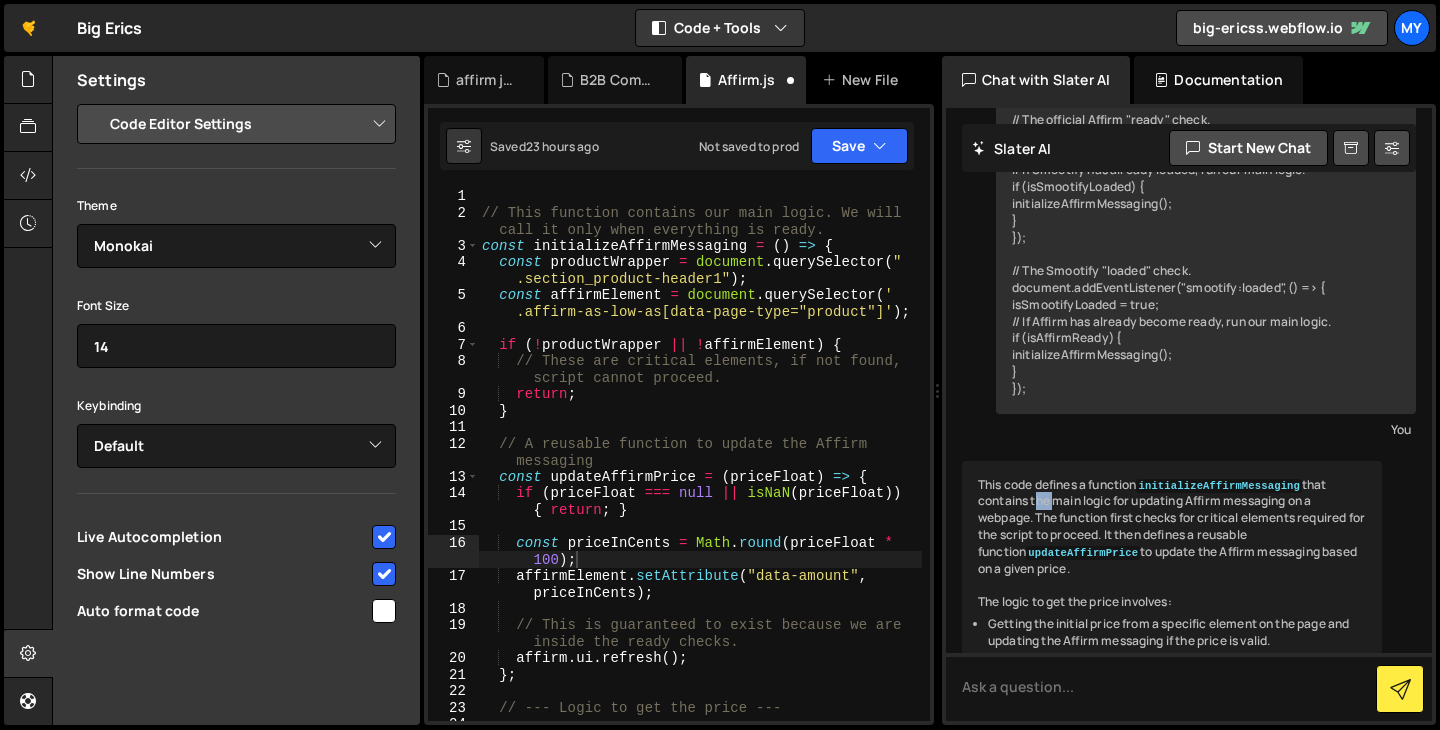 click on "This code defines a function  initializeAffirmMessaging  that contains the main logic for updating Affirm messaging on a webpage. The function first checks for critical elements required for the script to proceed. It then defines a reusable function  updateAffirmPrice  to update the Affirm messaging based on a given price.
The logic to get the price involves:
Getting the initial price from a specific element on the page and updating the Affirm messaging if the price is valid.
Listening for any future variant changes and updating the Affirm messaging accordingly.
The code also includes execution logic where it waits for both Affirm and Smootify to be ready before running the main logic ( initializeAffirmMessaging ). It sets flags ( isSmootifyLoaded  and  isAffirmReady ) based on the readiness of Affirm and Smootify. Once both are ready, it calls  initializeAffirmMessaging" at bounding box center [1172, 678] 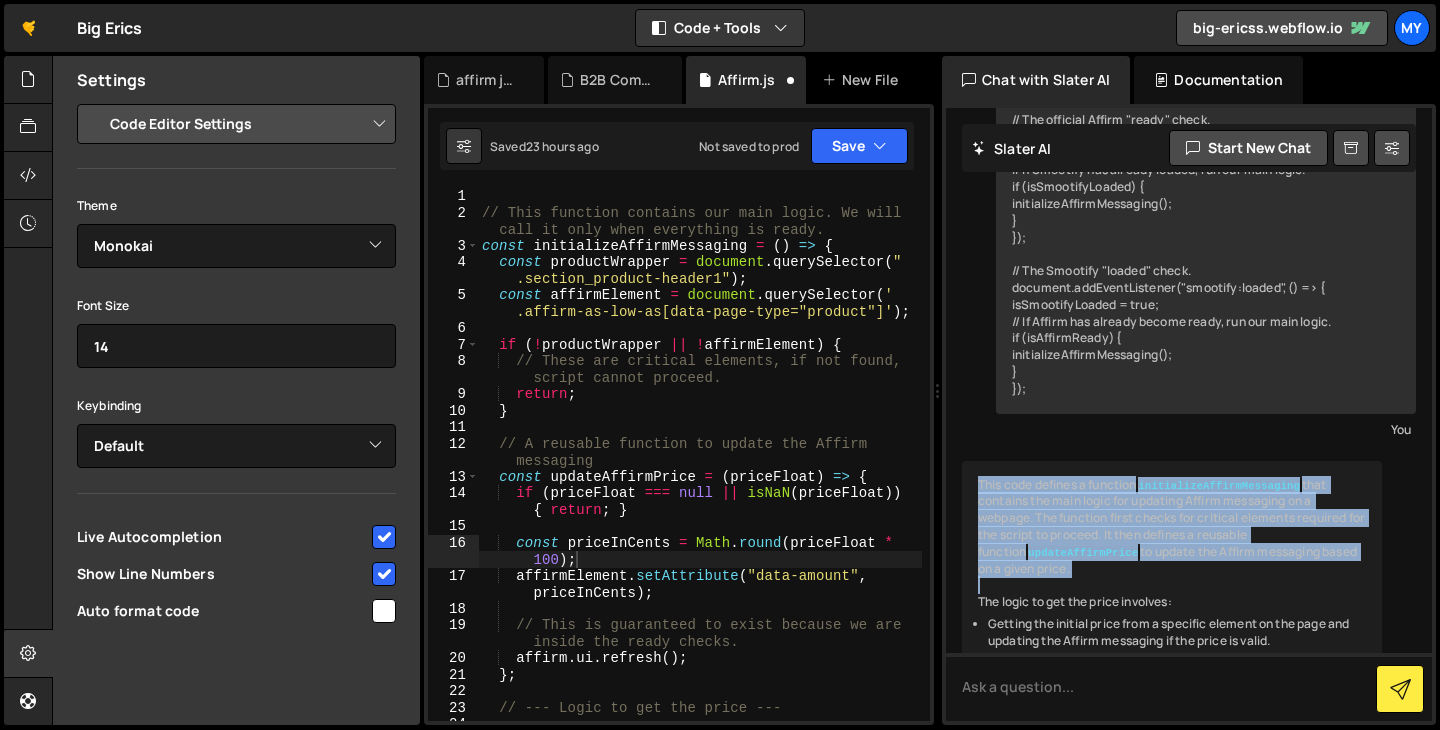 click on "This code defines a function  initializeAffirmMessaging  that contains the main logic for updating Affirm messaging on a webpage. The function first checks for critical elements required for the script to proceed. It then defines a reusable function  updateAffirmPrice  to update the Affirm messaging based on a given price.
The logic to get the price involves:
Getting the initial price from a specific element on the page and updating the Affirm messaging if the price is valid.
Listening for any future variant changes and updating the Affirm messaging accordingly.
The code also includes execution logic where it waits for both Affirm and Smootify to be ready before running the main logic ( initializeAffirmMessaging ). It sets flags ( isSmootifyLoaded  and  isAffirmReady ) based on the readiness of Affirm and Smootify. Once both are ready, it calls  initializeAffirmMessaging" at bounding box center (1172, 678) 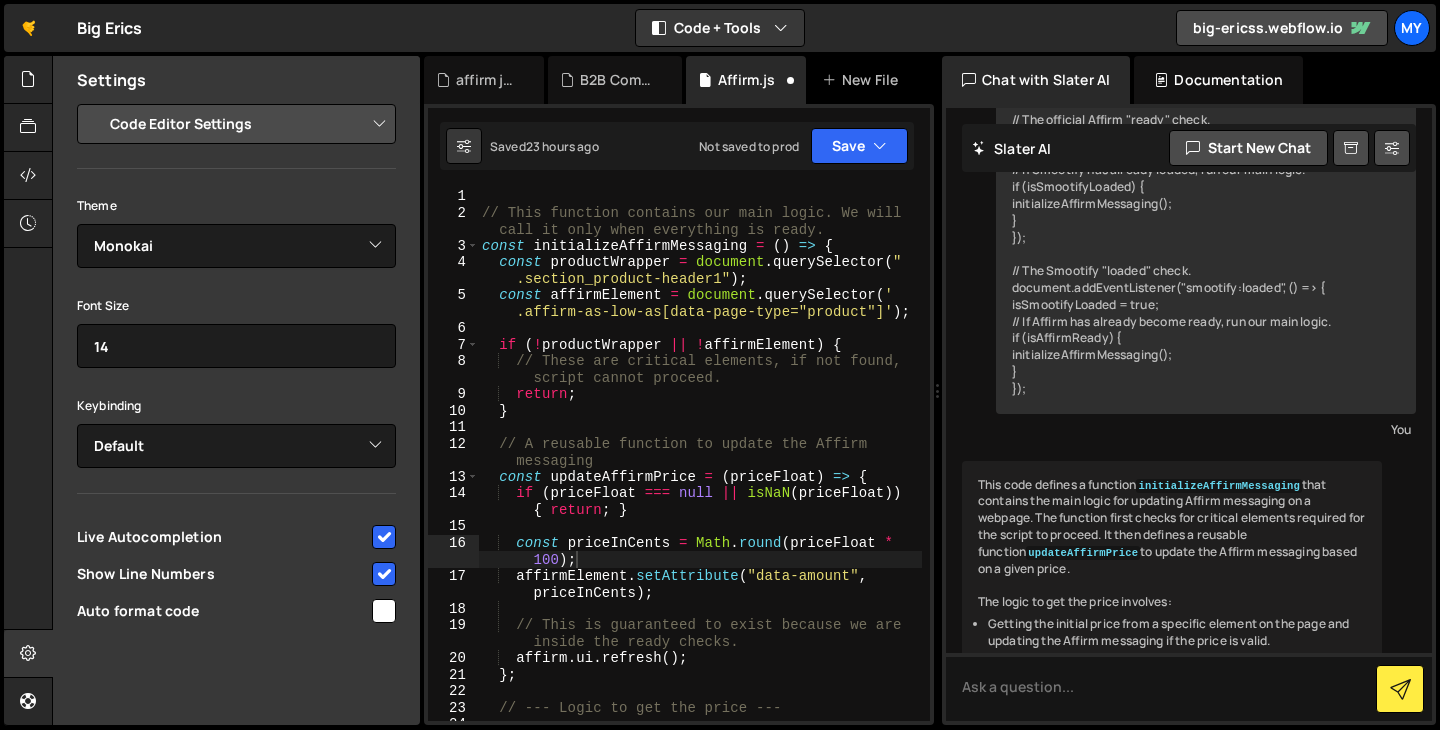 click on "This code defines a function  initializeAffirmMessaging  that contains the main logic for updating Affirm messaging on a webpage. The function first checks for critical elements required for the script to proceed. It then defines a reusable function  updateAffirmPrice  to update the Affirm messaging based on a given price.
The logic to get the price involves:
Getting the initial price from a specific element on the page and updating the Affirm messaging if the price is valid.
Listening for any future variant changes and updating the Affirm messaging accordingly.
The code also includes execution logic where it waits for both Affirm and Smootify to be ready before running the main logic ( initializeAffirmMessaging ). It sets flags ( isSmootifyLoaded  and  isAffirmReady ) based on the readiness of Affirm and Smootify. Once both are ready, it calls  initializeAffirmMessaging" at bounding box center (1172, 678) 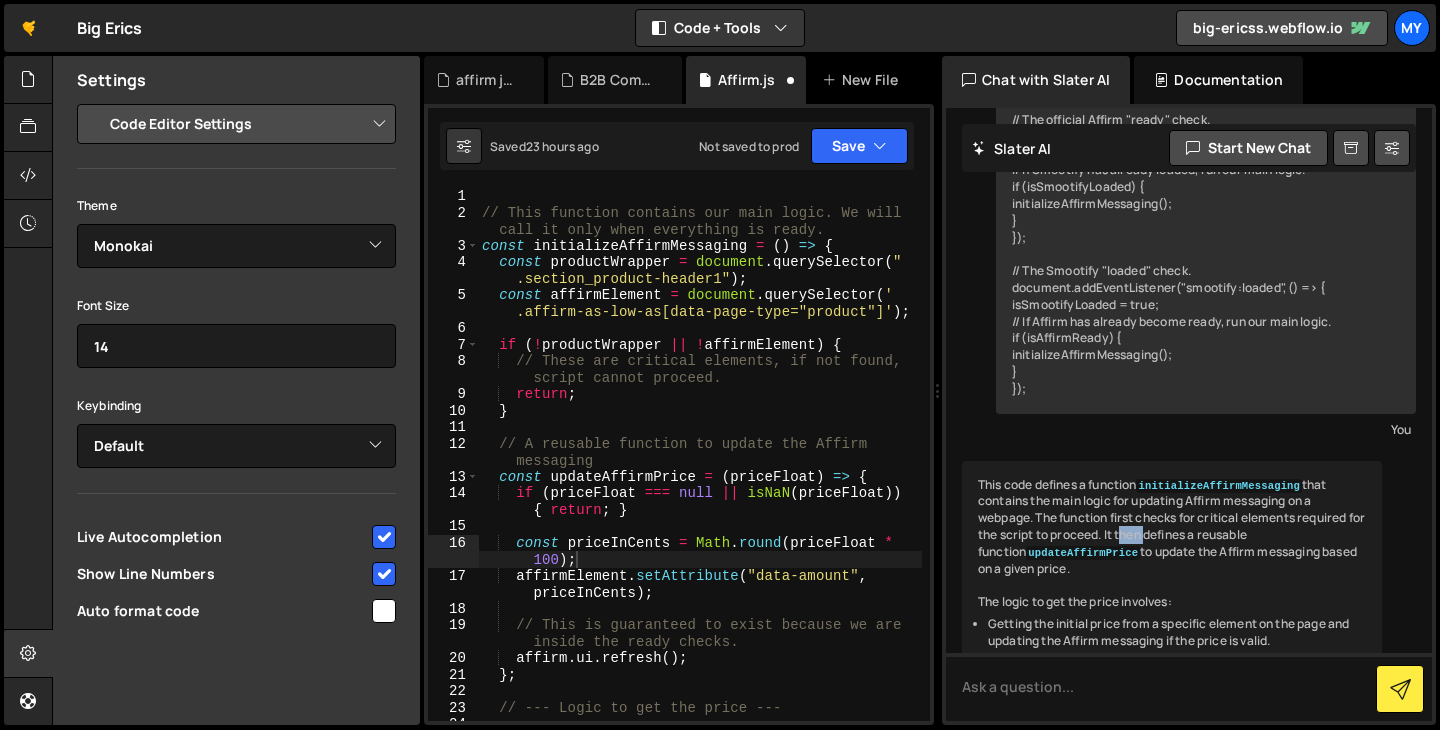 click on "This code defines a function  initializeAffirmMessaging  that contains the main logic for updating Affirm messaging on a webpage. The function first checks for critical elements required for the script to proceed. It then defines a reusable function  updateAffirmPrice  to update the Affirm messaging based on a given price.
The logic to get the price involves:
Getting the initial price from a specific element on the page and updating the Affirm messaging if the price is valid.
Listening for any future variant changes and updating the Affirm messaging accordingly.
The code also includes execution logic where it waits for both Affirm and Smootify to be ready before running the main logic ( initializeAffirmMessaging ). It sets flags ( isSmootifyLoaded  and  isAffirmReady ) based on the readiness of Affirm and Smootify. Once both are ready, it calls  initializeAffirmMessaging" at bounding box center (1172, 678) 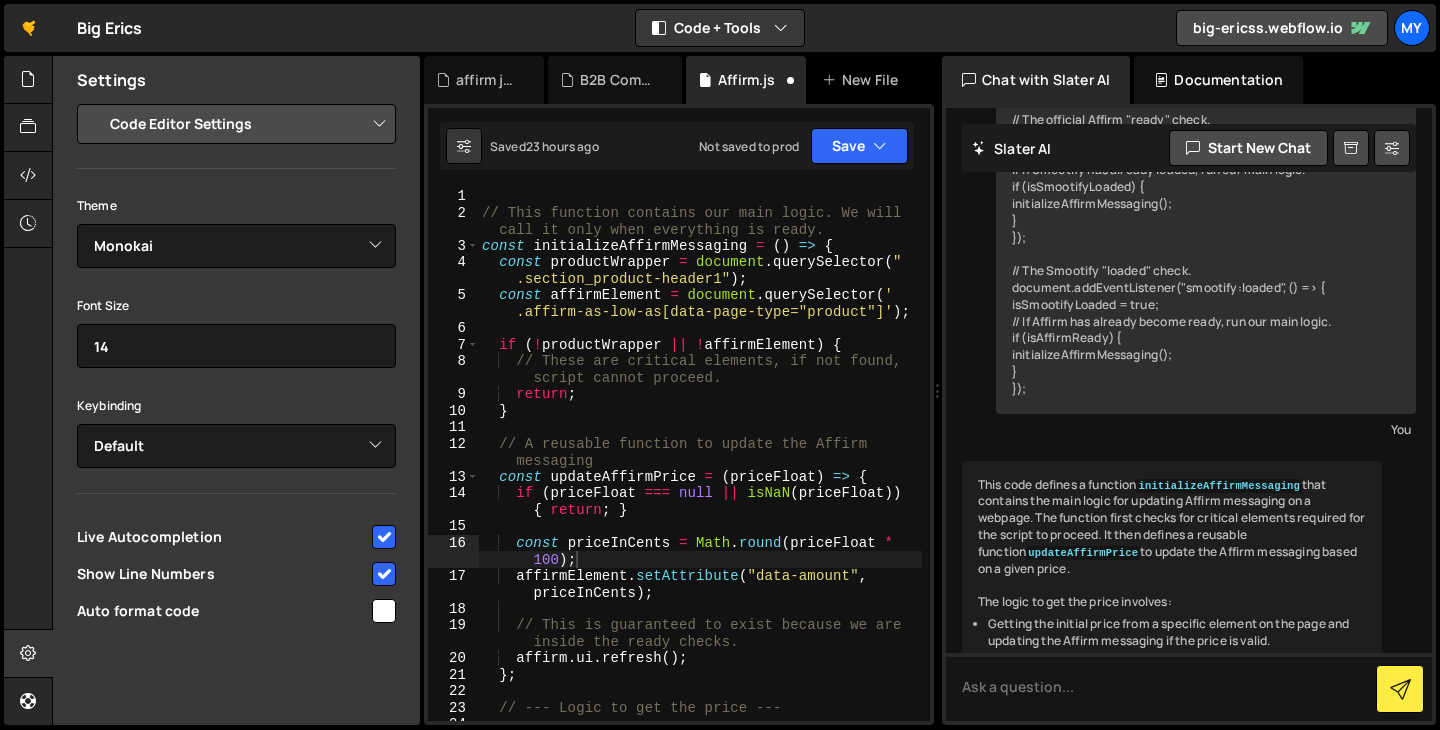 click on "This code defines a function  initializeAffirmMessaging  that contains the main logic for updating Affirm messaging on a webpage. The function first checks for critical elements required for the script to proceed. It then defines a reusable function  updateAffirmPrice  to update the Affirm messaging based on a given price.
The logic to get the price involves:
Getting the initial price from a specific element on the page and updating the Affirm messaging if the price is valid.
Listening for any future variant changes and updating the Affirm messaging accordingly.
The code also includes execution logic where it waits for both Affirm and Smootify to be ready before running the main logic ( initializeAffirmMessaging ). It sets flags ( isSmootifyLoaded  and  isAffirmReady ) based on the readiness of Affirm and Smootify. Once both are ready, it calls  initializeAffirmMessaging" at bounding box center (1172, 678) 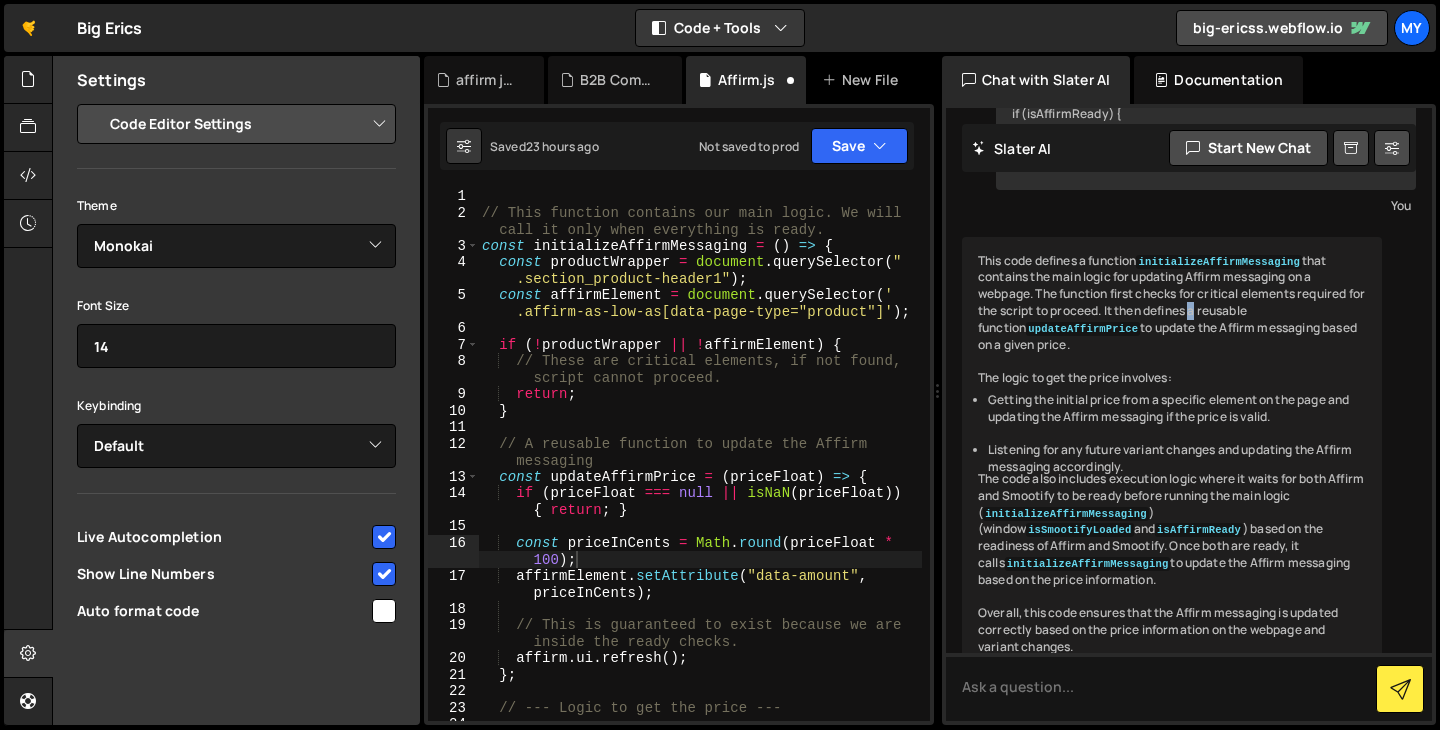 scroll, scrollTop: 1322, scrollLeft: 0, axis: vertical 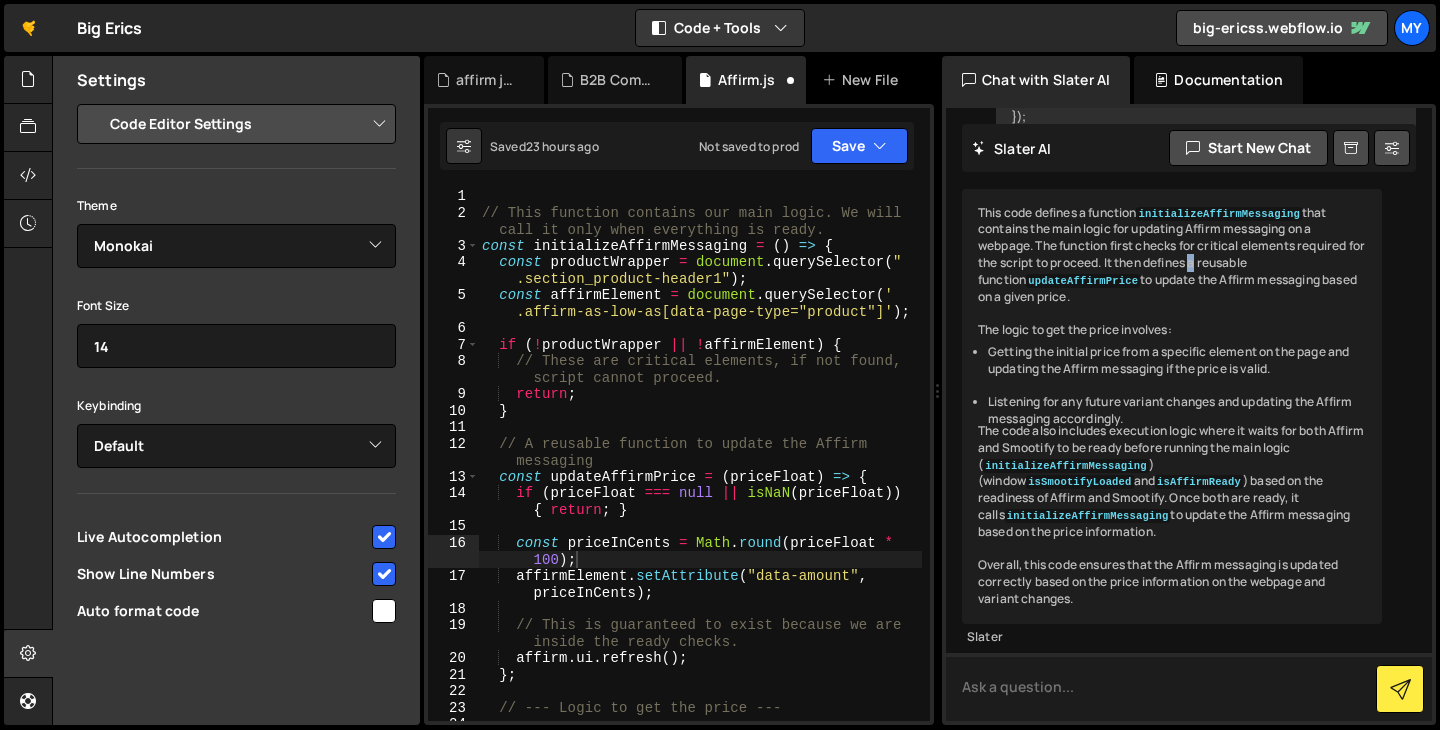 click at bounding box center (1189, 687) 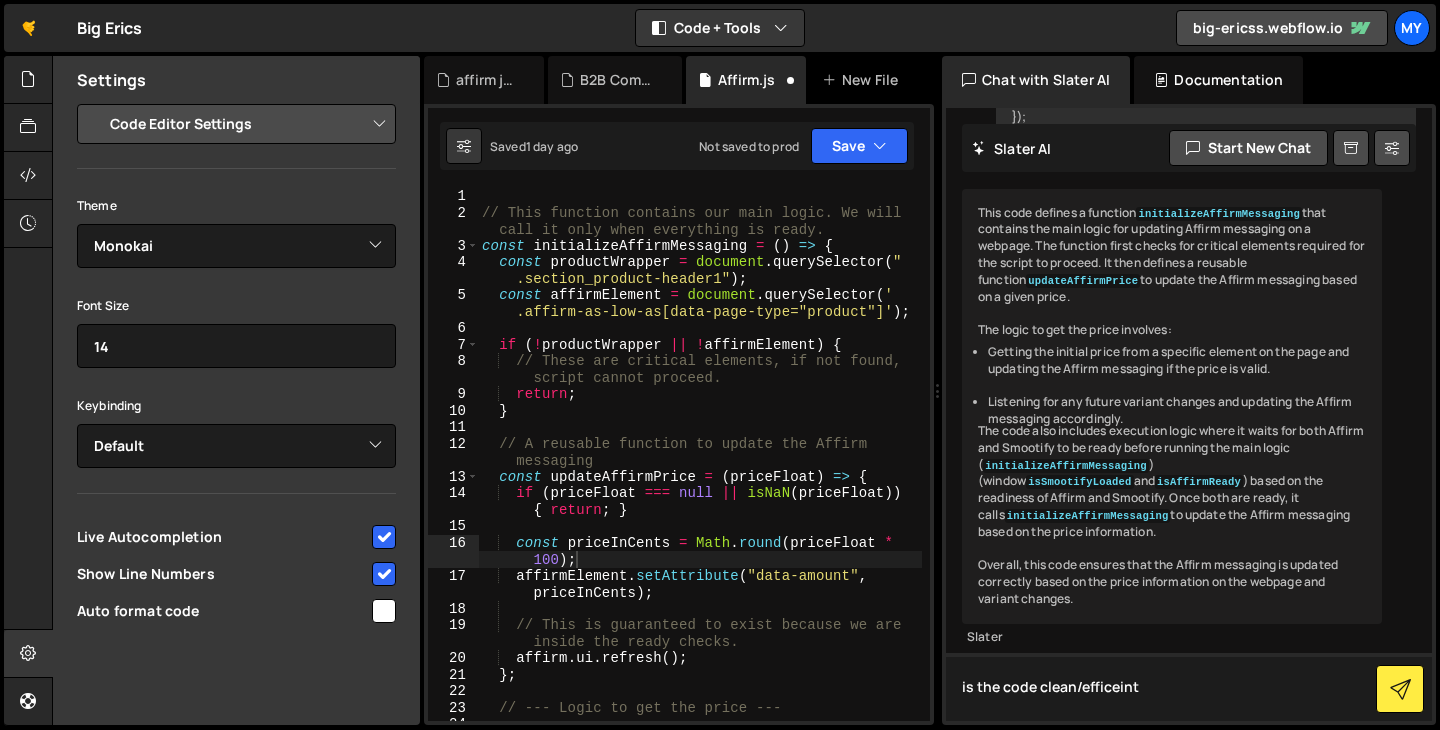 type on "is the code clean/efficeint?" 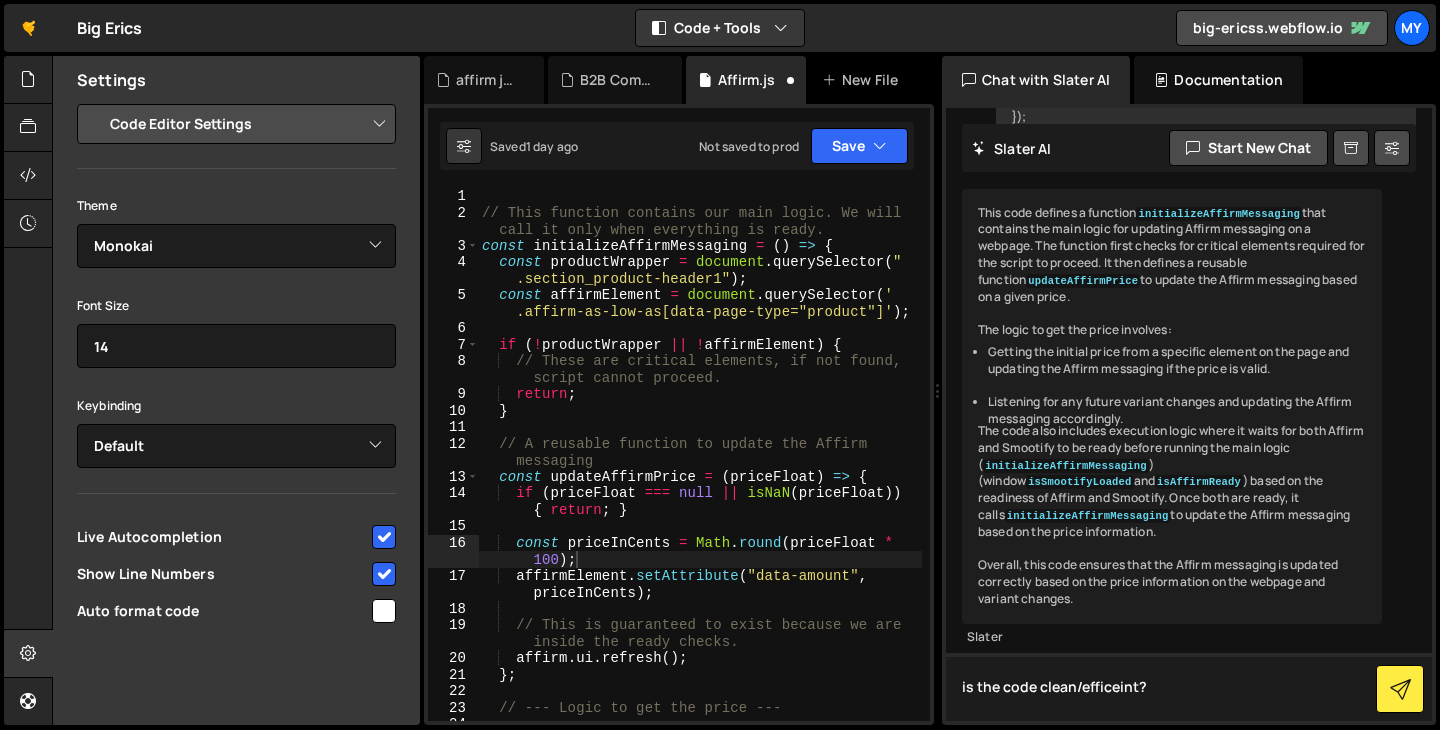 type 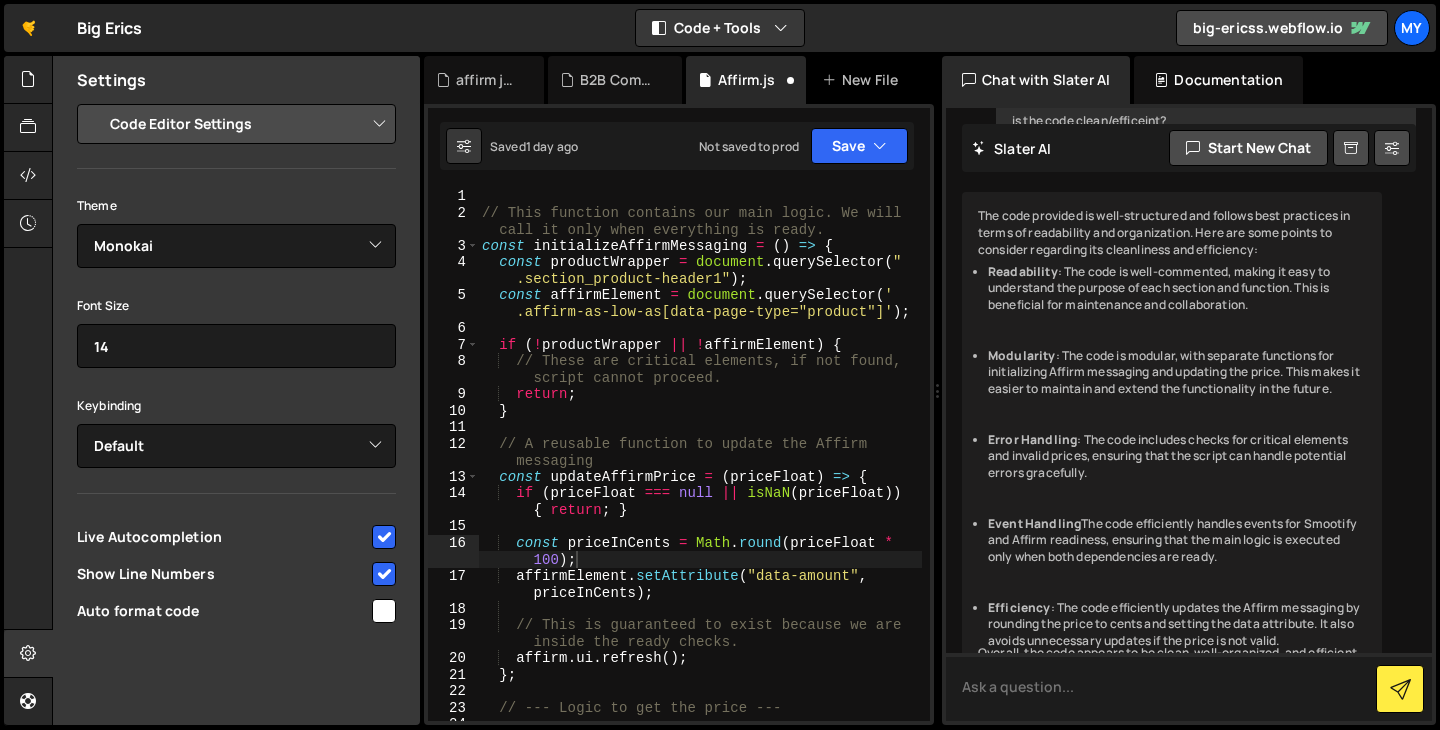 scroll, scrollTop: 1855, scrollLeft: 0, axis: vertical 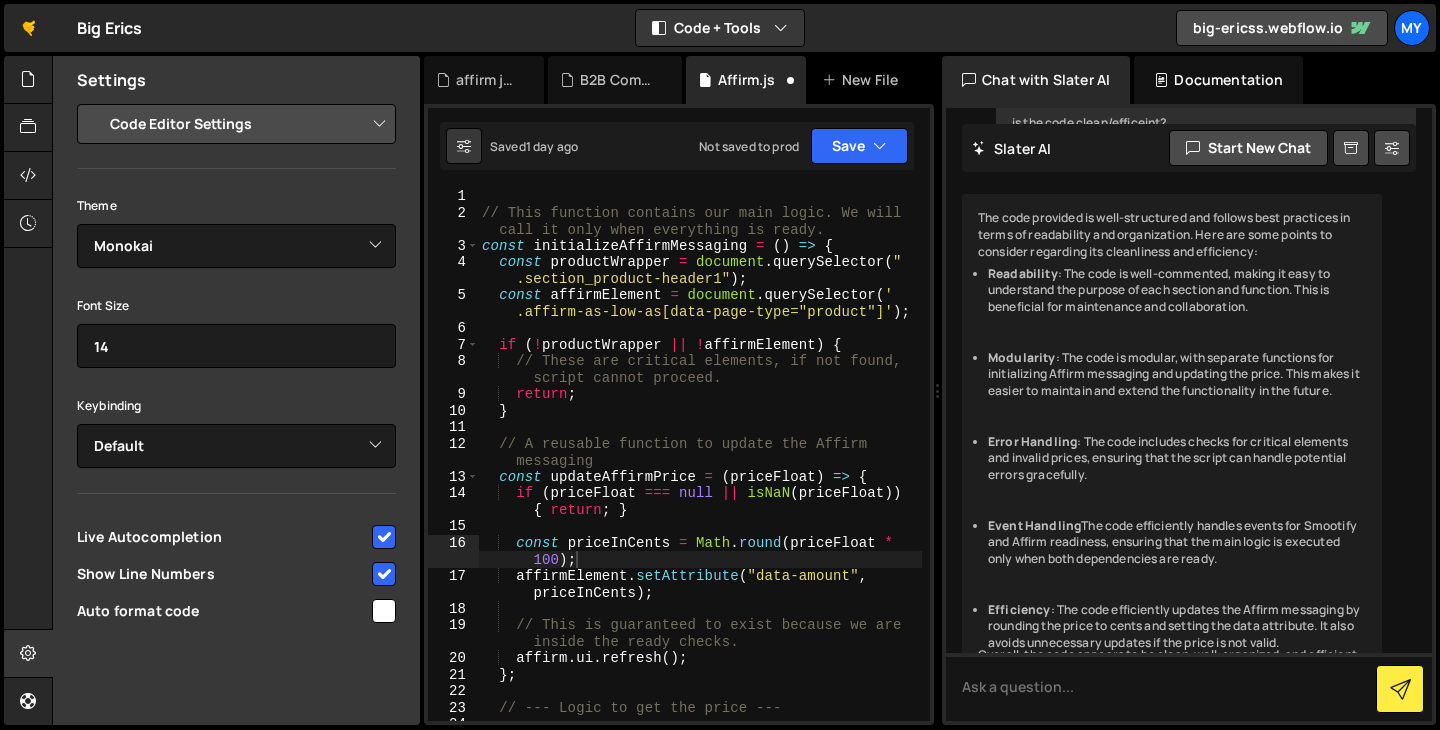 click on "Readability : The code is well-commented, making it easy to understand the purpose of each section and function. This is beneficial for maintenance and collaboration." at bounding box center (1177, 291) 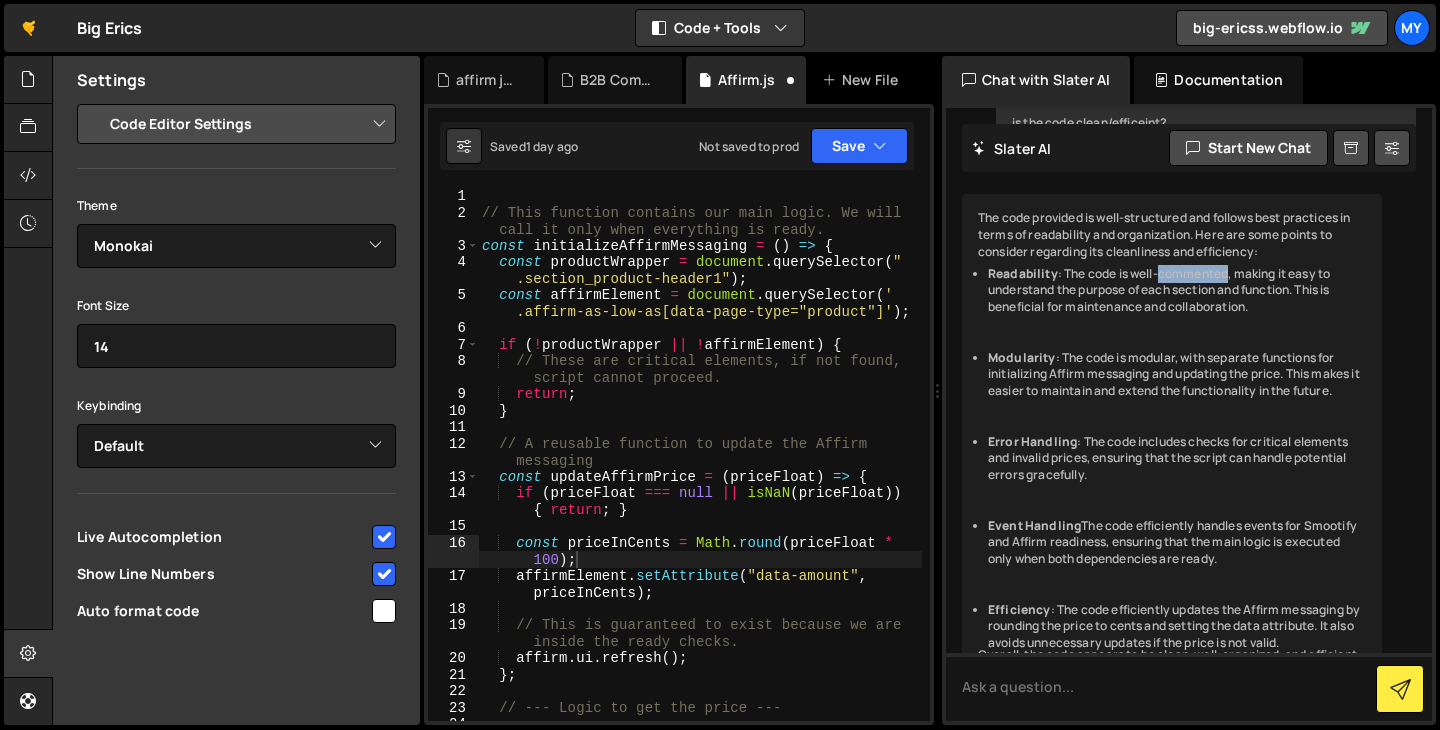 click on "Readability : The code is well-commented, making it easy to understand the purpose of each section and function. This is beneficial for maintenance and collaboration." at bounding box center (1177, 291) 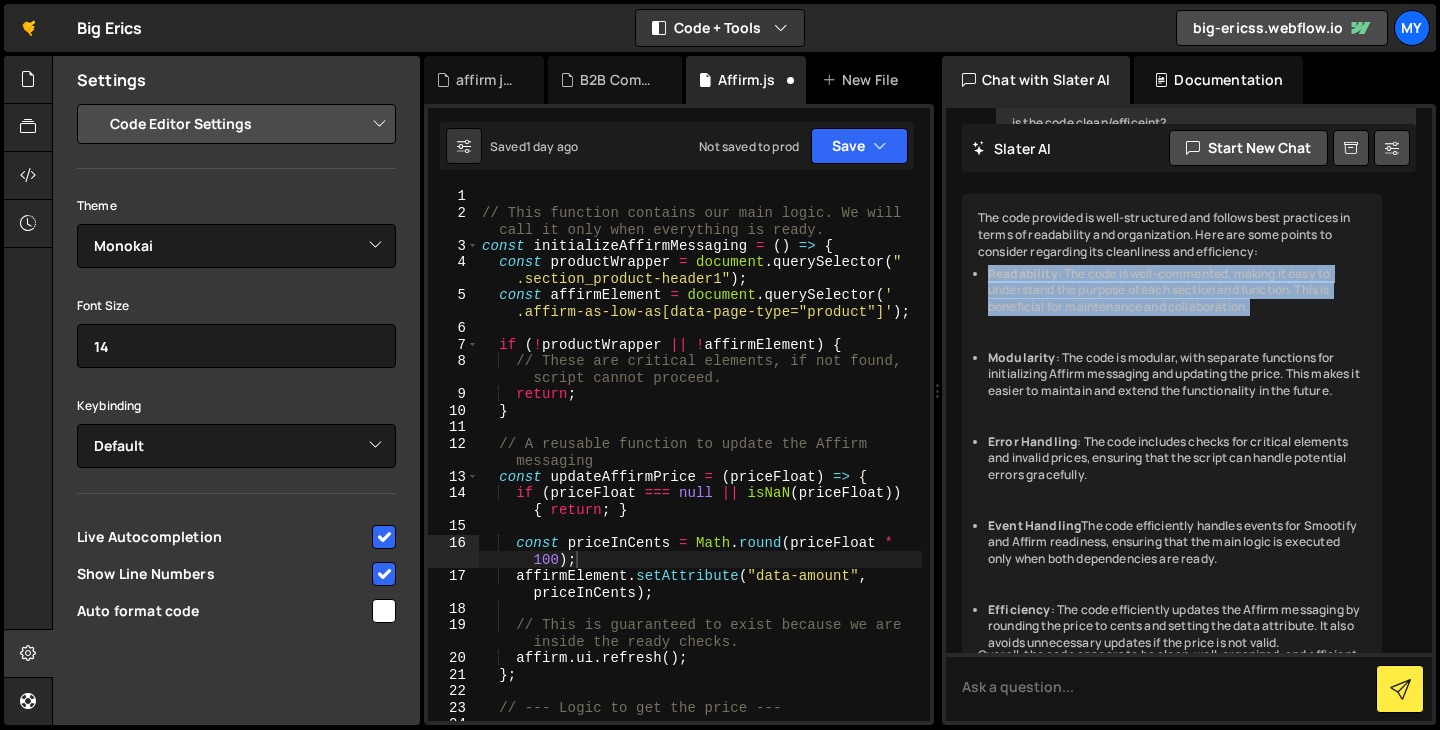 click on "Readability : The code is well-commented, making it easy to understand the purpose of each section and function. This is beneficial for maintenance and collaboration." at bounding box center (1177, 291) 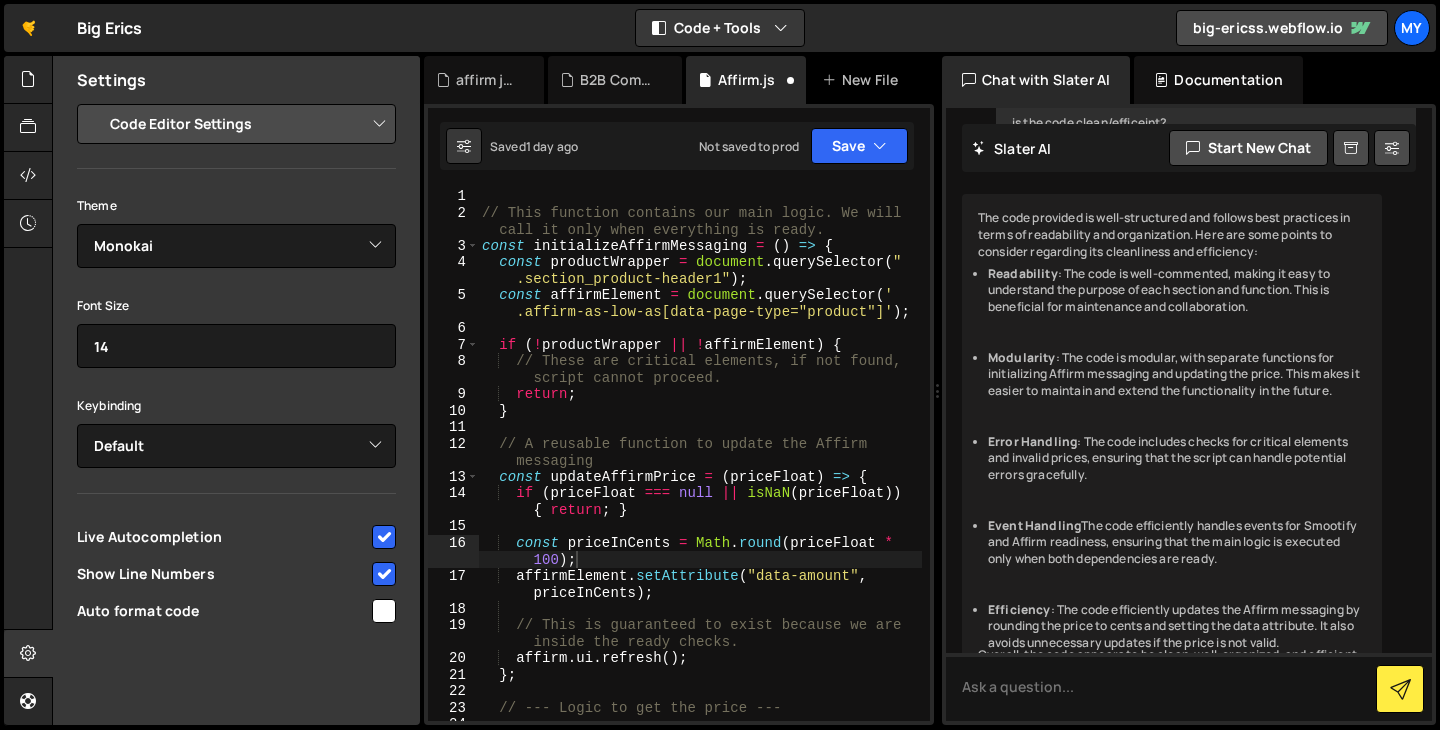 click on "Readability : The code is well-commented, making it easy to understand the purpose of each section and function. This is beneficial for maintenance and collaboration." at bounding box center (1177, 291) 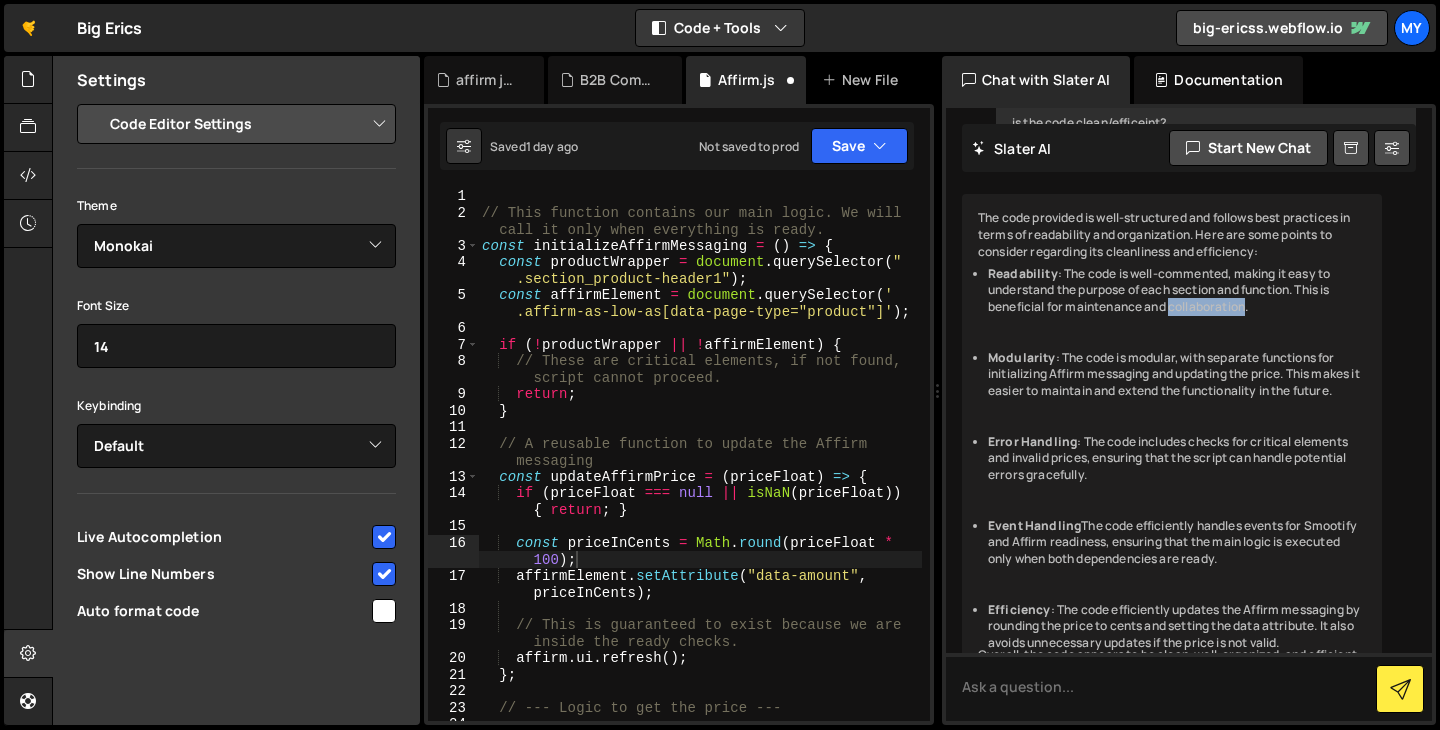 click on "Readability : The code is well-commented, making it easy to understand the purpose of each section and function. This is beneficial for maintenance and collaboration.
Modularity : The code is modular, with separate functions for initializing Affirm messaging and updating the price. This makes it easier to maintain and extend the functionality in the future.
Error Handling : The code includes checks for critical elements and invalid prices, ensuring that the script can handle potential errors gracefully.
Event Handling : The code efficiently handles events for Smootify and Affirm readiness, ensuring that the main logic is executed only when both dependencies are ready.
Efficiency : The code efficiently updates the Affirm messaging by rounding the price to cents and setting the data attribute. It also avoids unnecessary updates if the price is not valid." at bounding box center (1172, 459) 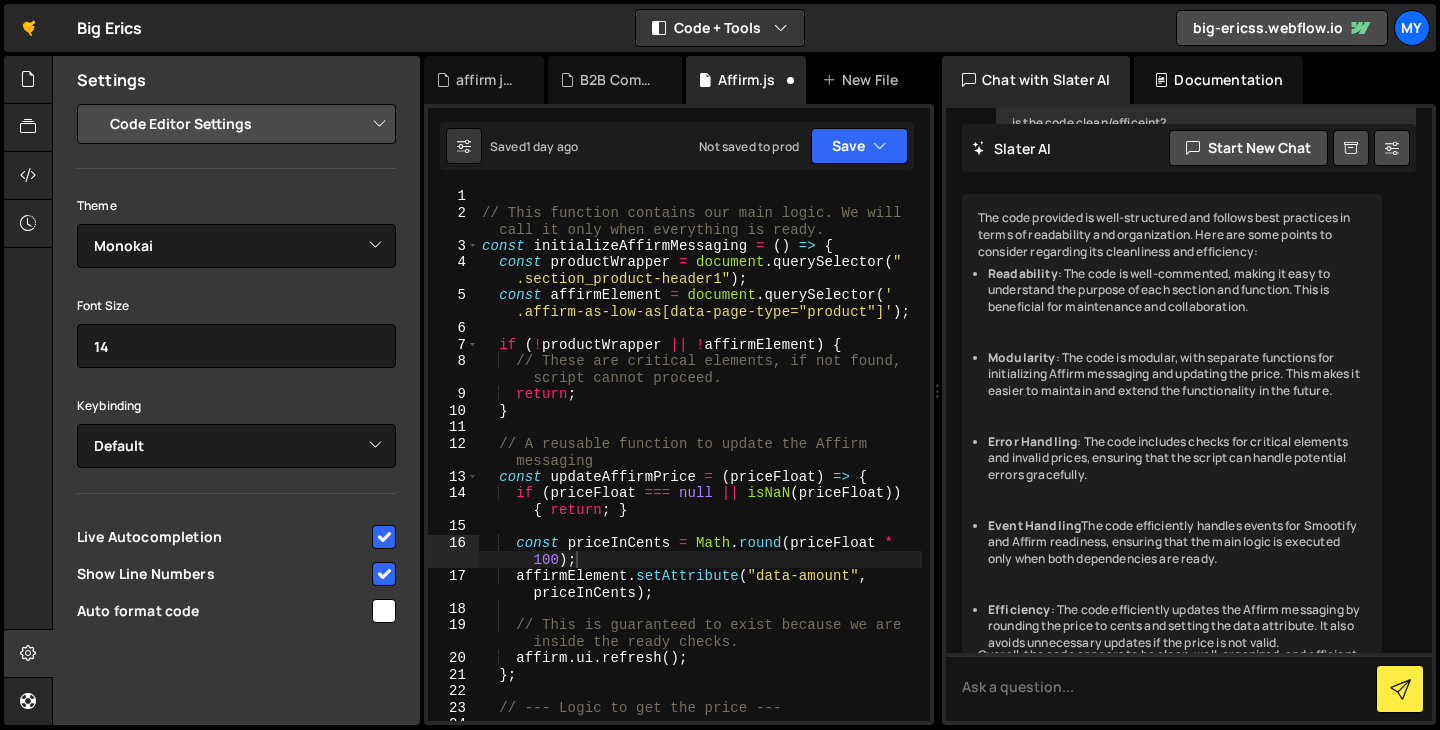 click on "Readability : The code is well-commented, making it easy to understand the purpose of each section and function. This is beneficial for maintenance and collaboration.
Modularity : The code is modular, with separate functions for initializing Affirm messaging and updating the price. This makes it easier to maintain and extend the functionality in the future.
Error Handling : The code includes checks for critical elements and invalid prices, ensuring that the script can handle potential errors gracefully.
Event Handling : The code efficiently handles events for Smootify and Affirm readiness, ensuring that the main logic is executed only when both dependencies are ready.
Efficiency : The code efficiently updates the Affirm messaging by rounding the price to cents and setting the data attribute. It also avoids unnecessary updates if the price is not valid." at bounding box center (1172, 459) 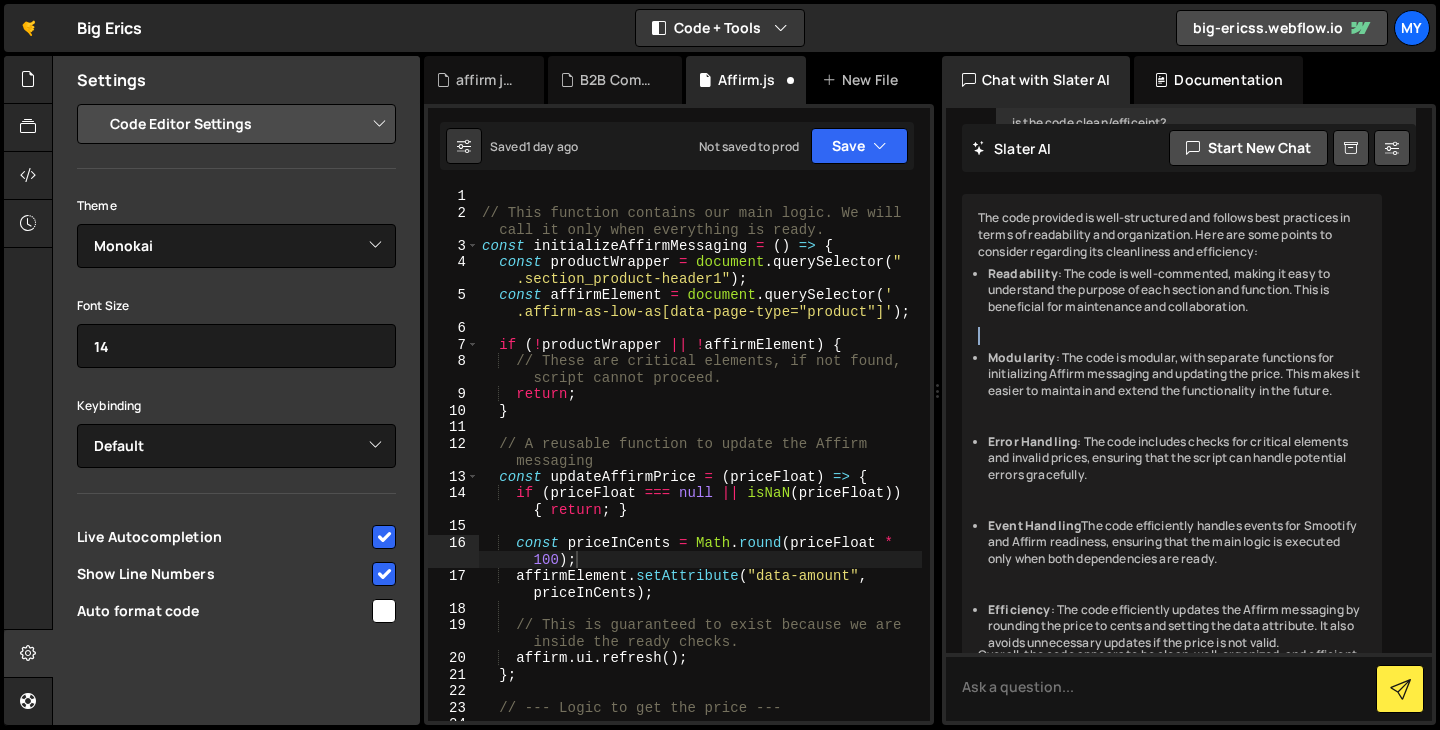 click on "Modularity : The code is modular, with separate functions for initializing Affirm messaging and updating the price. This makes it easier to maintain and extend the functionality in the future." at bounding box center [1177, 375] 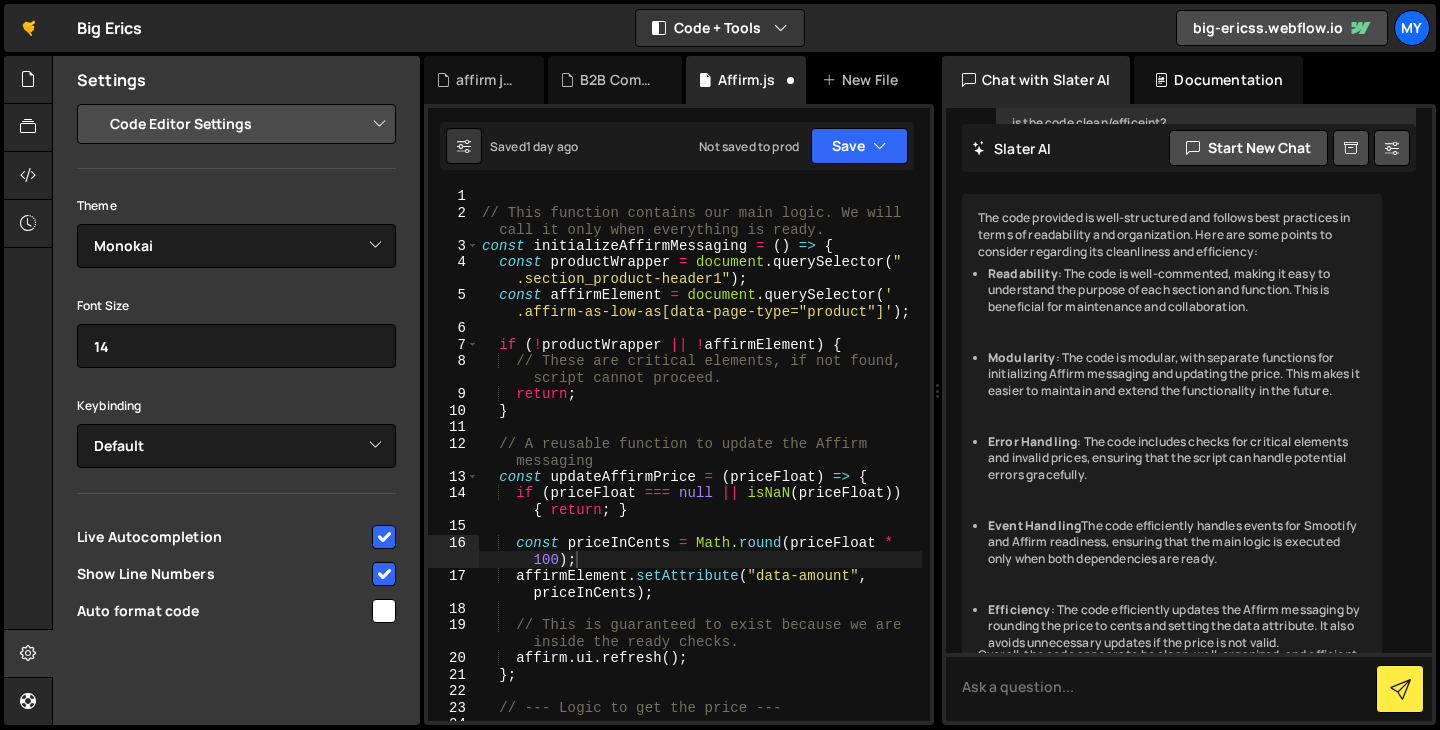 click on "Modularity : The code is modular, with separate functions for initializing Affirm messaging and updating the price. This makes it easier to maintain and extend the functionality in the future." at bounding box center (1177, 375) 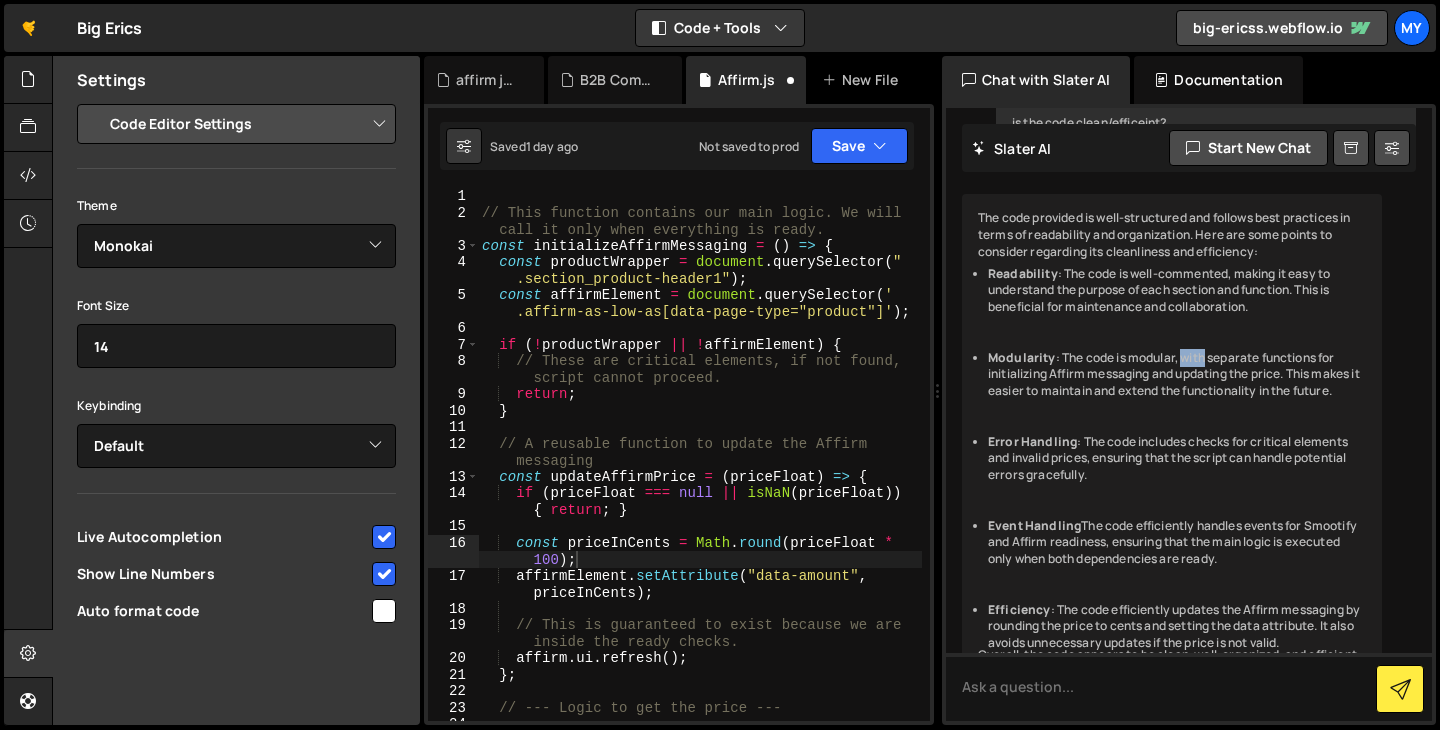 click on "Modularity : The code is modular, with separate functions for initializing Affirm messaging and updating the price. This makes it easier to maintain and extend the functionality in the future." at bounding box center (1177, 375) 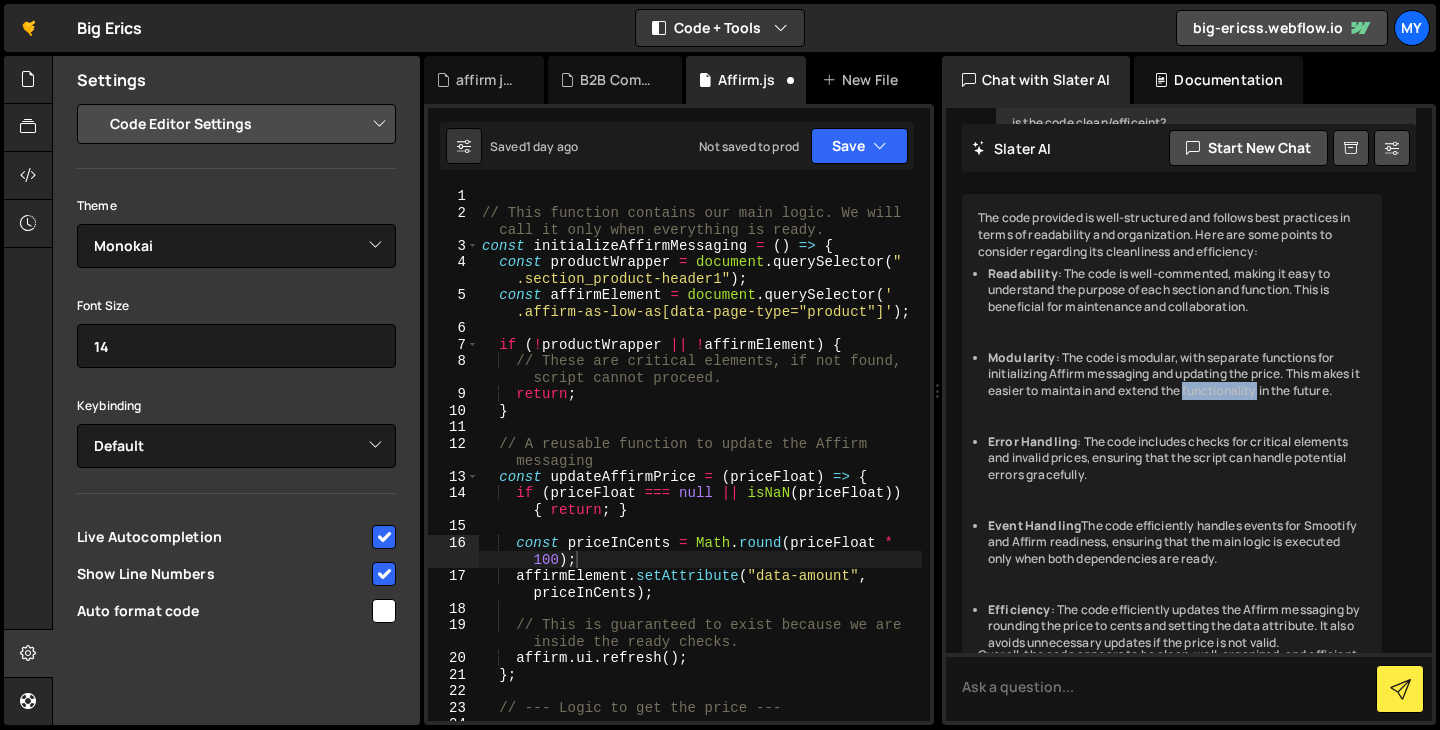 click on "Modularity : The code is modular, with separate functions for initializing Affirm messaging and updating the price. This makes it easier to maintain and extend the functionality in the future." at bounding box center [1177, 375] 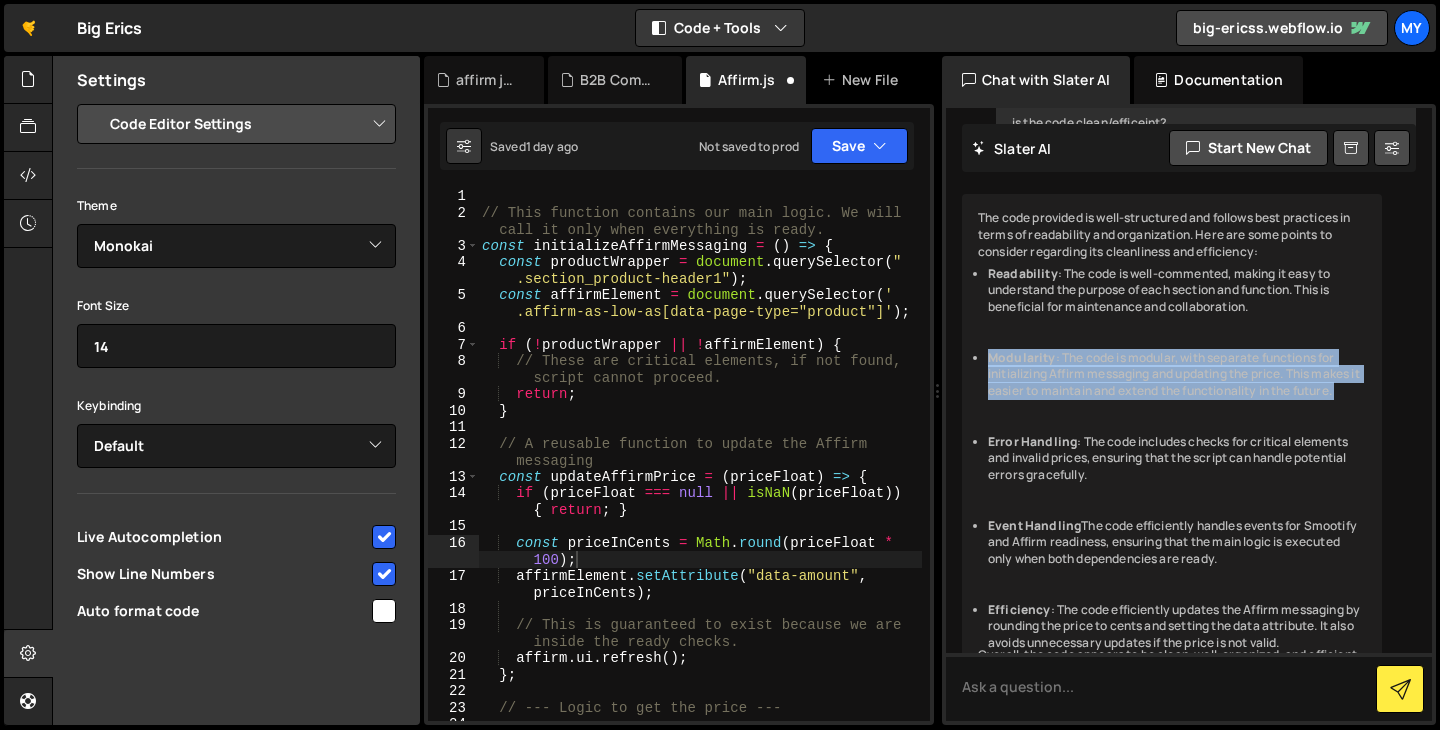 click on "Modularity : The code is modular, with separate functions for initializing Affirm messaging and updating the price. This makes it easier to maintain and extend the functionality in the future." at bounding box center (1177, 375) 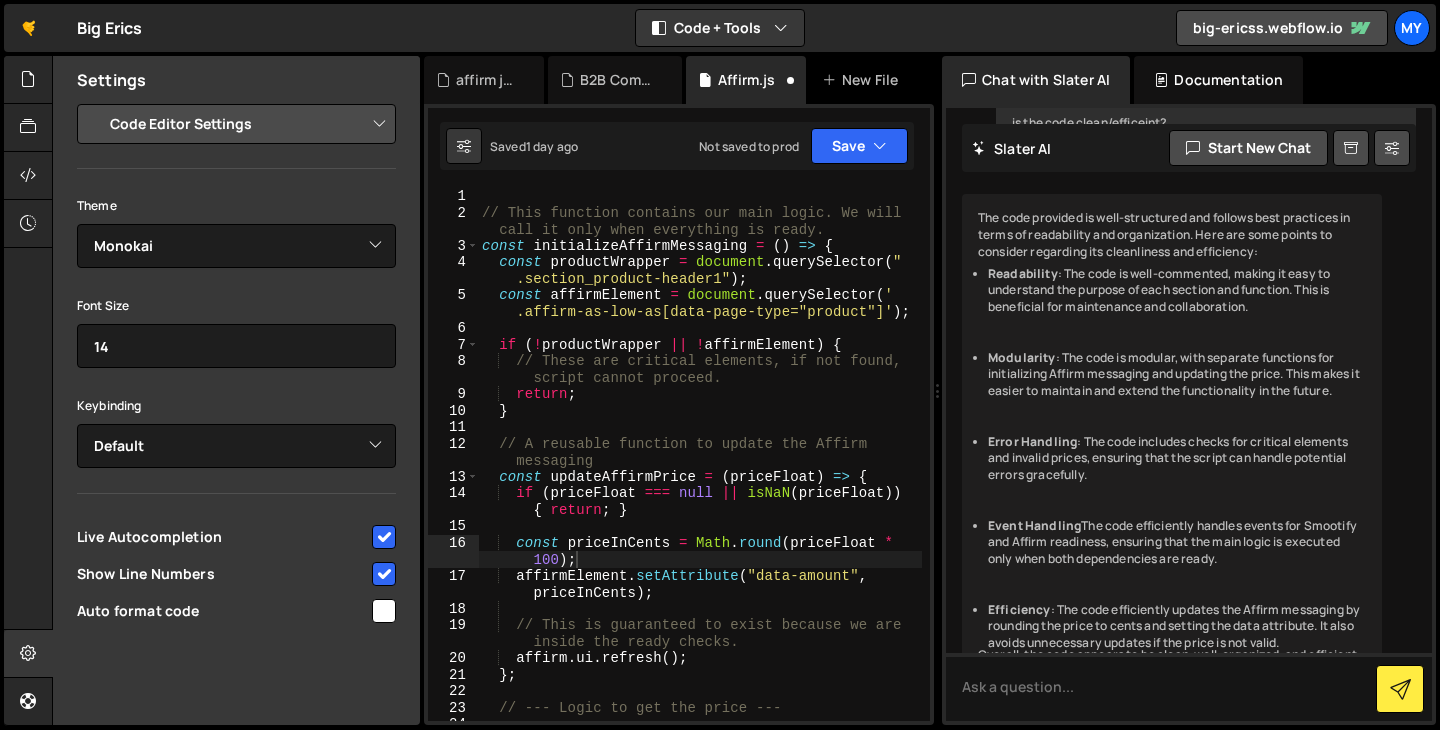 click on "Modularity : The code is modular, with separate functions for initializing Affirm messaging and updating the price. This makes it easier to maintain and extend the functionality in the future." at bounding box center (1177, 375) 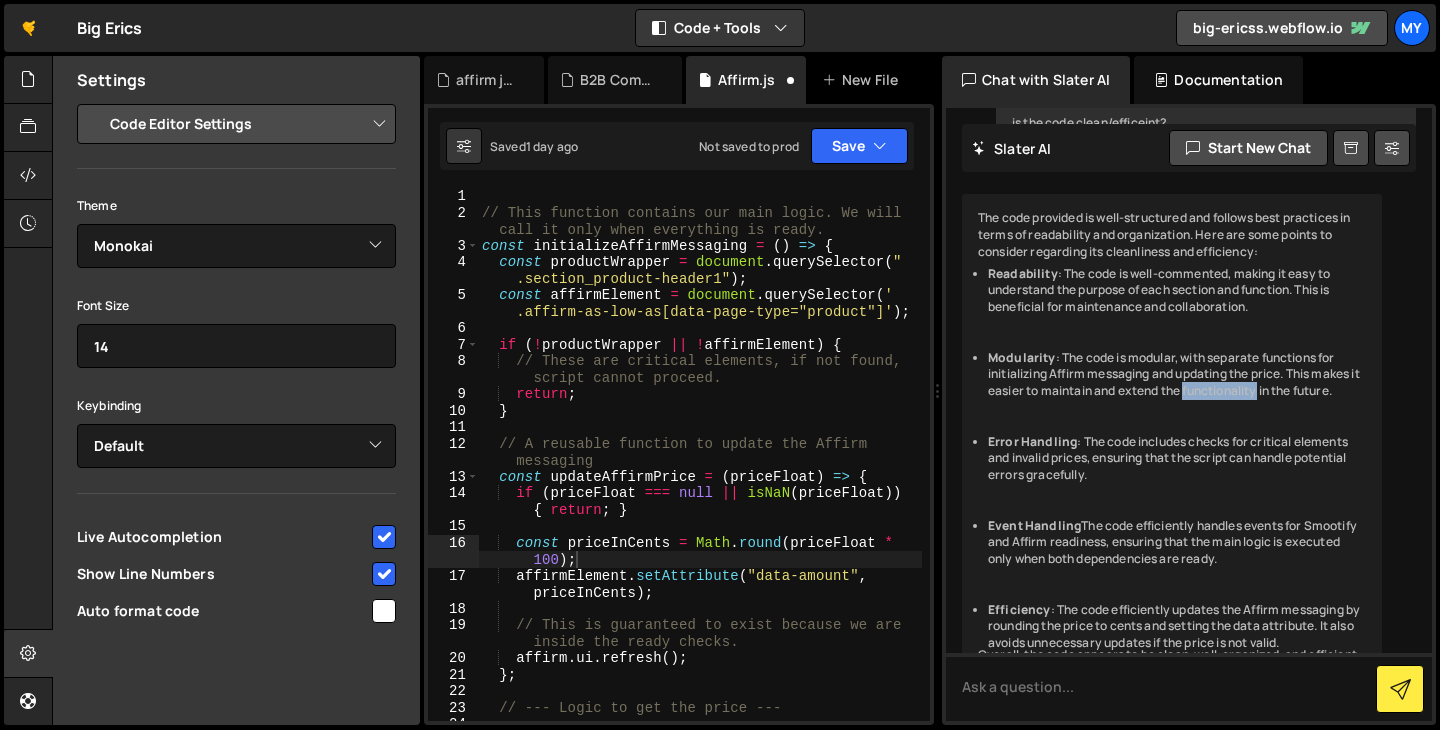 click on "Error Handling : The code includes checks for critical elements and invalid prices, ensuring that the script can handle potential errors gracefully." at bounding box center (1177, 459) 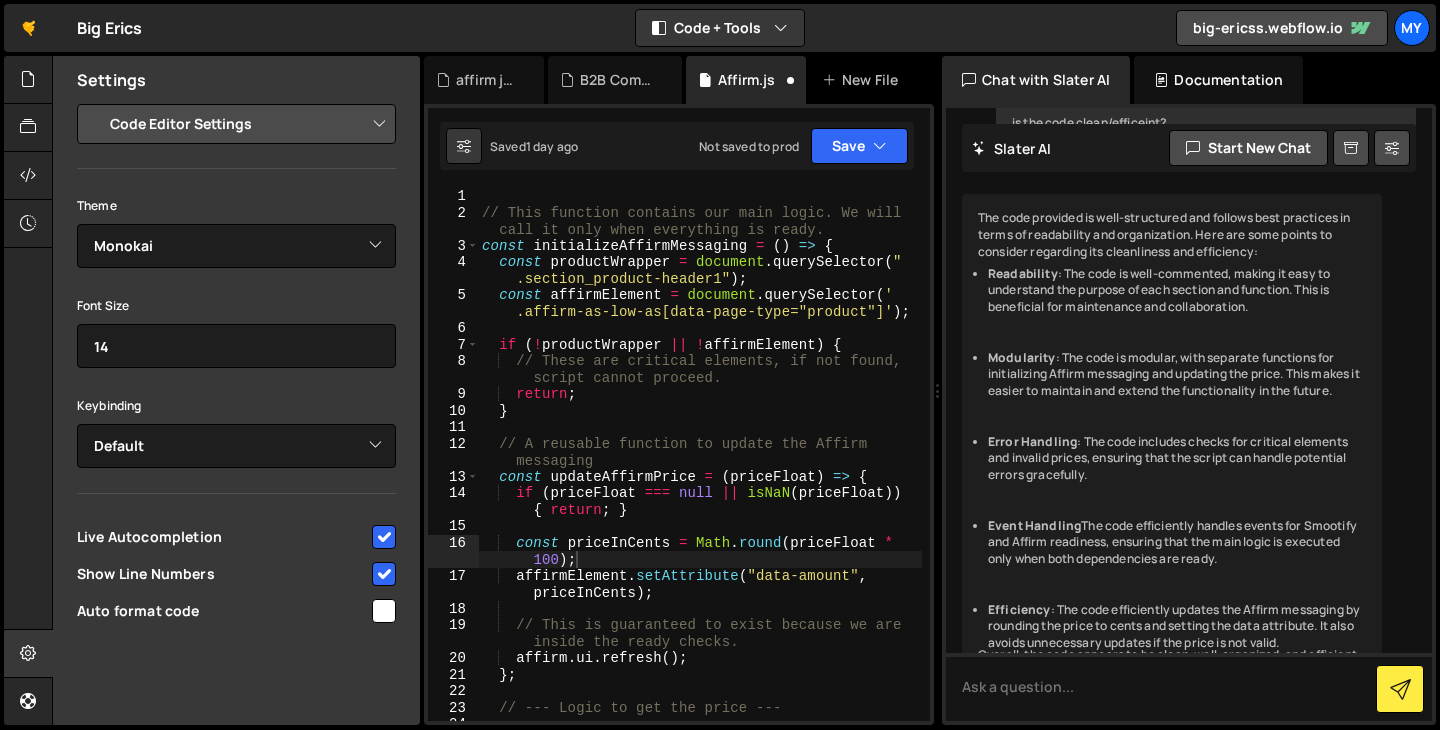 click on "Error Handling : The code includes checks for critical elements and invalid prices, ensuring that the script can handle potential errors gracefully." at bounding box center (1177, 459) 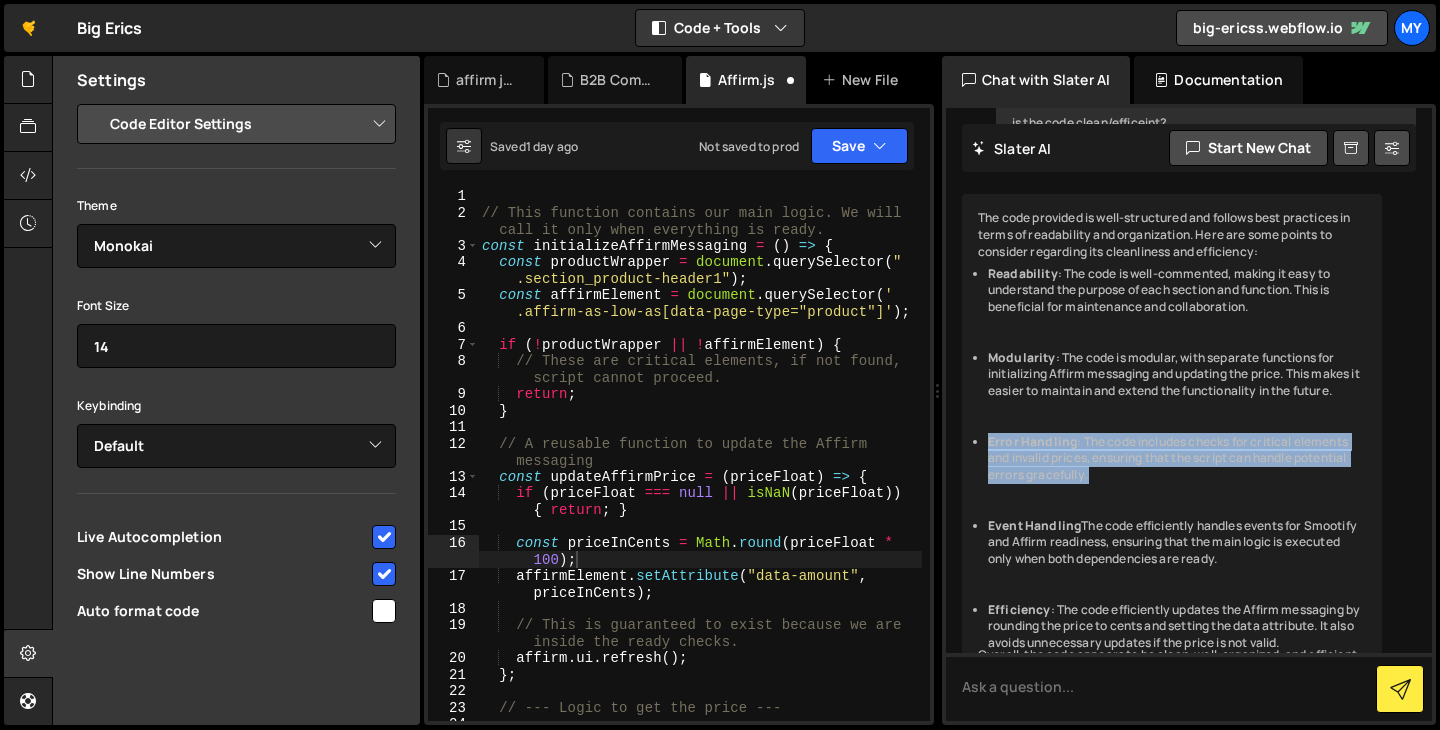 click on "Error Handling : The code includes checks for critical elements and invalid prices, ensuring that the script can handle potential errors gracefully." at bounding box center (1177, 459) 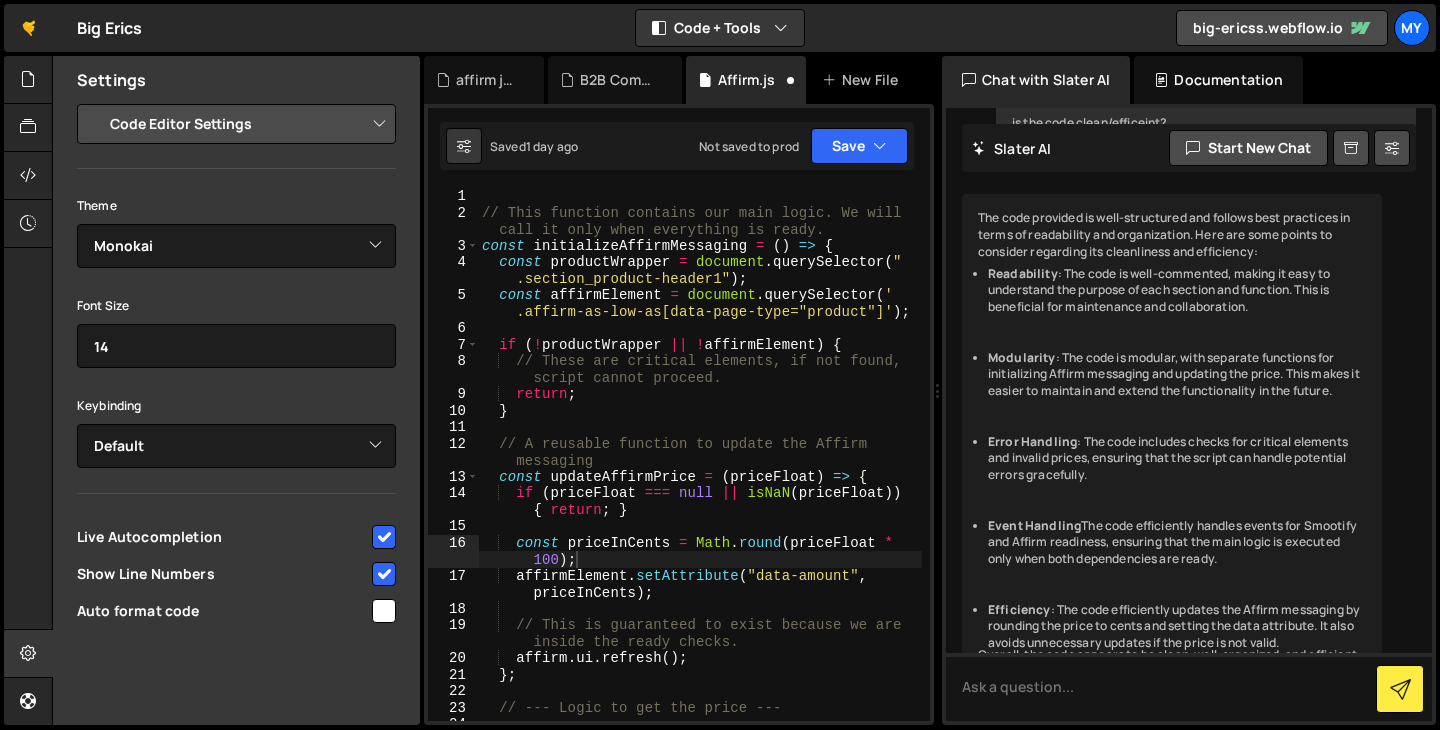 click on "Error Handling : The code includes checks for critical elements and invalid prices, ensuring that the script can handle potential errors gracefully." at bounding box center (1177, 459) 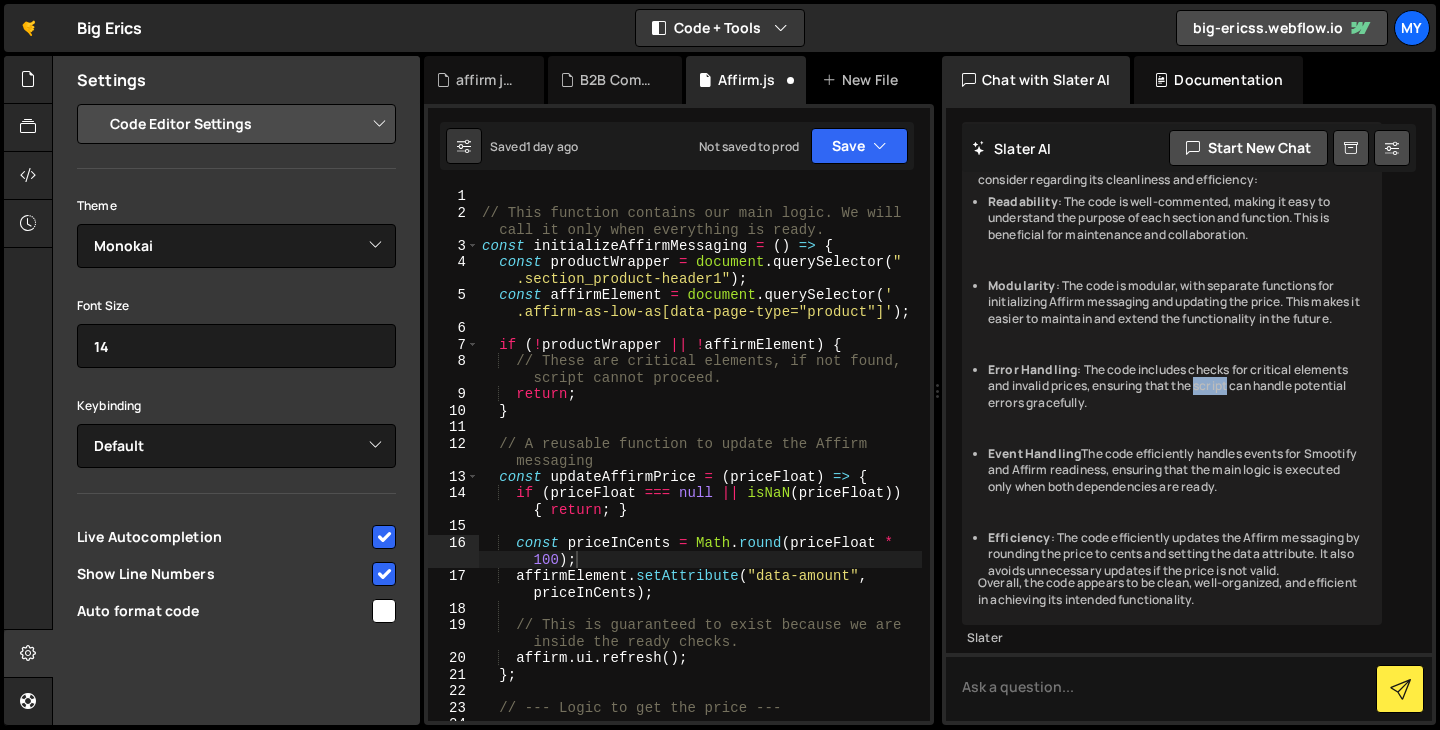 scroll, scrollTop: 2013, scrollLeft: 0, axis: vertical 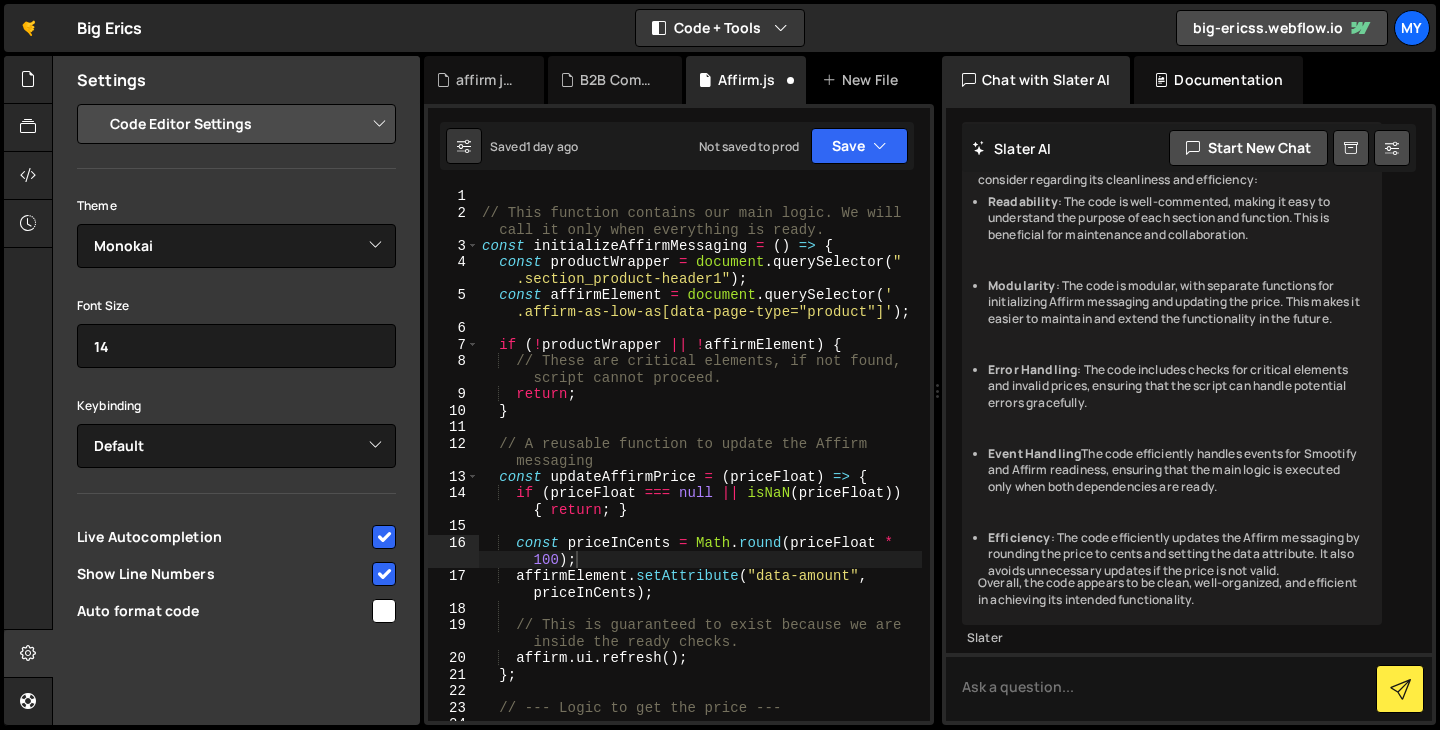 click on "Documentation" at bounding box center (1218, 80) 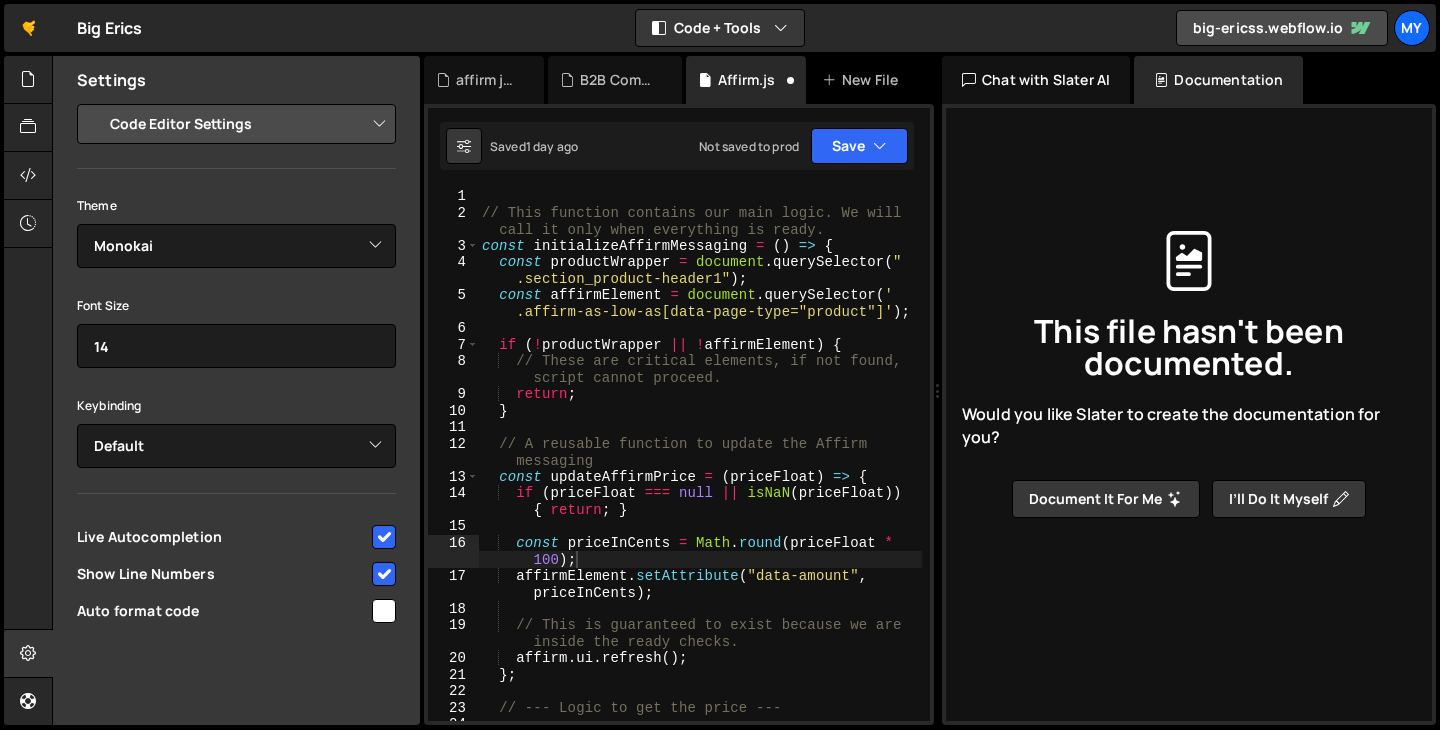 click on "Document it for me" at bounding box center (1106, 499) 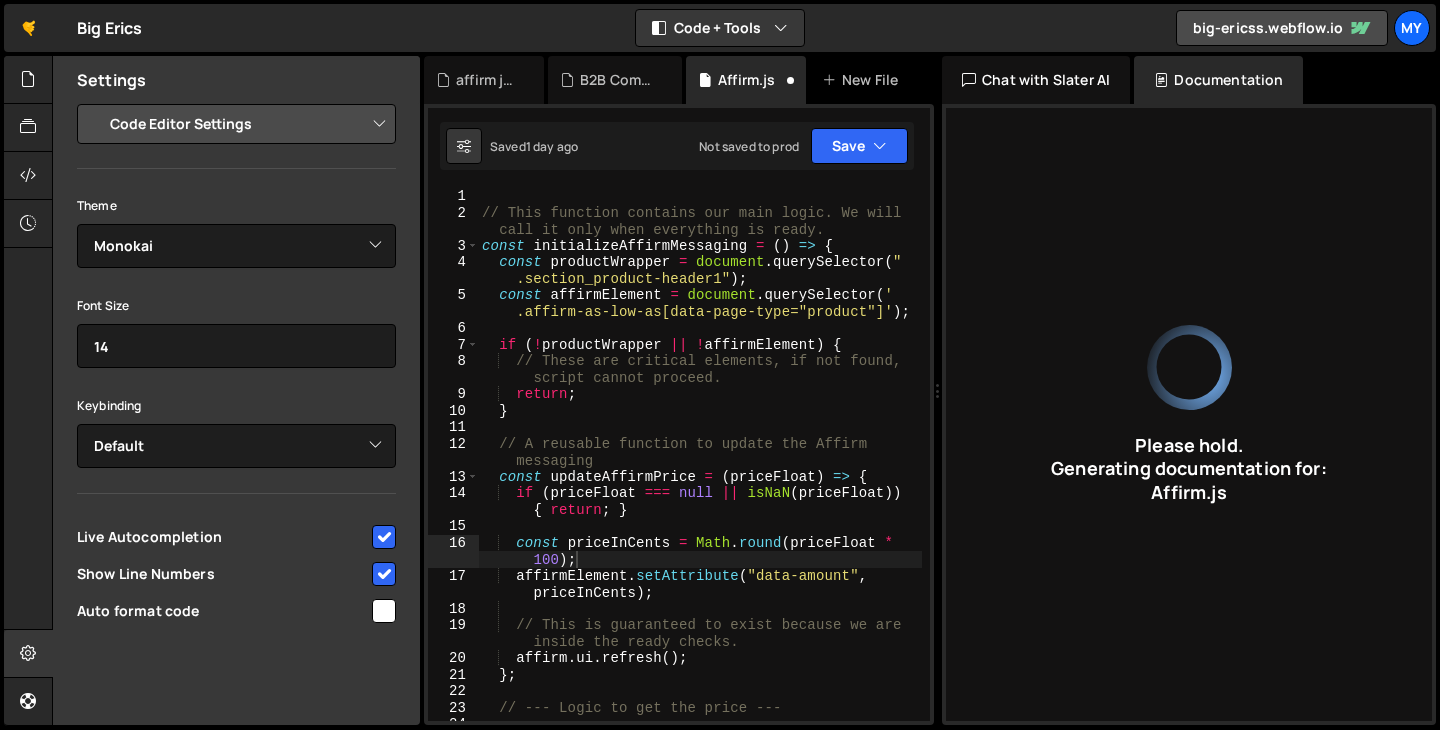 type on "JavaScript code initializes and updates Affirm messaging on a product page, waiting for Affirm and Smootify readiness before execution." 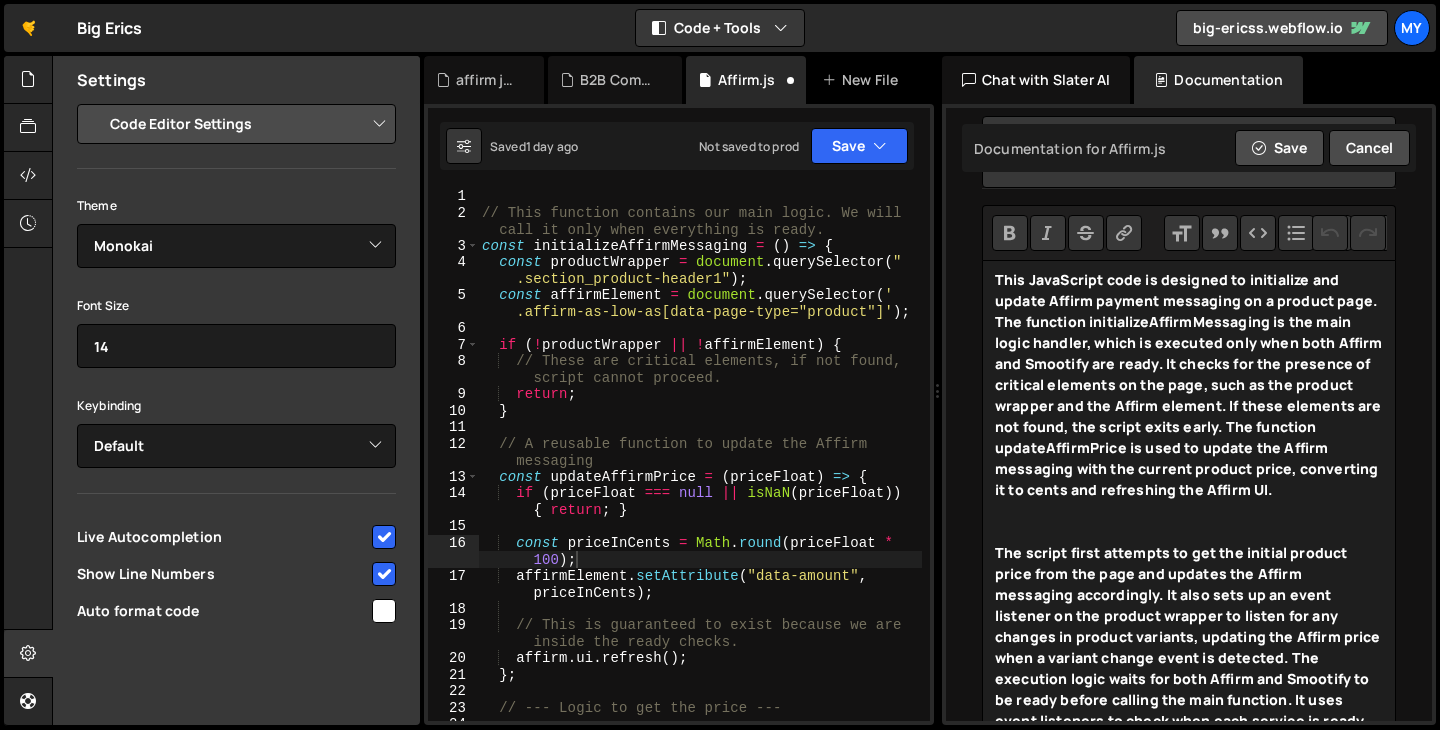 scroll, scrollTop: 496, scrollLeft: 0, axis: vertical 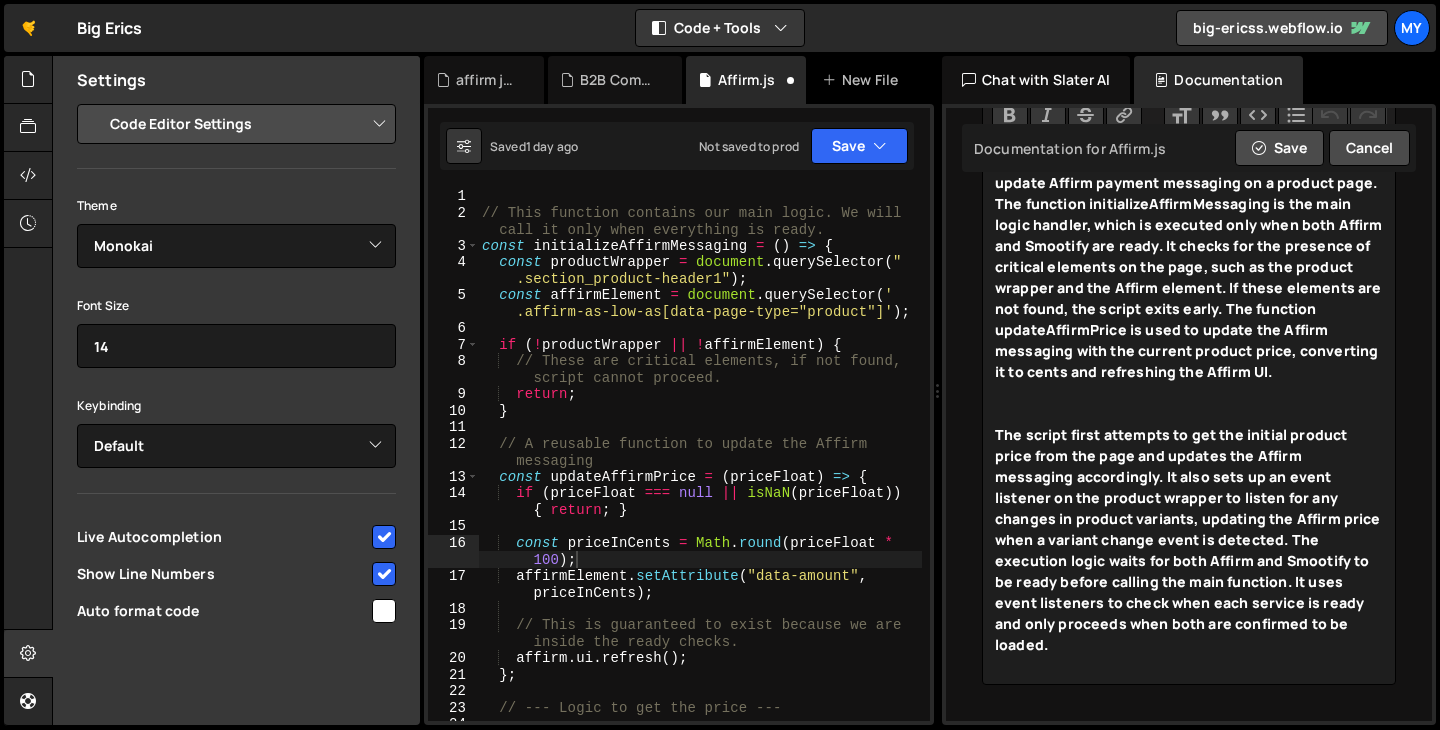 click on "The script first attempts to get the initial product price from the page and updates the Affirm messaging accordingly. It also sets up an event listener on the product wrapper to listen for any changes in product variants, updating the Affirm price when a variant change event is detected. The execution logic waits for both Affirm and Smootify to be ready before calling the main function. It uses event listeners to check when each service is ready and only proceeds when both are confirmed to be loaded." at bounding box center [1189, 550] 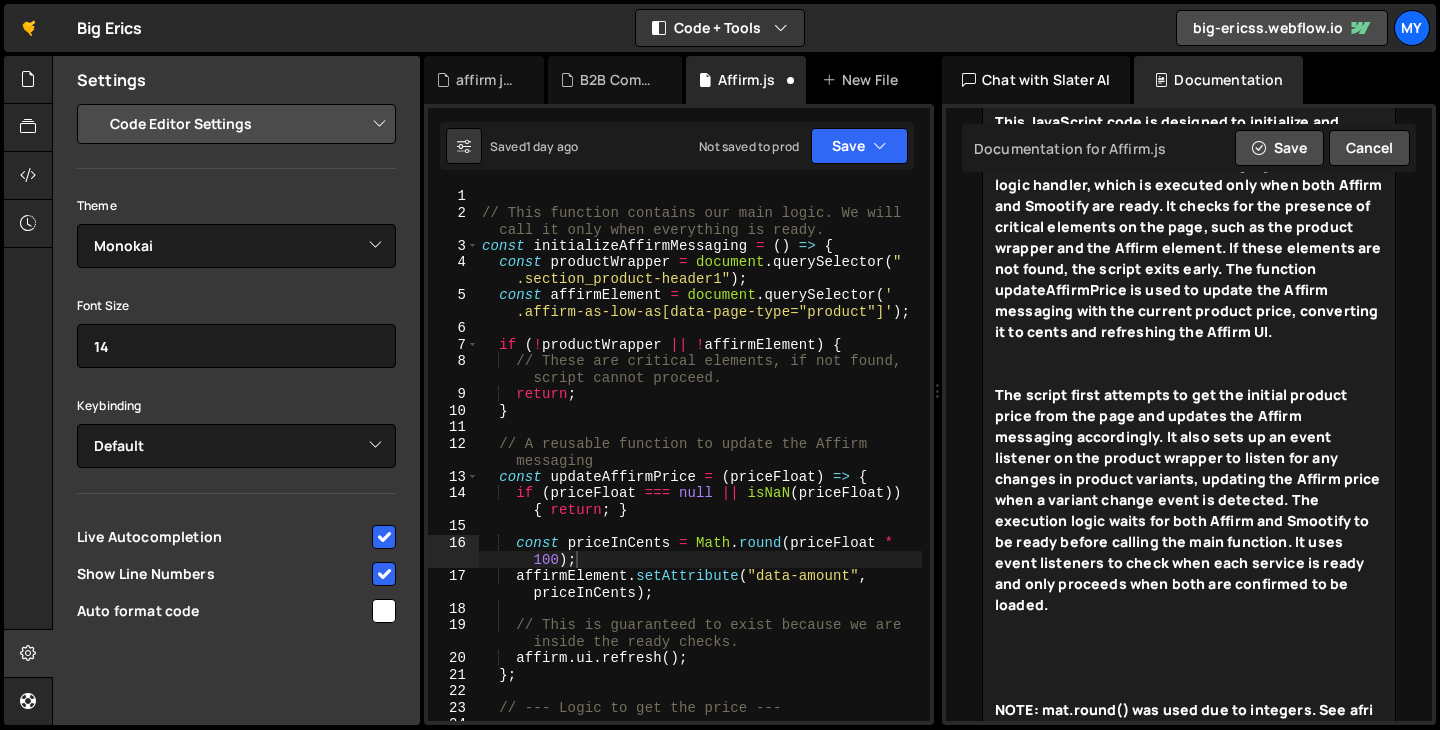 scroll, scrollTop: 555, scrollLeft: 0, axis: vertical 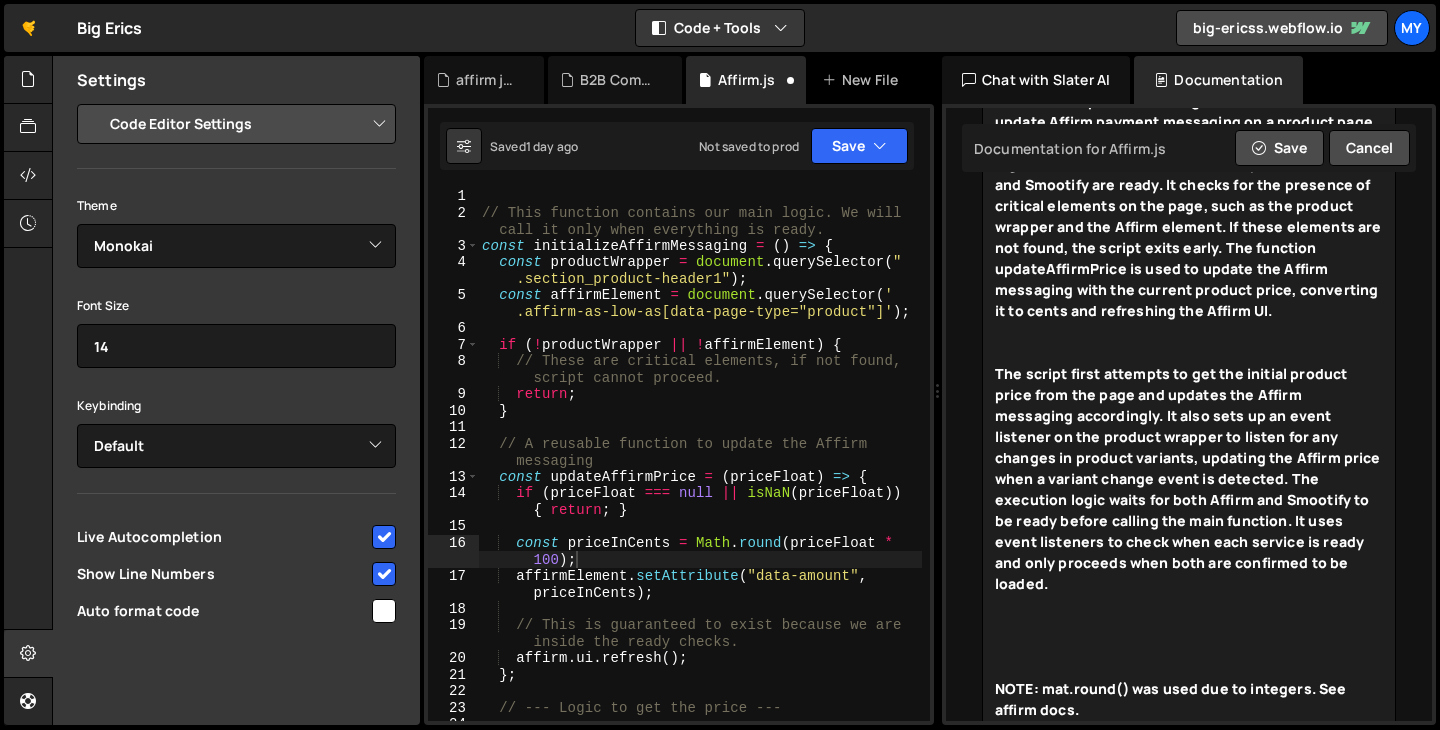 type on "JavaScript code is designed to initialize and update Affirm payment messaging on a product page. The function initializeAffirmMessaging is the main logic handler, which is executed only when both Affirm and Smootify are ready. It checks for the presence of critical elements on the page, such as the product wrapper and the Affirm element. If these elements are not found, the script exits early. The function updateAffirmPrice is used to update the Affirm messaging with the current product price, converting it to cents and refreshing the Affirm UI.
The script first attempts to get the initial product price from the page and updates the Affirm messaging accordingly. It also sets up an event listener on the product wrapper to listen for any changes in product variants, updating the Affirm price when a variant change event is detected. The execution logic waits for both Affirm and Smootify to be ready before calling the main function. It uses ev..." 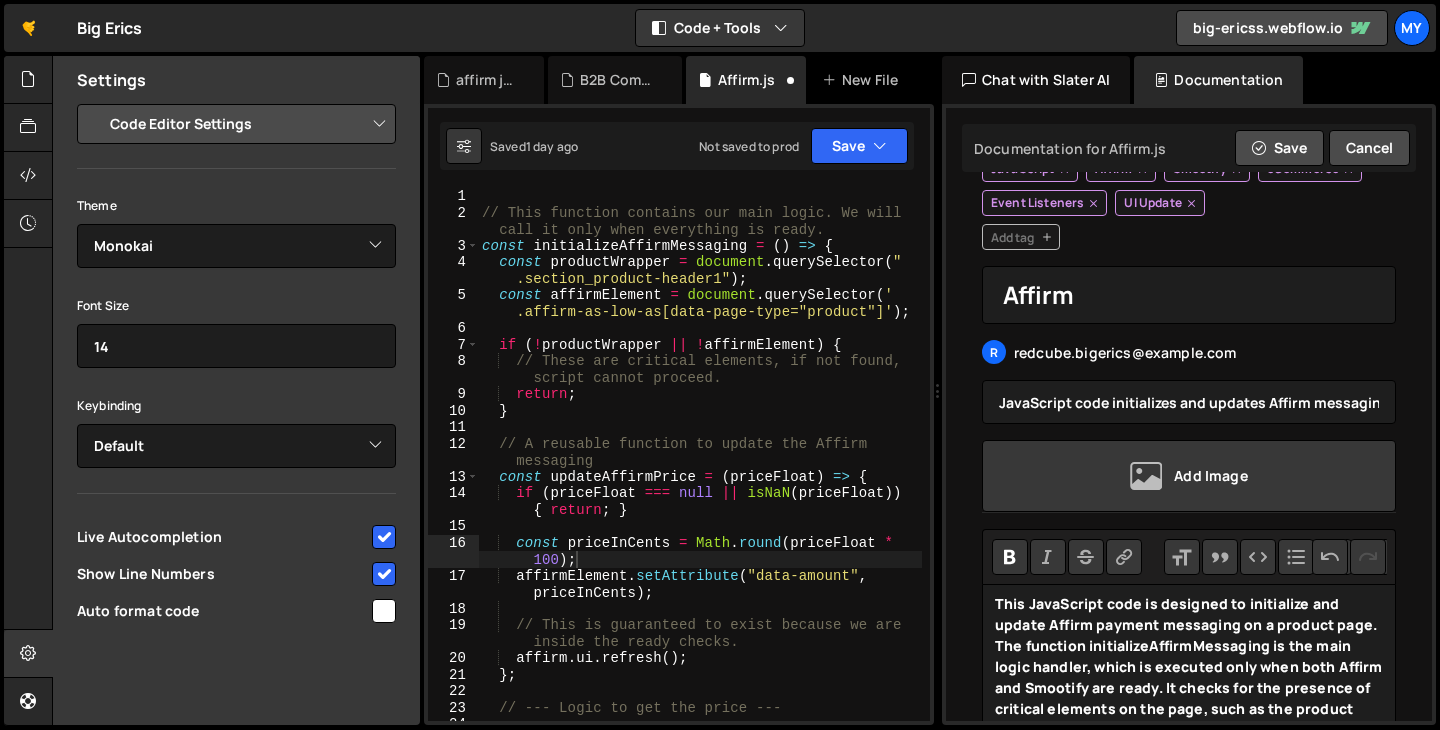 scroll, scrollTop: 0, scrollLeft: 0, axis: both 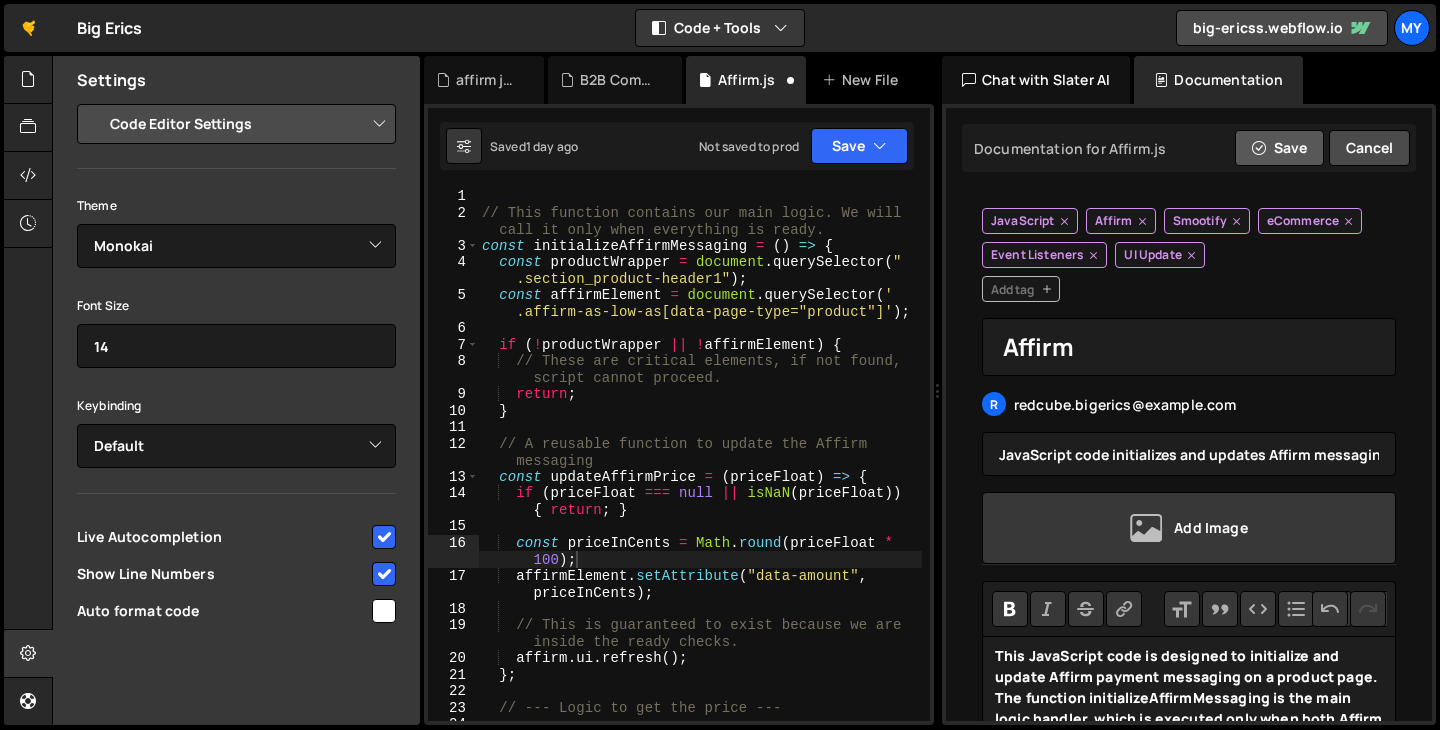click on "Save" at bounding box center [1279, 148] 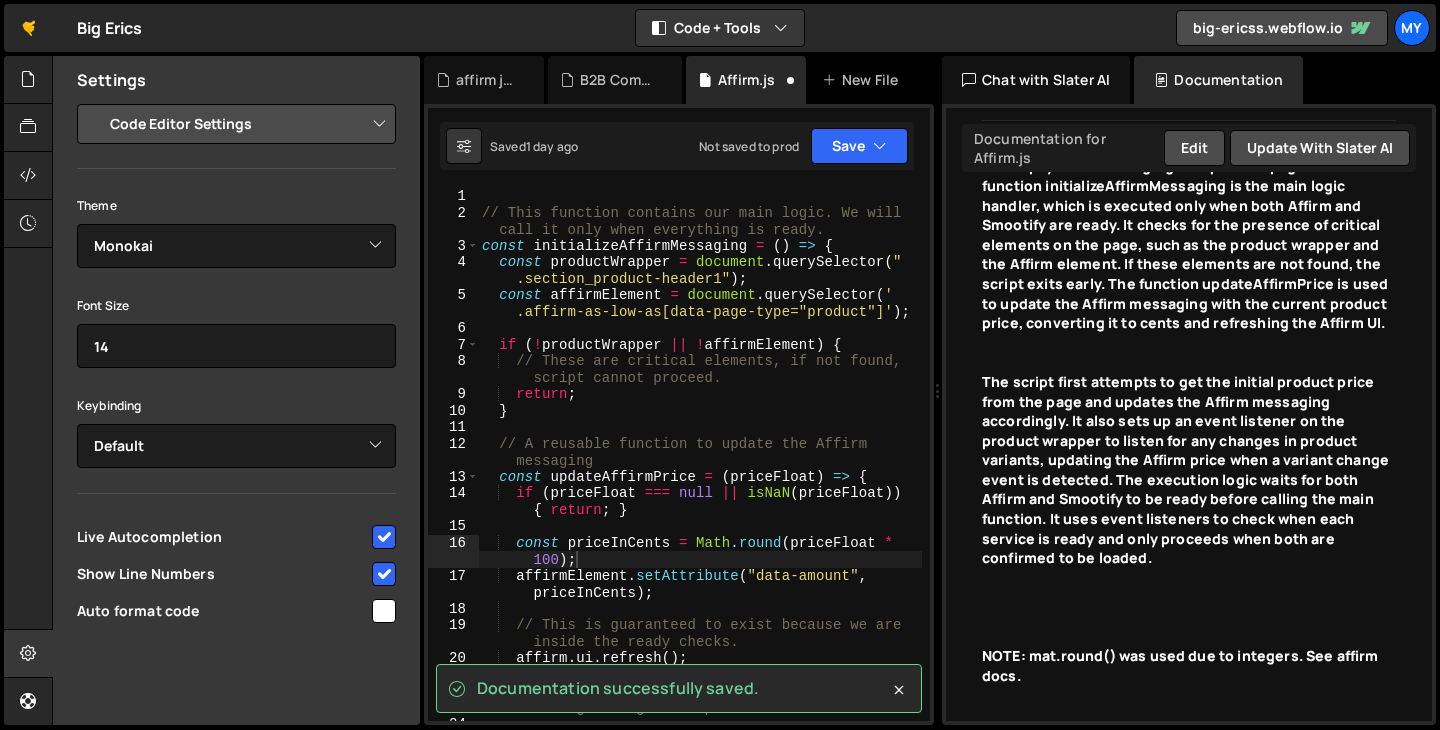 scroll, scrollTop: 0, scrollLeft: 0, axis: both 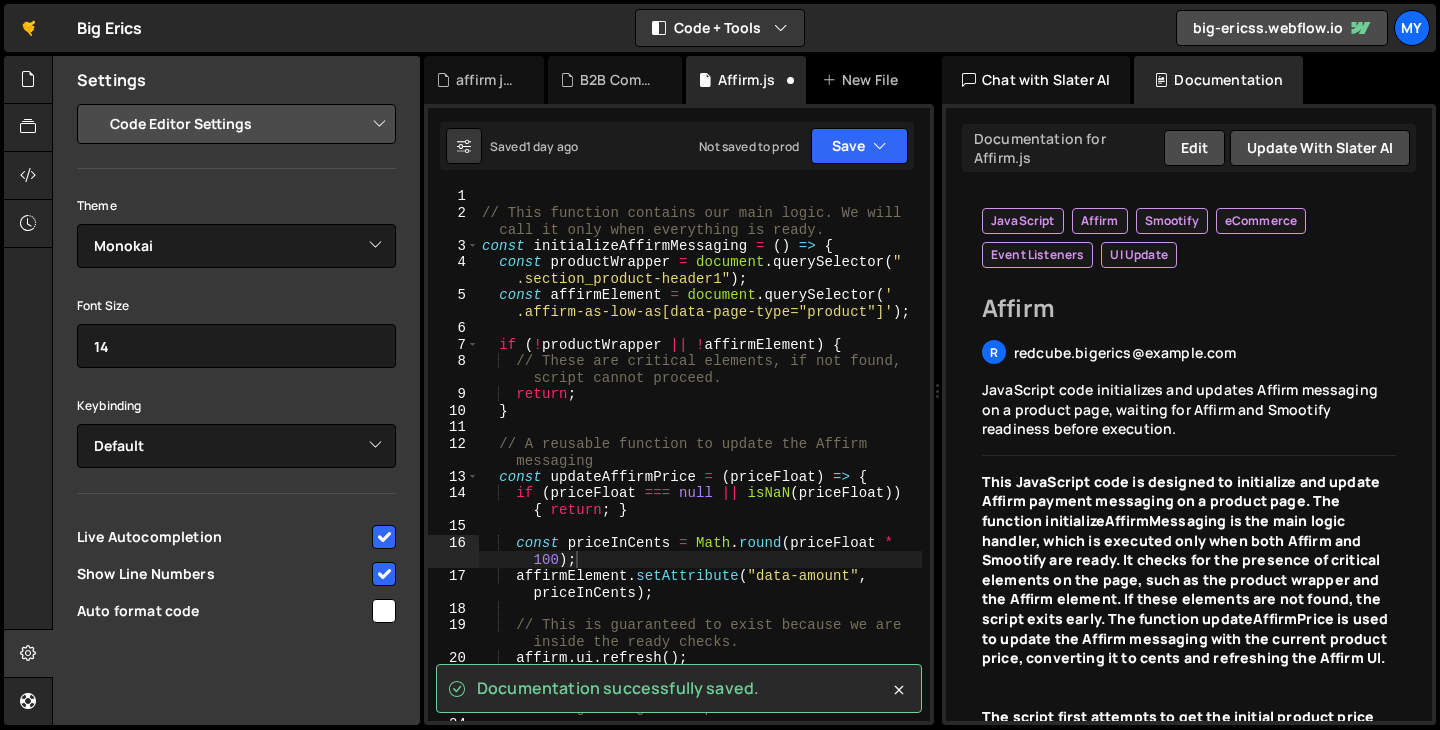 click on "Chat with Slater AI" at bounding box center [1036, 80] 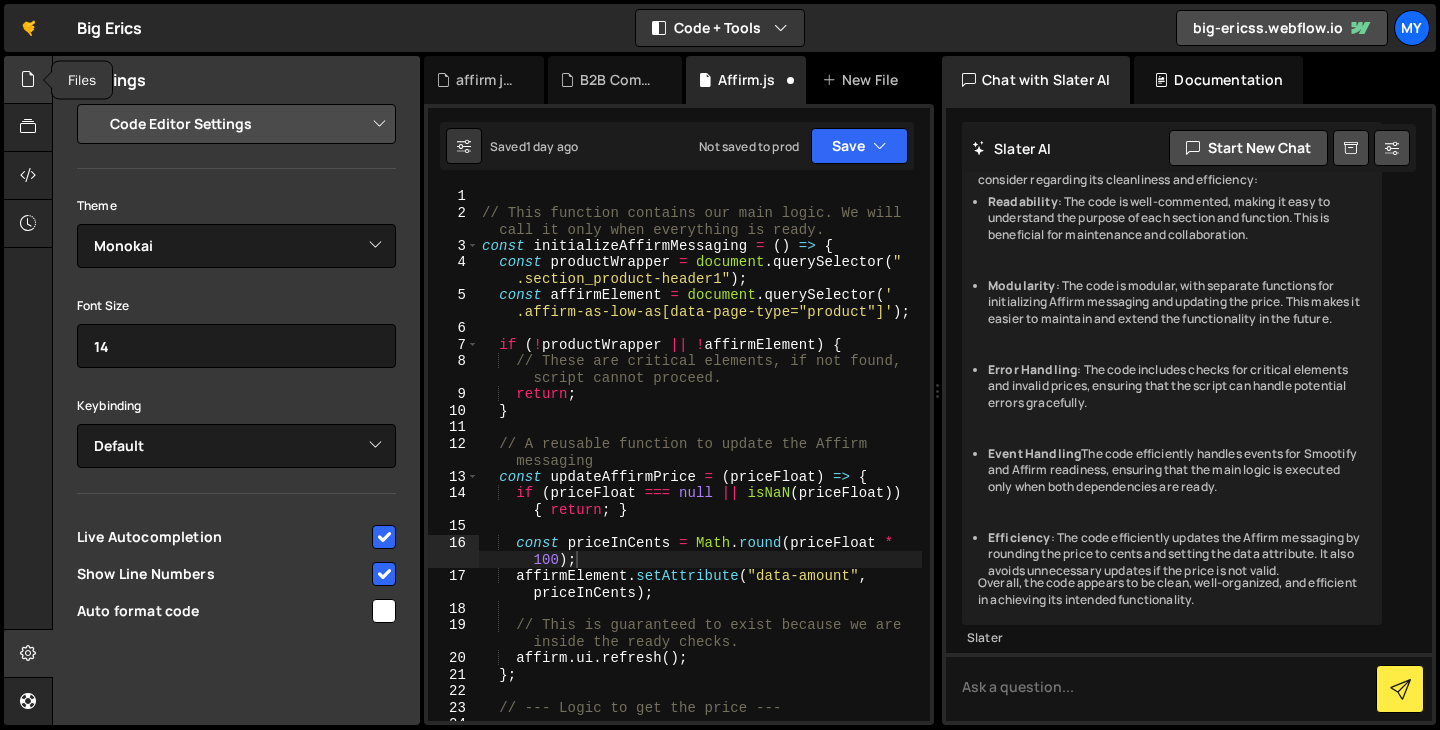 click at bounding box center (28, 79) 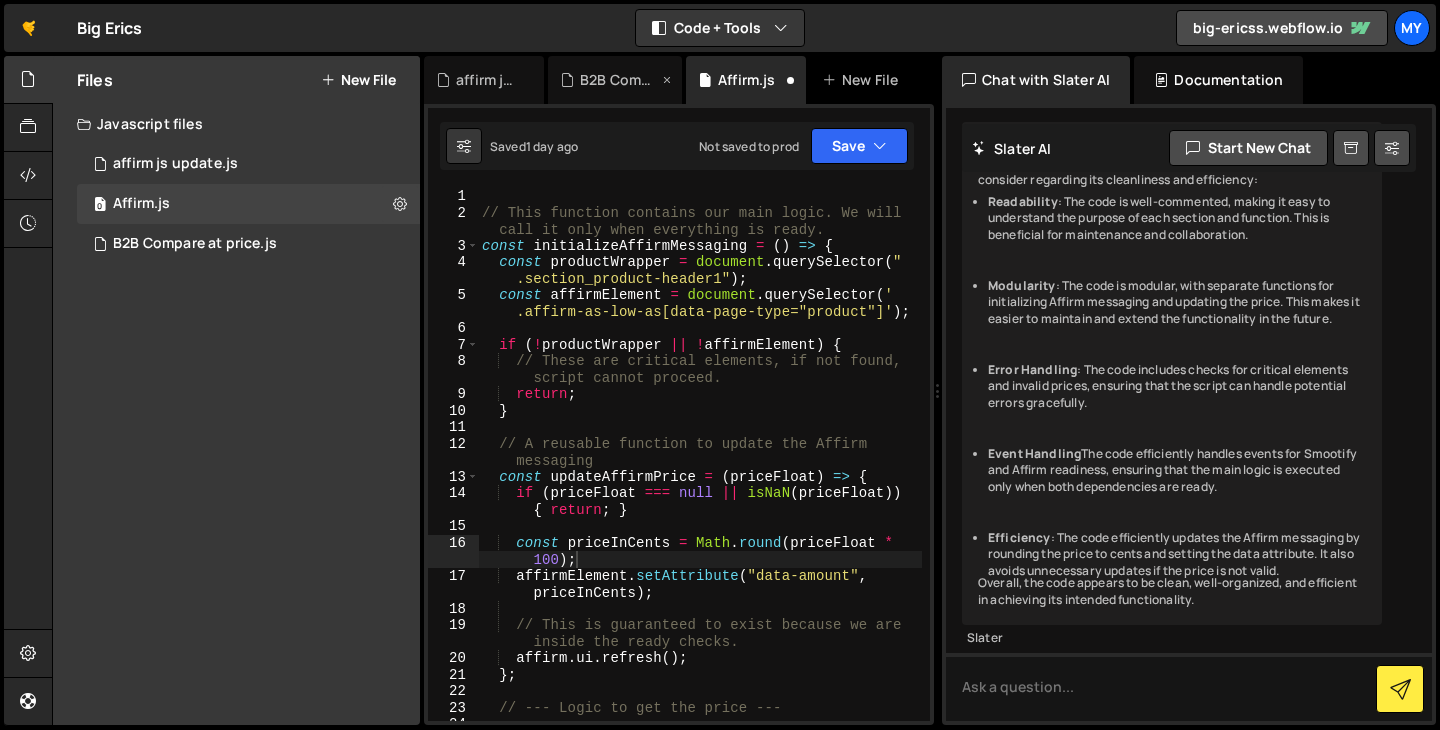 click on "B2B Compare at price.js" at bounding box center [619, 80] 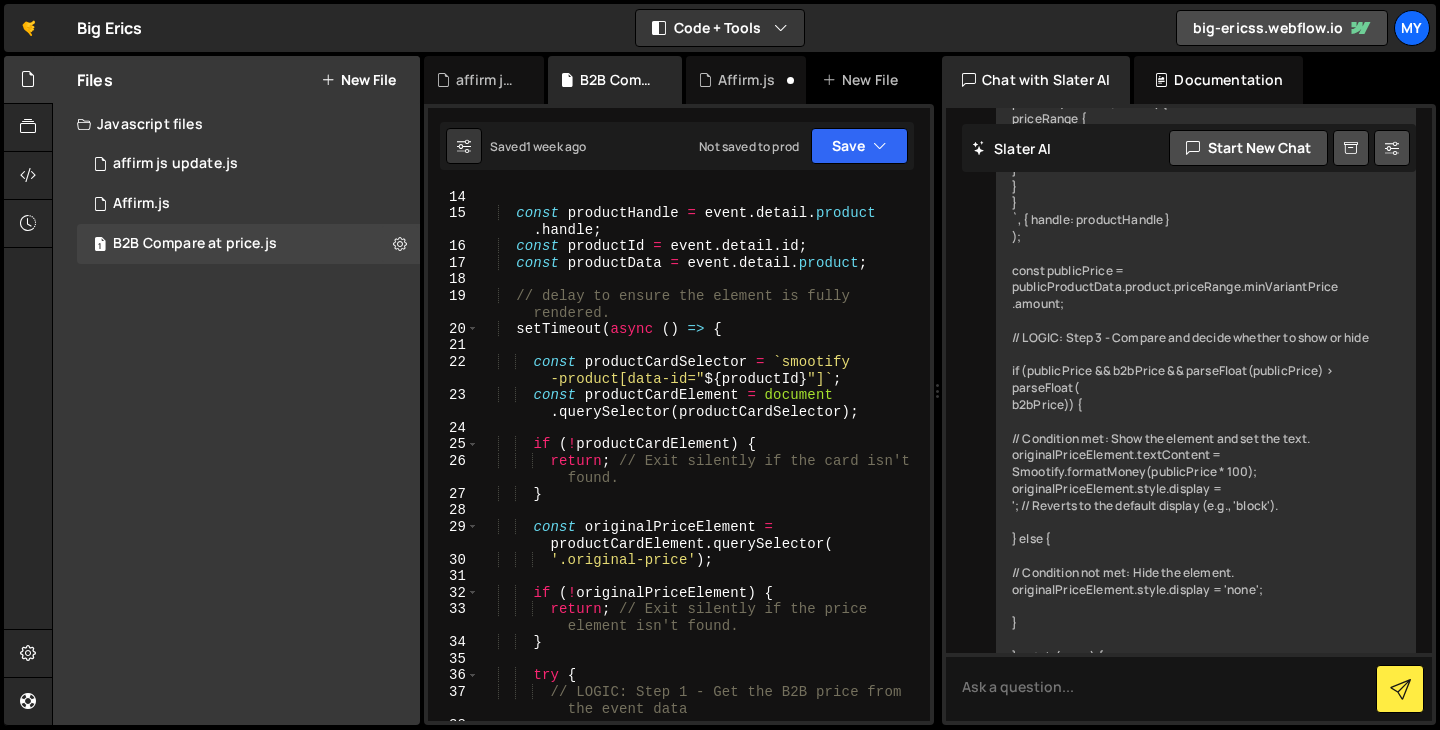 scroll, scrollTop: 1581, scrollLeft: 0, axis: vertical 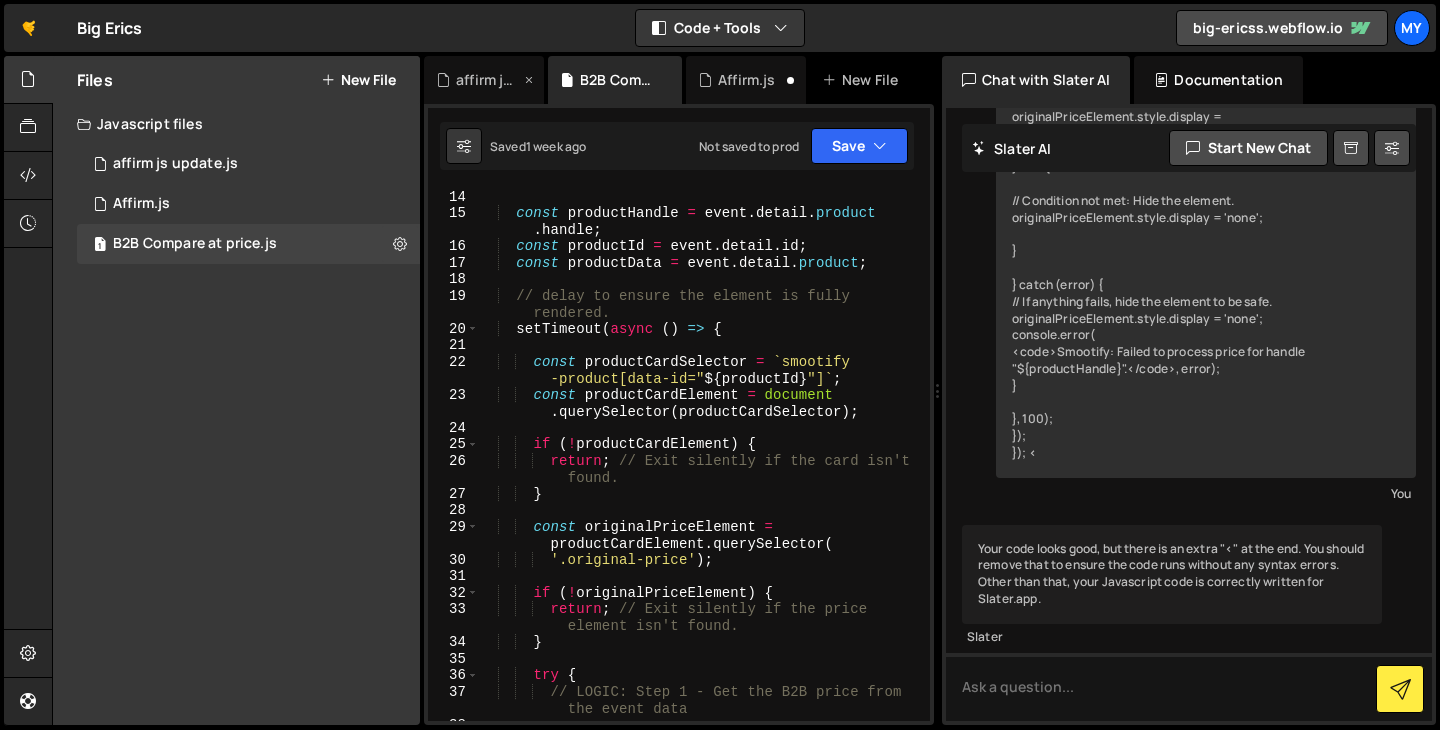 click on "affirm js update.js" at bounding box center [484, 80] 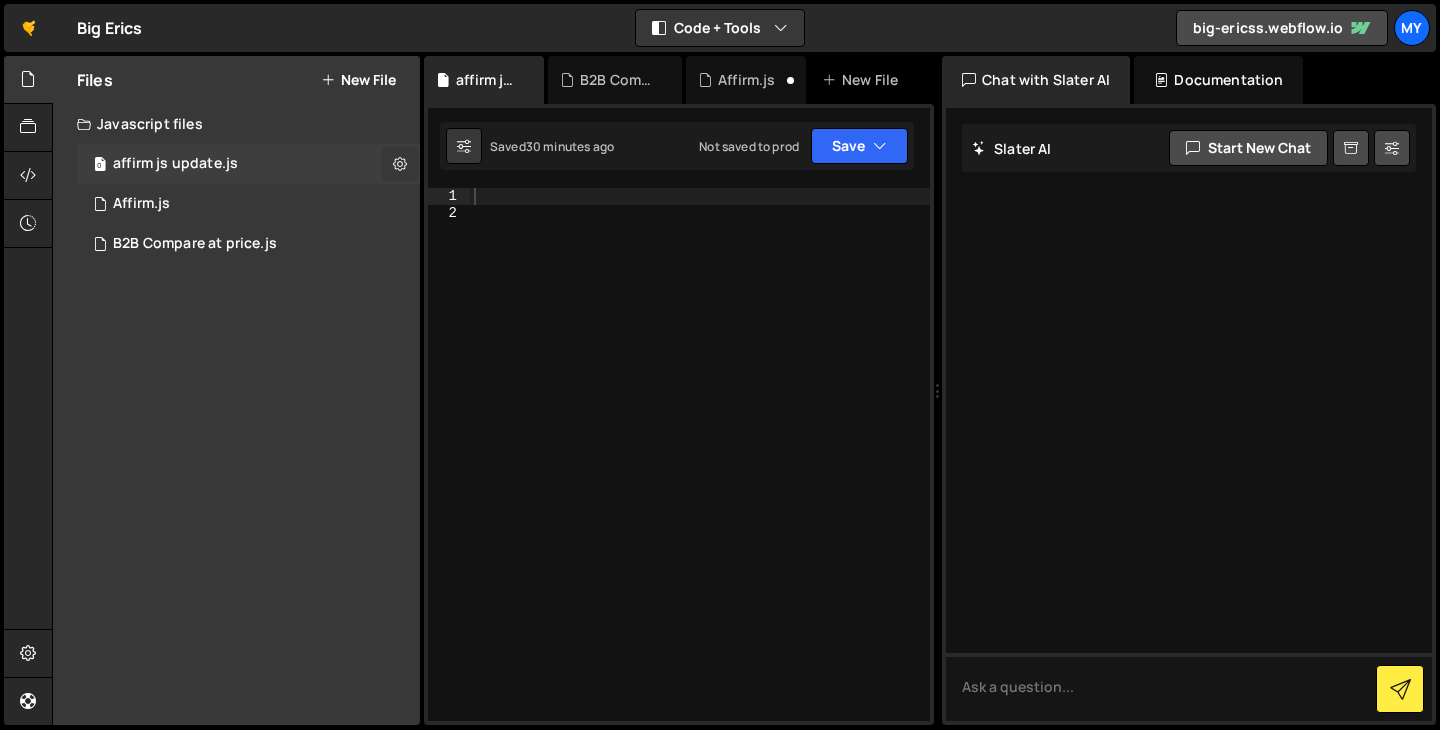 click at bounding box center [400, 163] 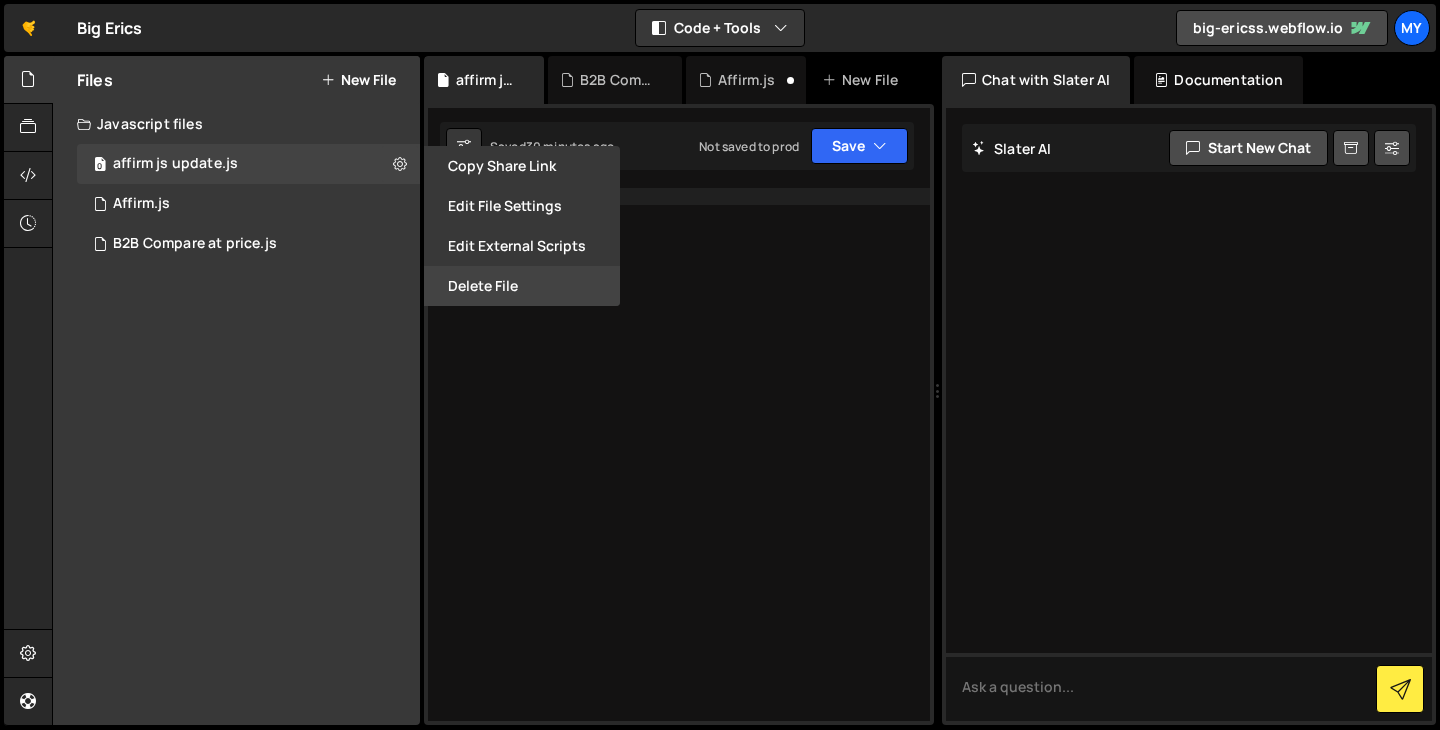 click on "Delete File" at bounding box center [522, 286] 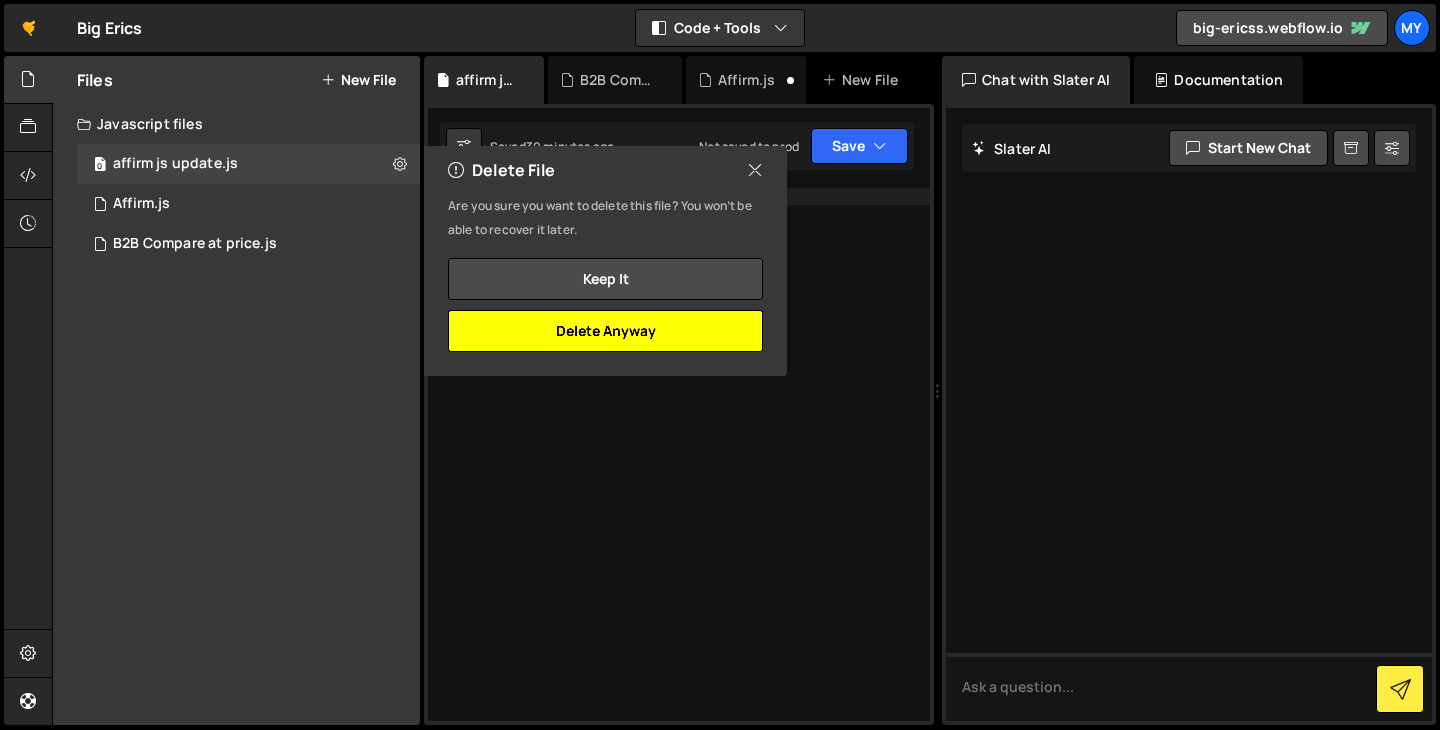 click on "Delete
Anyway" at bounding box center (605, 331) 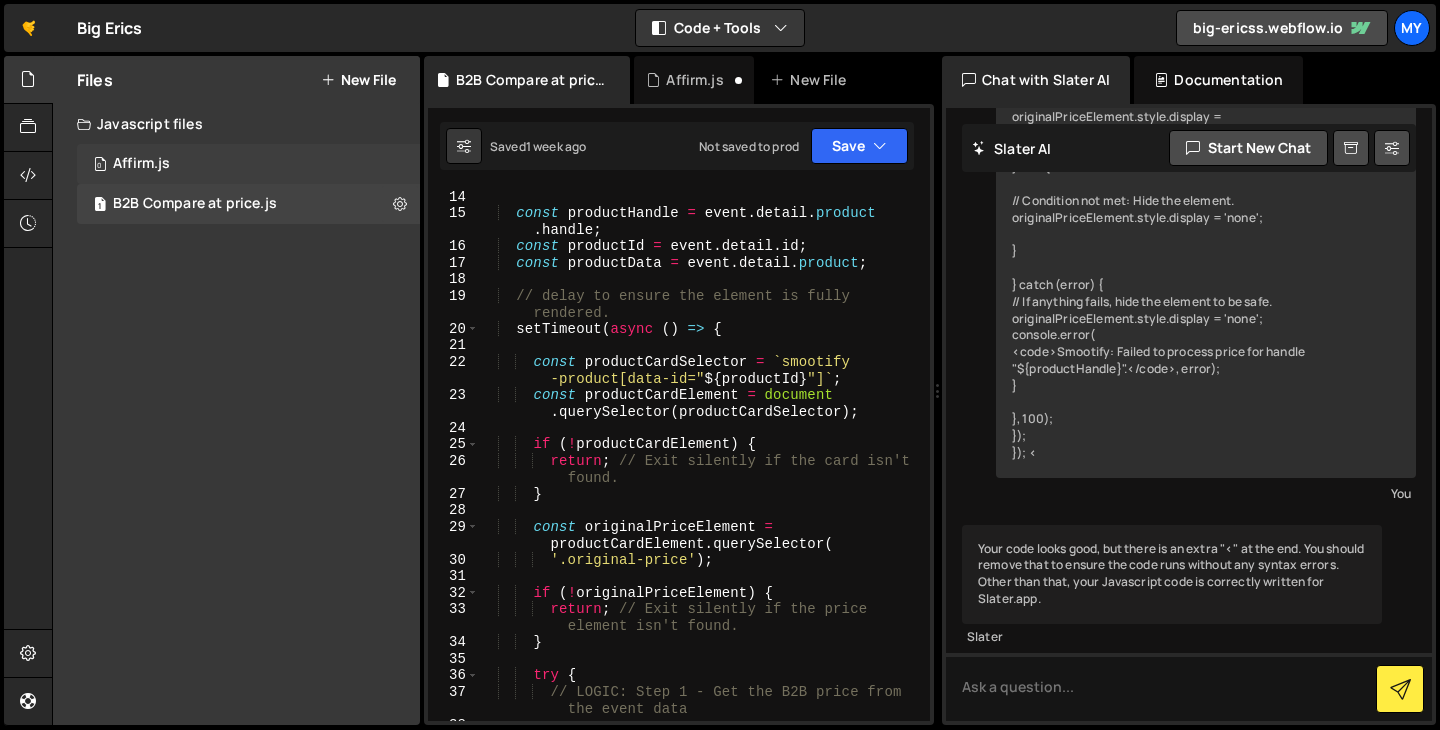 click on "0
Affirm.js
0" at bounding box center [248, 164] 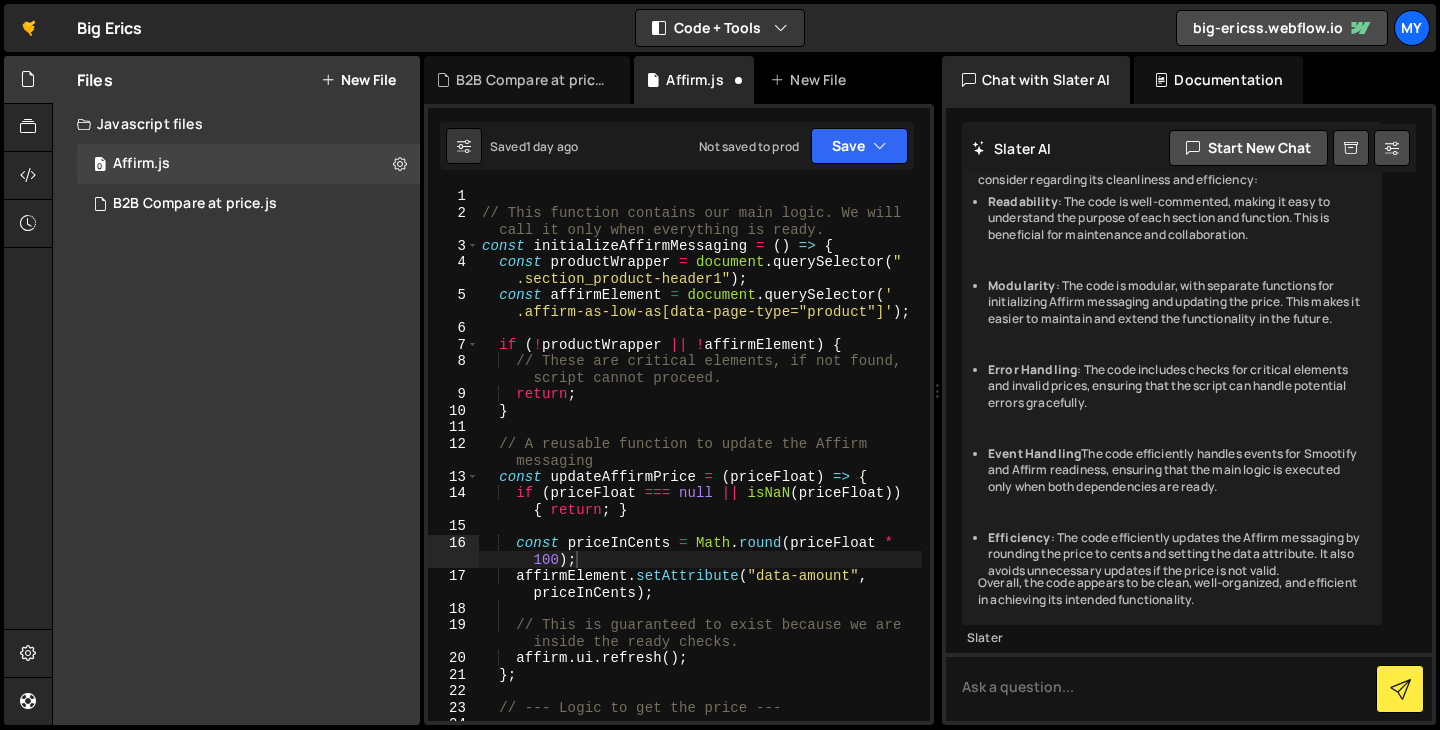 scroll, scrollTop: 2013, scrollLeft: 0, axis: vertical 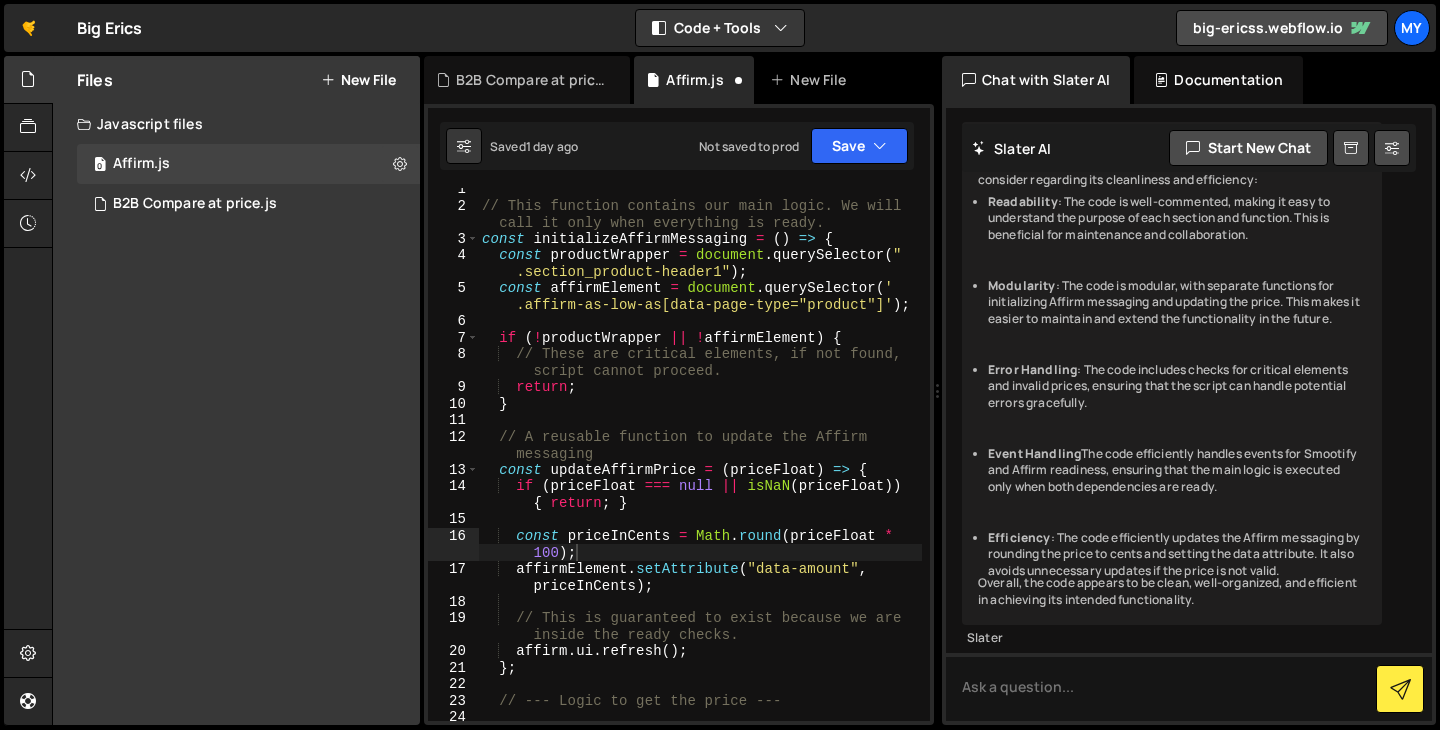 click on "// This function contains our main logic. We will     call it only when everything is ready. const   initializeAffirmMessaging   =   ( )   =>   {    const   productWrapper   =   document . querySelector ( "      .section_product-header1" ) ;    const   affirmElement   =   document . querySelector ( '      .affirm-as-low-as[data-page-type="product"]' ) ;       if   ( ! productWrapper   ||   ! affirmElement )   {       // These are critical elements, if not found,         script cannot proceed.       return ;    }    // A reusable function to update the Affirm       messaging    const   updateAffirmPrice   =   ( priceFloat )   =>   {       if   ( priceFloat   ===   null   ||   isNaN ( priceFloat ))          {   return ;   }       const   priceInCents   =   Math . round ( priceFloat   *          100 ) ;       affirmElement . setAttribute ( "data-amount" ,          priceInCents ) ;             // This is guaranteed to exist because we are               affirm . ui . ( )" at bounding box center [700, 472] 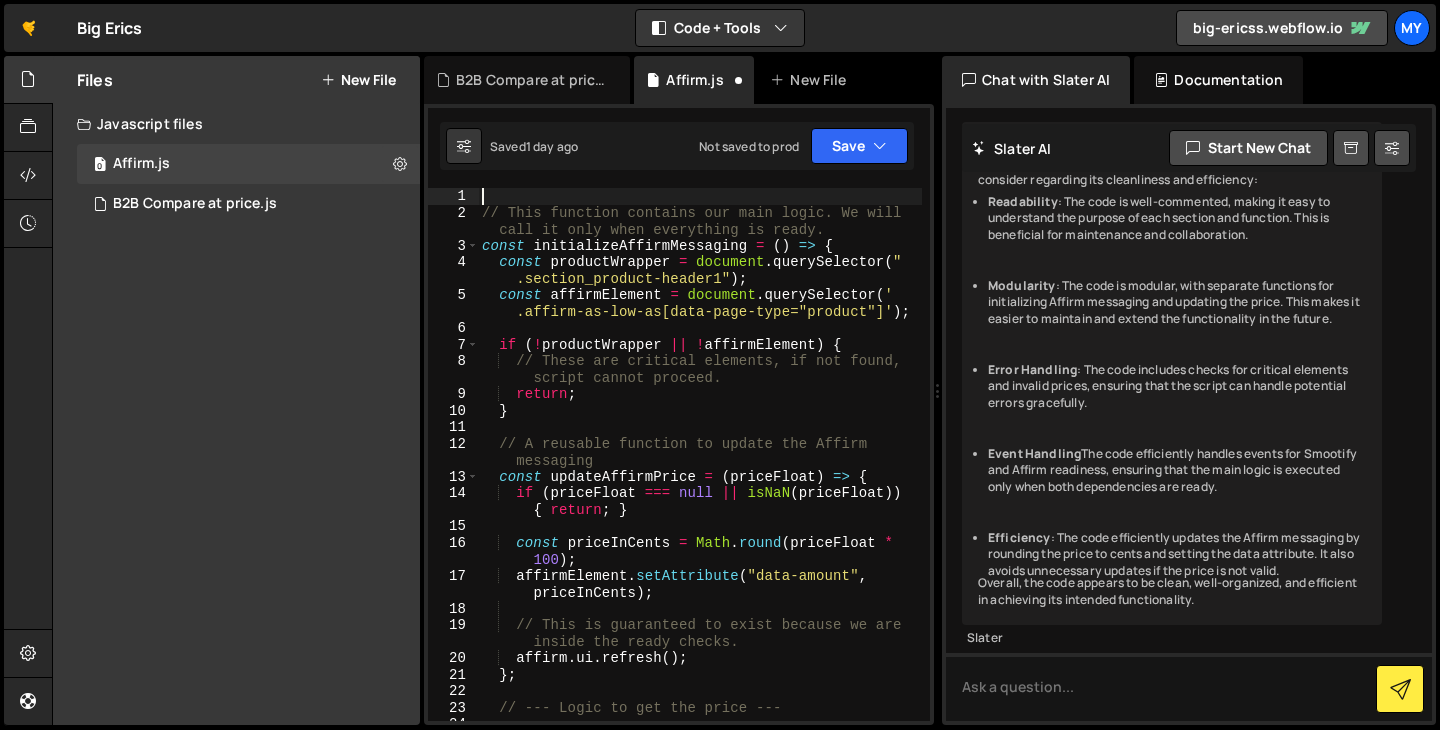 click on "// This function contains our main logic. We will     call it only when everything is ready. const   initializeAffirmMessaging   =   ( )   =>   {    const   productWrapper   =   document . querySelector ( "      .section_product-header1" ) ;    const   affirmElement   =   document . querySelector ( '      .affirm-as-low-as[data-page-type="product"]' ) ;       if   ( ! productWrapper   ||   ! affirmElement )   {       // These are critical elements, if not found,         script cannot proceed.       return ;    }    // A reusable function to update the Affirm       messaging    const   updateAffirmPrice   =   ( priceFloat )   =>   {       if   ( priceFloat   ===   null   ||   isNaN ( priceFloat ))          {   return ;   }       const   priceInCents   =   Math . round ( priceFloat   *          100 ) ;       affirmElement . setAttribute ( "data-amount" ,          priceInCents ) ;             // This is guaranteed to exist because we are               affirm . ui . ( )" at bounding box center [700, 479] 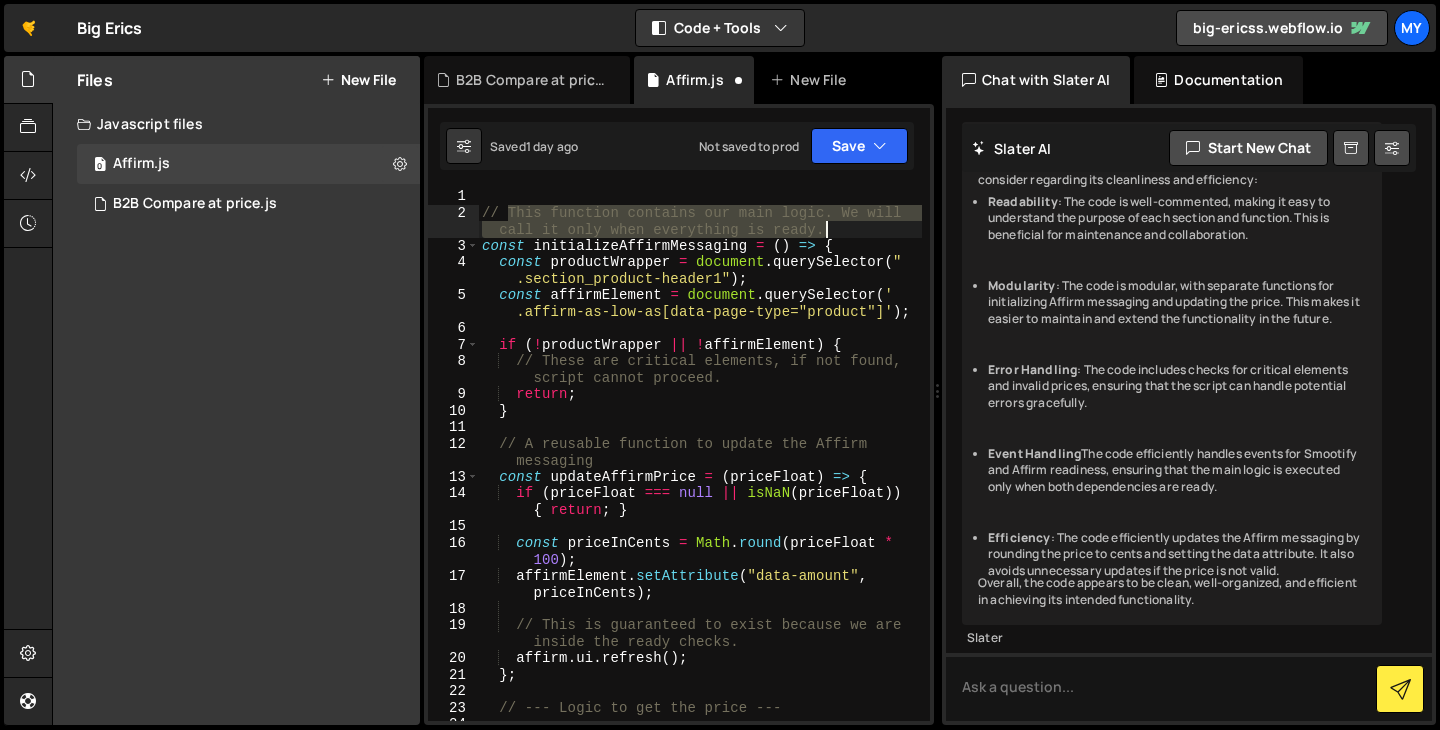 drag, startPoint x: 512, startPoint y: 215, endPoint x: 824, endPoint y: 230, distance: 312.36038 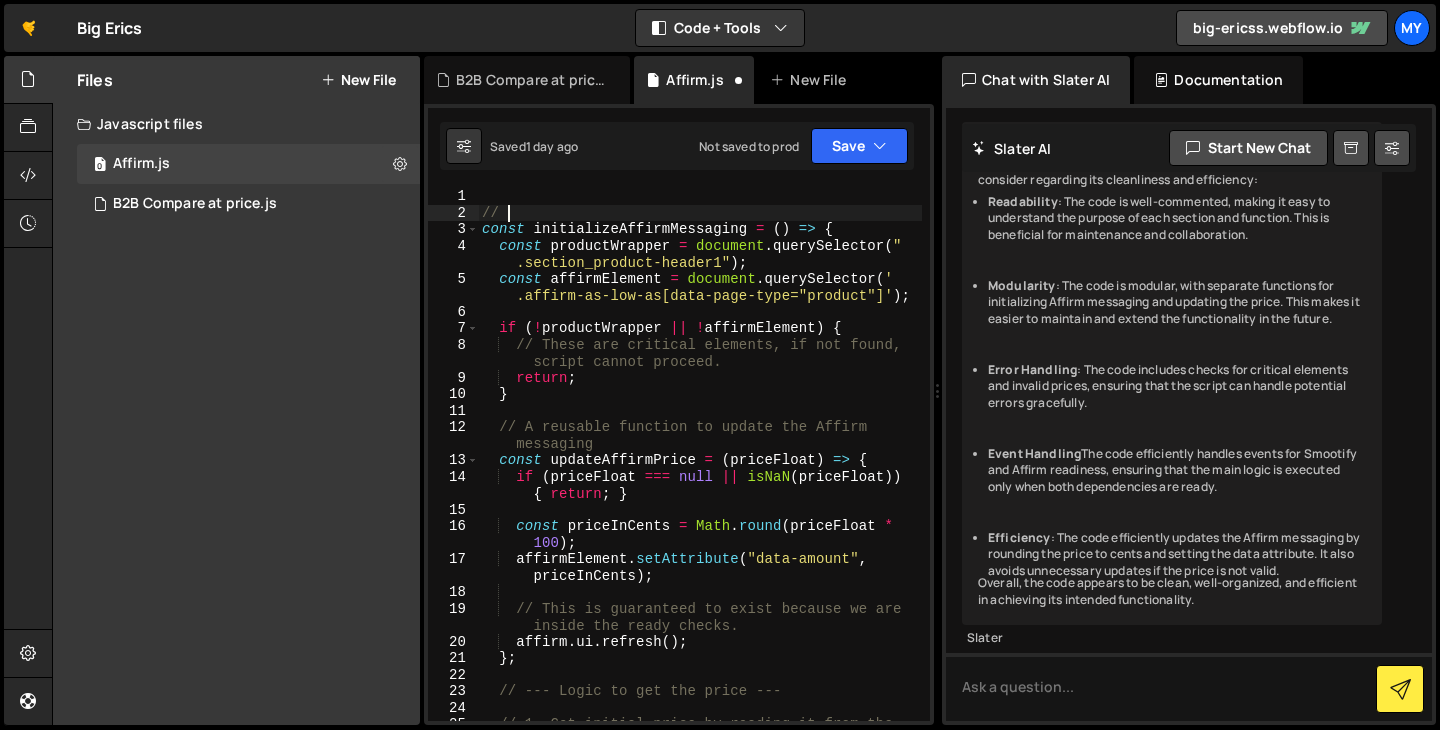 scroll, scrollTop: 0, scrollLeft: 1, axis: horizontal 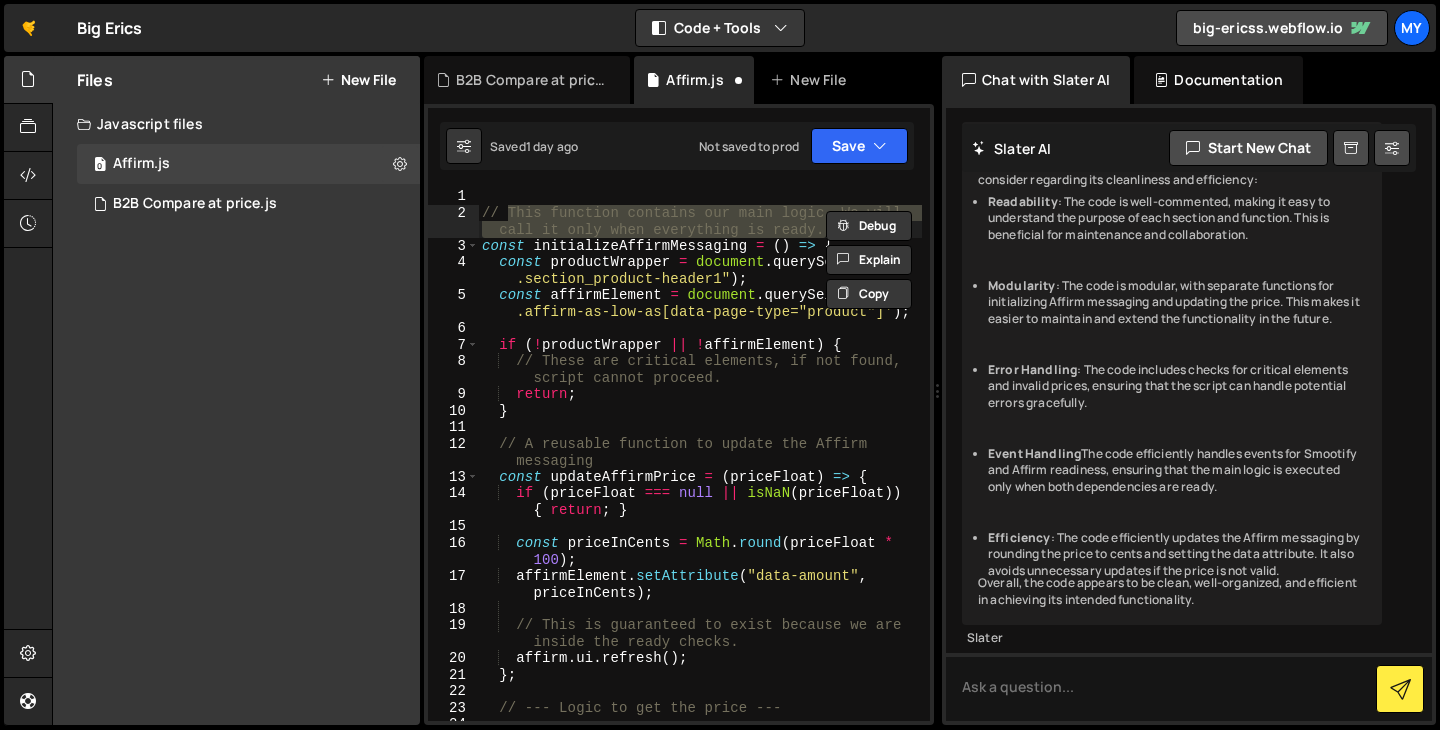 click on "// This function contains our main logic. We will     call it only when everything is ready. const   initializeAffirmMessaging   =   ( )   =>   {    const   productWrapper   =   document . querySelector ( "      .section_product-header1" ) ;    const   affirmElement   =   document . querySelector ( '      .affirm-as-low-as[data-page-type="product"]' ) ;       if   ( ! productWrapper   ||   ! affirmElement )   {       // These are critical elements, if not found,         script cannot proceed.       return ;    }    // A reusable function to update the Affirm       messaging    const   updateAffirmPrice   =   ( priceFloat )   =>   {       if   ( priceFloat   ===   null   ||   isNaN ( priceFloat ))          {   return ;   }       const   priceInCents   =   Math . round ( priceFloat   *          100 ) ;       affirmElement . setAttribute ( "data-amount" ,          priceInCents ) ;             // This is guaranteed to exist because we are               affirm . ui . ( )" at bounding box center [700, 454] 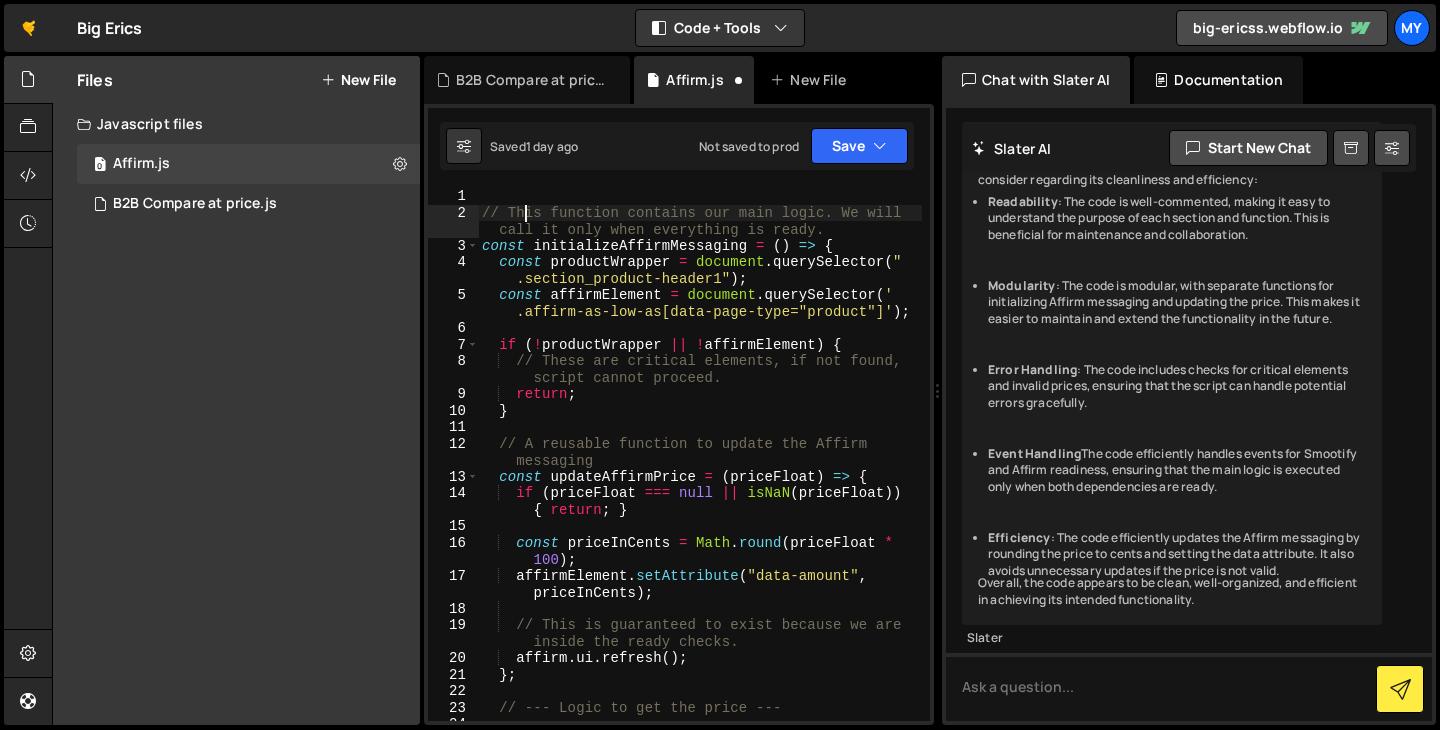 drag, startPoint x: 522, startPoint y: 215, endPoint x: 688, endPoint y: 215, distance: 166 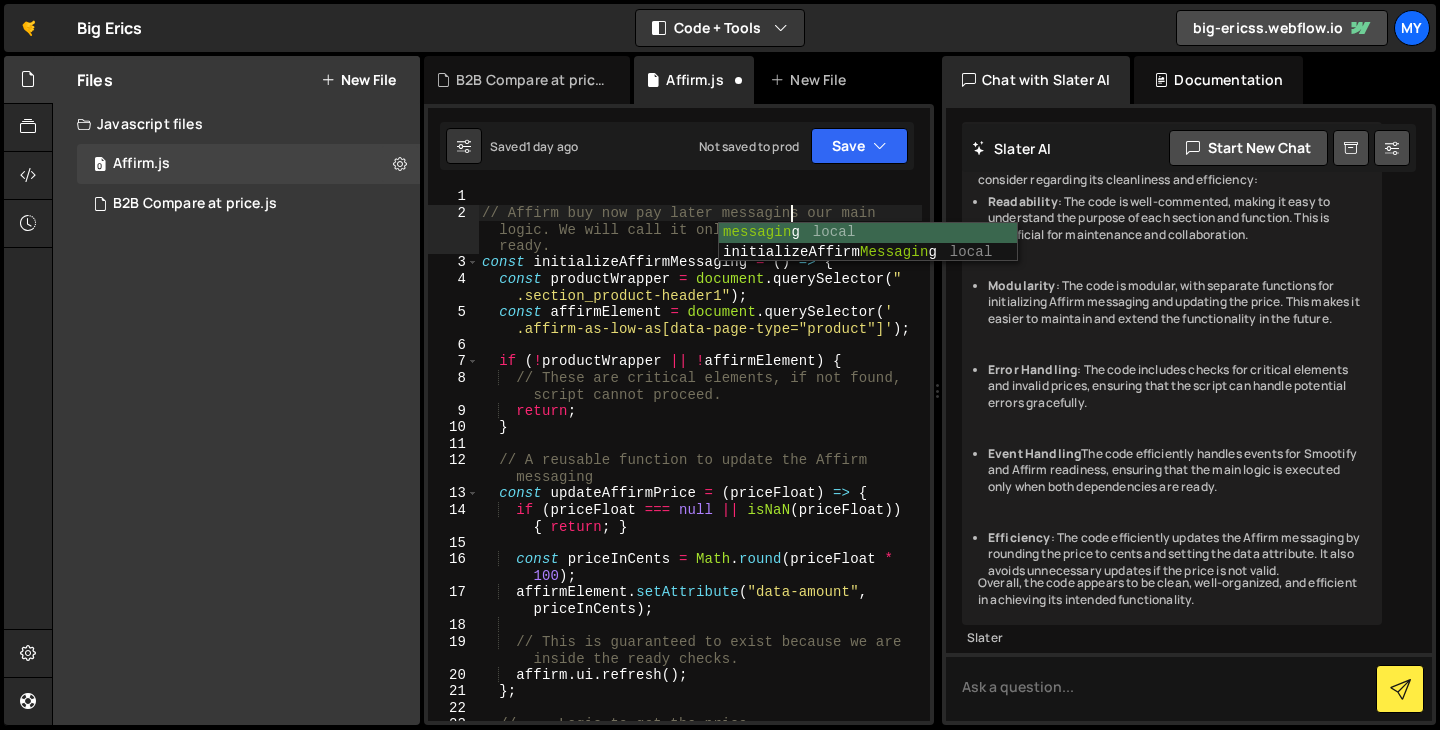 scroll, scrollTop: 0, scrollLeft: 22, axis: horizontal 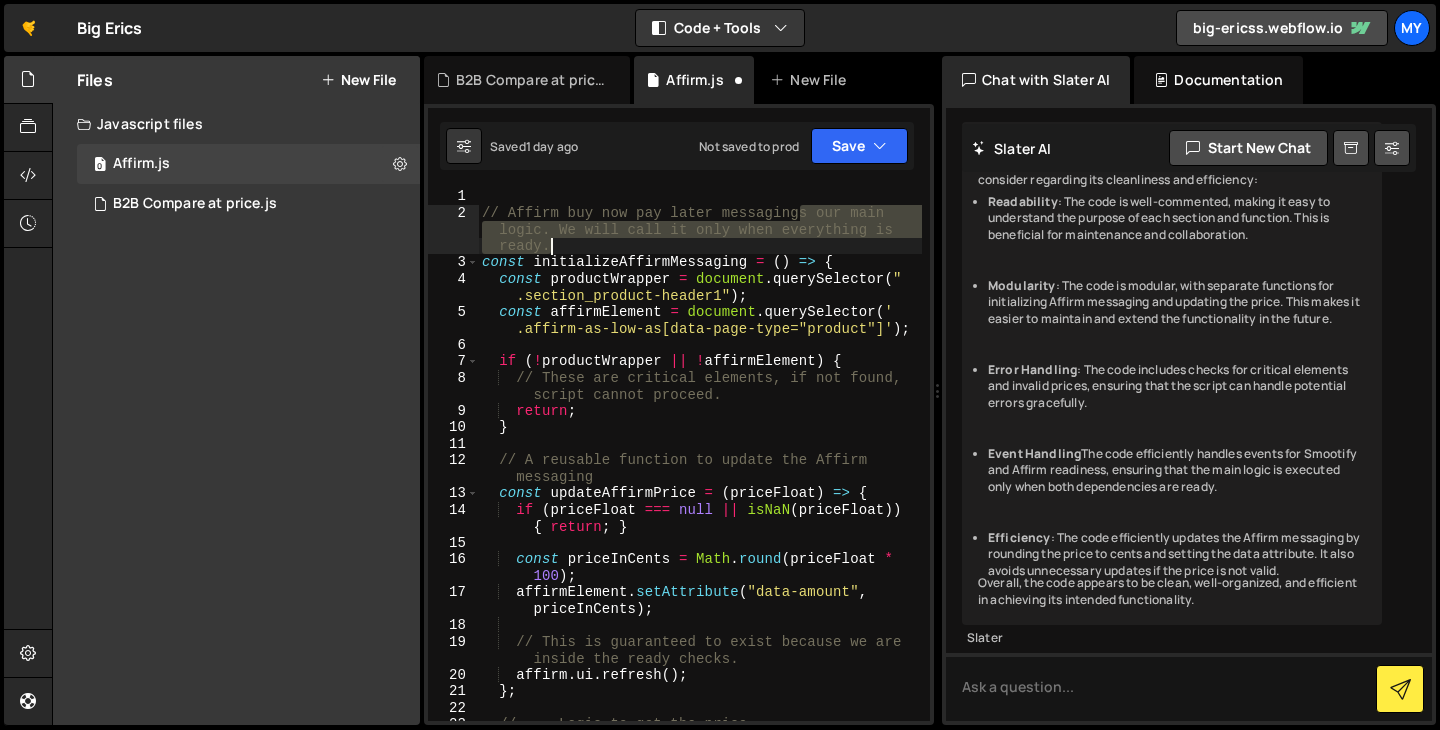 drag, startPoint x: 801, startPoint y: 214, endPoint x: 901, endPoint y: 240, distance: 103.32473 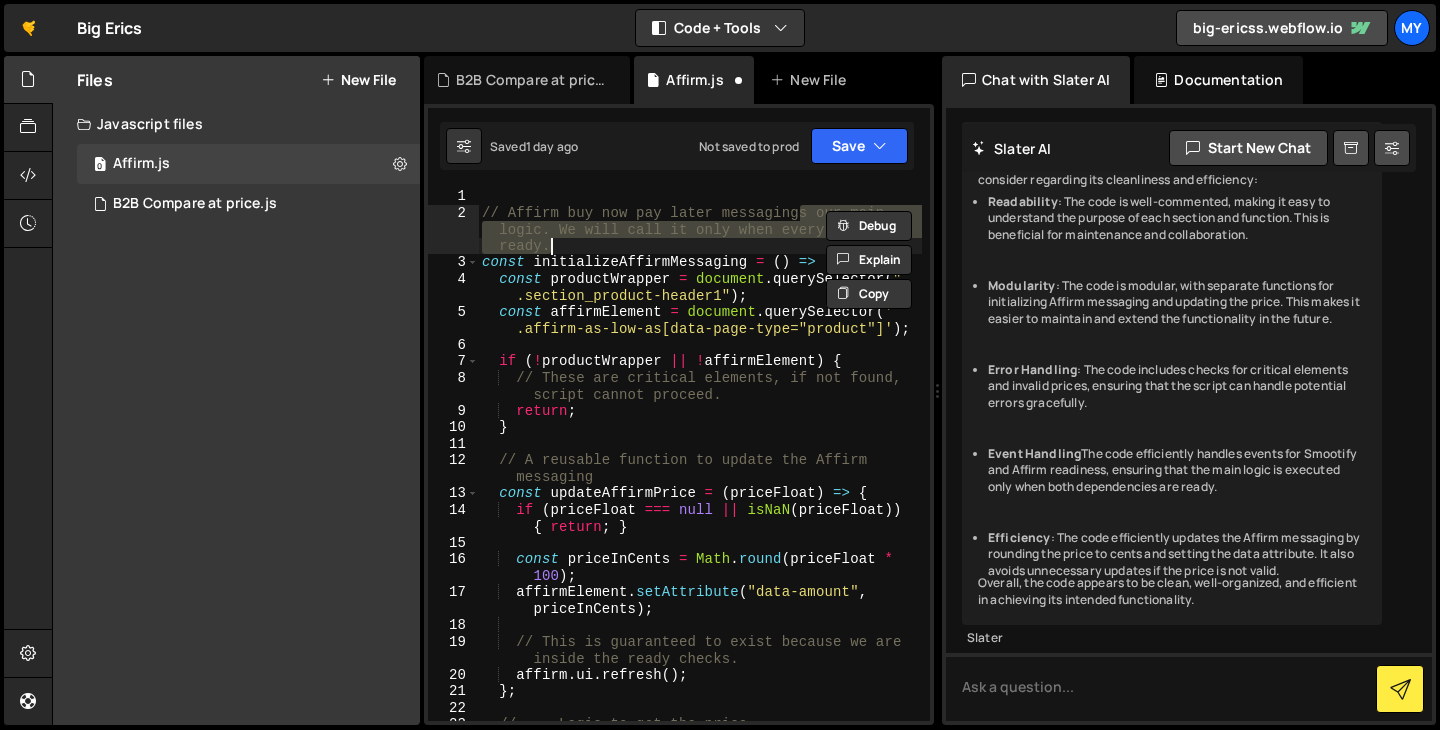 scroll, scrollTop: 0, scrollLeft: 21, axis: horizontal 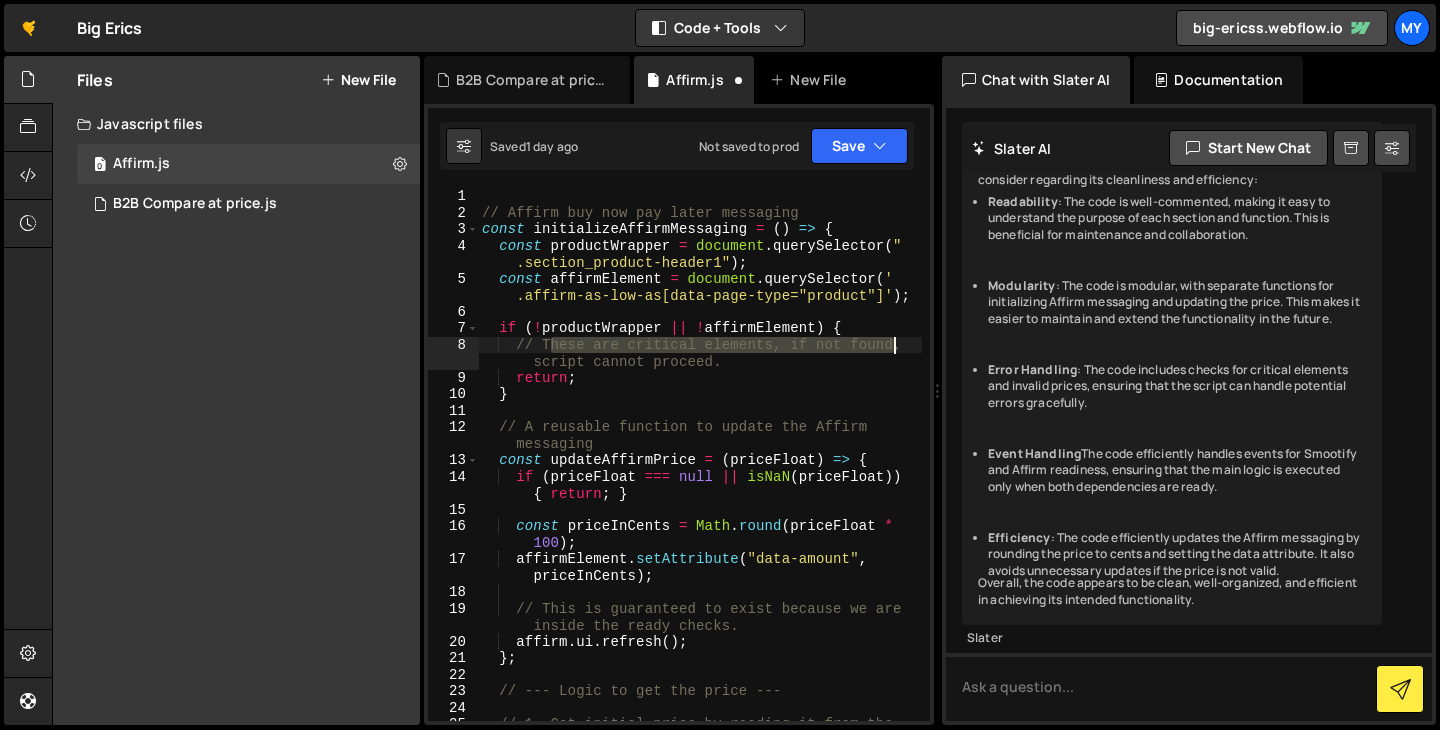 drag, startPoint x: 549, startPoint y: 340, endPoint x: 897, endPoint y: 341, distance: 348.00143 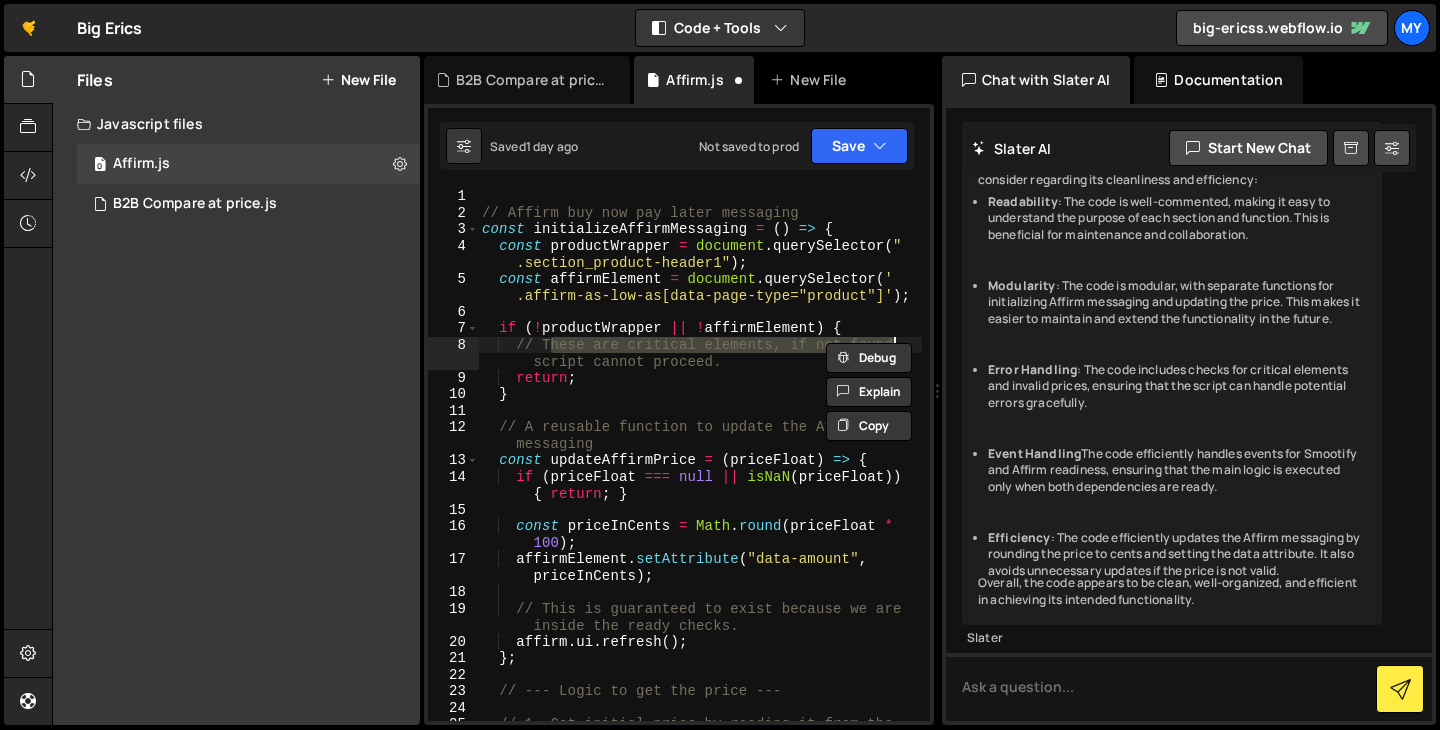 click on "// Affirm buy now pay later messaging const   initializeAffirmMessaging   =   ( )   =>   {    const   productWrapper   =   document . querySelector ( "      .section_product-header1" ) ;    const   affirmElement   =   document . querySelector ( '      .affirm-as-low-as[data-page-type="product"]' ) ;       if   ( ! productWrapper   ||   ! affirmElement )   {       // These are critical elements, if not found,         script cannot proceed.       return ;    }    // A reusable function to update the Affirm       messaging    const   updateAffirmPrice   =   ( priceFloat )   =>   {       if   ( priceFloat   ===   null   ||   isNaN ( priceFloat ))          {   return ;   }       const   priceInCents   =   Math . round ( priceFloat   *          100 ) ;       affirmElement . setAttribute ( "data-amount" ,          priceInCents ) ;             // This is guaranteed to exist because we are         inside the ready checks.       affirm . ui . refresh ( ) ;    } ;" at bounding box center (700, 479) 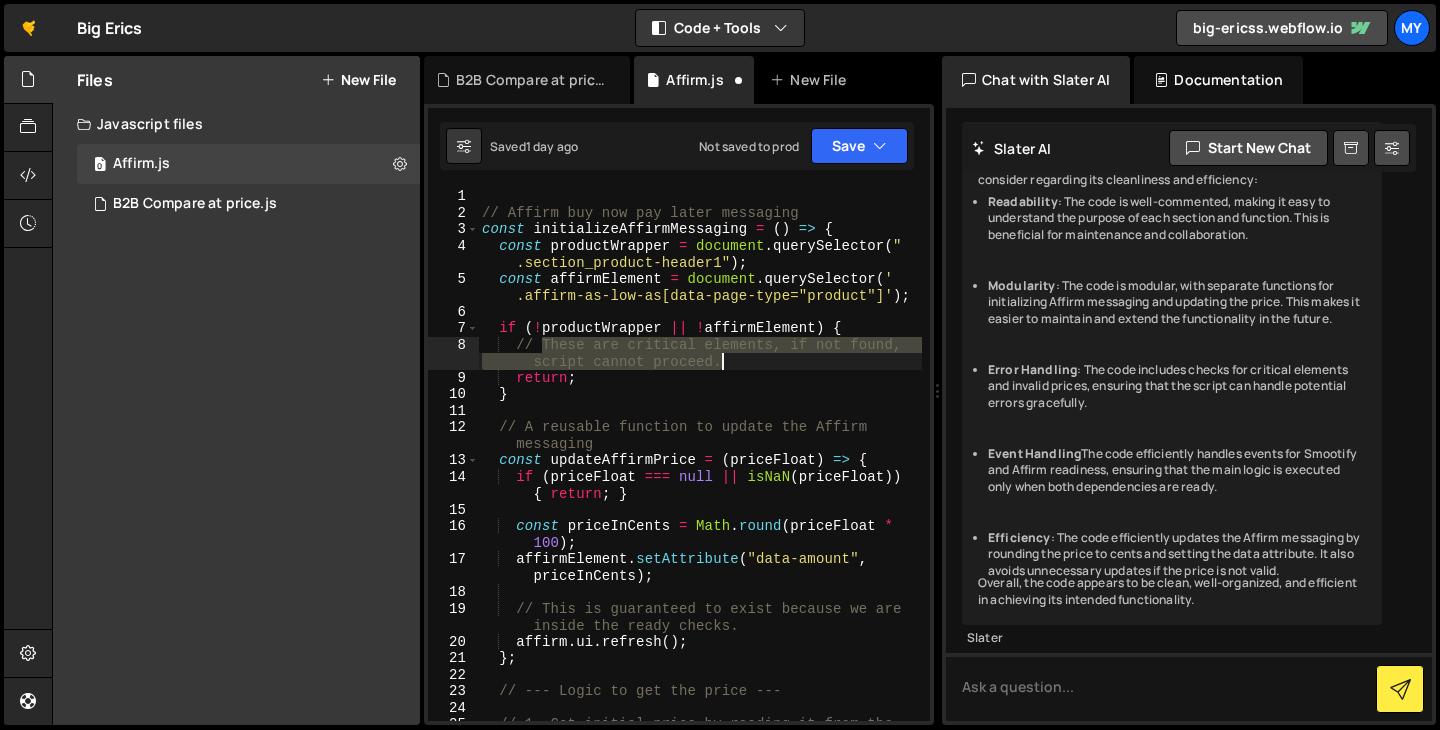drag, startPoint x: 545, startPoint y: 347, endPoint x: 727, endPoint y: 367, distance: 183.0956 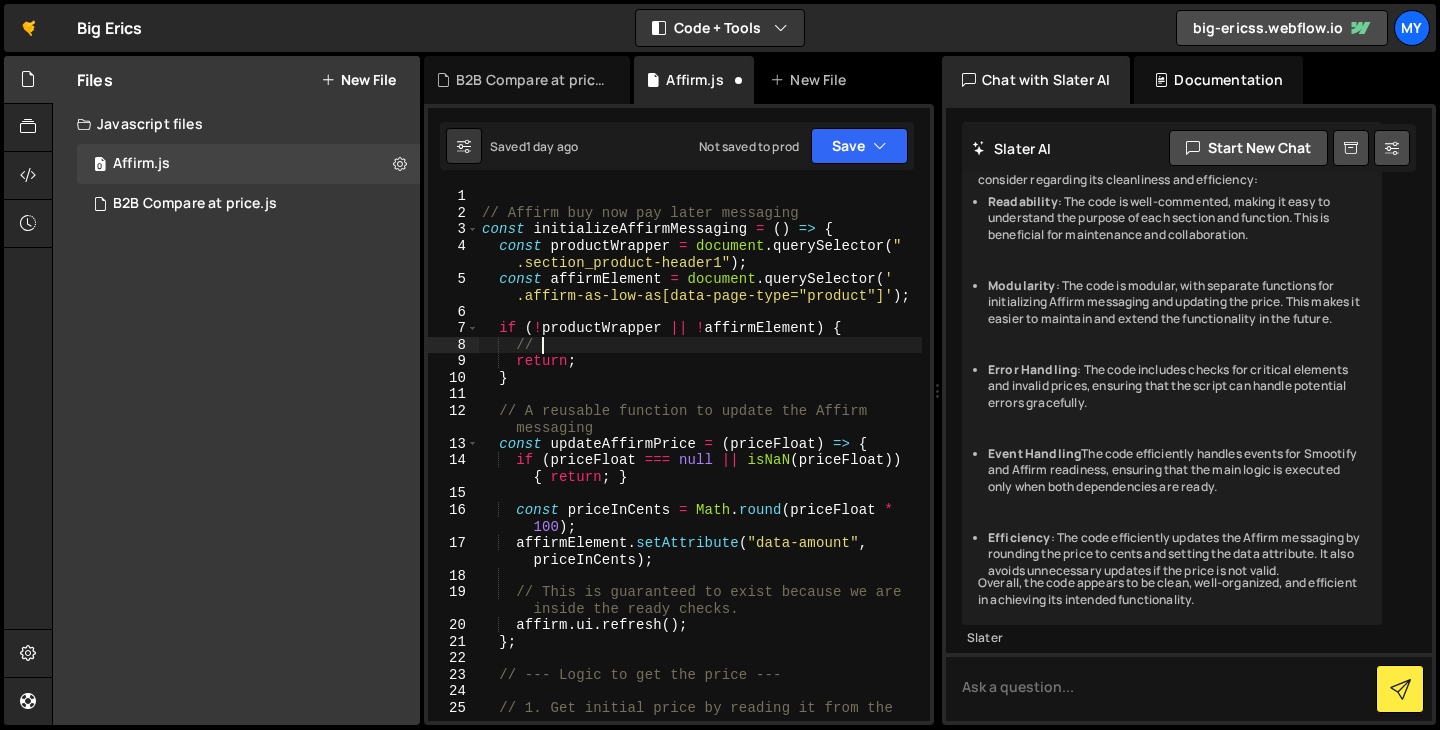 scroll, scrollTop: 0, scrollLeft: 3, axis: horizontal 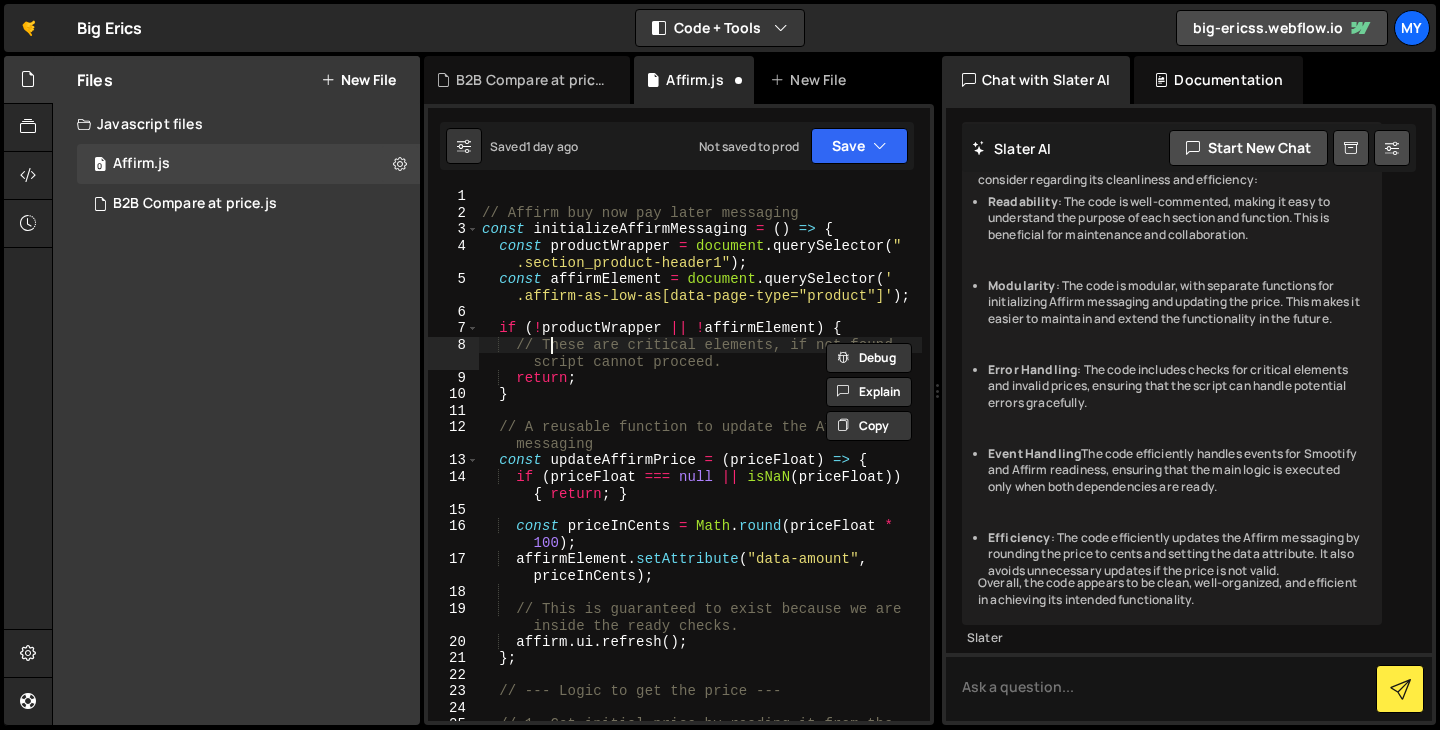 click on "// Affirm buy now pay later messaging const   initializeAffirmMessaging   =   ( )   =>   {    const   productWrapper   =   document . querySelector ( "      .section_product-header1" ) ;    const   affirmElement   =   document . querySelector ( '      .affirm-as-low-as[data-page-type="product"]' ) ;       if   ( ! productWrapper   ||   ! affirmElement )   {       // These are critical elements, if not found,         script cannot proceed.       return ;    }    // A reusable function to update the Affirm       messaging    const   updateAffirmPrice   =   ( priceFloat )   =>   {       if   ( priceFloat   ===   null   ||   isNaN ( priceFloat ))          {   return ;   }       const   priceInCents   =   Math . round ( priceFloat   *          100 ) ;       affirmElement . setAttribute ( "data-amount" ,          priceInCents ) ;             // This is guaranteed to exist because we are         inside the ready checks.       affirm . ui . refresh ( ) ;    } ;" at bounding box center (700, 479) 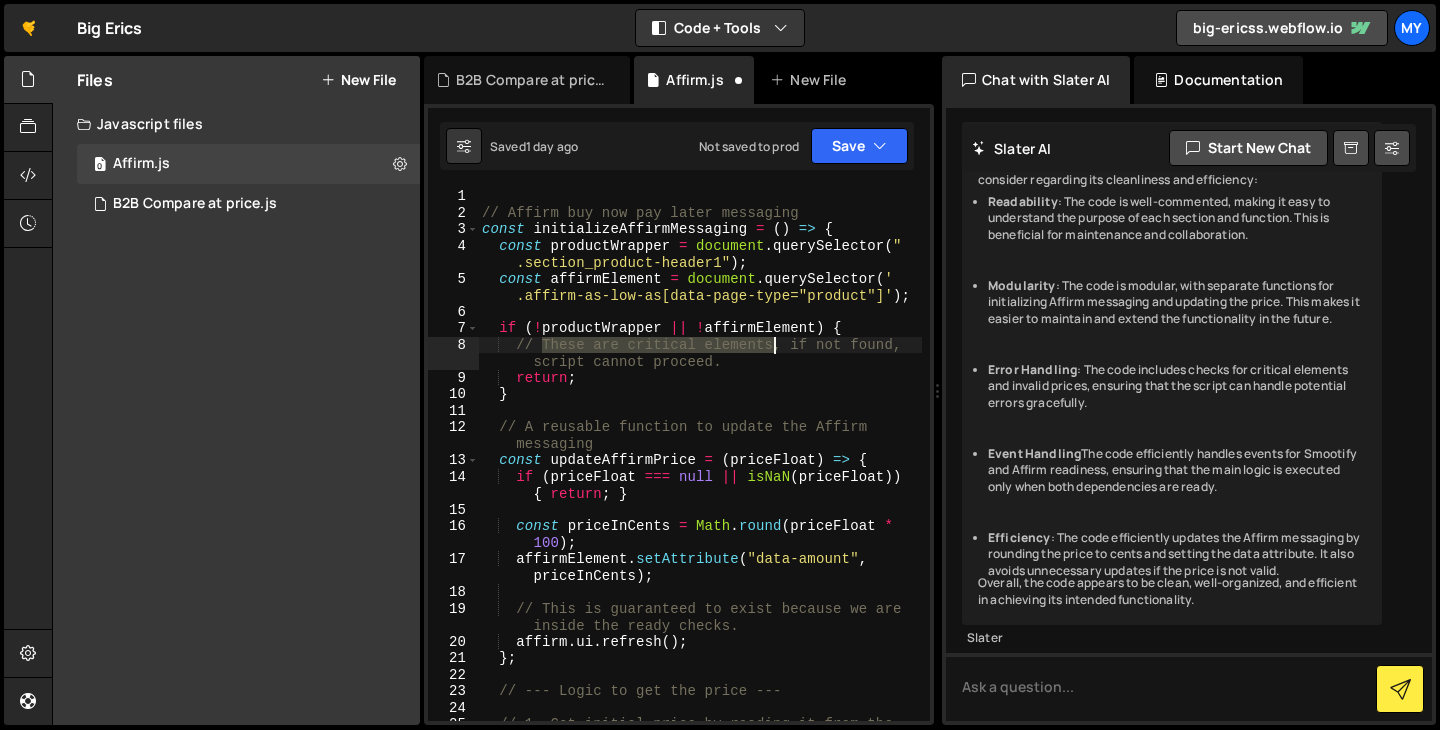 drag, startPoint x: 547, startPoint y: 344, endPoint x: 759, endPoint y: 344, distance: 212 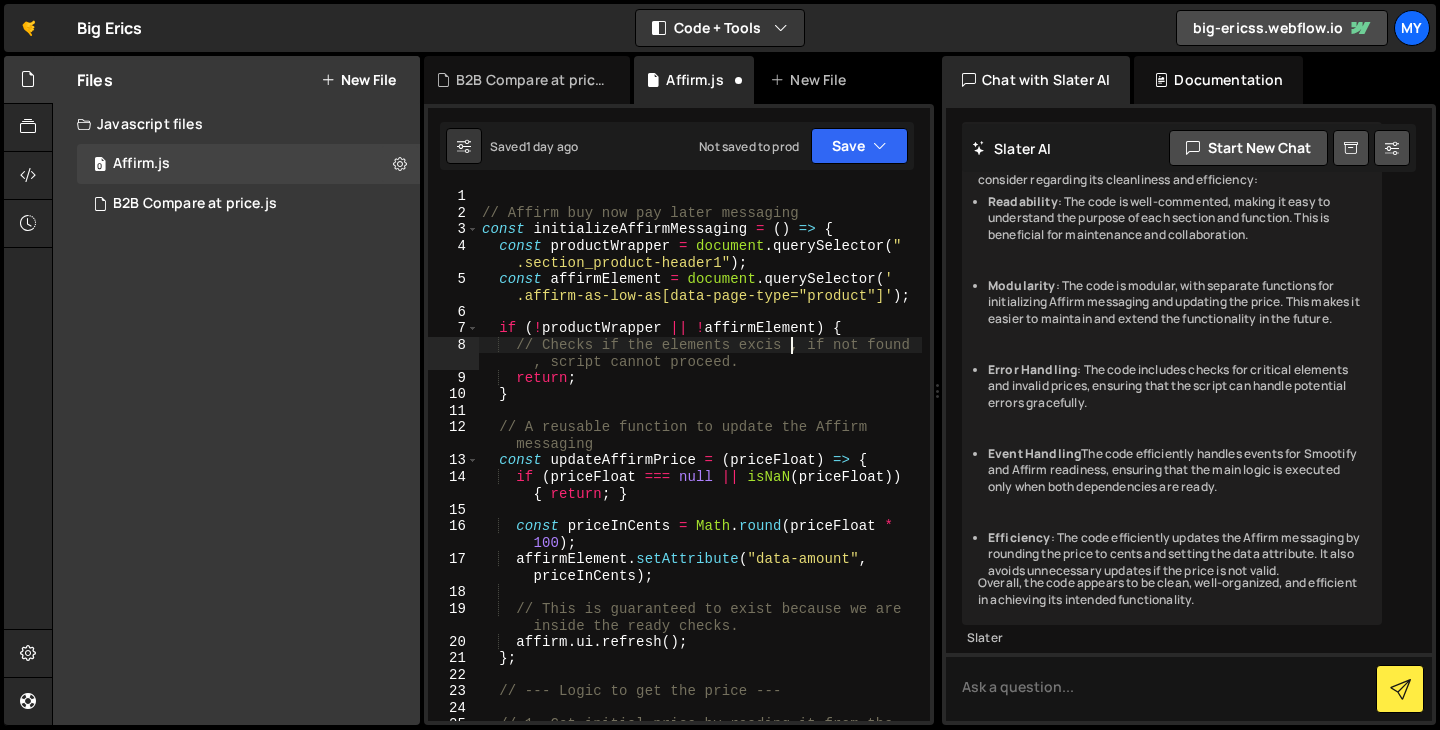 scroll, scrollTop: 0, scrollLeft: 21, axis: horizontal 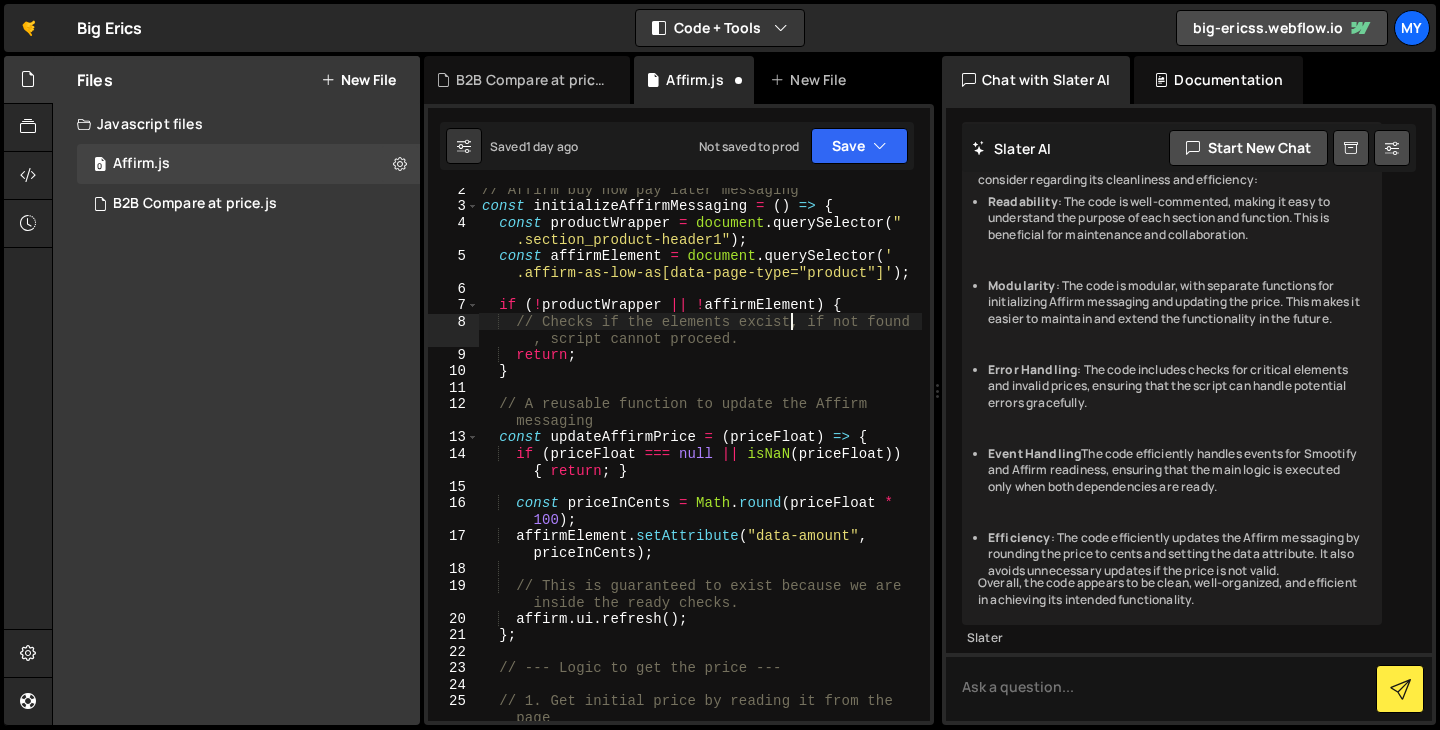 click on "// Affirm buy now pay later messaging const   initializeAffirmMessaging   =   ( )   =>   {    const   productWrapper   =   document . querySelector ( "      .section_product-header1" ) ;    const   affirmElement   =   document . querySelector ( '      .affirm-as-low-as[data-page-type="product"]' ) ;       if   ( ! productWrapper   ||   ! affirmElement )   {       // Checks if the elements excist, if not found        , script cannot proceed.       return ;    }    // A reusable function to update the Affirm       messaging    const   updateAffirmPrice   =   ( priceFloat )   =>   {       if   ( priceFloat   ===   null   ||   isNaN ( priceFloat ))          {   return ;   }       const   priceInCents   =   Math . round ( priceFloat   *          100 ) ;       affirmElement . setAttribute ( "data-amount" ,          priceInCents ) ;             // This is guaranteed to exist because we are         inside the ready checks.       affirm . ui . refresh ( ) ;    } ;" at bounding box center [700, 472] 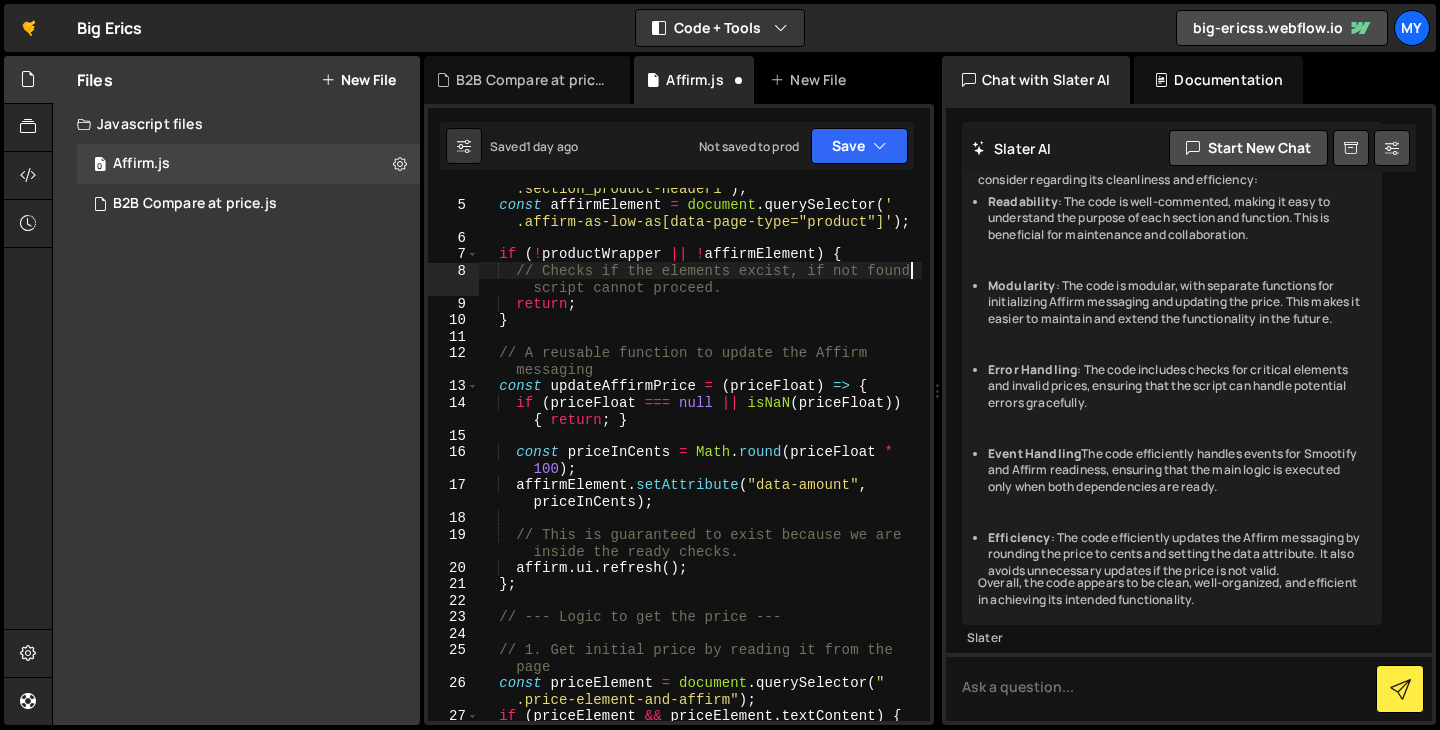 scroll, scrollTop: 74, scrollLeft: 0, axis: vertical 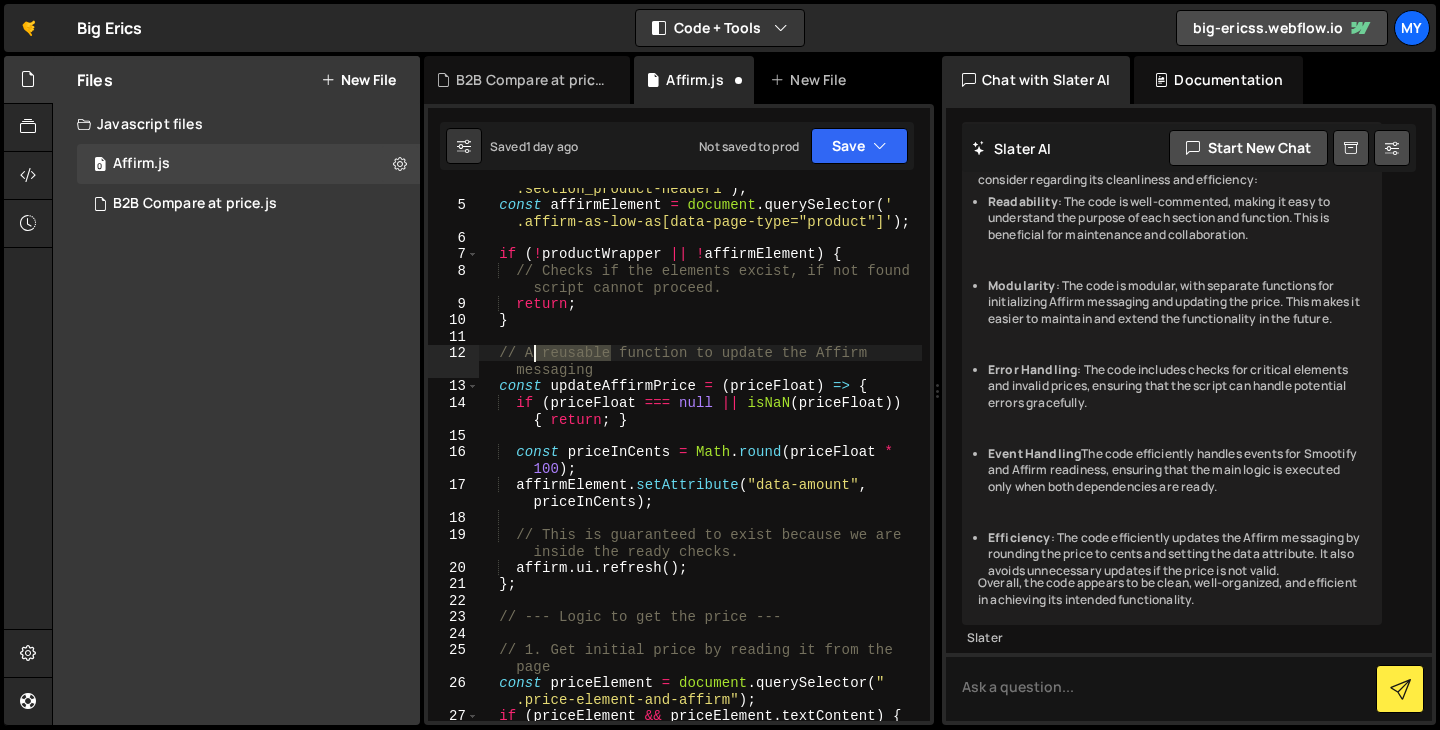 drag, startPoint x: 609, startPoint y: 353, endPoint x: 527, endPoint y: 353, distance: 82 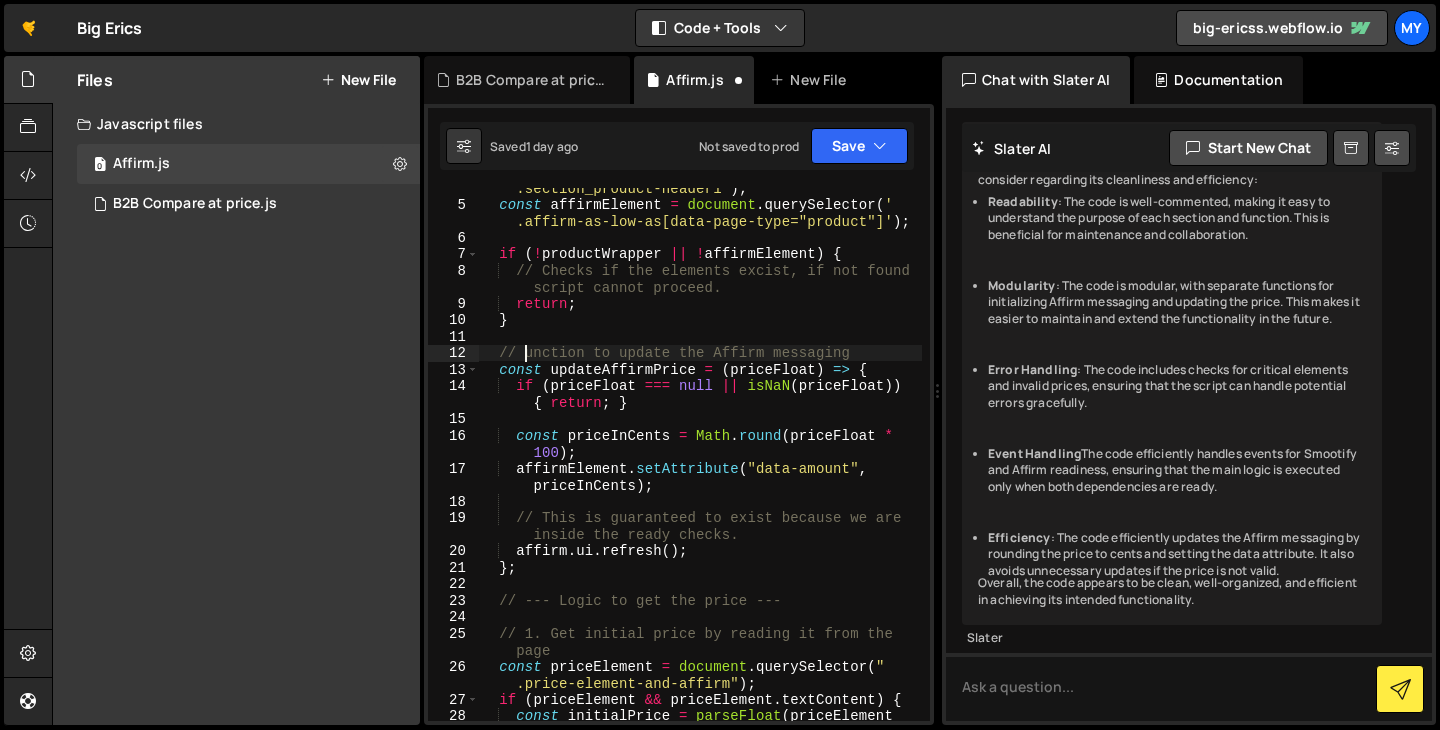 scroll, scrollTop: 0, scrollLeft: 3, axis: horizontal 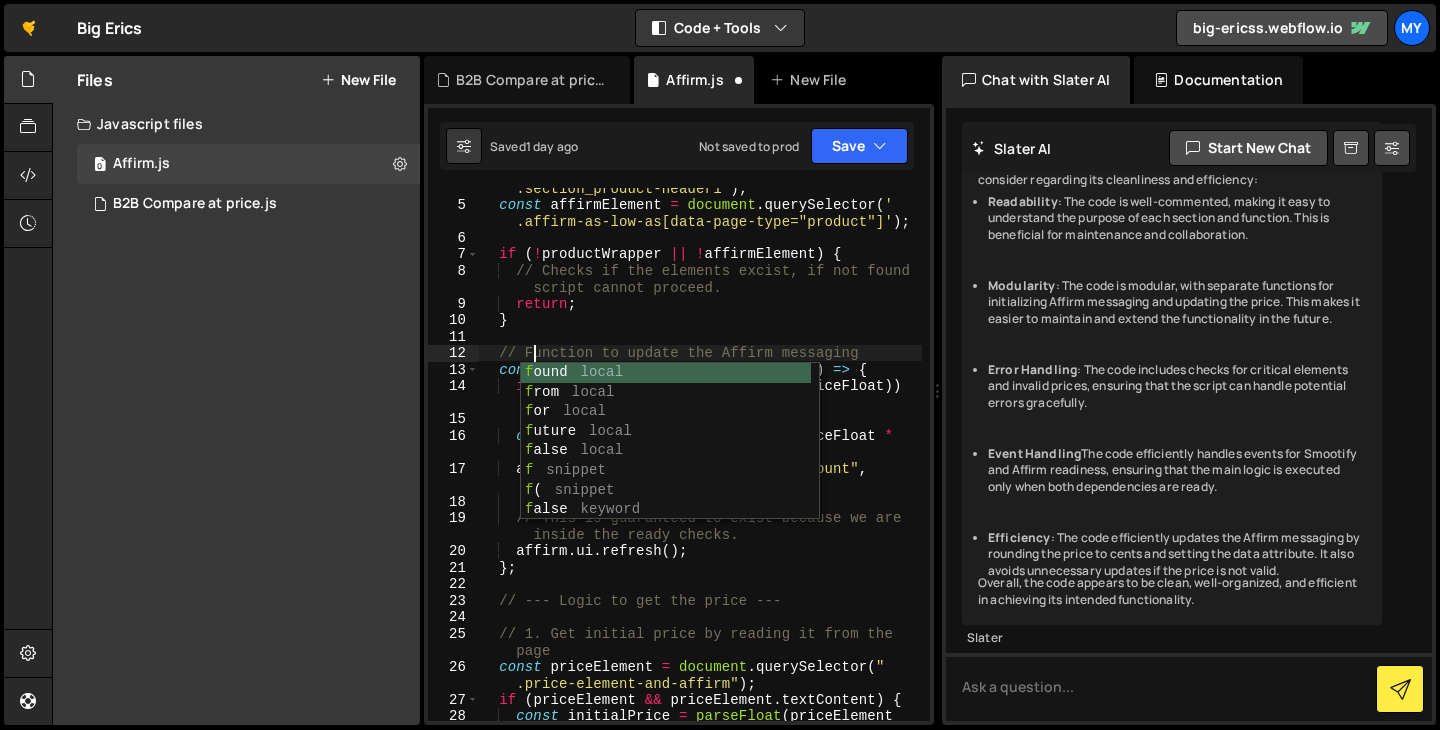 click on "const   productWrapper   =   document . querySelector ( "      .section_product-header1" ) ;    const   affirmElement   =   document . querySelector ( '      .affirm-as-low-as[data-page-type="product"]' ) ;       if   ( ! productWrapper   ||   ! affirmElement )   {       // Checks if the elements excist, if not found         script cannot proceed.       return ;    }    // Function to update the Affirm messaging    const   updateAffirmPrice   =   ( priceFloat )   =>   {       if   ( priceFloat   ===   null   ||   isNaN ( priceFloat ))          {   return ;   }       const   priceInCents   =   Math . round ( priceFloat   *          100 ) ;       affirmElement . setAttribute ( "data-amount" ,          priceInCents ) ;             // This is guaranteed to exist because we are         inside the ready checks.       affirm . ui . refresh ( ) ;    } ;       // --- Logic to get the price ---       // 1. Get initial price by reading it from the       page    const     =" at bounding box center [700, 462] 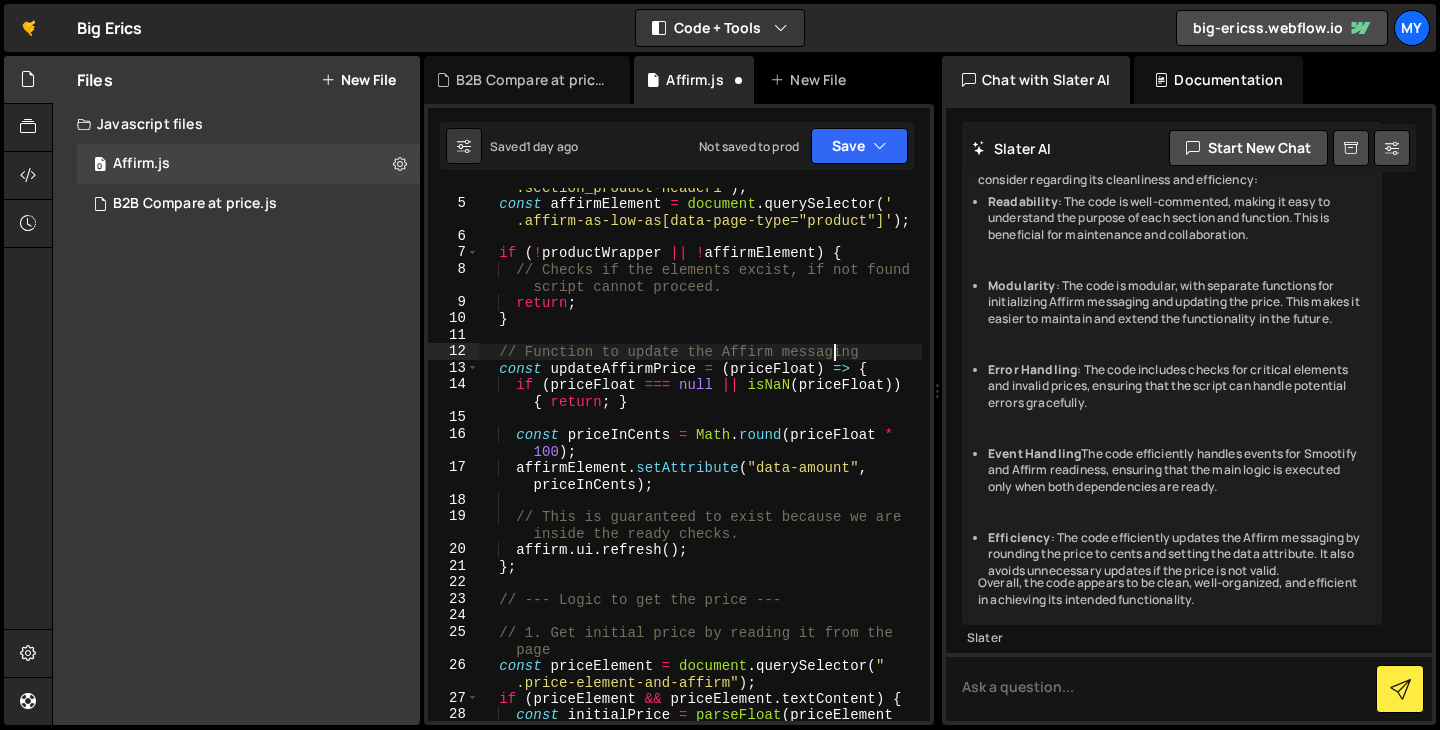 scroll, scrollTop: 105, scrollLeft: 0, axis: vertical 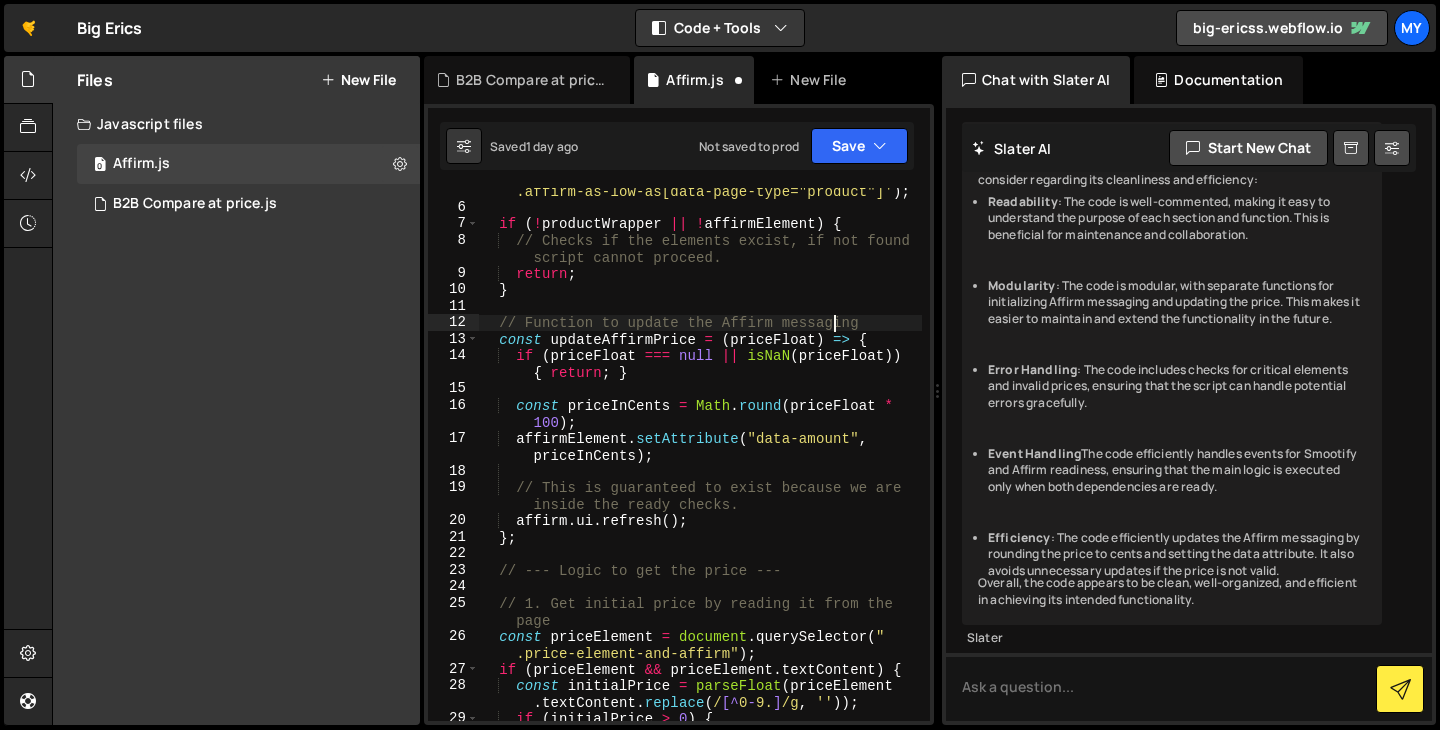 click on "const   affirmElement   =   document . querySelector ( '      .affirm-as-low-as[data-page-type="product"]' ) ;       if   ( ! productWrapper   ||   ! affirmElement )   {       // Checks if the elements excist, if not found         script cannot proceed.       return ;    }    // Function to update the Affirm messaging    const   updateAffirmPrice   =   ( priceFloat )   =>   {       if   ( priceFloat   ===   null   ||   isNaN ( priceFloat ))          {   return ;   }       const   priceInCents   =   Math . round ( priceFloat   *          100 ) ;       affirmElement . setAttribute ( "data-amount" ,          priceInCents ) ;             // This is guaranteed to exist because we are         inside the ready checks.       affirm . ui . refresh ( ) ;    } ;       // --- Logic to get the price ---       // 1. Get initial price by reading it from the       page    const   priceElement   =   document . querySelector ( "      .price-eleme[NAME]t-and-affirm" ) ;    if   (   &&   ." at bounding box center (700, 457) 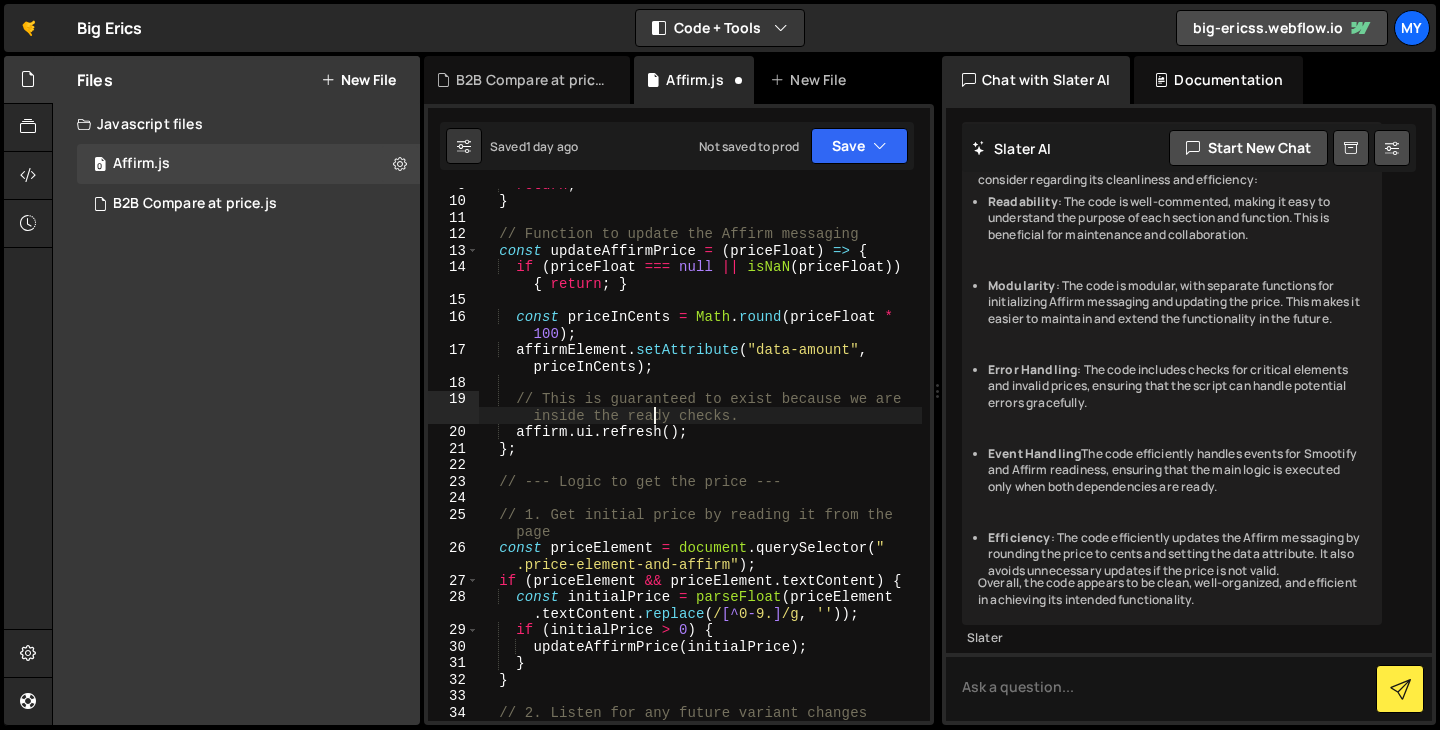 scroll, scrollTop: 193, scrollLeft: 0, axis: vertical 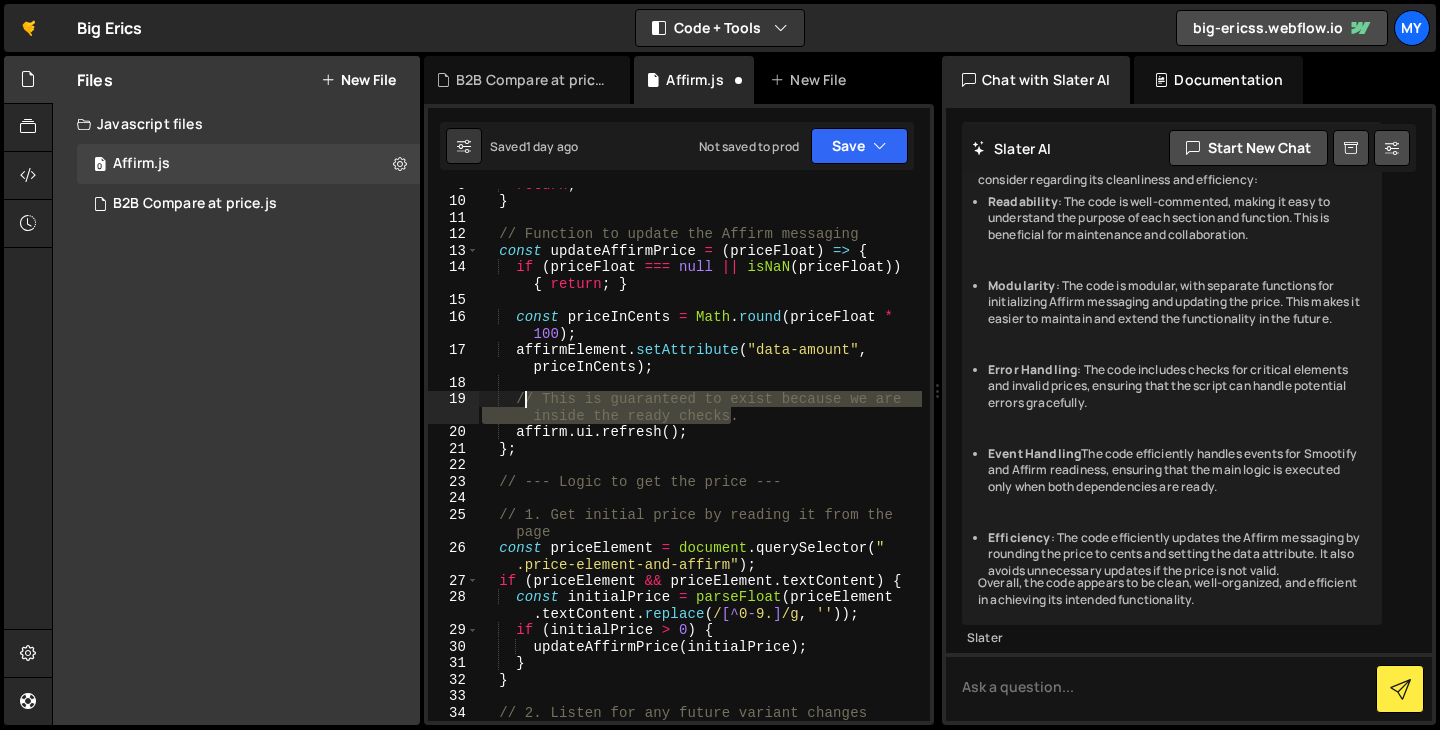 drag, startPoint x: 735, startPoint y: 416, endPoint x: 521, endPoint y: 403, distance: 214.3945 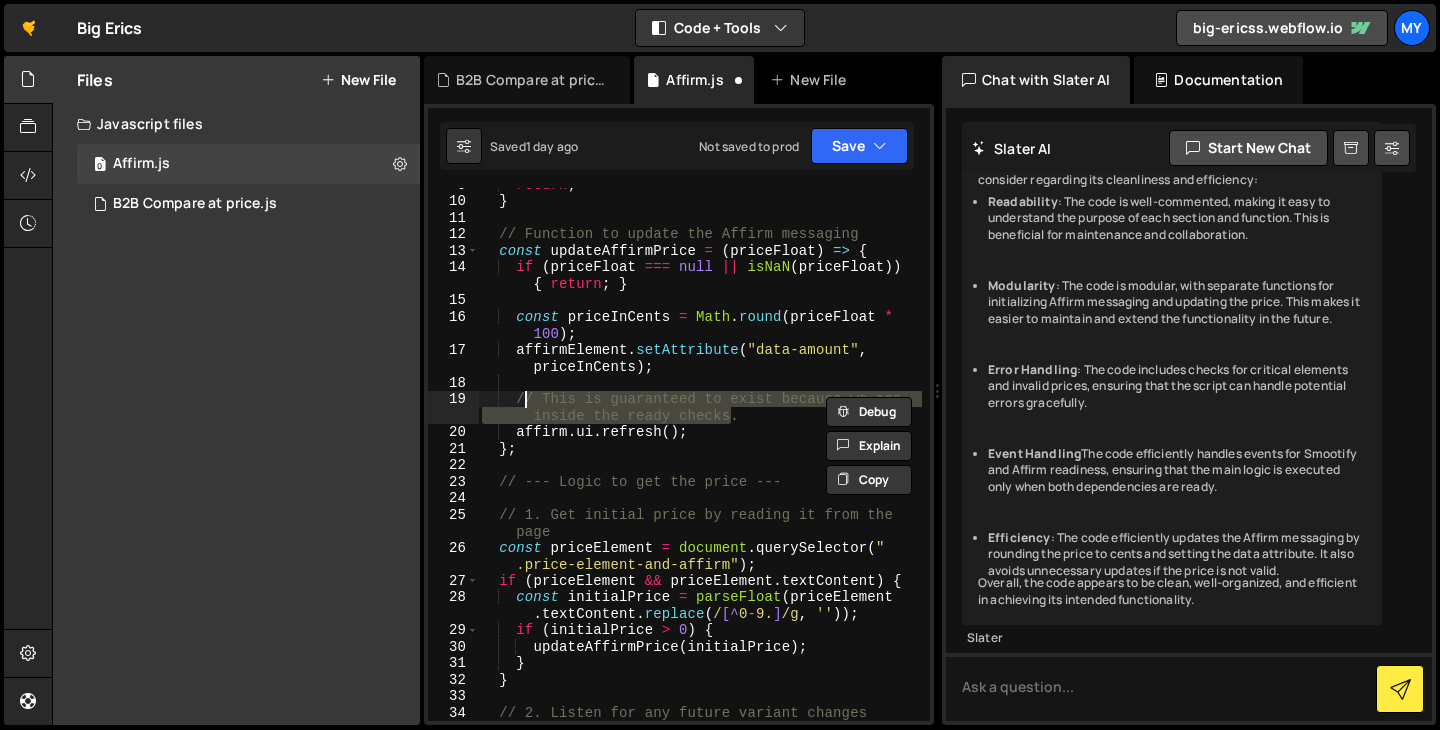 click on "return ;    }    // Function to update the Affirm messaging    const   updateAffirmPrice   =   ( priceFloat )   =>   {       if   ( priceFloat   ===   null   ||   isNaN ( priceFloat ))          {   return ;   }       const   priceInCents   =   Math . round ( priceFloat   *          100 ) ;       affirmElement . setAttribute ( "data-amount" ,          priceInCents ) ;             // This is guaranteed to exist because we are         inside the ready checks.       affirm . ui . refresh ( ) ;    } ;       // --- Logic to get the price ---       // 1. Get initial price by reading it from the       page    const   priceElement   =   document . querySelector ( "      .price-element-and-affirm" ) ;    if   ( priceElement   &&   priceElement . textContent )   {       const   initialPrice   =   parseFloat ( priceElement        . textContent . replace ( / [^ 0 - 9. ] /g ,   '' )) ;       if   ( initialPrice   >   0 )   {          updateAffirmPrice ( initialPrice ) ;       } }" at bounding box center [700, 454] 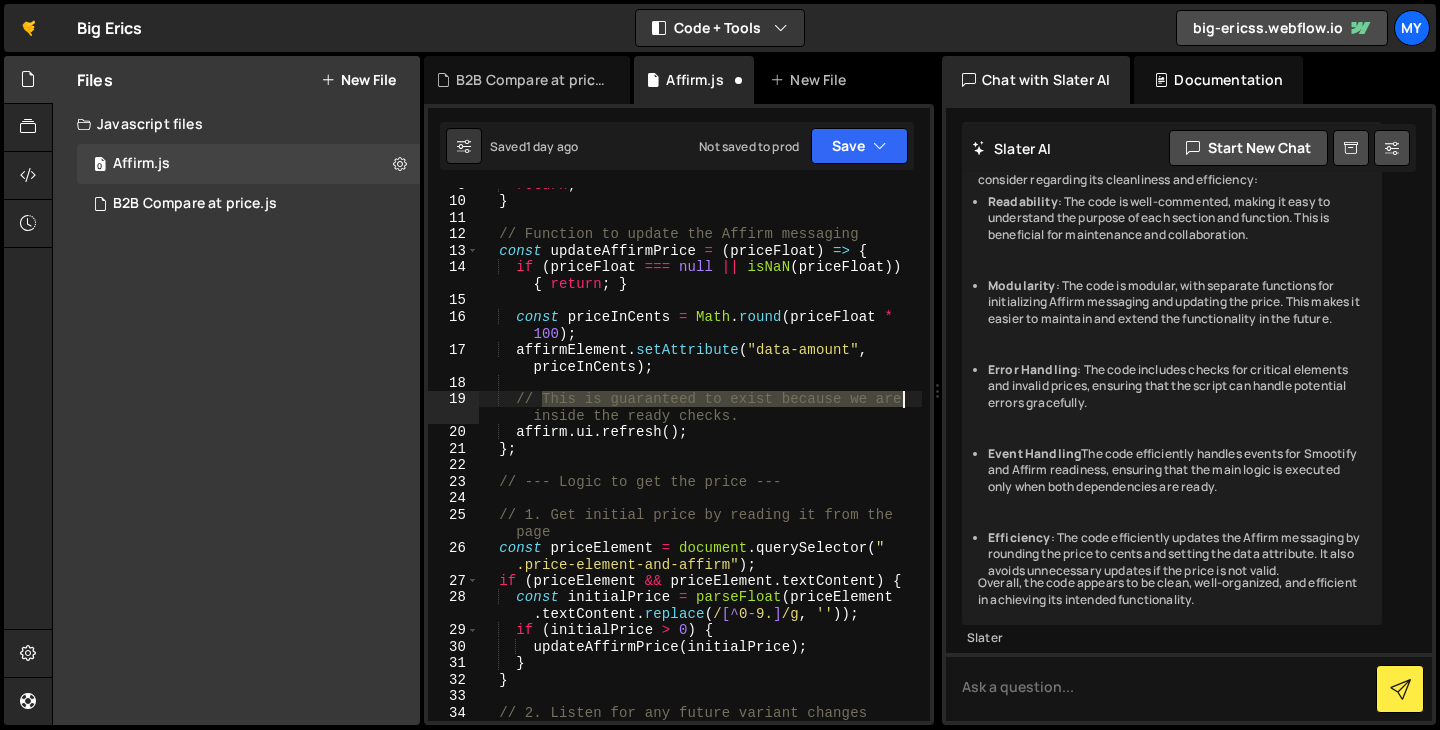 drag, startPoint x: 545, startPoint y: 402, endPoint x: 909, endPoint y: 402, distance: 364 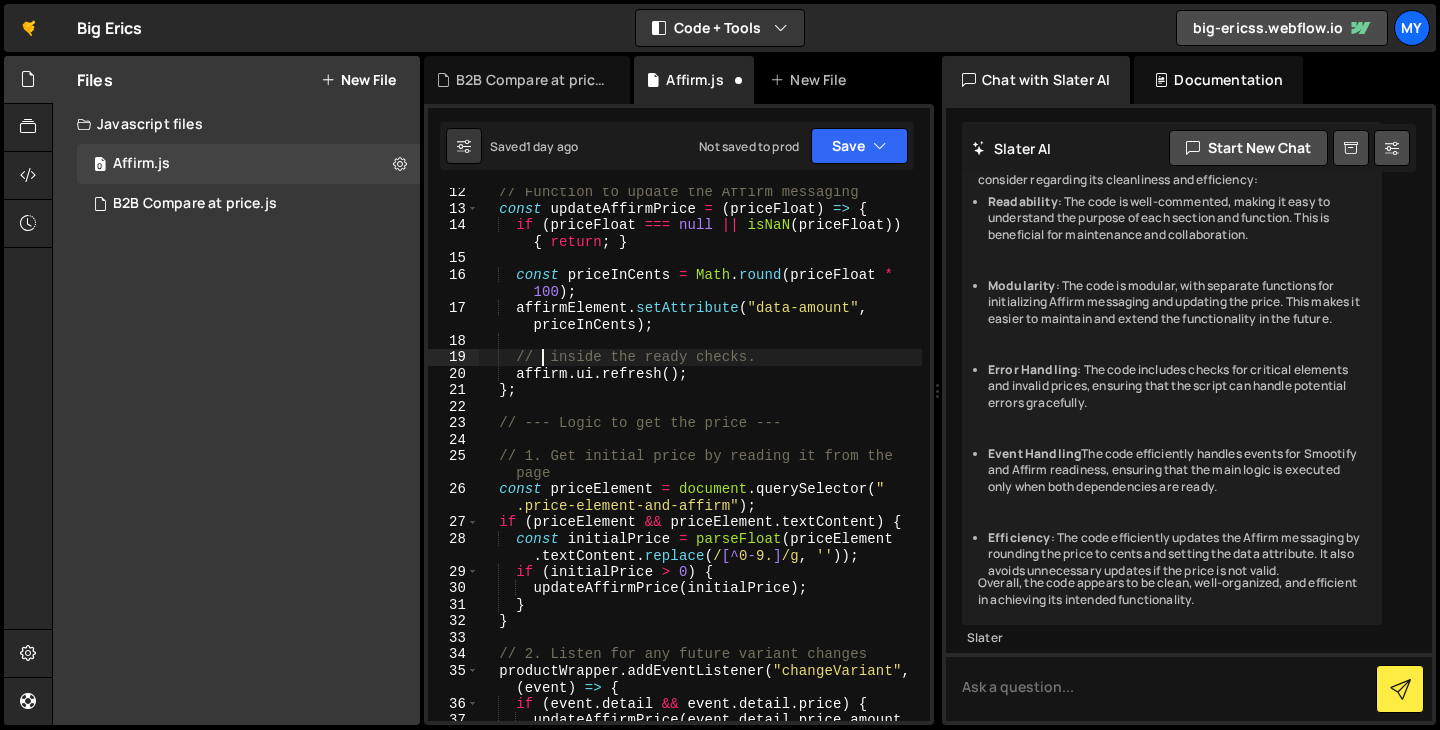 scroll, scrollTop: 236, scrollLeft: 0, axis: vertical 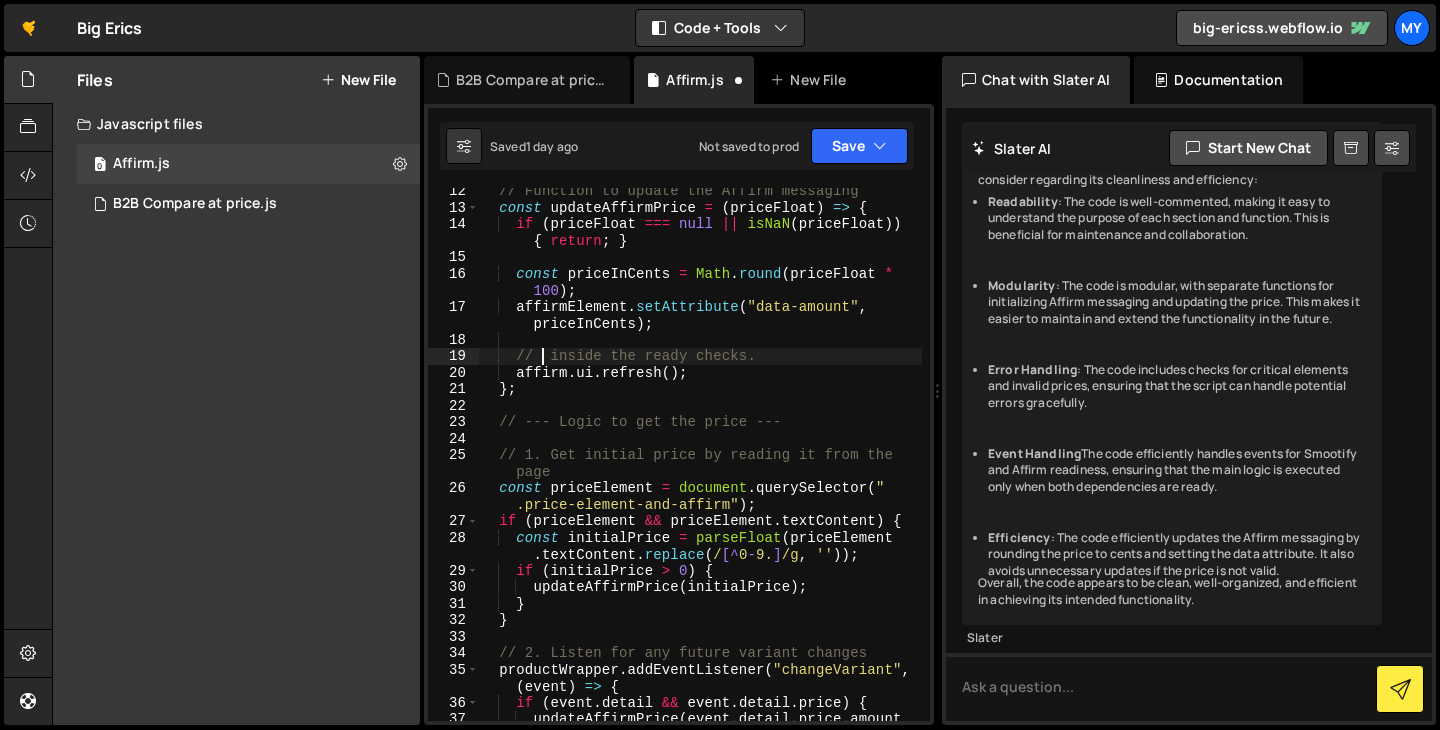 click on "// Function to update the Affirm messaging    const   updateAffirmPrice   =   ( priceFloat )   =>   {       if   ( priceFloat   ===   null   ||   isNaN ( priceFloat ))          {   return ;   }       const   priceInCents   =   Math . round ( priceFloat   *          100 ) ;       affirmElement . setAttribute ( "data-amount" ,          priceInCents ) ;             //  inside the ready checks.       affirm . ui . refresh ( ) ;    } ;       // --- Logic to get the price ---       // 1. Get initial price by reading it from the       page    const   priceElement   =   document . querySelector ( "      .price-element-and-affirm" ) ;    if   ( priceElement   &&   priceElement . textContent )   {       const   initialPrice   =   parseFloat ( priceElement        . textContent . replace ( / [^ 0 - 9. ] /g ,   '' )) ;       if   ( initialPrice   >   0 )   {          updateAffirmPrice ( initialPrice ) ;       }    }    // 2. Listen for any future variant changes    productWrapper . ( ," at bounding box center [700, 474] 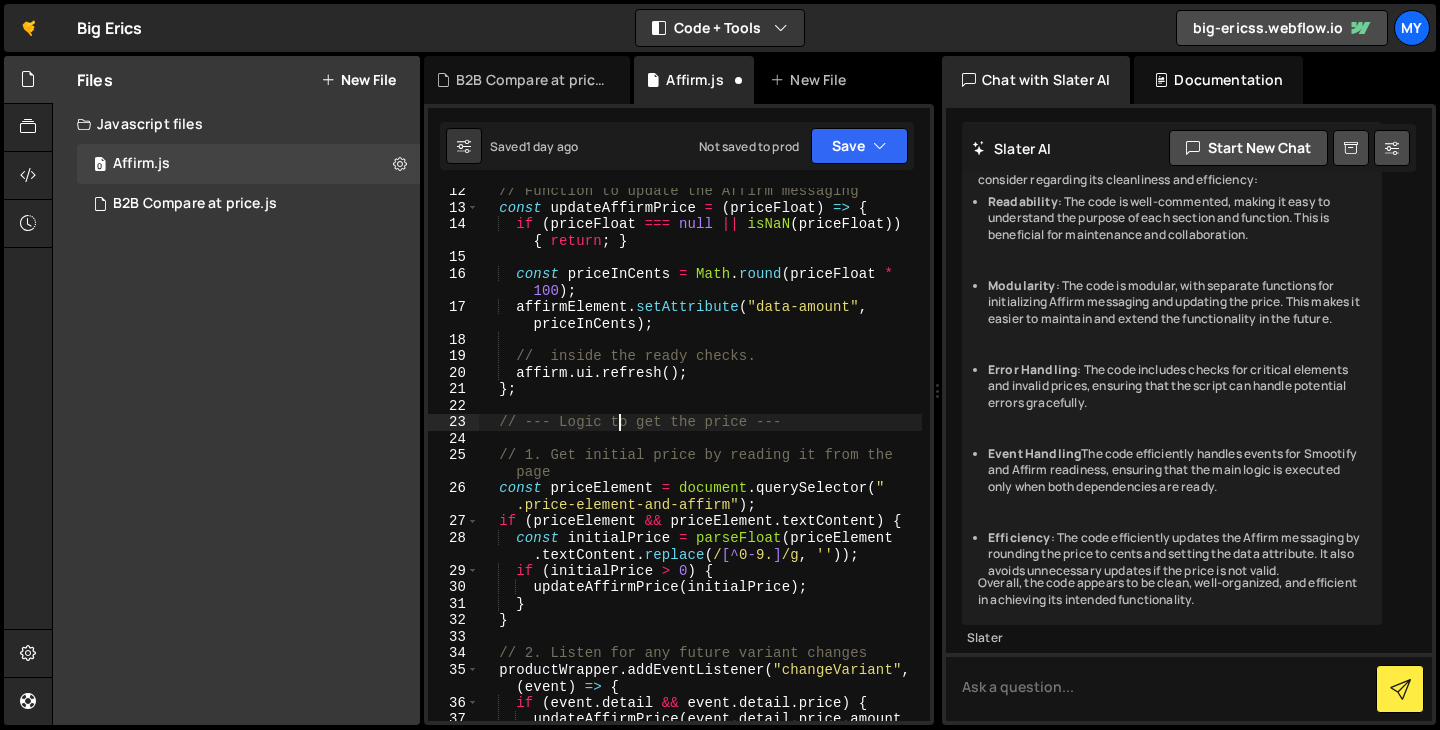 click on "// Function to update the Affirm messaging    const   updateAffirmPrice   =   ( priceFloat )   =>   {       if   ( priceFloat   ===   null   ||   isNaN ( priceFloat ))          {   return ;   }       const   priceInCents   =   Math . round ( priceFloat   *          100 ) ;       affirmElement . setAttribute ( "data-amount" ,          priceInCents ) ;             //  inside the ready checks.       affirm . ui . refresh ( ) ;    } ;       // --- Logic to get the price ---       // 1. Get initial price by reading it from the       page    const   priceElement   =   document . querySelector ( "      .price-element-and-affirm" ) ;    if   ( priceElement   &&   priceElement . textContent )   {       const   initialPrice   =   parseFloat ( priceElement        . textContent . replace ( / [^ 0 - 9. ] /g ,   '' )) ;       if   ( initialPrice   >   0 )   {          updateAffirmPrice ( initialPrice ) ;       }    }    // 2. Listen for any future variant changes    productWrapper . ( ," at bounding box center [700, 474] 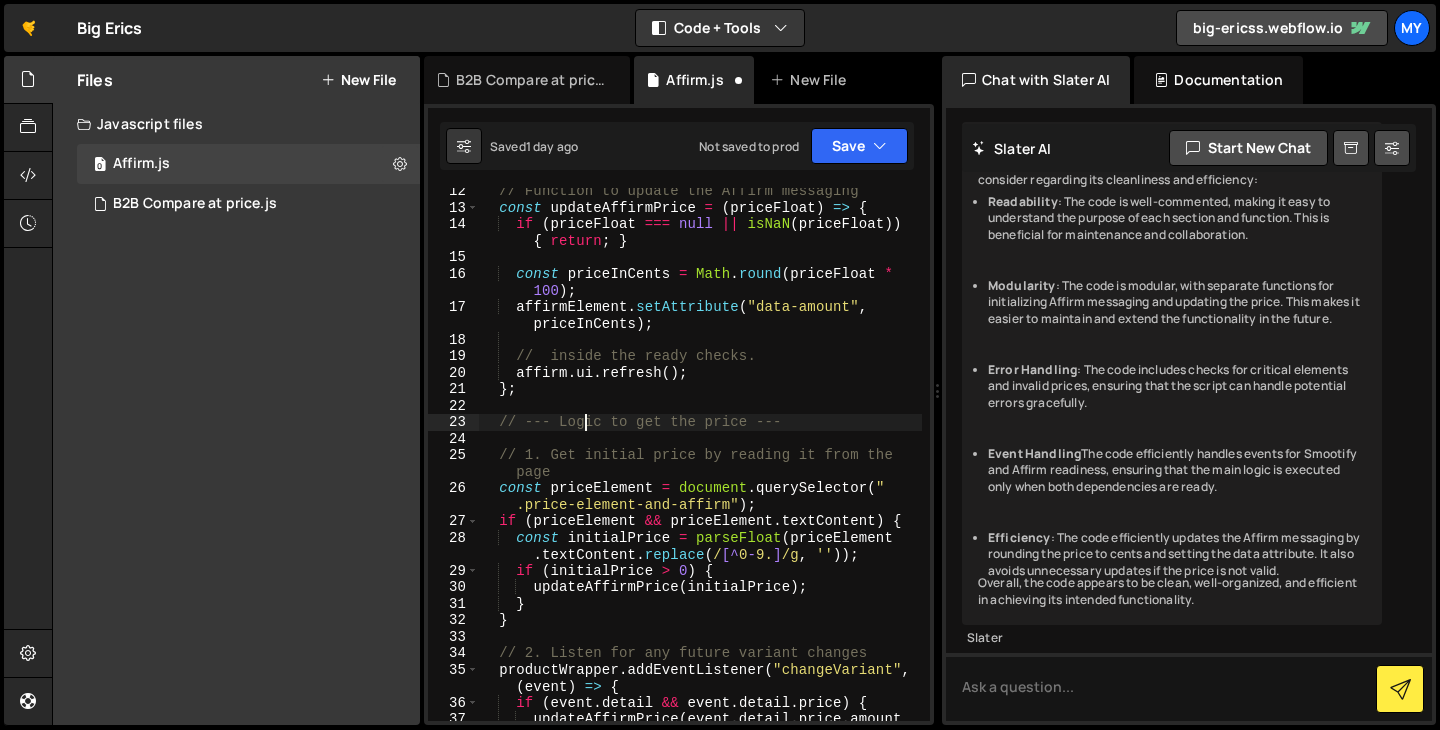 click on "// Function to update the Affirm messaging    const   updateAffirmPrice   =   ( priceFloat )   =>   {       if   ( priceFloat   ===   null   ||   isNaN ( priceFloat ))          {   return ;   }       const   priceInCents   =   Math . round ( priceFloat   *          100 ) ;       affirmElement . setAttribute ( "data-amount" ,          priceInCents ) ;             //  inside the ready checks.       affirm . ui . refresh ( ) ;    } ;       // --- Logic to get the price ---       // 1. Get initial price by reading it from the       page    const   priceElement   =   document . querySelector ( "      .price-element-and-affirm" ) ;    if   ( priceElement   &&   priceElement . textContent )   {       const   initialPrice   =   parseFloat ( priceElement        . textContent . replace ( / [^ 0 - 9. ] /g ,   '' )) ;       if   ( initialPrice   >   0 )   {          updateAffirmPrice ( initialPrice ) ;       }    }    // 2. Listen for any future variant changes    productWrapper . ( ," at bounding box center (700, 474) 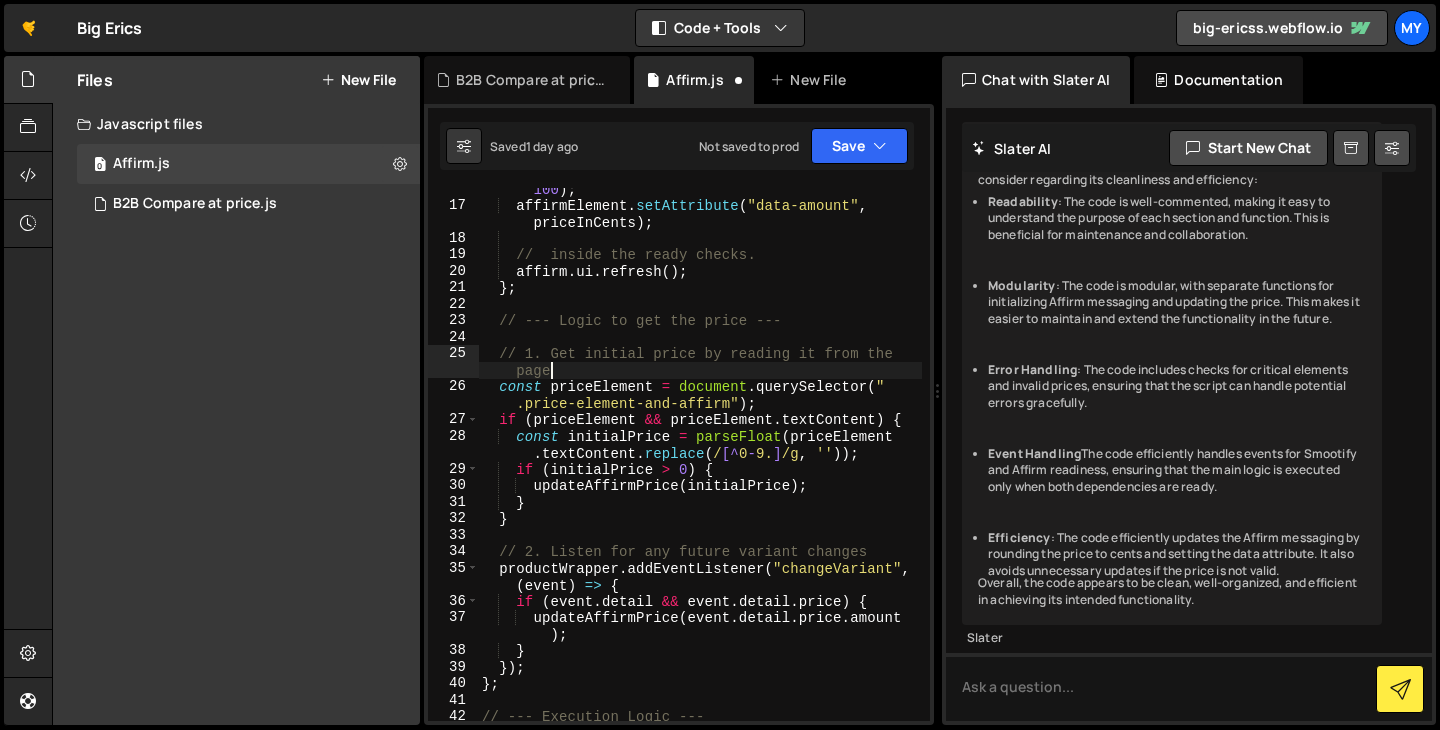 scroll, scrollTop: 364, scrollLeft: 0, axis: vertical 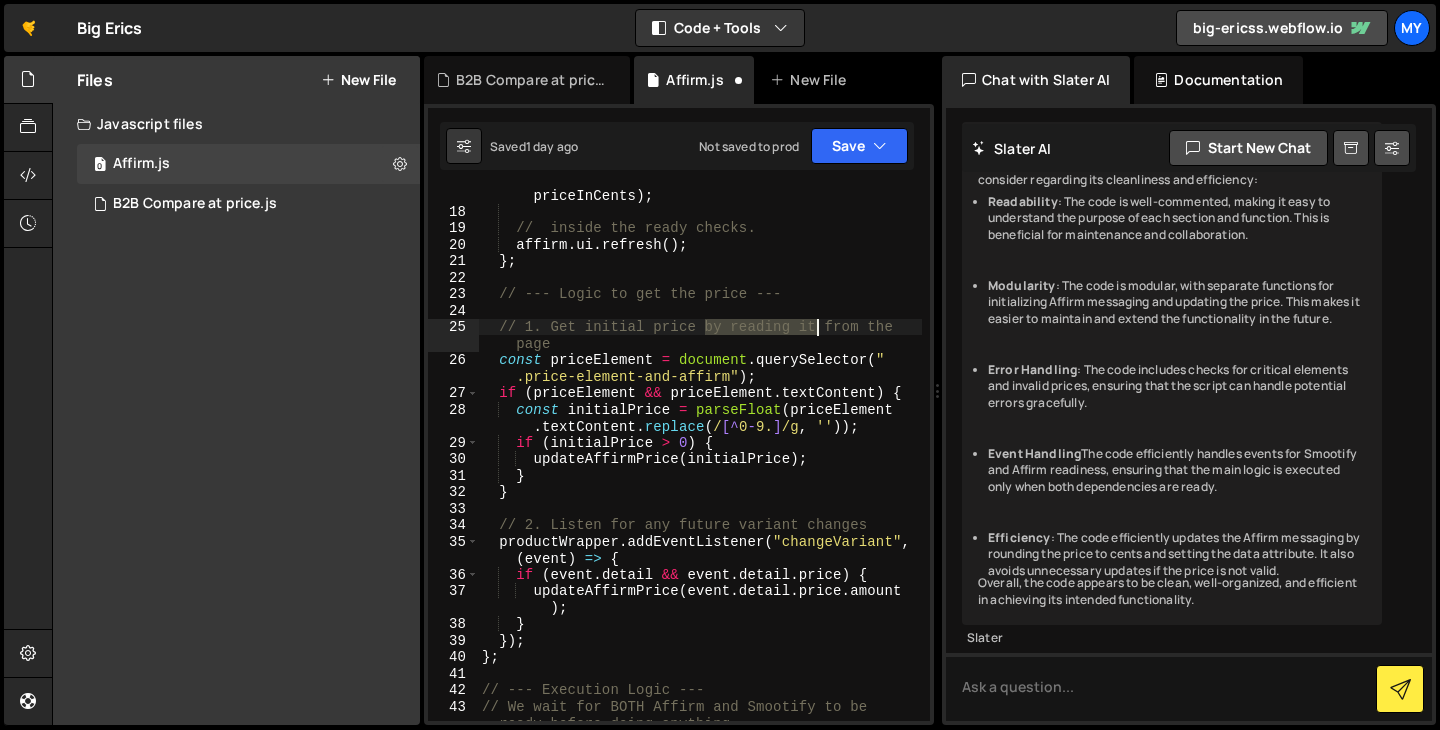 drag, startPoint x: 708, startPoint y: 326, endPoint x: 819, endPoint y: 328, distance: 111.01801 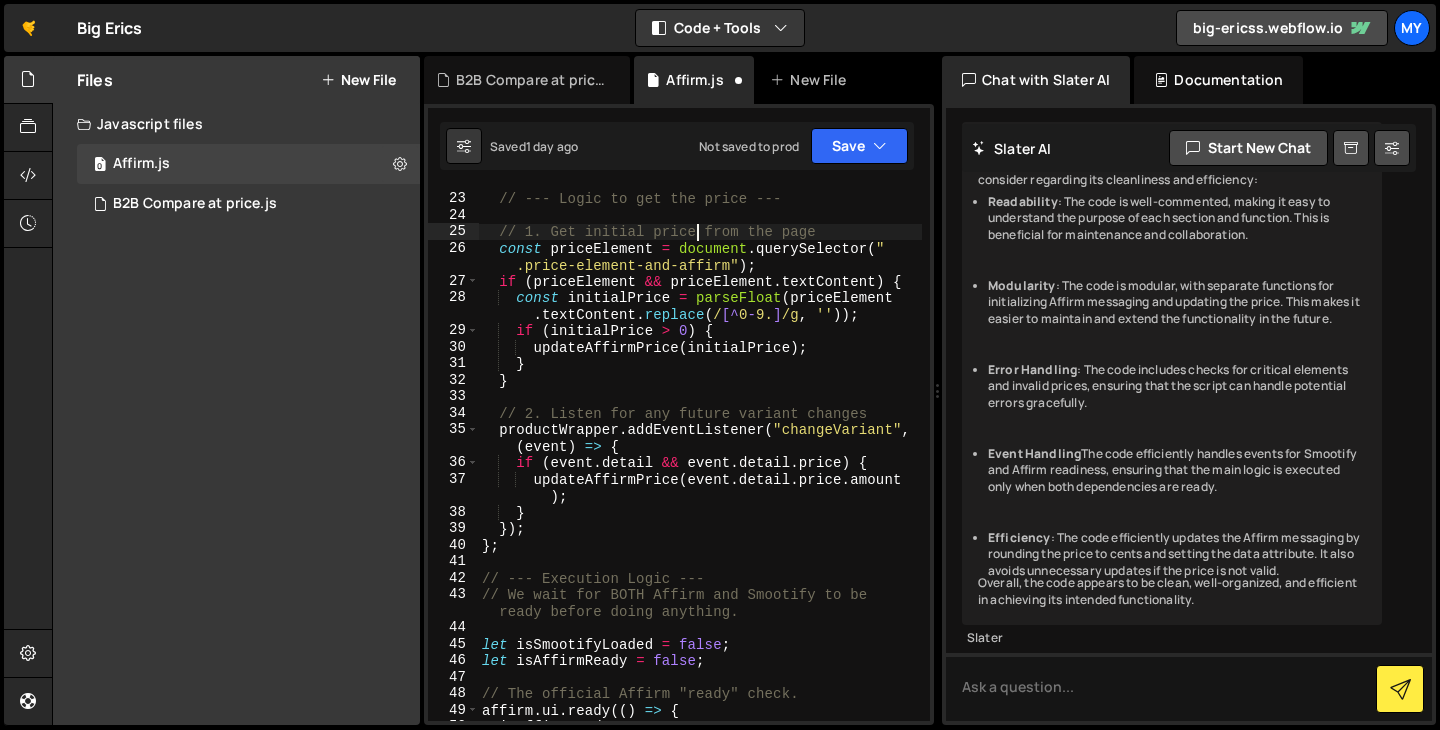 scroll, scrollTop: 459, scrollLeft: 0, axis: vertical 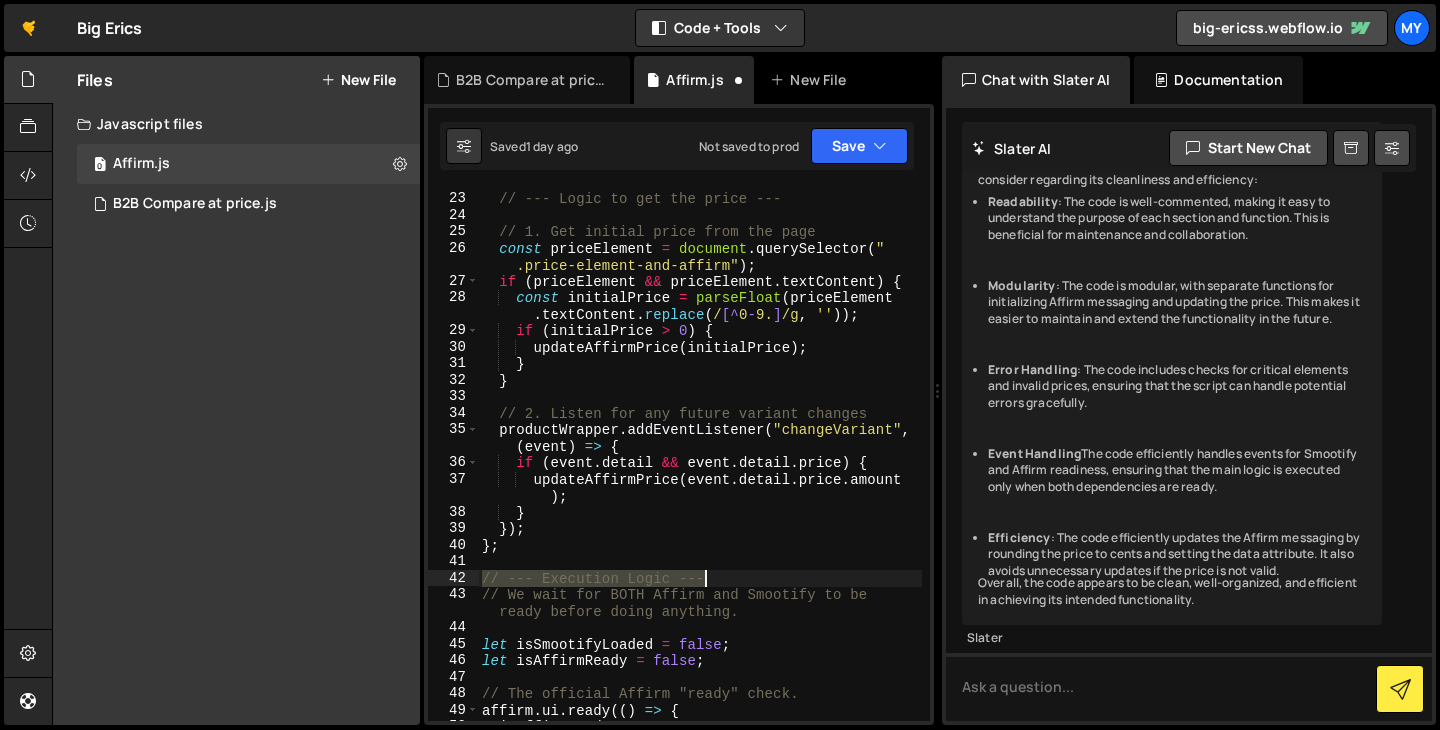 drag, startPoint x: 485, startPoint y: 578, endPoint x: 736, endPoint y: 578, distance: 251 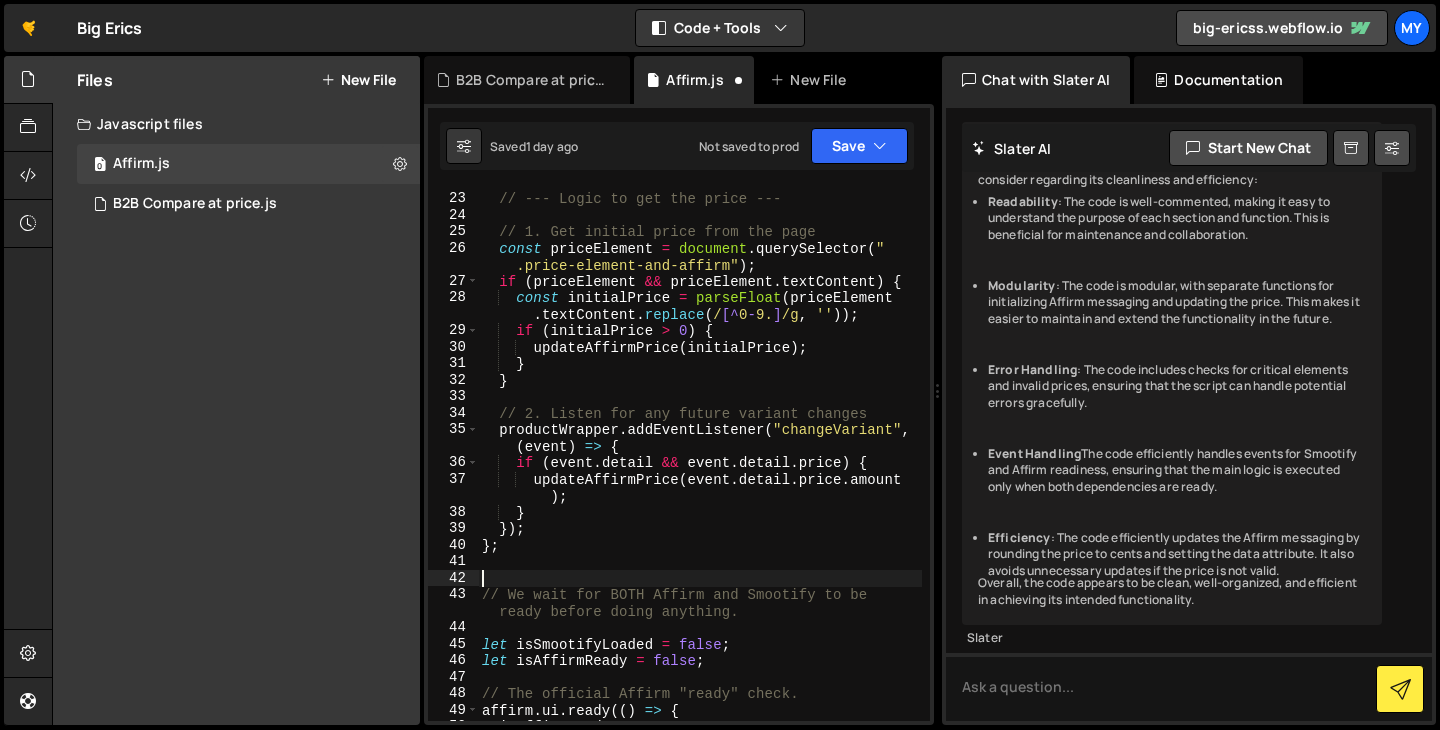 scroll, scrollTop: 0, scrollLeft: 0, axis: both 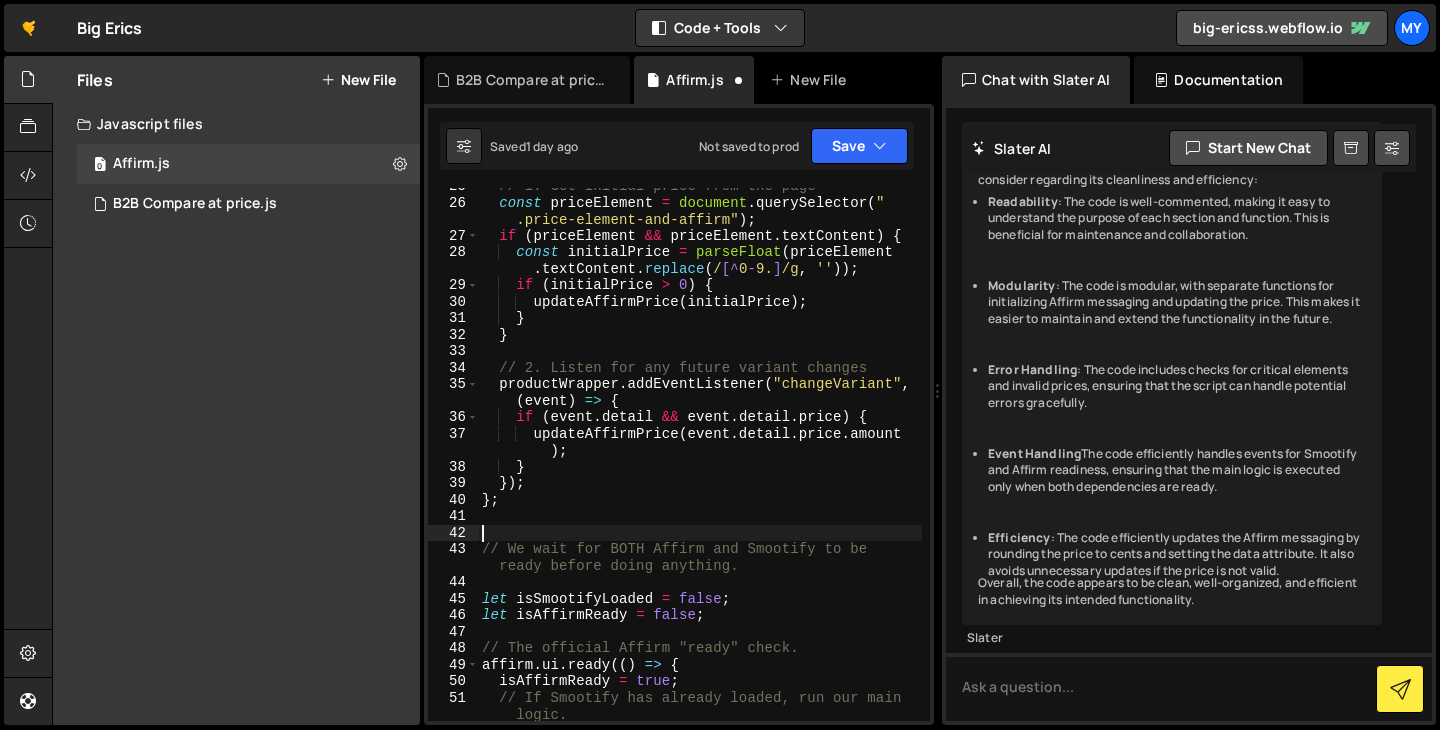 click on "// 1. Get initial price from the page    const   priceElement   =   document . querySelector ( "      .price-element-and-affirm" ) ;    if   ( priceElement   &&   priceElement . textContent )   {       const   initialPrice   =   parseFloat ( priceElement        . textContent . replace ( / [^ 0 - 9. ] /g ,   '' )) ;       if   ( initialPrice   >   0 )   {          updateAffirmPrice ( initialPrice ) ;       }    }    // 2. Listen for any future variant changes    productWrapper . addEventListener ( "changeVariant" ,        ( event )   =>   {       if   ( event . detail   &&   event . detail . price )   {          updateAffirmPrice ( event . detail . price . amount          ) ;       }    }) ; } ; // We wait for BOTH Affirm and Smootify to be     ready before doing anything. let   isSmootifyLoaded   =   false ; let   isAffirmReady   =   false ; // The official Affirm "ready" check. affirm . ui . ready (( )   =>   {    isAffirmReady   =   true ;         logic.    if   ( )   {" at bounding box center [700, 461] 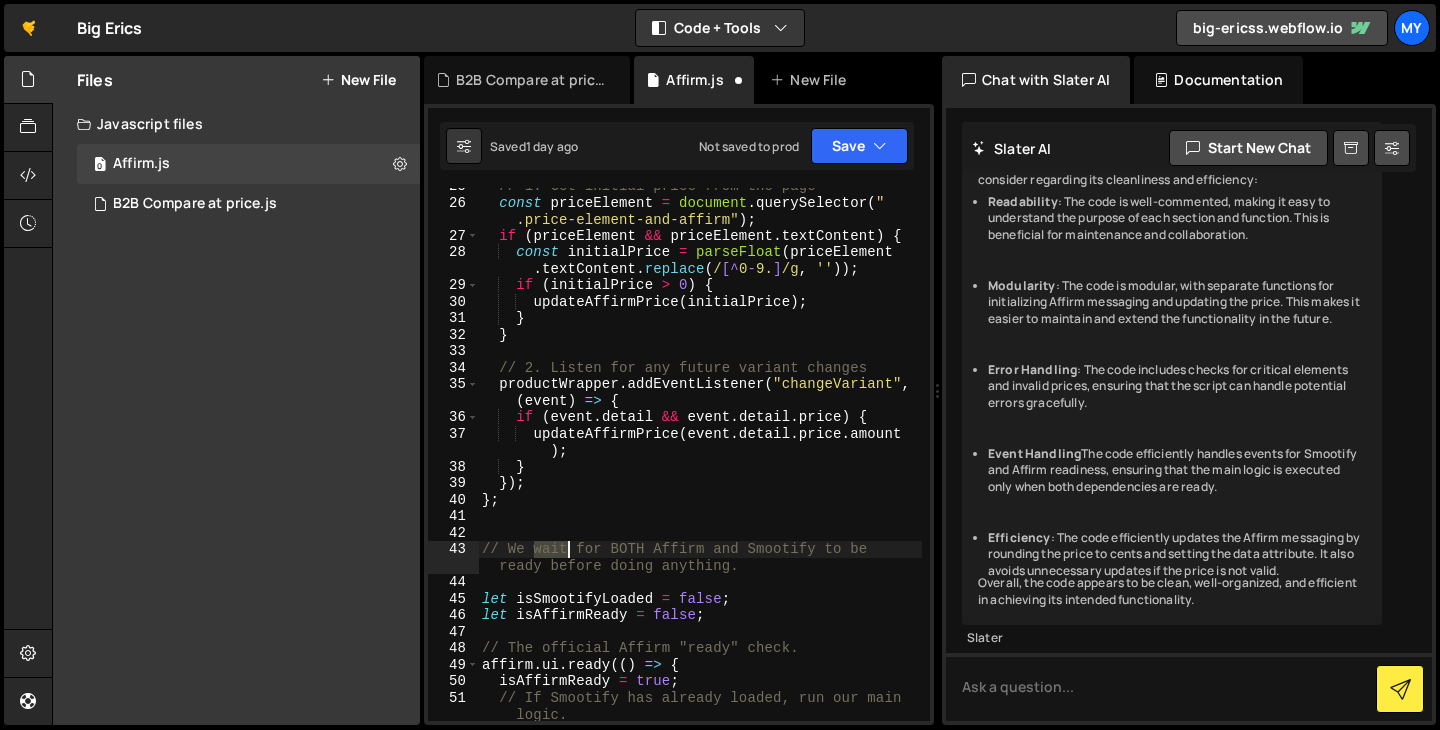 click on "// 1. Get initial price from the page    const   priceElement   =   document . querySelector ( "      .price-element-and-affirm" ) ;    if   ( priceElement   &&   priceElement . textContent )   {       const   initialPrice   =   parseFloat ( priceElement        . textContent . replace ( / [^ 0 - 9. ] /g ,   '' )) ;       if   ( initialPrice   >   0 )   {          updateAffirmPrice ( initialPrice ) ;       }    }    // 2. Listen for any future variant changes    productWrapper . addEventListener ( "changeVariant" ,        ( event )   =>   {       if   ( event . detail   &&   event . detail . price )   {          updateAffirmPrice ( event . detail . price . amount          ) ;       }    }) ; } ; // We wait for BOTH Affirm and Smootify to be     ready before doing anything. let   isSmootifyLoaded   =   false ; let   isAffirmReady   =   false ; // The official Affirm "ready" check. affirm . ui . ready (( )   =>   {    isAffirmReady   =   true ;         logic.    if   ( )   {" at bounding box center (700, 461) 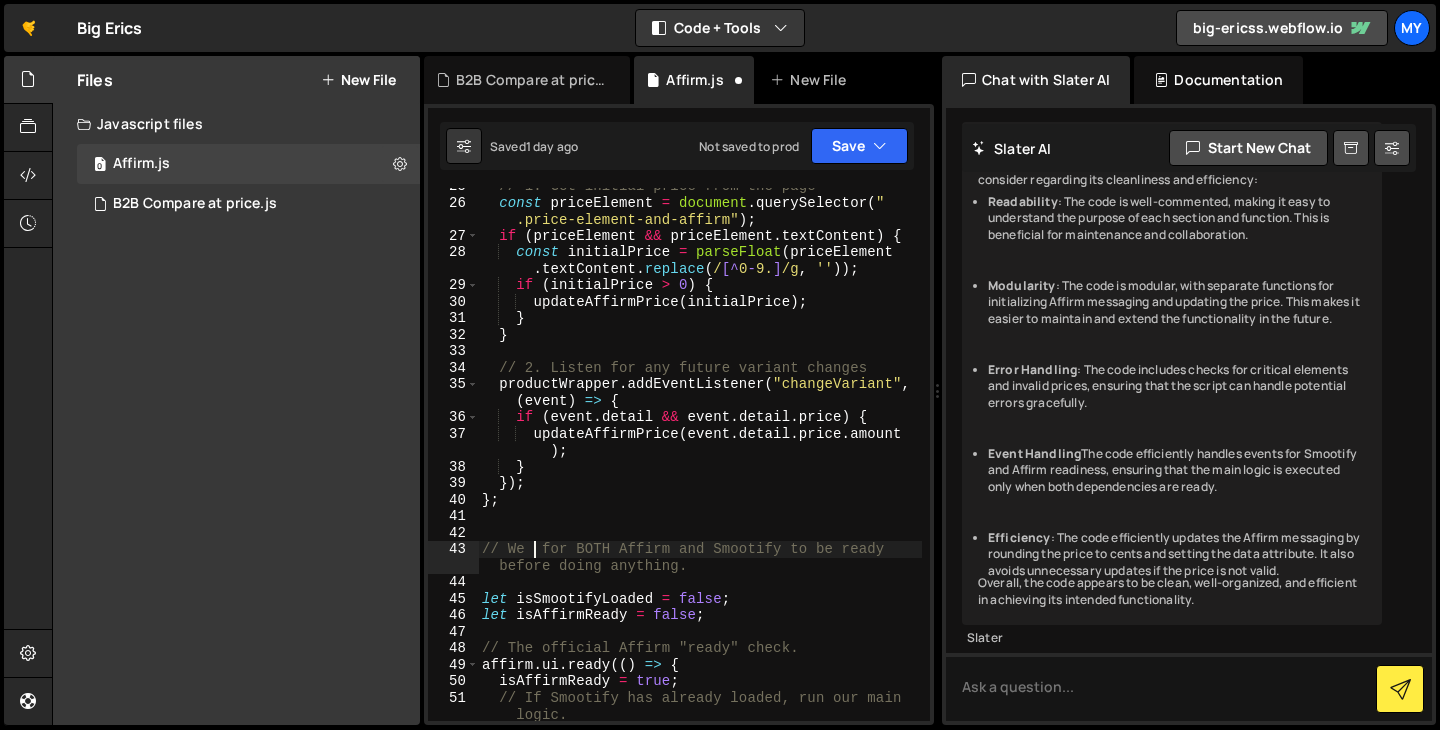 click on "if (priceElement && priceElement.textContent) { const initialPrice = parseFloat(priceElement.textContent.replace(/[^0-9.]/g, '')); if (initialPrice > 0) { updateAffirmPrice(initialPrice); } } // 2. Listen for any future variant changes productWrapper.addEventListener("changeVariant", (event) => { if (event.detail && event.detail.price) { updateAffirmPrice(event.detail.price.amount); } }) }; // We for BOTH Affirm and Smootify to be ready before doing anything. let isSmootifyLoaded = false; let isAffirmReady = false; // The official Affirm "ready" check. affirm.ui.ready(() => { isAffirmReady = true; logic. if (isSmootifyLoaded" at bounding box center (700, 461) 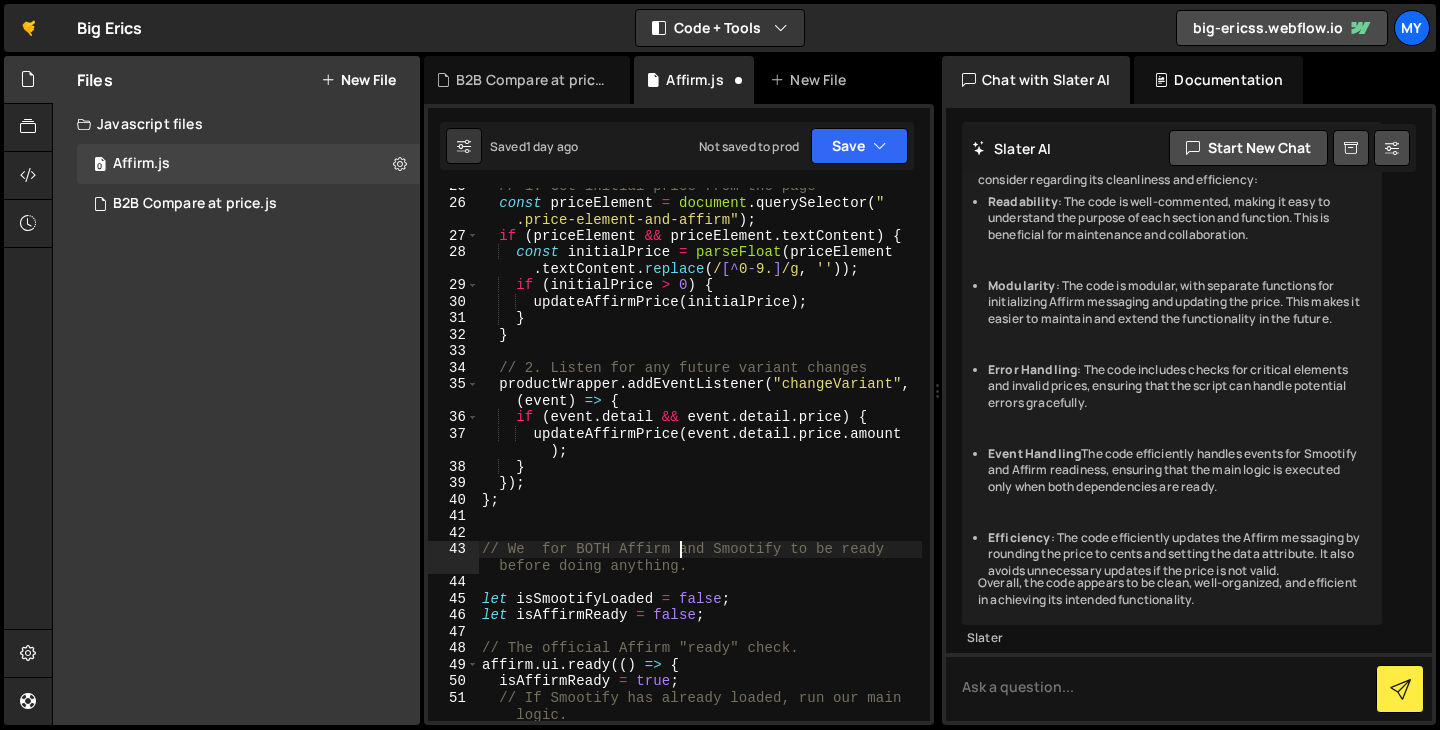 click on "if (priceElement && priceElement.textContent) { const initialPrice = parseFloat(priceElement.textContent.replace(/[^0-9.]/g, '')); if (initialPrice > 0) { updateAffirmPrice(initialPrice); } } // 2. Listen for any future variant changes productWrapper.addEventListener("changeVariant", (event) => { if (event.detail && event.detail.price) { updateAffirmPrice(event.detail.price.amount); } }) }; // We for BOTH Affirm and Smootify to be ready before doing anything. let isSmootifyLoaded = false; let isAffirmReady = false; // The official Affirm "ready" check. affirm.ui.ready(() => { isAffirmReady = true; logic. if (isSmootifyLoaded" at bounding box center [700, 461] 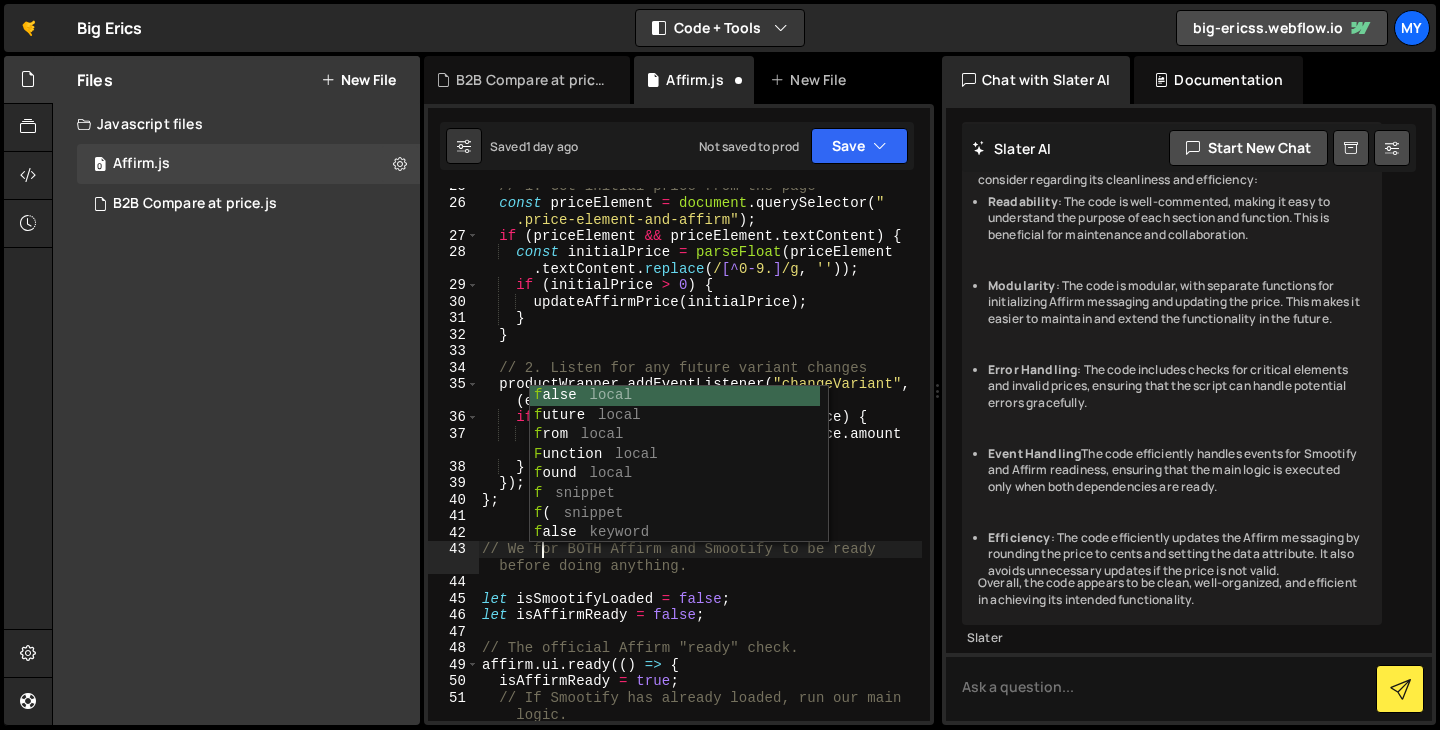 scroll, scrollTop: 0, scrollLeft: 3, axis: horizontal 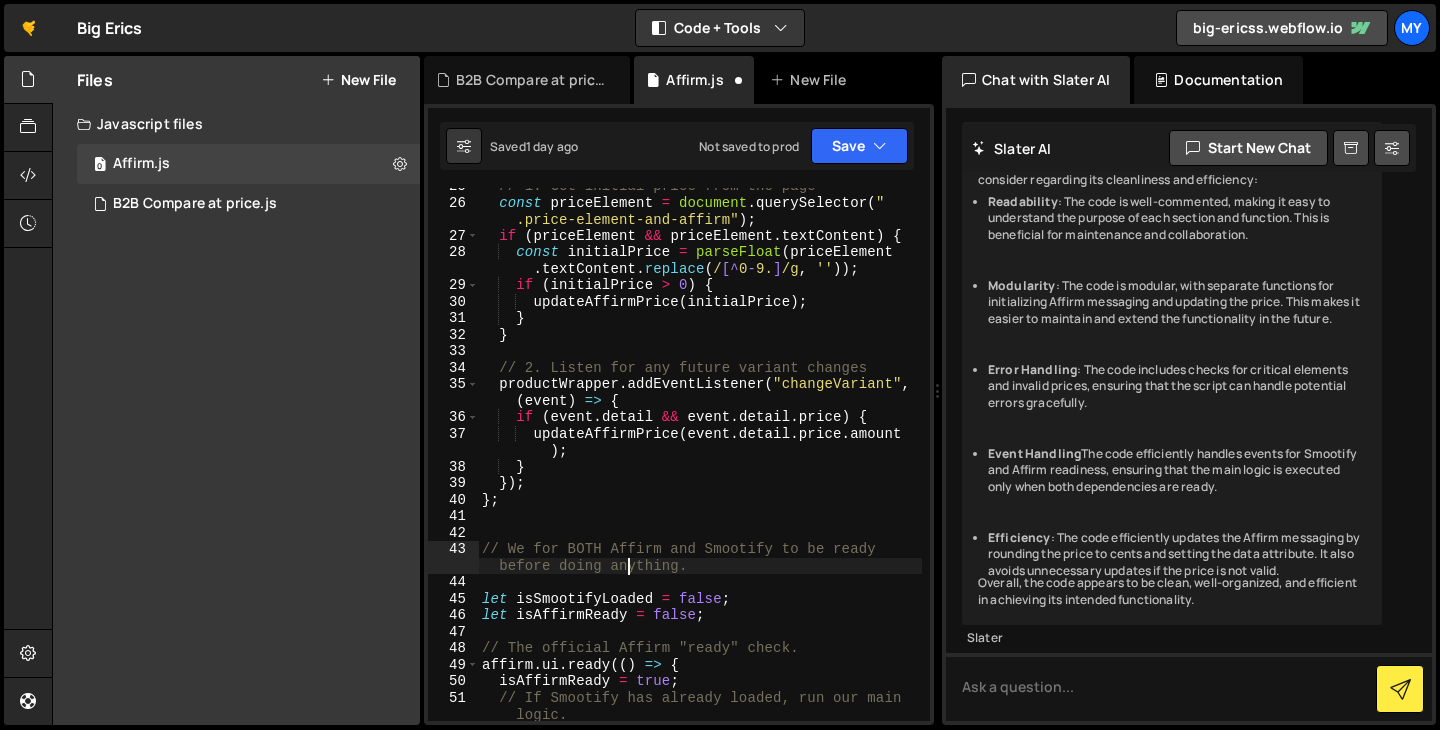 click on "// 1. Get initial price from the page    const   priceElement   =   document . querySelector ( "      .price-element-and-affirm" ) ;    if   ( priceElement   &&   priceElement . textContent )   {       const   initialPrice   =   parseFloat ( priceElement        . textContent . replace ( / [^ 0 - 9. ] /g ,   '' )) ;       if   ( initialPrice   >   0 )   {          updateAffirmPrice ( initialPrice ) ;       }    }    // 2. Listen for any future variant changes    productWrapper . addEventListener ( "changeVariant" ,        ( event )   =>   {       if   ( event . detail   &&   event . detail . price )   {          updateAffirmPrice ( event . detail . price . amount          ) ;       }    }) ; } ; // We for BOTH Affirm and Smootify to be ready     before doing anything. let   isSmootifyLoaded   =   false ; let   isAffirmReady   =   false ; // The official Affirm "ready" check. affirm . ui . ready (( )   =>   {    isAffirmReady   =   true ;         logic.    if   ( isSmootifyLoaded" at bounding box center (700, 461) 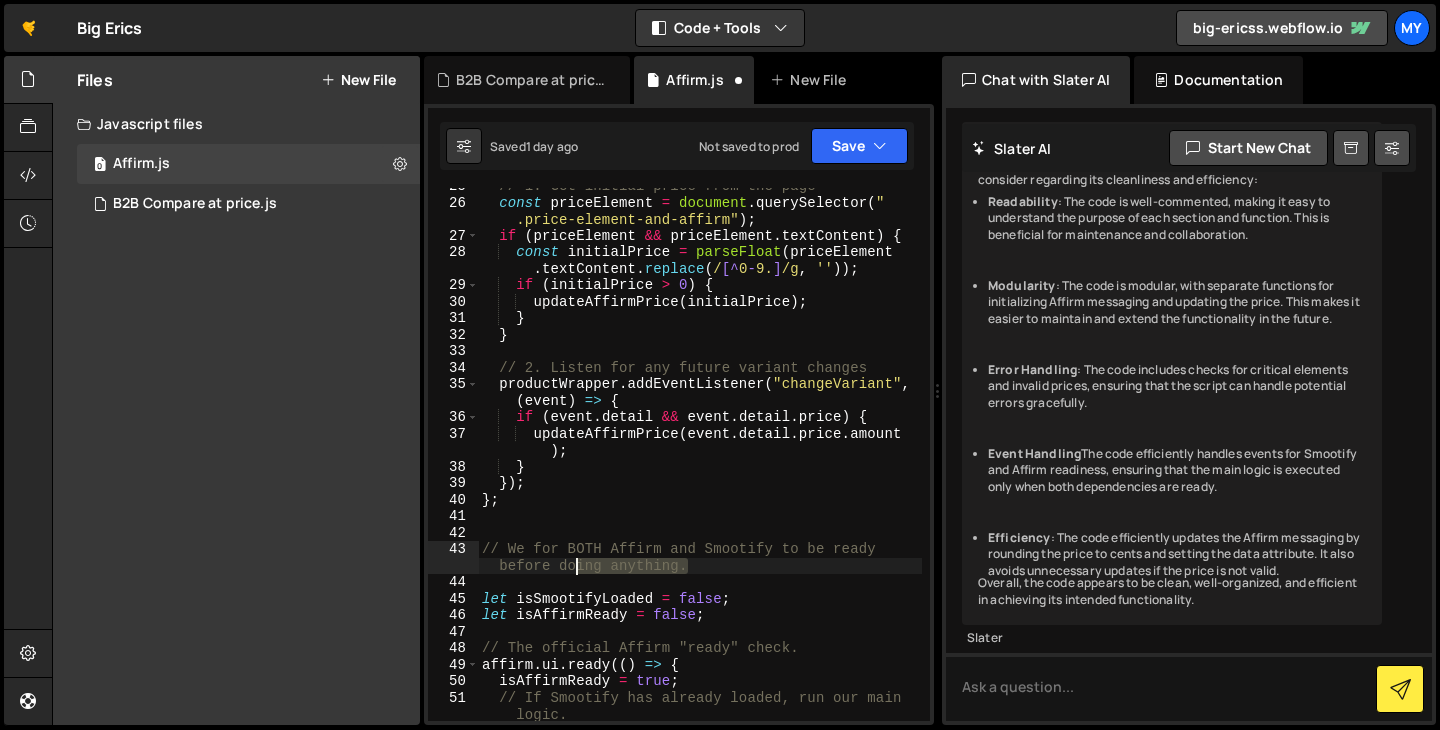 drag, startPoint x: 701, startPoint y: 570, endPoint x: 556, endPoint y: 568, distance: 145.0138 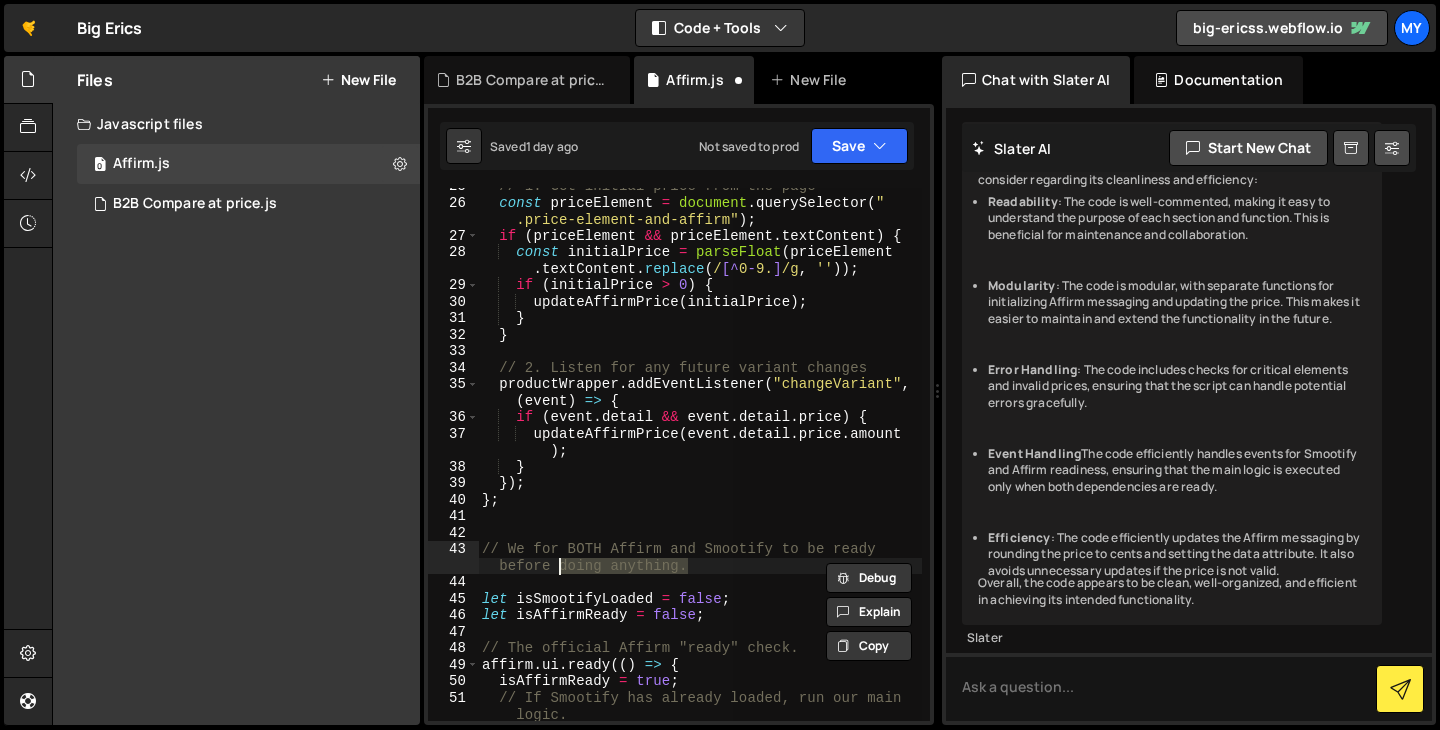 click on "// 1. Get initial price from the page    const   priceElement   =   document . querySelector ( "      .price-element-and-affirm" ) ;    if   ( priceElement   &&   priceElement . textContent )   {       const   initialPrice   =   parseFloat ( priceElement        . textContent . replace ( / [^ 0 - 9. ] /g ,   '' )) ;       if   ( initialPrice   >   0 )   {          updateAffirmPrice ( initialPrice ) ;       }    }    // 2. Listen for any future variant changes    productWrapper . addEventListener ( "changeVariant" ,        ( event )   =>   {       if   ( event . detail   &&   event . detail . price )   {          updateAffirmPrice ( event . detail . price . amount          ) ;       }    }) ; } ; // We for BOTH Affirm and Smootify to be ready     before doing anything. let   isSmootifyLoaded   =   false ; let   isAffirmReady   =   false ; // The official Affirm "ready" check. affirm . ui . ready (( )   =>   {    isAffirmReady   =   true ;         logic.    if   ( isSmootifyLoaded" at bounding box center (700, 454) 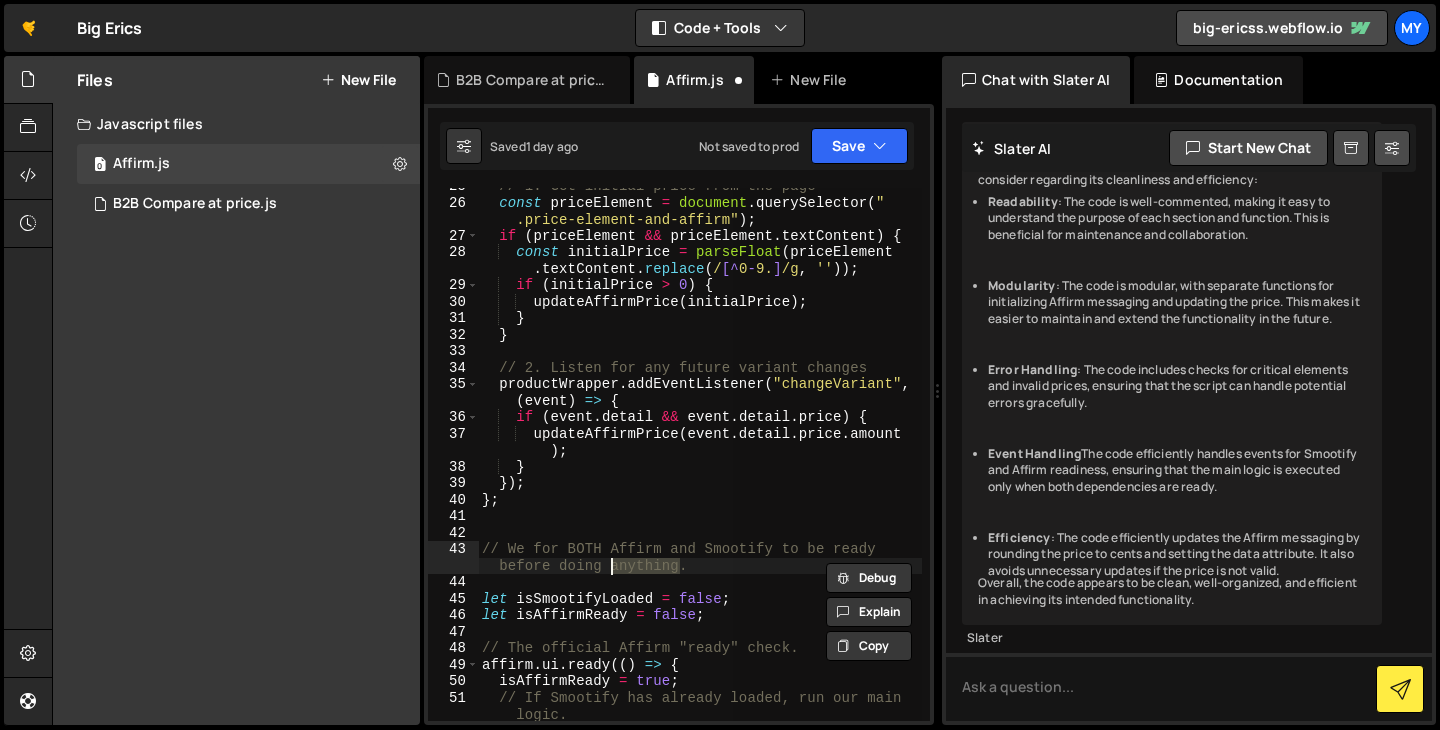 click on "// 1. Get initial price from the page    const   priceElement   =   document . querySelector ( "      .price-element-and-affirm" ) ;    if   ( priceElement   &&   priceElement . textContent )   {       const   initialPrice   =   parseFloat ( priceElement        . textContent . replace ( / [^ 0 - 9. ] /g ,   '' )) ;       if   ( initialPrice   >   0 )   {          updateAffirmPrice ( initialPrice ) ;       }    }    // 2. Listen for any future variant changes    productWrapper . addEventListener ( "changeVariant" ,        ( event )   =>   {       if   ( event . detail   &&   event . detail . price )   {          updateAffirmPrice ( event . detail . price . amount          ) ;       }    }) ; } ; // We for BOTH Affirm and Smootify to be ready     before doing anything. let   isSmootifyLoaded   =   false ; let   isAffirmReady   =   false ; // The official Affirm "ready" check. affirm . ui . ready (( )   =>   {    isAffirmReady   =   true ;         logic.    if   ( isSmootifyLoaded" at bounding box center (700, 454) 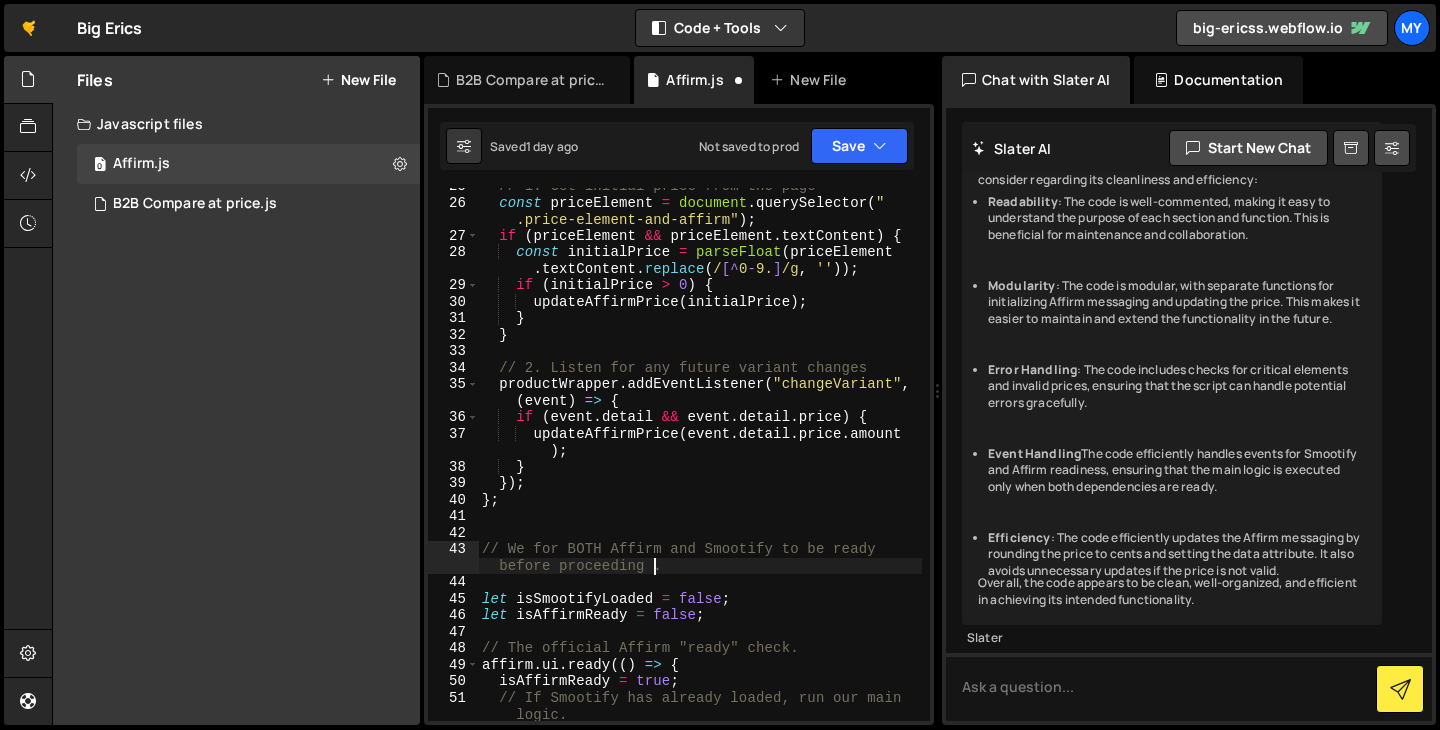 scroll, scrollTop: 0, scrollLeft: 38, axis: horizontal 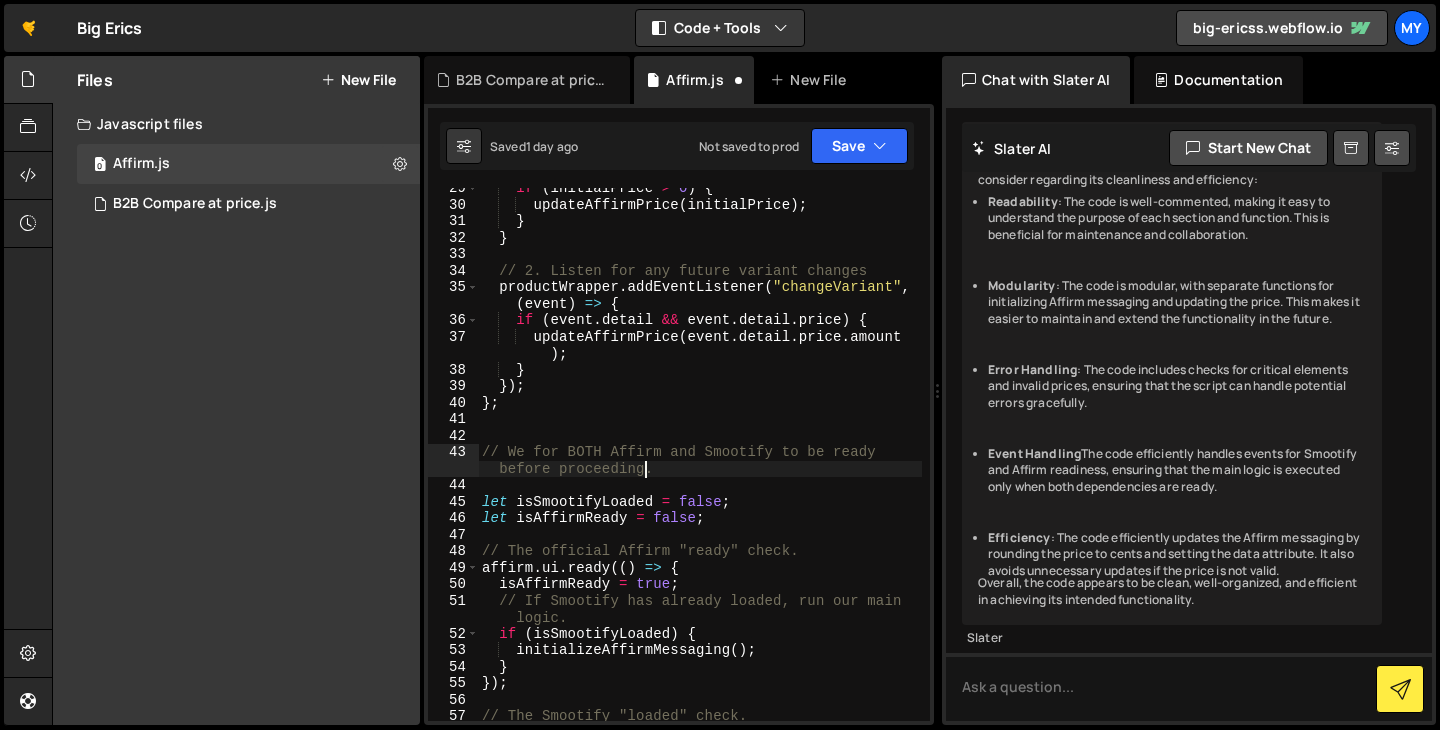 click on "if   ( initialPrice   >   0 )   {          updateAffirmPrice ( initialPrice ) ;       }    }    // 2. Listen for any future variant changes    productWrapper . addEventListener ( "changeVariant" ,        ( event )   =>   {       if   ( event . detail   &&   event . detail . price )   {          updateAffirmPrice ( event . detail . price . amount          ) ;       }    }) ; } ; // We for BOTH Affirm and Smootify to be ready     before proceeding. let   isSmootifyLoaded   =   false ; let   isAffirmReady   =   false ; // The official Affirm "ready" check. affirm . ui . ready (( )   =>   {    isAffirmReady   =   true ;    // If Smootify has already loaded, run our main       logic.    if   ( isSmootifyLoaded )   {       initializeAffirmMessaging ( ) ;    } }) ; // The Smootify "loaded" check. document . addEventListener ( "smootify:loaded" ,   ( )   =>      {" at bounding box center (700, 471) 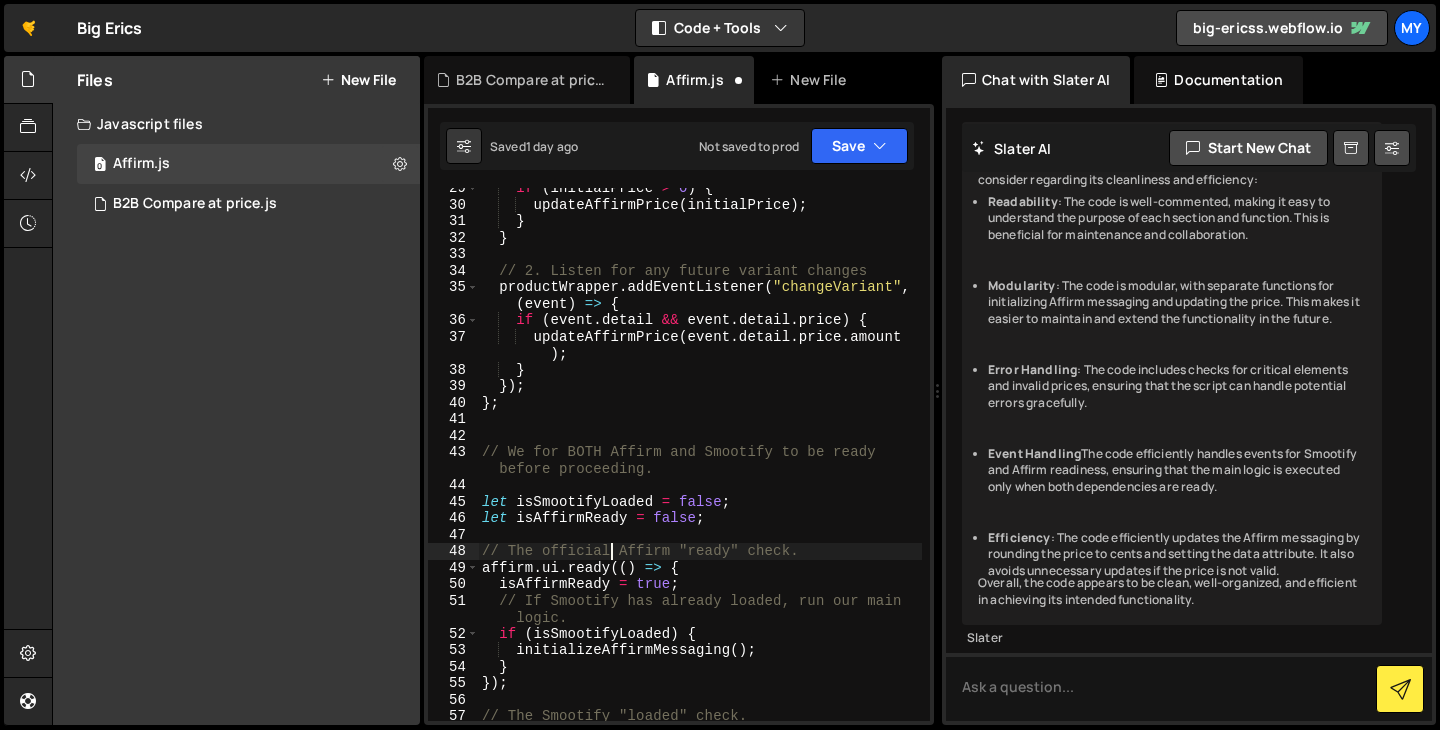 scroll, scrollTop: 0, scrollLeft: 21, axis: horizontal 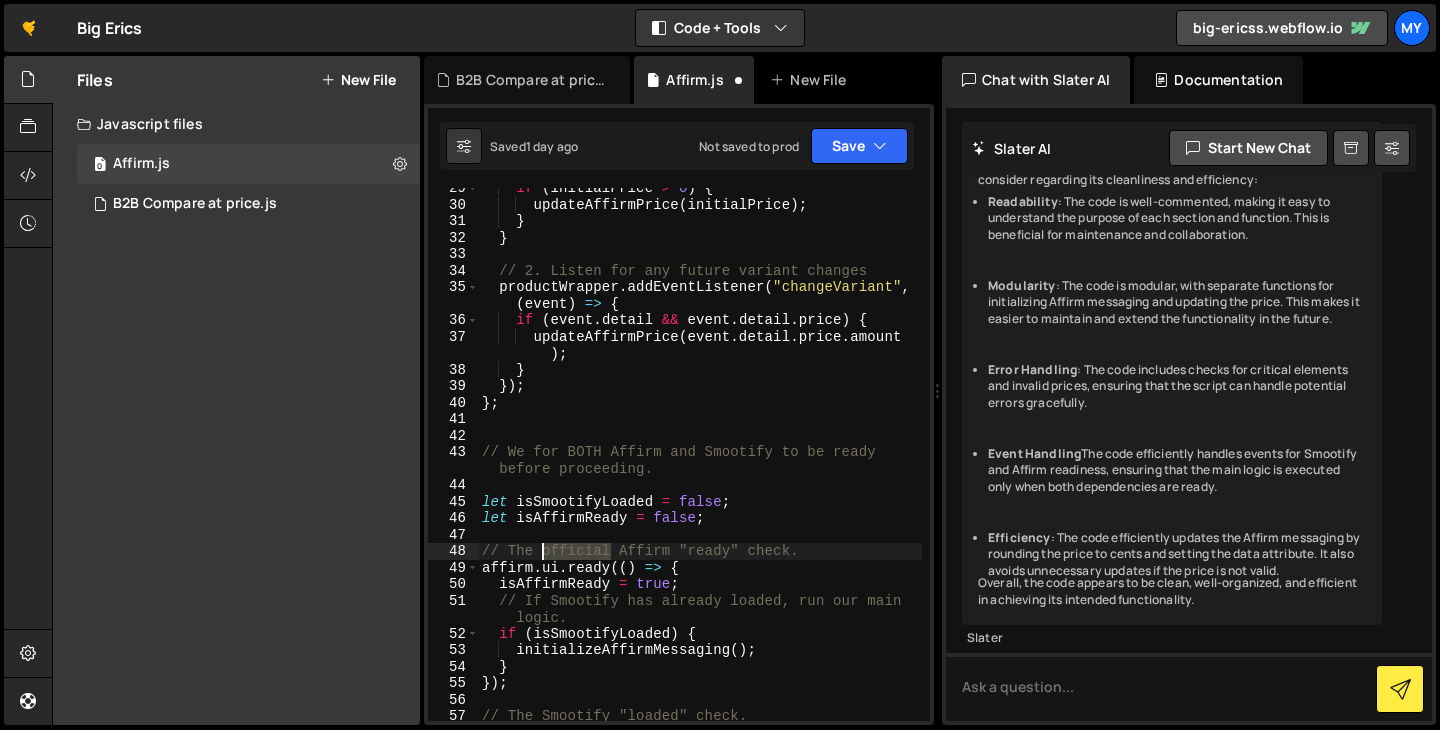 click on "if   ( initialPrice   >   0 )   {          updateAffirmPrice ( initialPrice ) ;       }    }    // 2. Listen for any future variant changes    productWrapper . addEventListener ( "changeVariant" ,        ( event )   =>   {       if   ( event . detail   &&   event . detail . price )   {          updateAffirmPrice ( event . detail . price . amount          ) ;       }    }) ; } ; // We for BOTH Affirm and Smootify to be ready     before proceeding. let   isSmootifyLoaded   =   false ; let   isAffirmReady   =   false ; // The official Affirm "ready" check. affirm . ui . ready (( )   =>   {    isAffirmReady   =   true ;    // If Smootify has already loaded, run our main       logic.    if   ( isSmootifyLoaded )   {       initializeAffirmMessaging ( ) ;    } }) ; // The Smootify "loaded" check. document . addEventListener ( "smootify:loaded" ,   ( )   =>      {" at bounding box center [700, 471] 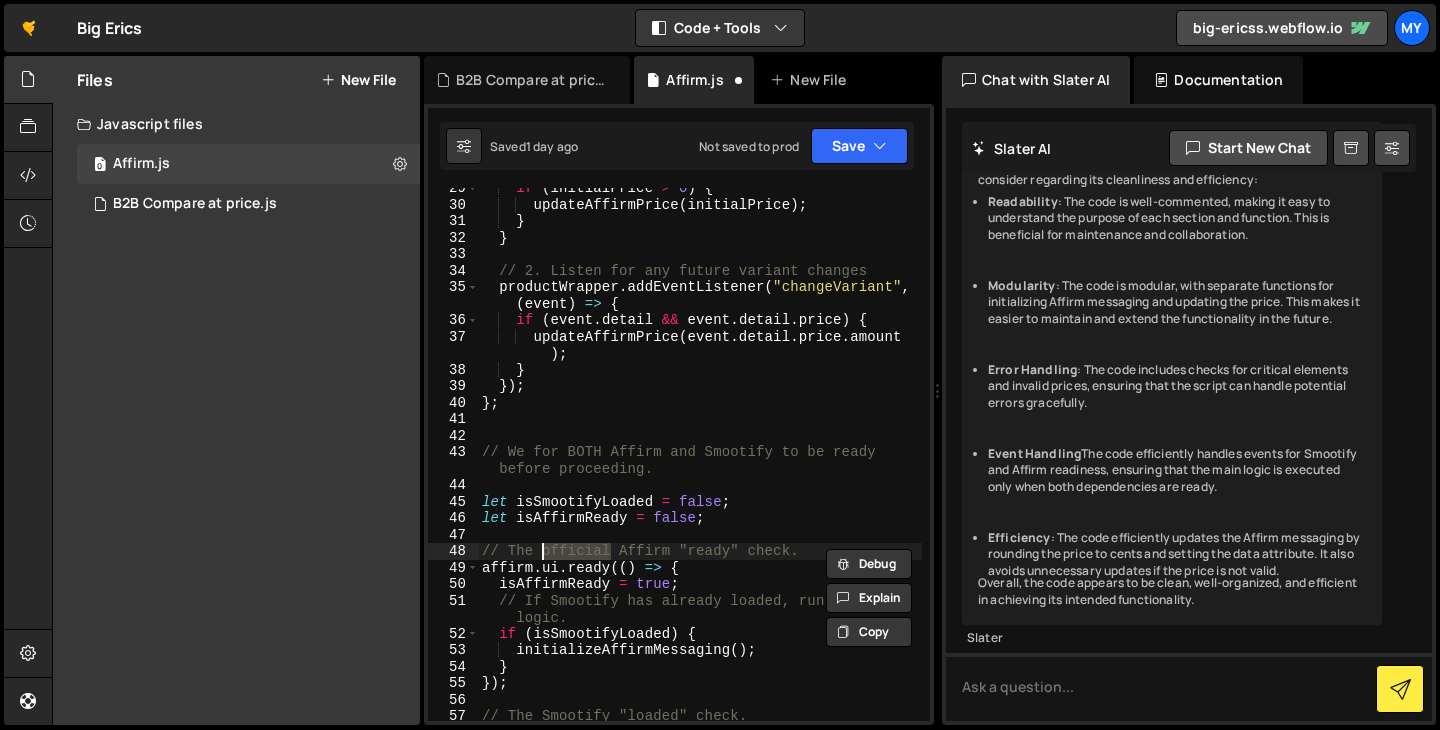 scroll, scrollTop: 0, scrollLeft: 16, axis: horizontal 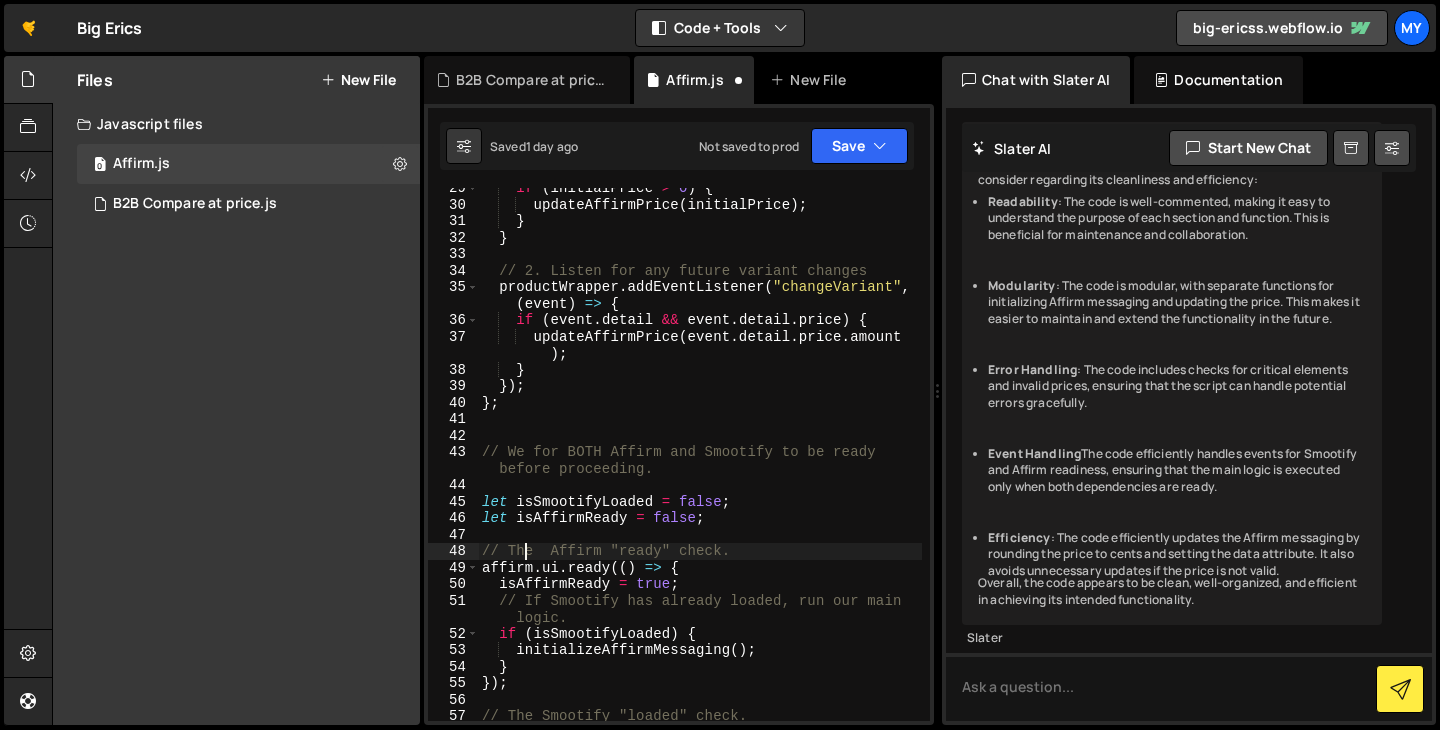 click on "if (initialPrice > 0) { updateAffirmPrice(initialPrice); } } // 2. Listen for any future variant changes productWrapper.addEventListener("changeVariant", (event) => { if (event.detail && event.detail.price) { updateAffirmPrice(event.detail.price.amount); } }) }; // We for BOTH Affirm and Smootify to be ready before proceeding. let isSmootifyLoaded = false; let isAffirmReady = false; // The Affirm "ready" check. affirm.ui.ready(() => { isAffirmReady = true; // If Smootify has already loaded, run our main logic. if (isSmootifyLoaded) { initializeAffirmMessaging(); } }); // The Smootify "loaded" check. document.addEventListener("smootify:loaded", () => {" at bounding box center [700, 471] 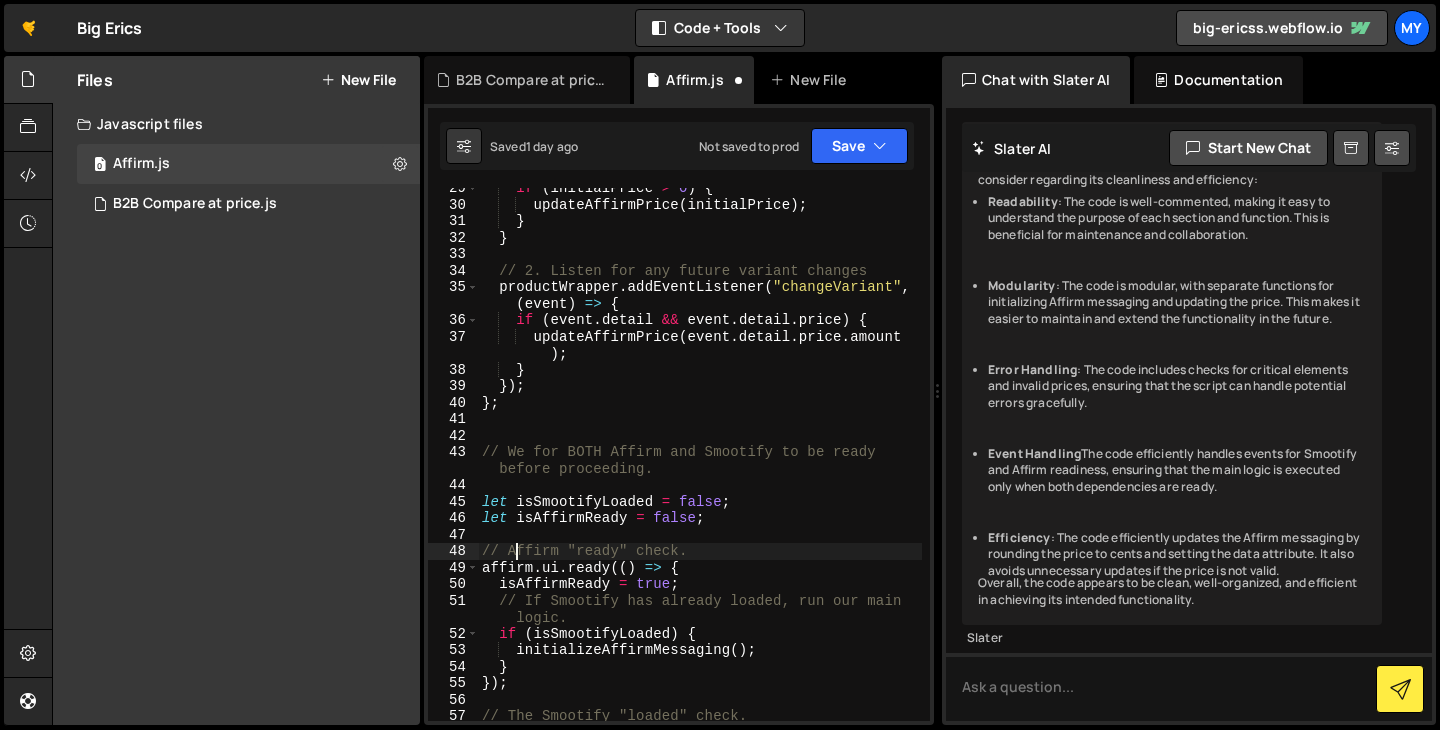 scroll, scrollTop: 0, scrollLeft: 13, axis: horizontal 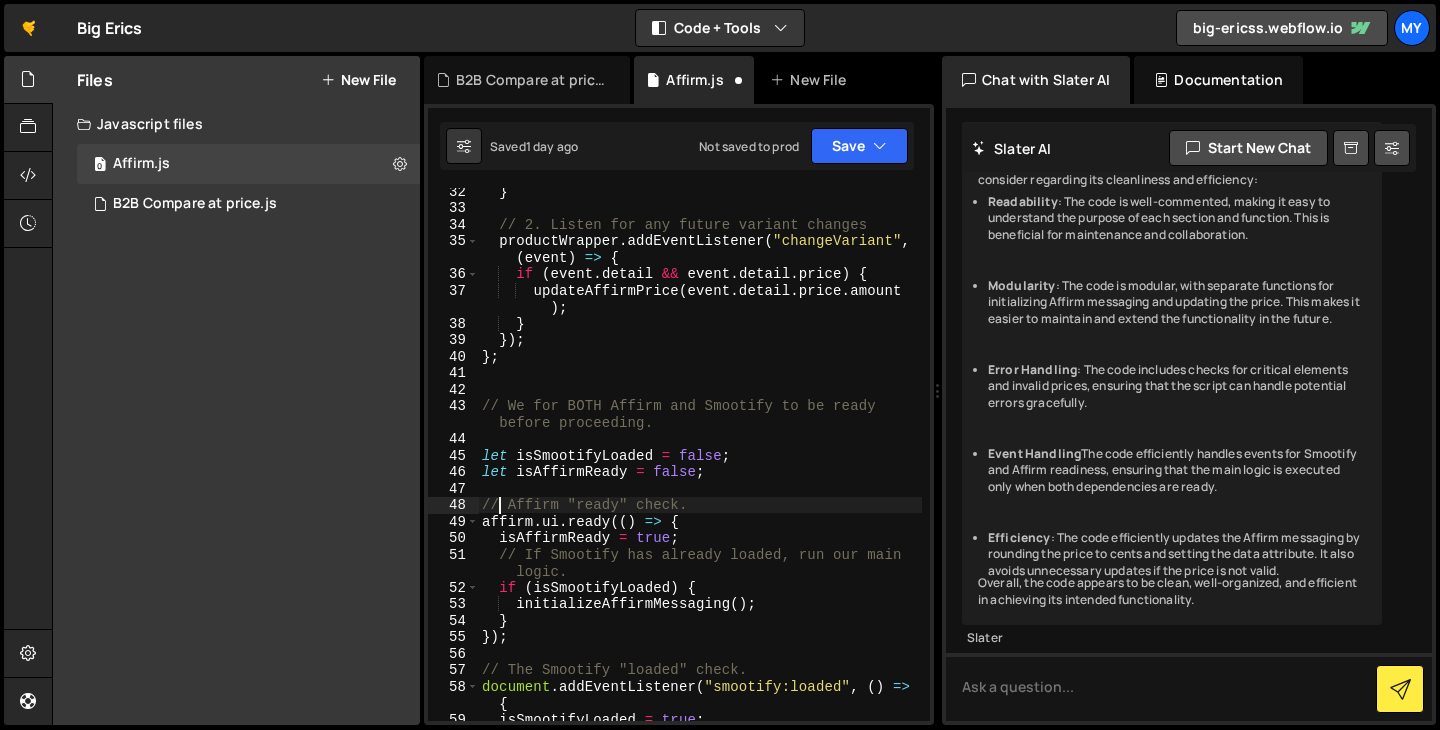 click on "}    // 2. Listen for any future variant changes    productWrapper . addEventListener ( "changeVariant" ,        ( event )   =>   {       if   ( event . detail   &&   event . detail . price )   {          updateAffirmPrice ( event . detail . price . amount          ) ;       }    }) ; } ; // We for BOTH Affirm and Smootify to be ready     before proceeding. let   isSmootifyLoaded   =   false ; let   isAffirmReady   =   false ; // Affirm "ready" check. affirm . ui . ready (( )   =>   {    isAffirmReady   =   true ;    // If Smootify has already loaded, run our main       logic.    if   ( isSmootifyLoaded )   {       initializeAffirmMessaging ( ) ;    } }) ; // The Smootify "loaded" check. document . addEventListener ( "smootify:loaded" ,   ( )   =>      {    isSmootifyLoaded   =   true ;    // If Affirm has already become ready, run our       logic." at bounding box center (700, 474) 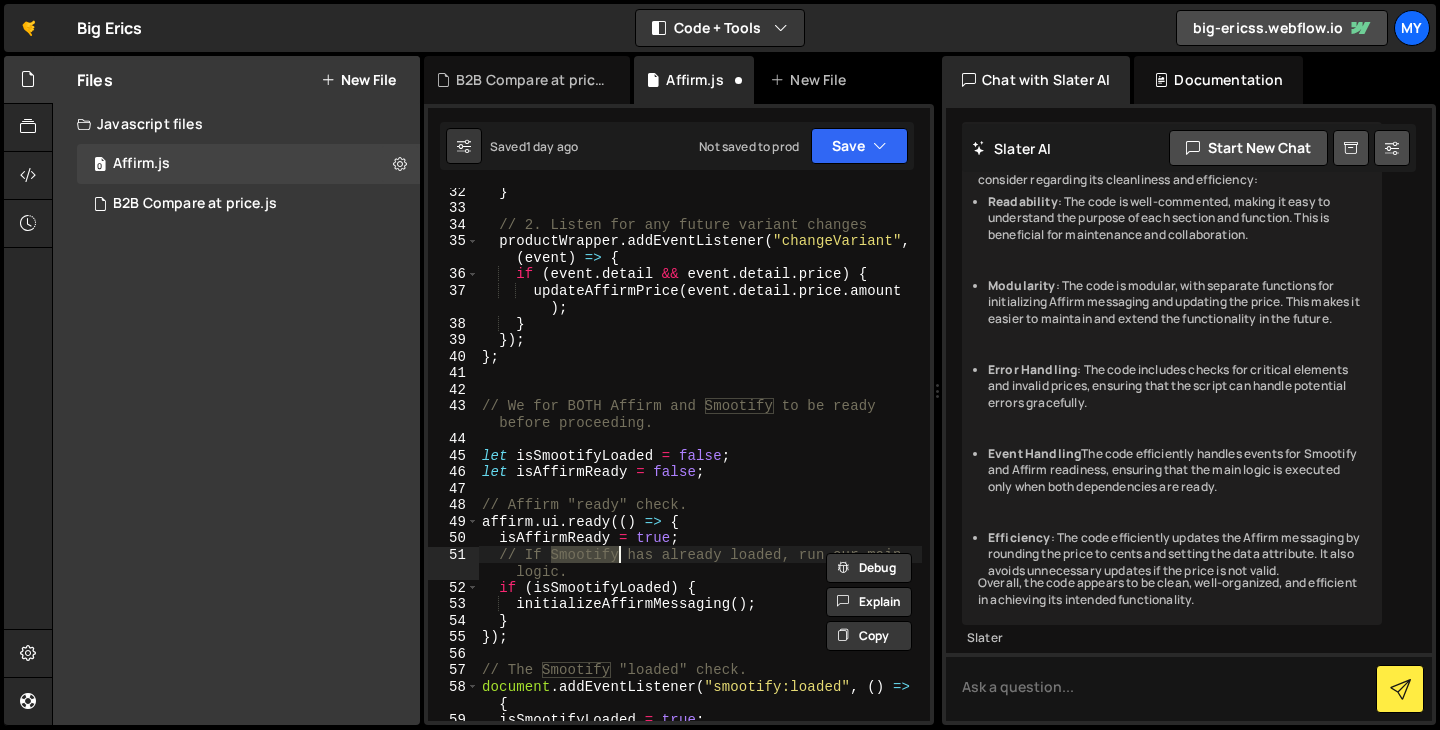 click on "}    // 2. Listen for any future variant changes    productWrapper . addEventListener ( "changeVariant" ,        ( event )   =>   {       if   ( event . detail   &&   event . detail . price )   {          updateAffirmPrice ( event . detail . price . amount          ) ;       }    }) ; } ; // We for BOTH Affirm and Smootify to be ready     before proceeding. let   isSmootifyLoaded   =   false ; let   isAffirmReady   =   false ; // Affirm "ready" check. affirm . ui . ready (( )   =>   {    isAffirmReady   =   true ;    // If Smootify has already loaded, run our main       logic.    if   ( isSmootifyLoaded )   {       initializeAffirmMessaging ( ) ;    } }) ; // The Smootify "loaded" check. document . addEventListener ( "smootify:loaded" ,   ( )   =>      {    isSmootifyLoaded   =   true ;    // If Affirm has already become ready, run our       logic." at bounding box center (700, 474) 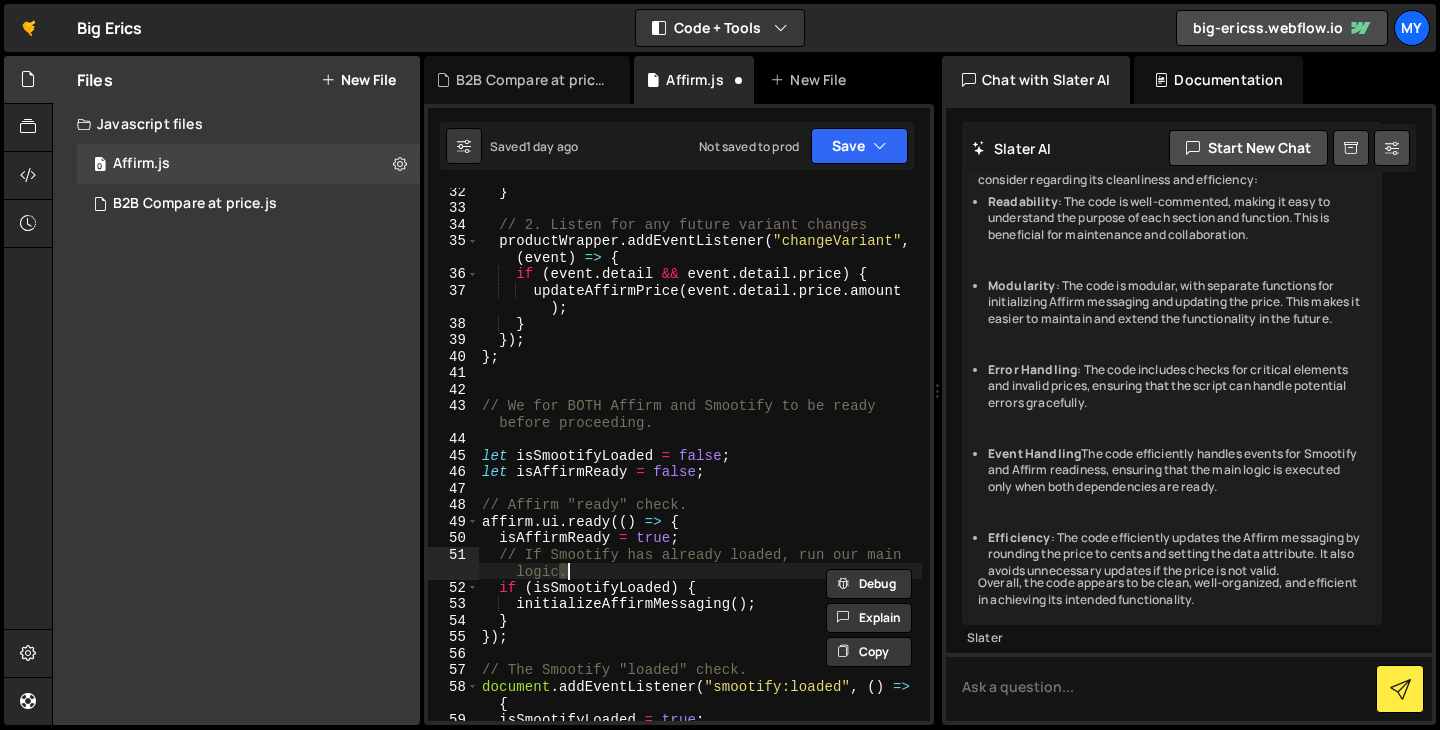 click on "}    // 2. Listen for any future variant changes    productWrapper . addEventListener ( "changeVariant" ,        ( event )   =>   {       if   ( event . detail   &&   event . detail . price )   {          updateAffirmPrice ( event . detail . price . amount          ) ;       }    }) ; } ; // We for BOTH Affirm and Smootify to be ready     before proceeding. let   isSmootifyLoaded   =   false ; let   isAffirmReady   =   false ; // Affirm "ready" check. affirm . ui . ready (( )   =>   {    isAffirmReady   =   true ;    // If Smootify has already loaded, run our main       logic.    if   ( isSmootifyLoaded )   {       initializeAffirmMessaging ( ) ;    } }) ; // The Smootify "loaded" check. document . addEventListener ( "smootify:loaded" ,   ( )   =>      {    isSmootifyLoaded   =   true ;    // If Affirm has already become ready, run our       logic." at bounding box center (700, 474) 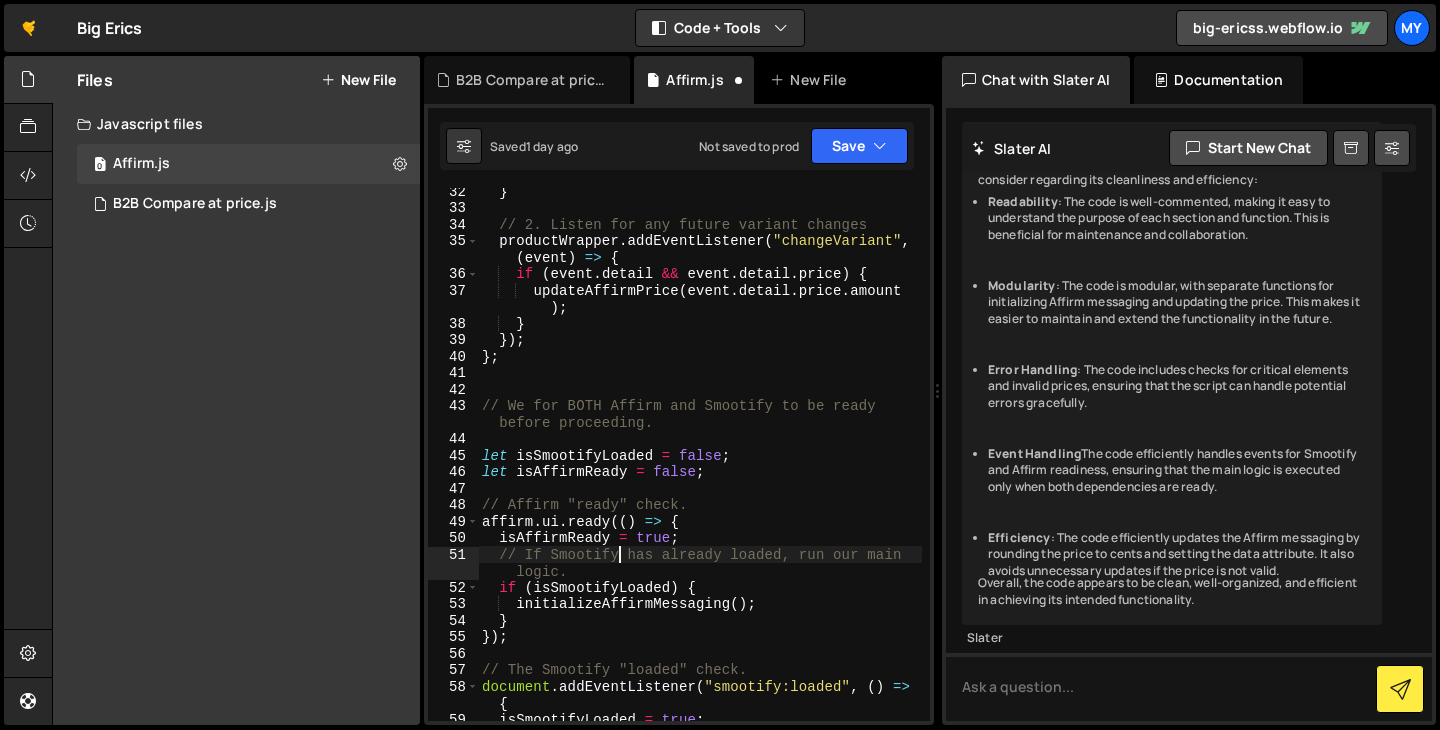 click on "}    // 2. Listen for any future variant changes    productWrapper . addEventListener ( "changeVariant" ,        ( event )   =>   {       if   ( event . detail   &&   event . detail . price )   {          updateAffirmPrice ( event . detail . price . amount          ) ;       }    }) ; } ; // We for BOTH Affirm and Smootify to be ready     before proceeding. let   isSmootifyLoaded   =   false ; let   isAffirmReady   =   false ; // Affirm "ready" check. affirm . ui . ready (( )   =>   {    isAffirmReady   =   true ;    // If Smootify has already loaded, run our main       logic.    if   ( isSmootifyLoaded )   {       initializeAffirmMessaging ( ) ;    } }) ; // The Smootify "loaded" check. document . addEventListener ( "smootify:loaded" ,   ( )   =>      {    isSmootifyLoaded   =   true ;    // If Affirm has already become ready, run our       logic." at bounding box center [700, 474] 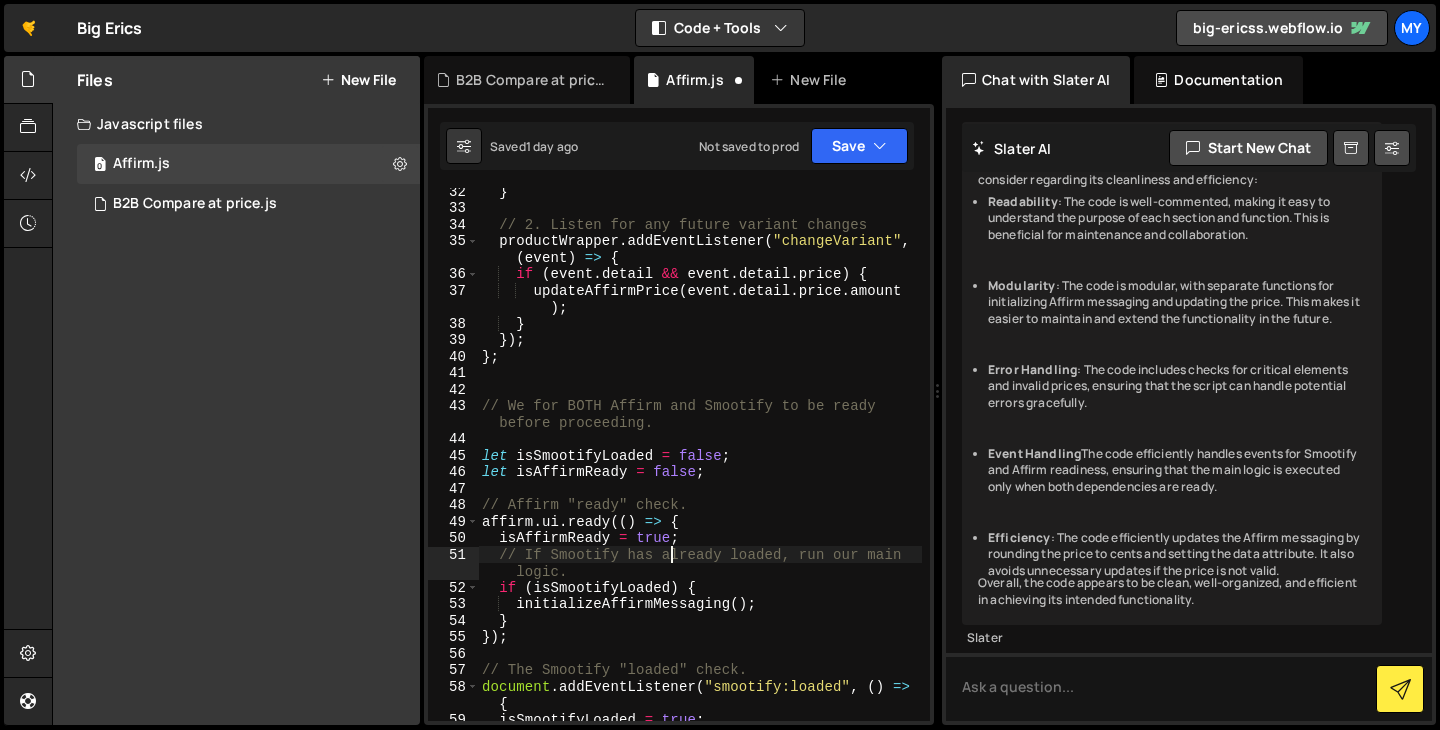 click on "}    // 2. Listen for any future variant changes    productWrapper . addEventListener ( "changeVariant" ,        ( event )   =>   {       if   ( event . detail   &&   event . detail . price )   {          updateAffirmPrice ( event . detail . price . amount          ) ;       }    }) ; } ; // We for BOTH Affirm and Smootify to be ready     before proceeding. let   isSmootifyLoaded   =   false ; let   isAffirmReady   =   false ; // Affirm "ready" check. affirm . ui . ready (( )   =>   {    isAffirmReady   =   true ;    // If Smootify has already loaded, run our main       logic.    if   ( isSmootifyLoaded )   {       initializeAffirmMessaging ( ) ;    } }) ; // The Smootify "loaded" check. document . addEventListener ( "smootify:loaded" ,   ( )   =>      {    isSmootifyLoaded   =   true ;    // If Affirm has already become ready, run our       logic." at bounding box center (700, 474) 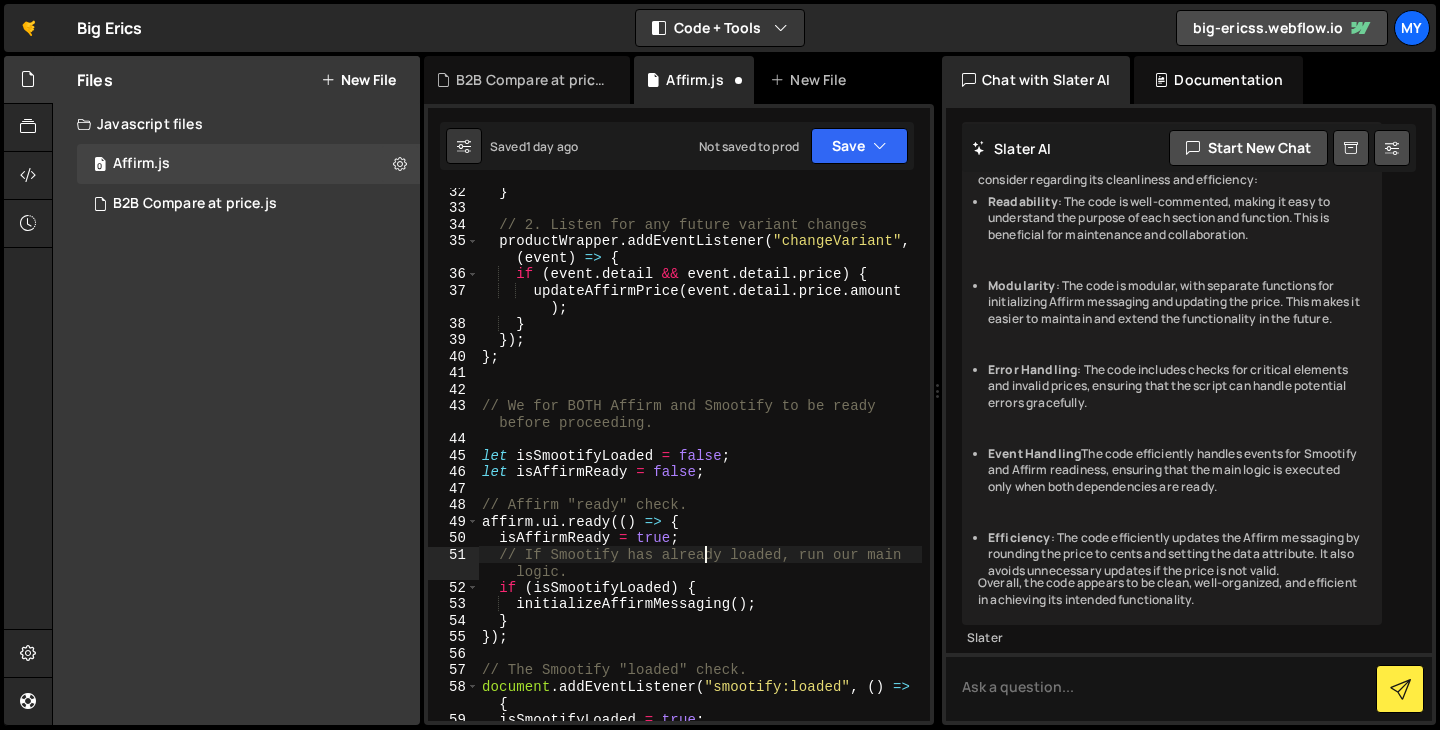 click on "}    // 2. Listen for any future variant changes    productWrapper . addEventListener ( "changeVariant" ,        ( event )   =>   {       if   ( event . detail   &&   event . detail . price )   {          updateAffirmPrice ( event . detail . price . amount          ) ;       }    }) ; } ; // We for BOTH Affirm and Smootify to be ready     before proceeding. let   isSmootifyLoaded   =   false ; let   isAffirmReady   =   false ; // Affirm "ready" check. affirm . ui . ready (( )   =>   {    isAffirmReady   =   true ;    // If Smootify has already loaded, run our main       logic.    if   ( isSmootifyLoaded )   {       initializeAffirmMessaging ( ) ;    } }) ; // The Smootify "loaded" check. document . addEventListener ( "smootify:loaded" ,   ( )   =>      {    isSmootifyLoaded   =   true ;    // If Affirm has already become ready, run our       logic." at bounding box center (700, 474) 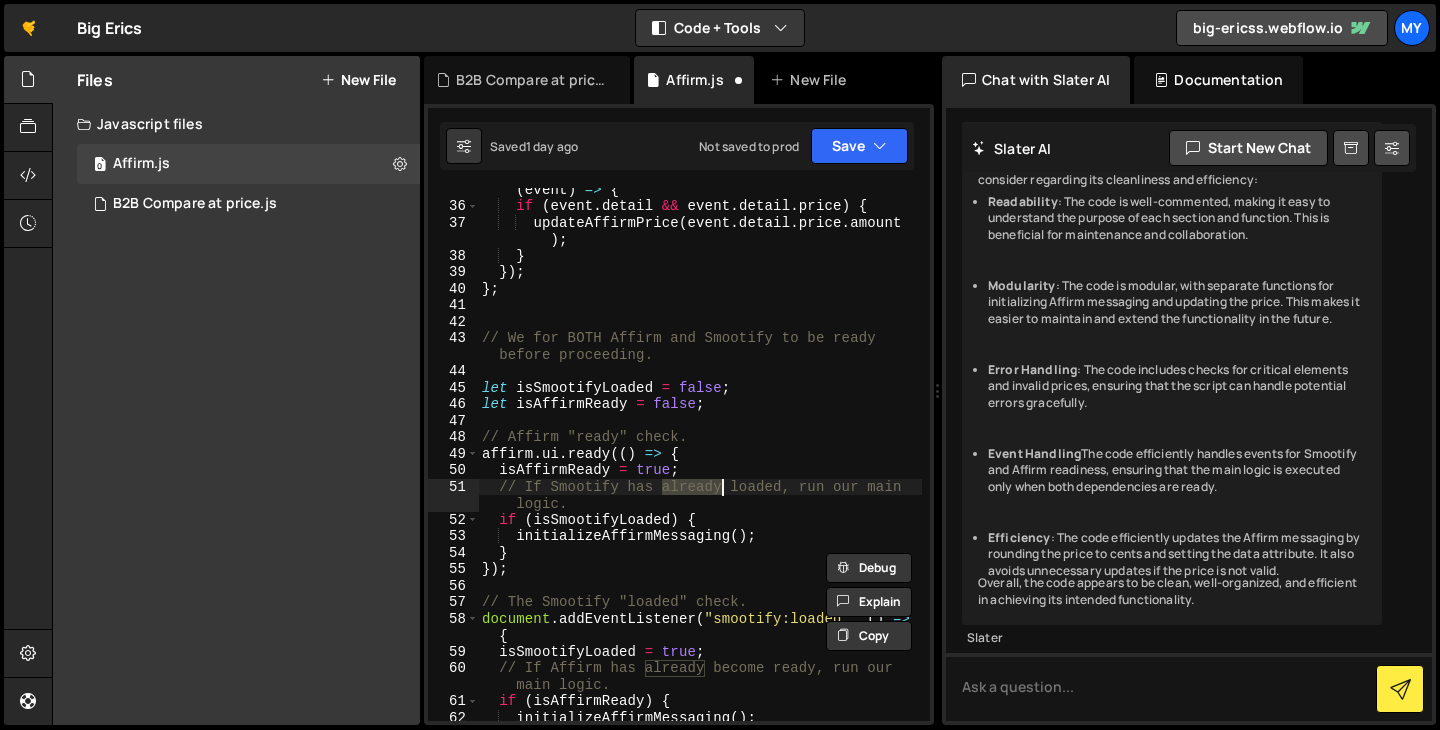 scroll, scrollTop: 716, scrollLeft: 0, axis: vertical 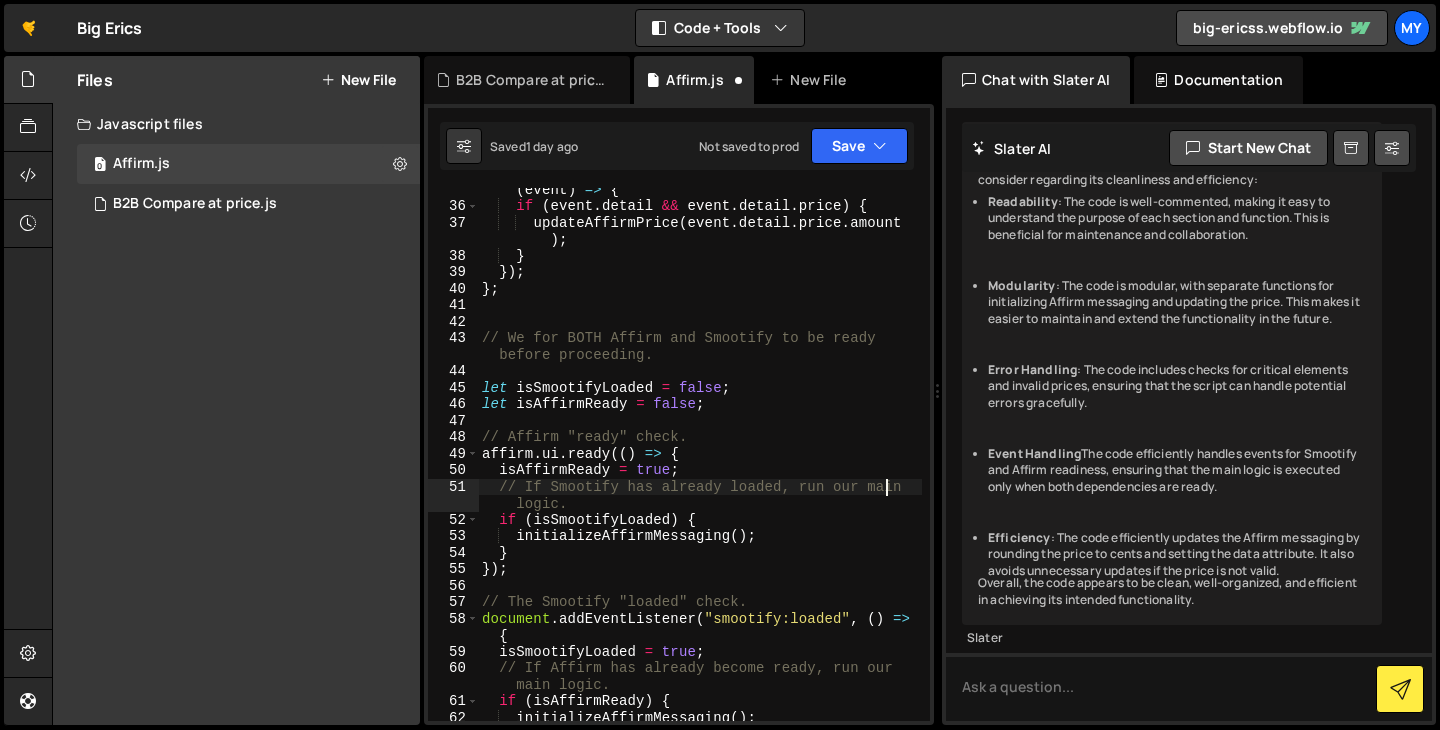 click on "productWrapper . addEventListener ( "changeVariant" ,        ( event )   =>   {       if   ( event . detail   &&   event . detail . price )   {          updateAffirmPrice ( event . detail . price . amount          ) ;       }    }) ; } ; // We for BOTH Affirm and Smootify to be ready     before proceeding. let   isSmootifyLoaded   =   false ; let   isAffirmReady   =   false ; // Affirm "ready" check. affirm . ui . ready (( )   =>   {    isAffirmReady   =   true ;    // If Smootify has already loaded, run our main       logic.    if   ( isSmootifyLoaded )   {       initializeAffirmMessaging ( ) ;    } }) ; // The Smootify "loaded" check. document . addEventListener ( "smootify:loaded" ,   ( )   =>      {    isSmootifyLoaded   =   true ;    // If Affirm has already become ready, run our       main logic.    if   ( isAffirmReady )   {       initializeAffirmMessaging ( ) ;    }" at bounding box center [700, 456] 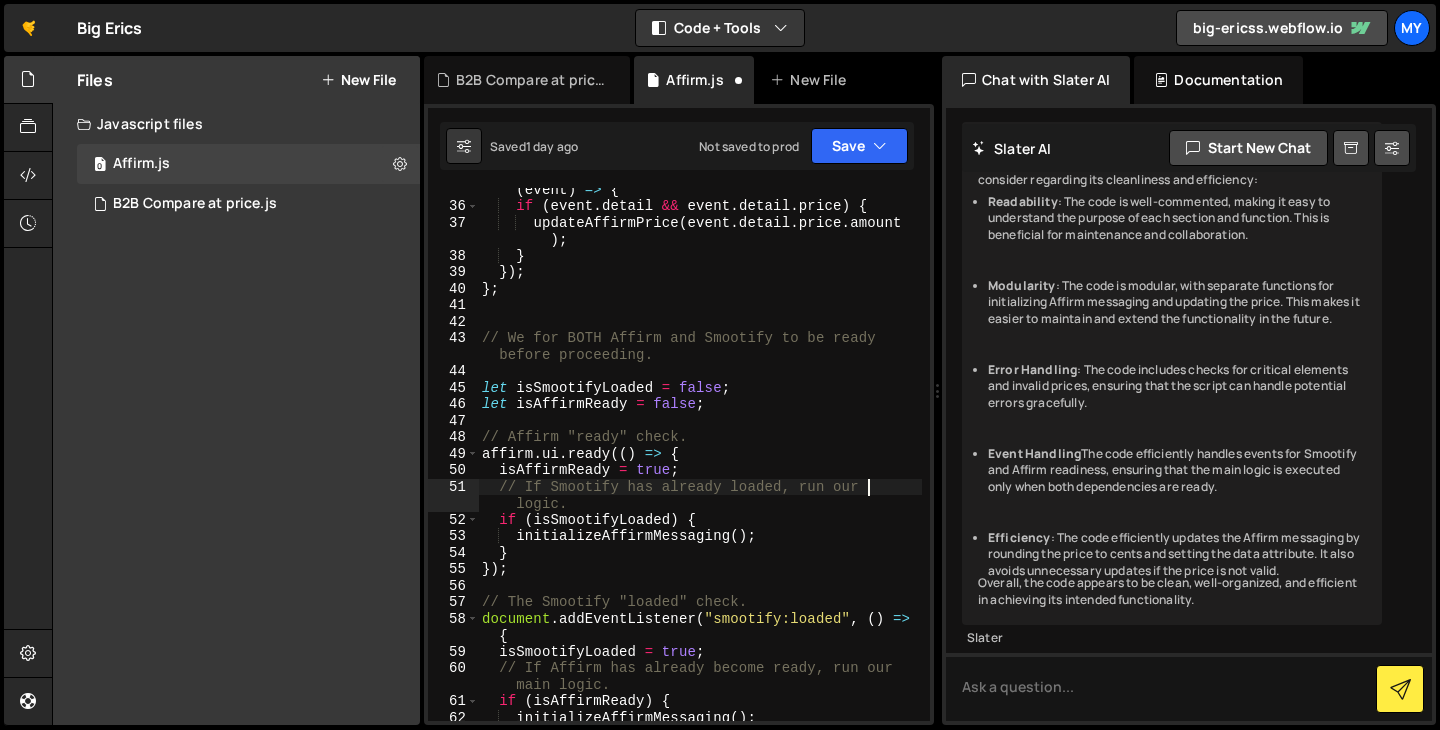 click on "productWrapper . addEventListener ( "changeVariant" ,        ( event )   =>   {       if   ( event . detail   &&   event . detail . price )   {          updateAffirmPrice ( event . detail . price . amount          ) ;       }    }) ; } ; // We for BOTH Affirm and Smootify to be ready     before proceeding. let   isSmootifyLoaded   =   false ; let   isAffirmReady   =   false ; // Affirm "ready" check. affirm . ui . ready (( )   =>   {    isAffirmReady   =   true ;    // If Smootify has already loaded, run our        logic.    if   ( isSmootifyLoaded )   {       initializeAffirmMessaging ( ) ;    } }) ; // The Smootify "loaded" check. document . addEventListener ( "smootify:loaded" ,   ( )   =>      {    isSmootifyLoaded   =   true ;    // If Affirm has already become ready, run our       main logic.    if   ( isAffirmReady )   {       initializeAffirmMessaging ( ) ;    }" at bounding box center [700, 456] 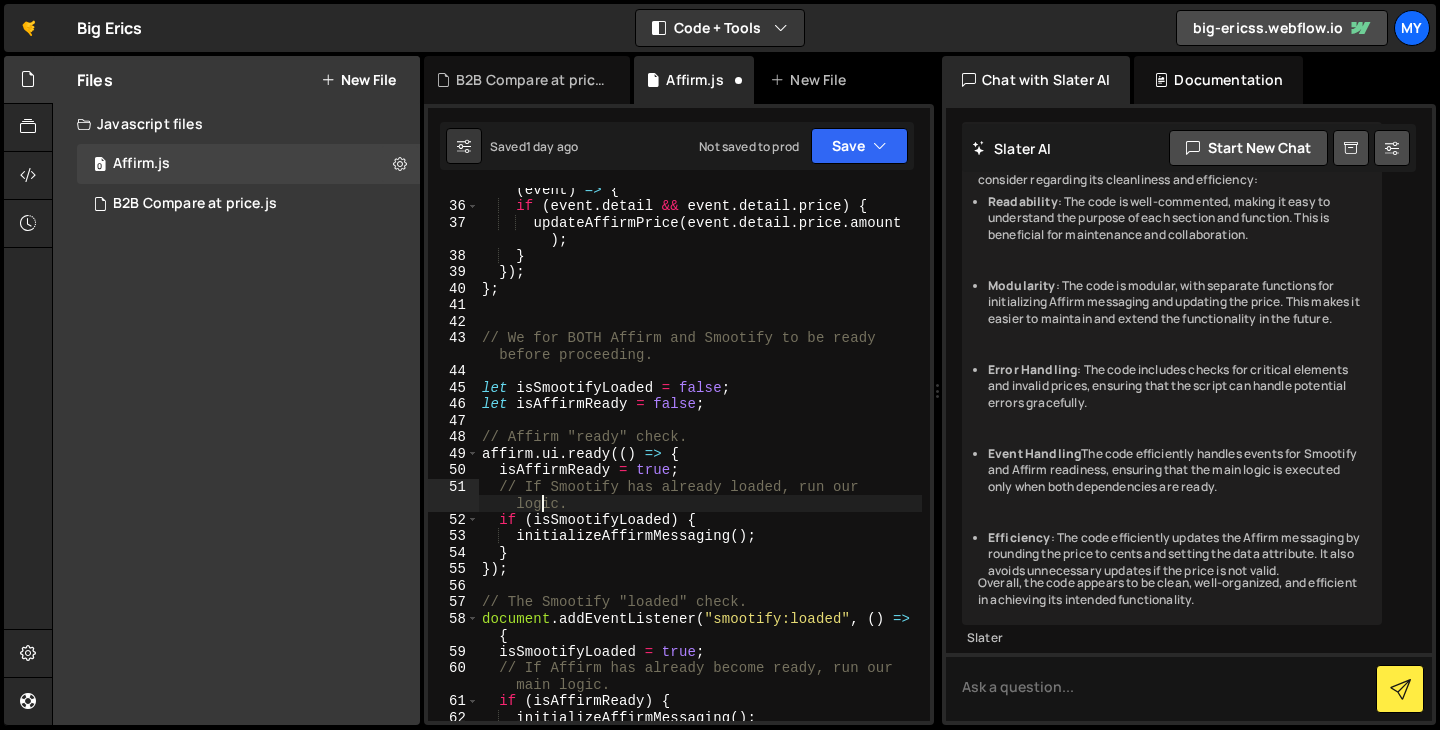 click on "productWrapper . addEventListener ( "changeVariant" ,        ( event )   =>   {       if   ( event . detail   &&   event . detail . price )   {          updateAffirmPrice ( event . detail . price . amount          ) ;       }    }) ; } ; // We for BOTH Affirm and Smootify to be ready     before proceeding. let   isSmootifyLoaded   =   false ; let   isAffirmReady   =   false ; // Affirm "ready" check. affirm . ui . ready (( )   =>   {    isAffirmReady   =   true ;    // If Smootify has already loaded, run our        logic.    if   ( isSmootifyLoaded )   {       initializeAffirmMessaging ( ) ;    } }) ; // The Smootify "loaded" check. document . addEventListener ( "smootify:loaded" ,   ( )   =>      {    isSmootifyLoaded   =   true ;    // If Affirm has already become ready, run our       main logic.    if   ( isAffirmReady )   {       initializeAffirmMessaging ( ) ;    }" at bounding box center [700, 456] 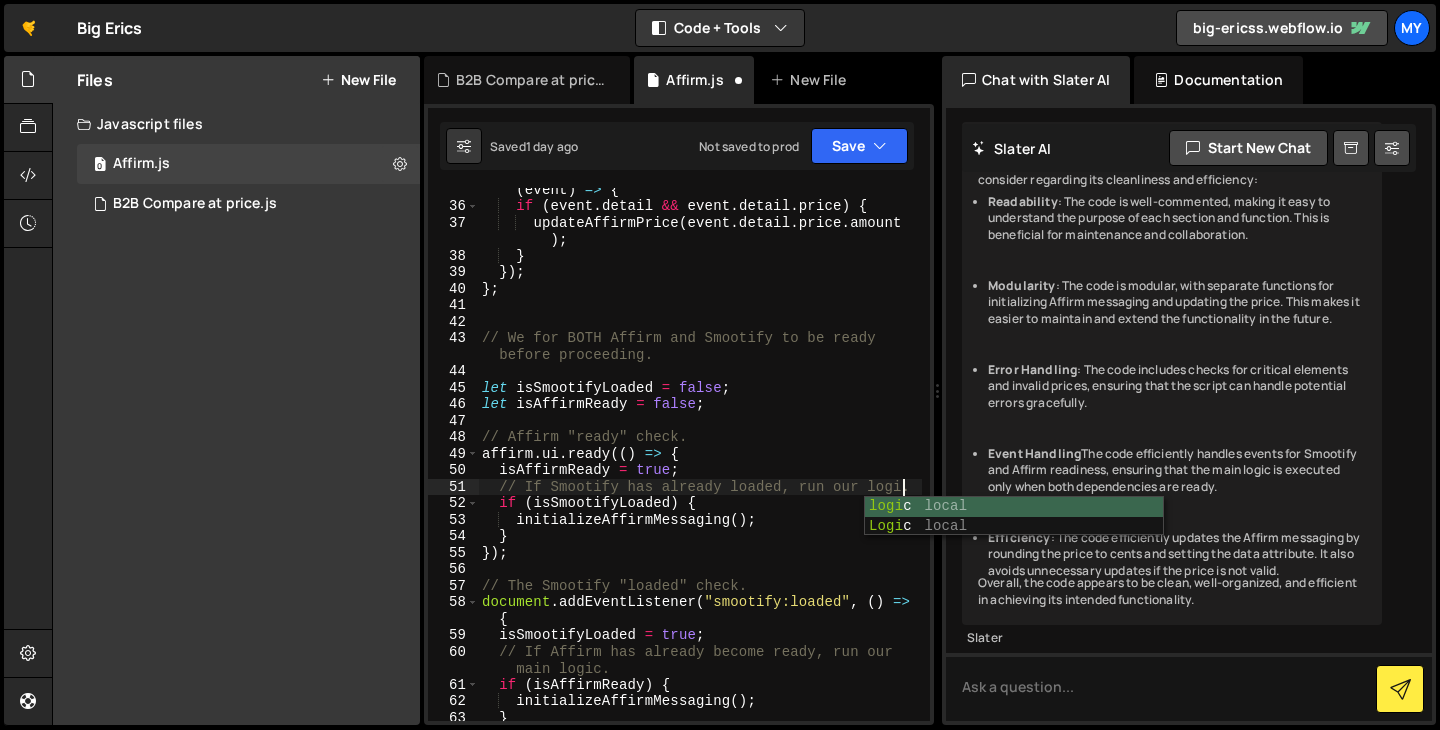 scroll, scrollTop: 0, scrollLeft: 29, axis: horizontal 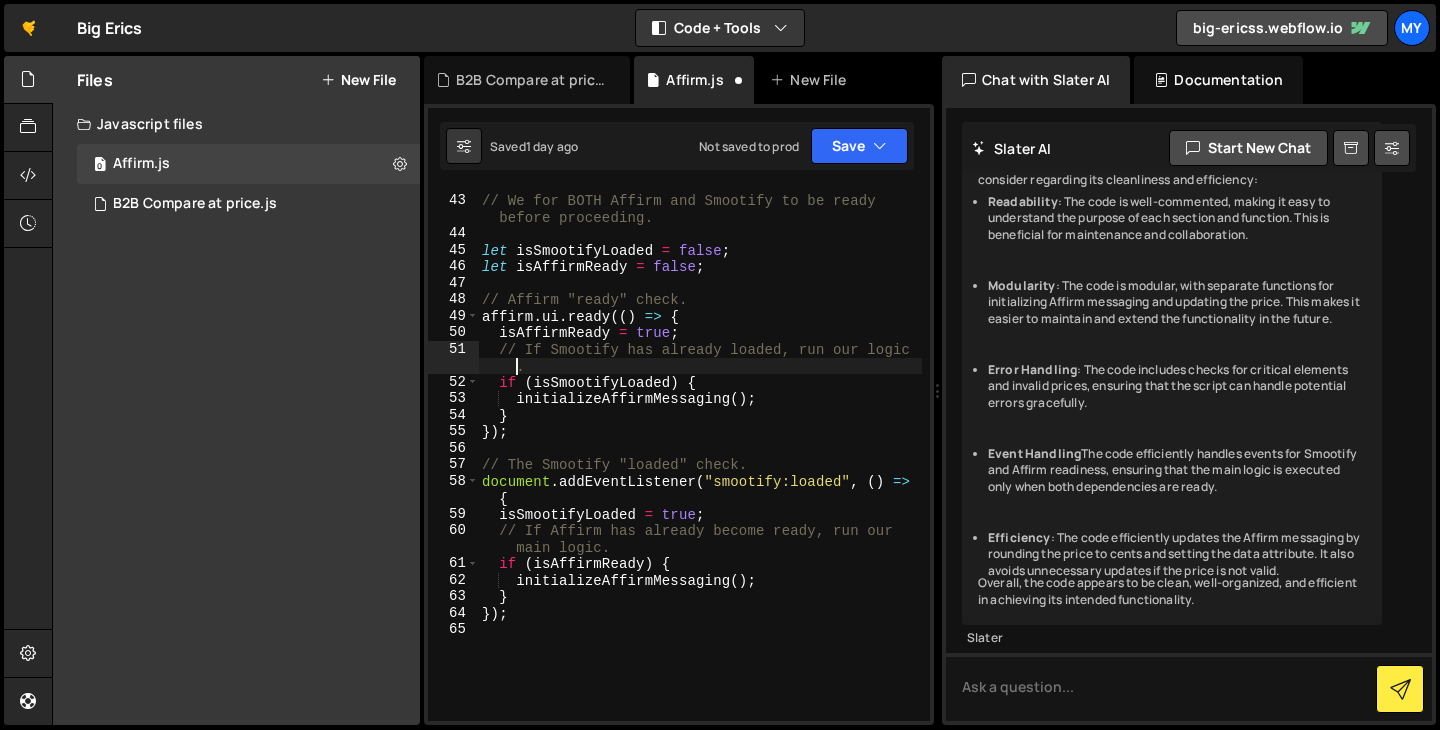 click on "// We for BOTH Affirm and Smootify to be ready     before proceeding. let   isSmootifyLoaded   =   false ; let   isAffirmReady   =   false ; // Affirm "ready" check. affirm . ui . ready (( )   =>   {    isAffirmReady   =   true ;    // If Smootify has already loaded, run our logic      .    if   ( isSmootifyLoaded )   {       initializeAffirmMessaging ( ) ;    } }) ; // The Smootify "loaded" check. document . addEventListener ( "smootify:loaded" ,   ( )   =>      {    isSmootifyLoaded   =   true ;    // If Affirm has already become ready, run our       main logic.    if   ( isAffirmReady )   {       initializeAffirmMessaging ( ) ;    } }) ;" at bounding box center [700, 459] 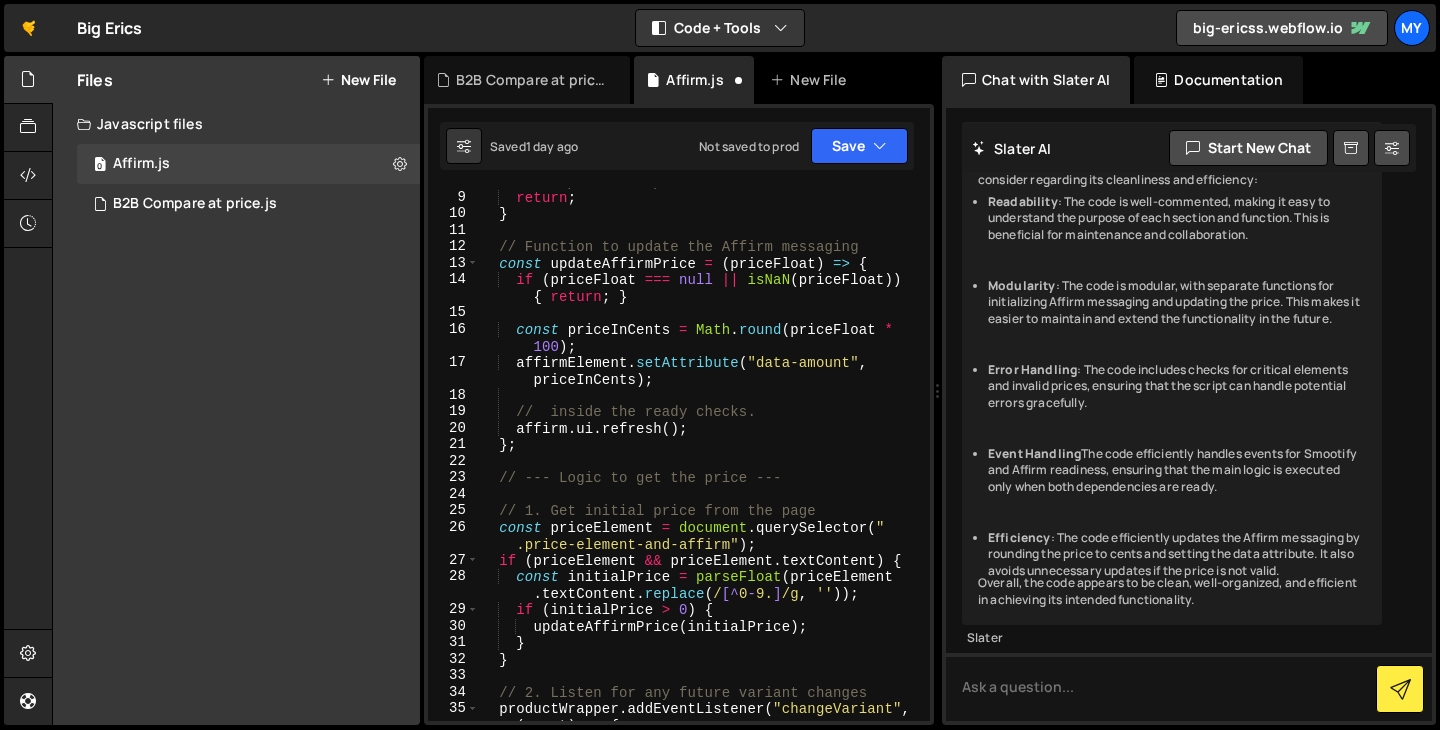 scroll, scrollTop: 0, scrollLeft: 0, axis: both 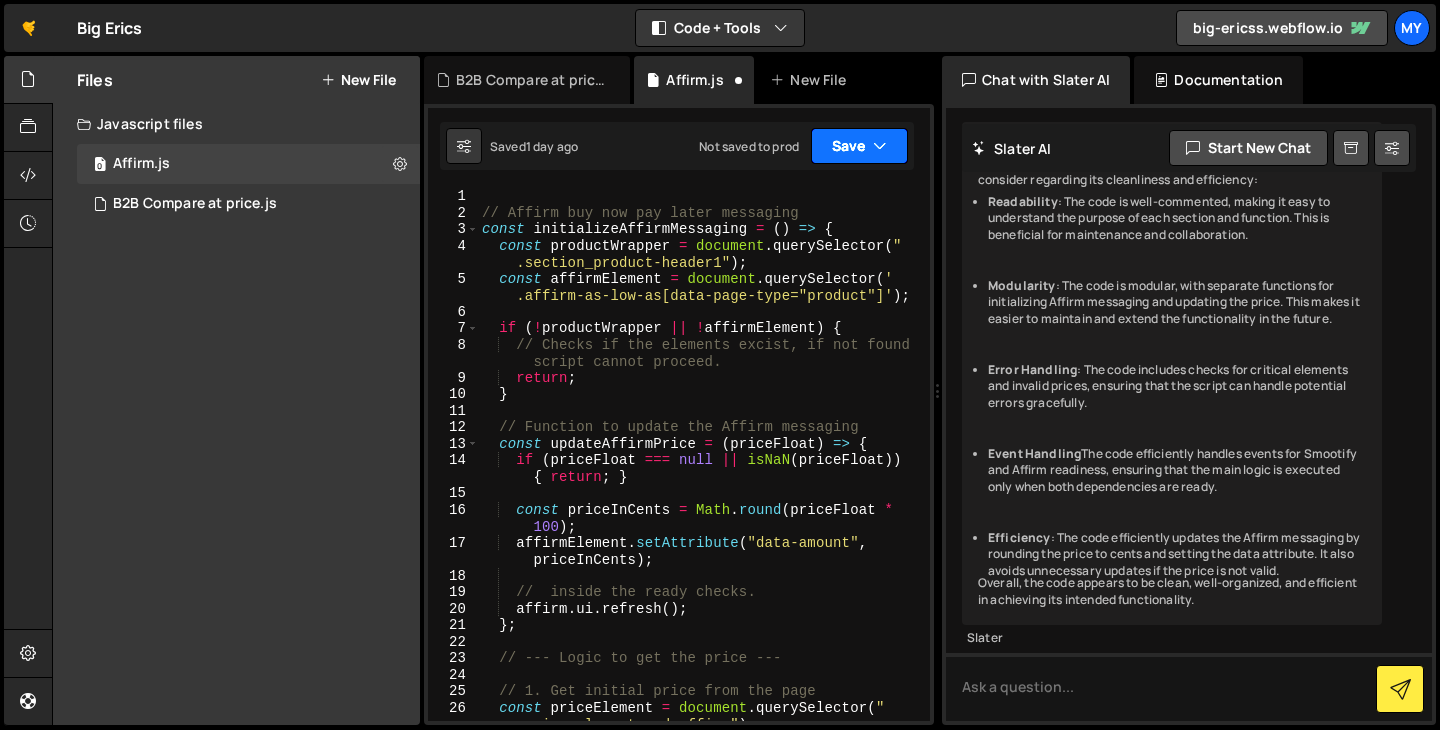 type on "// If Affirm has already become ready, run our logic" 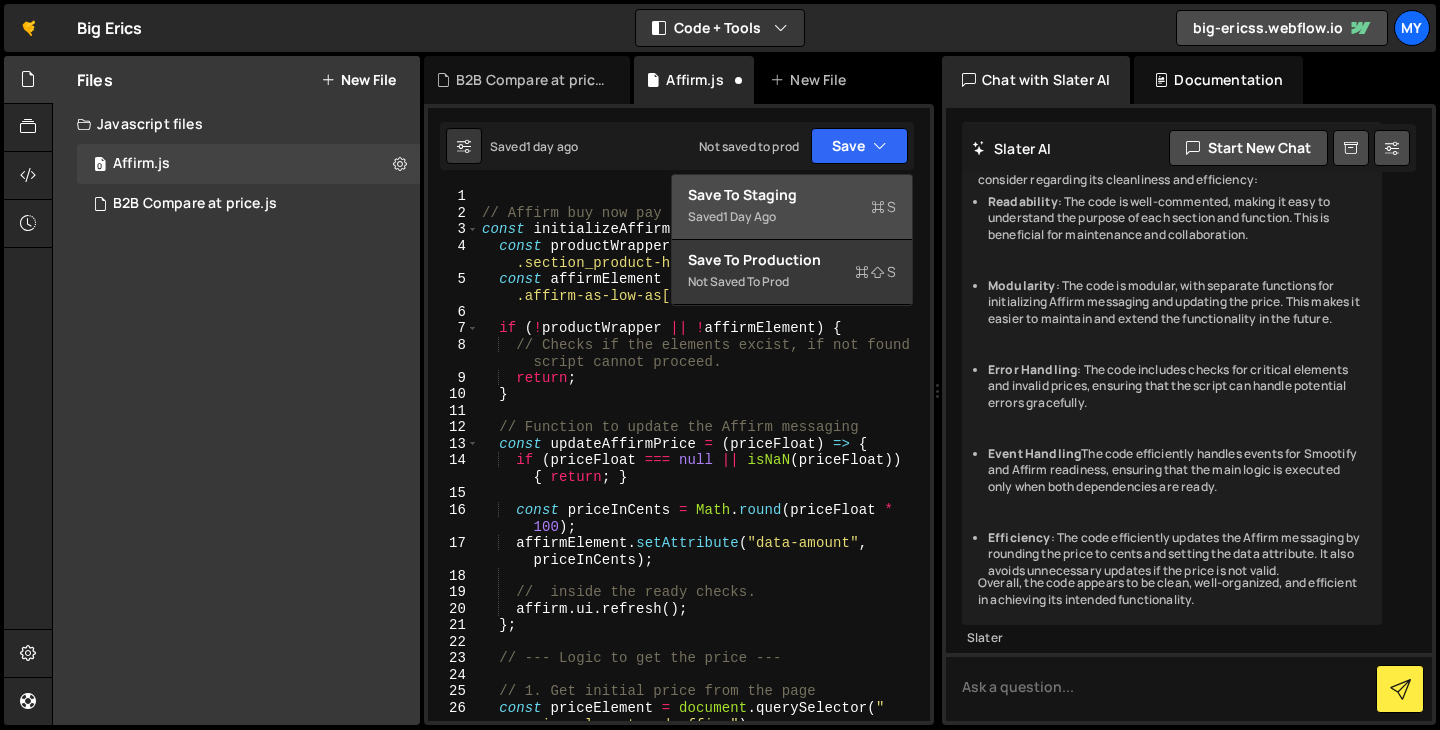 click on "Save to Staging
S" at bounding box center (792, 195) 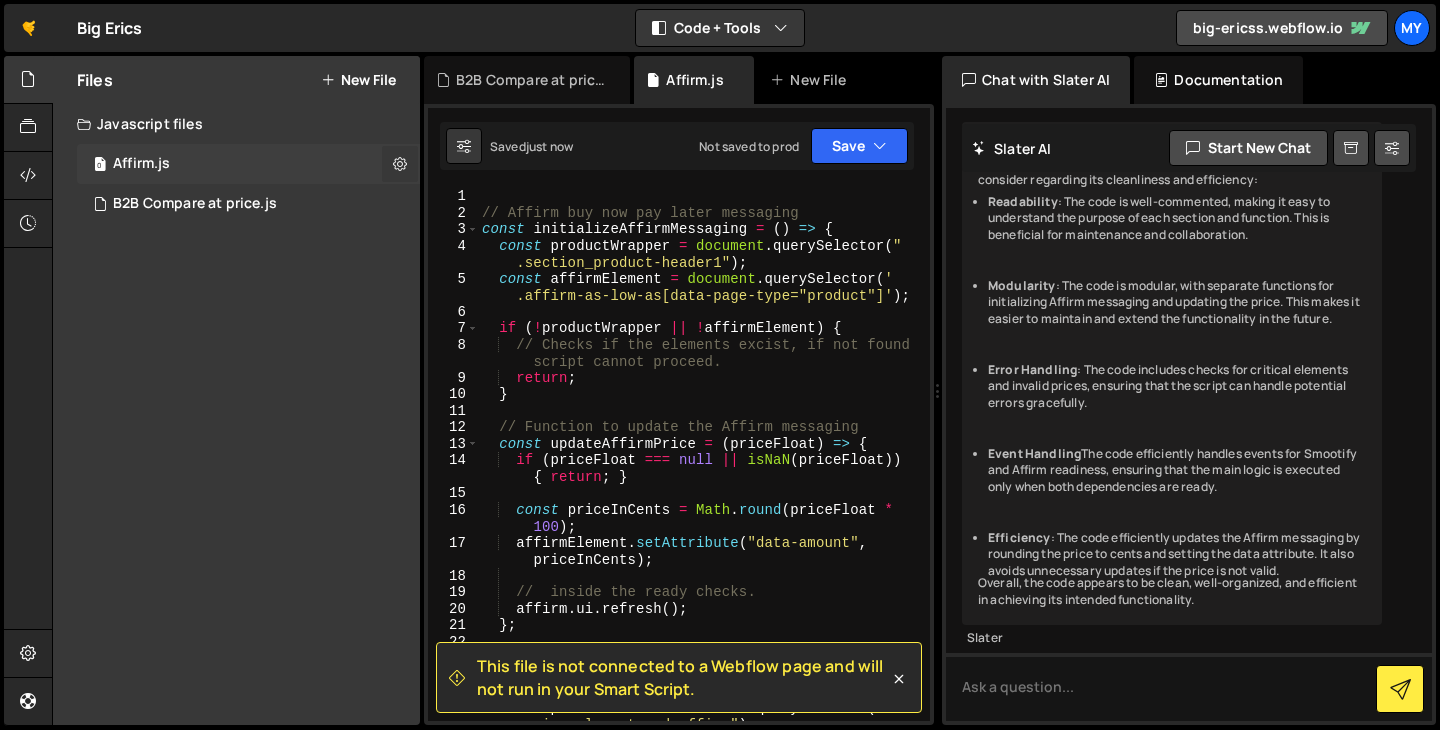 click at bounding box center (400, 163) 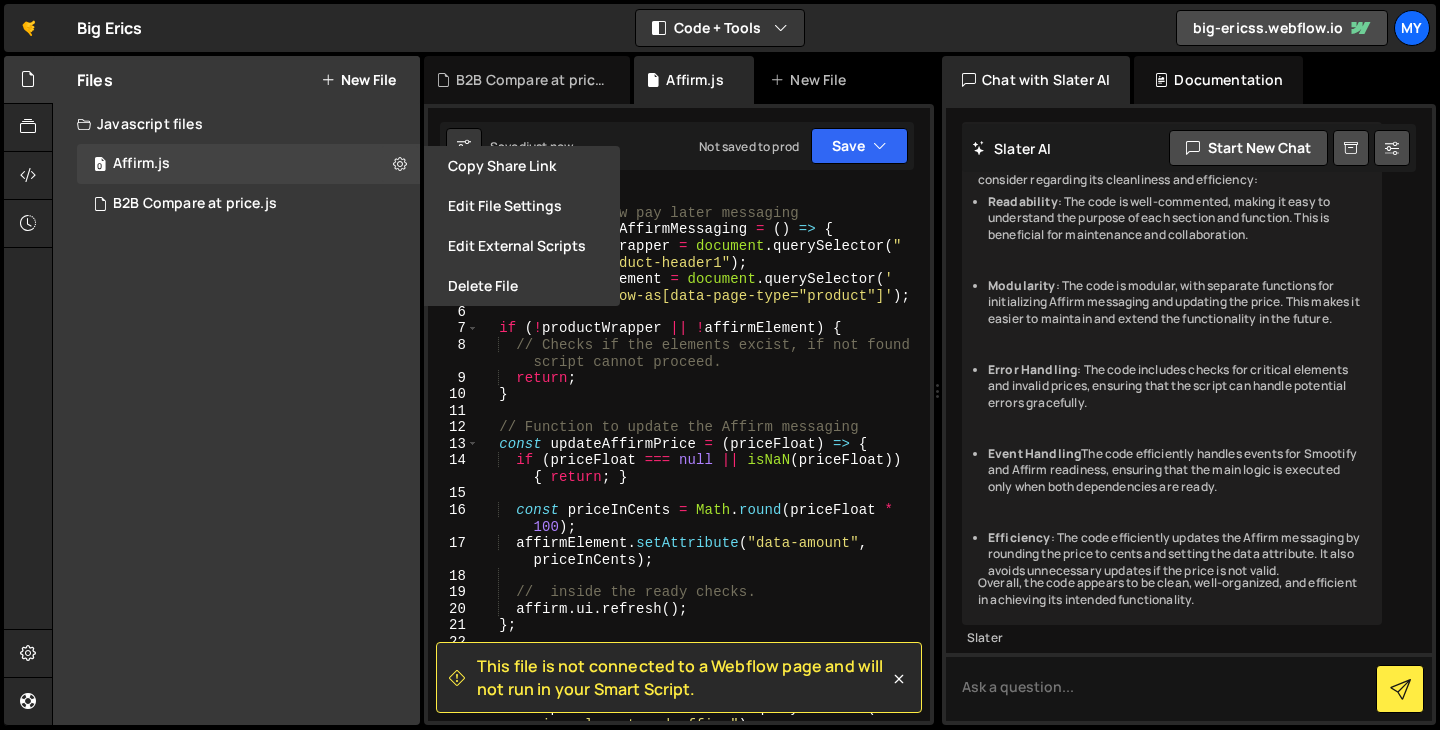 click on "Files
New File
Javascript files
0
Affirm.js
0
1
B2B Compare at price.js
0
CSS files
Copy share link
Edit File Settings
Edit External Scripts
Delete File
Edit File
File name
Affirm" at bounding box center (236, 390) 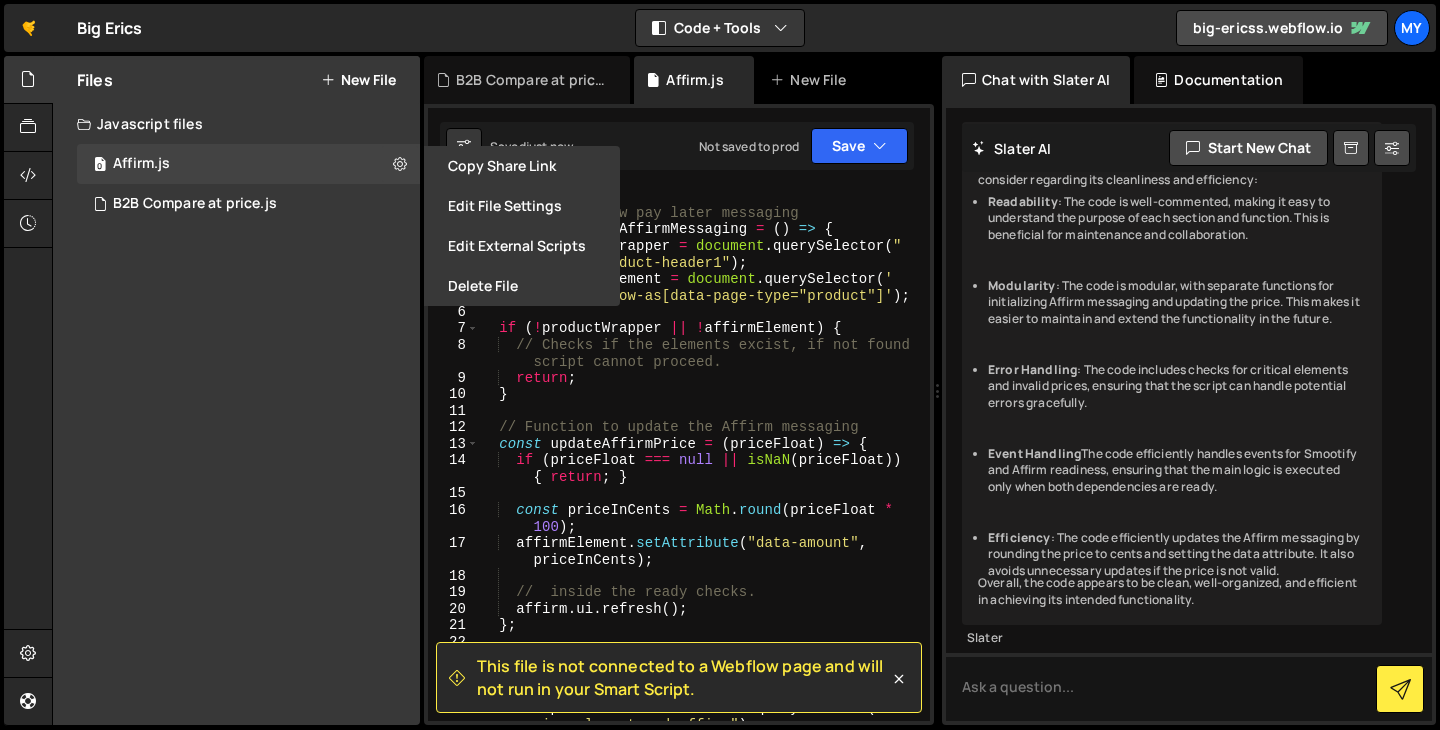 click on "Files
New File
Javascript files
0
Affirm.js
0
1
B2B Compare at price.js
0
CSS files
Copy share link
Edit File Settings
Edit External Scripts
Delete File
Edit File
File name
Affirm" at bounding box center [236, 390] 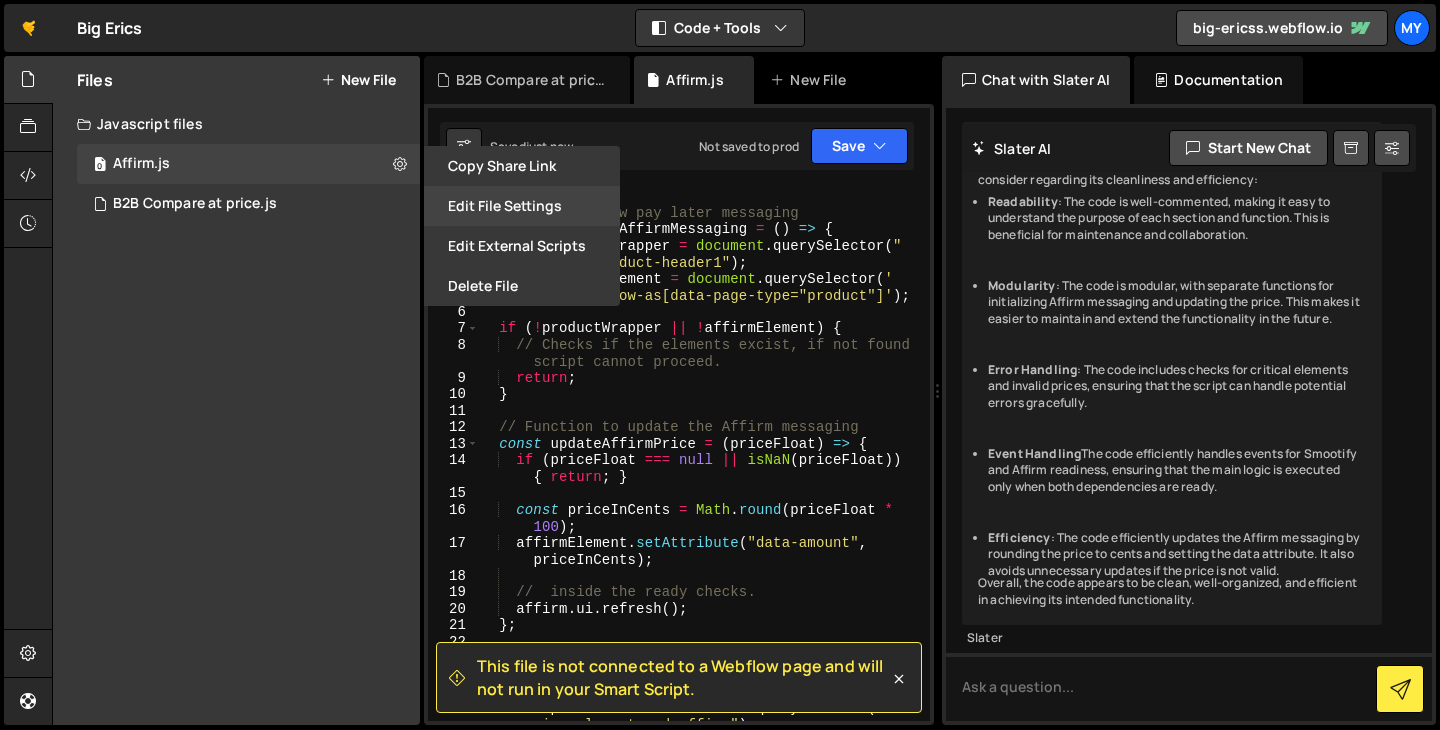 click on "Edit File Settings" at bounding box center (522, 206) 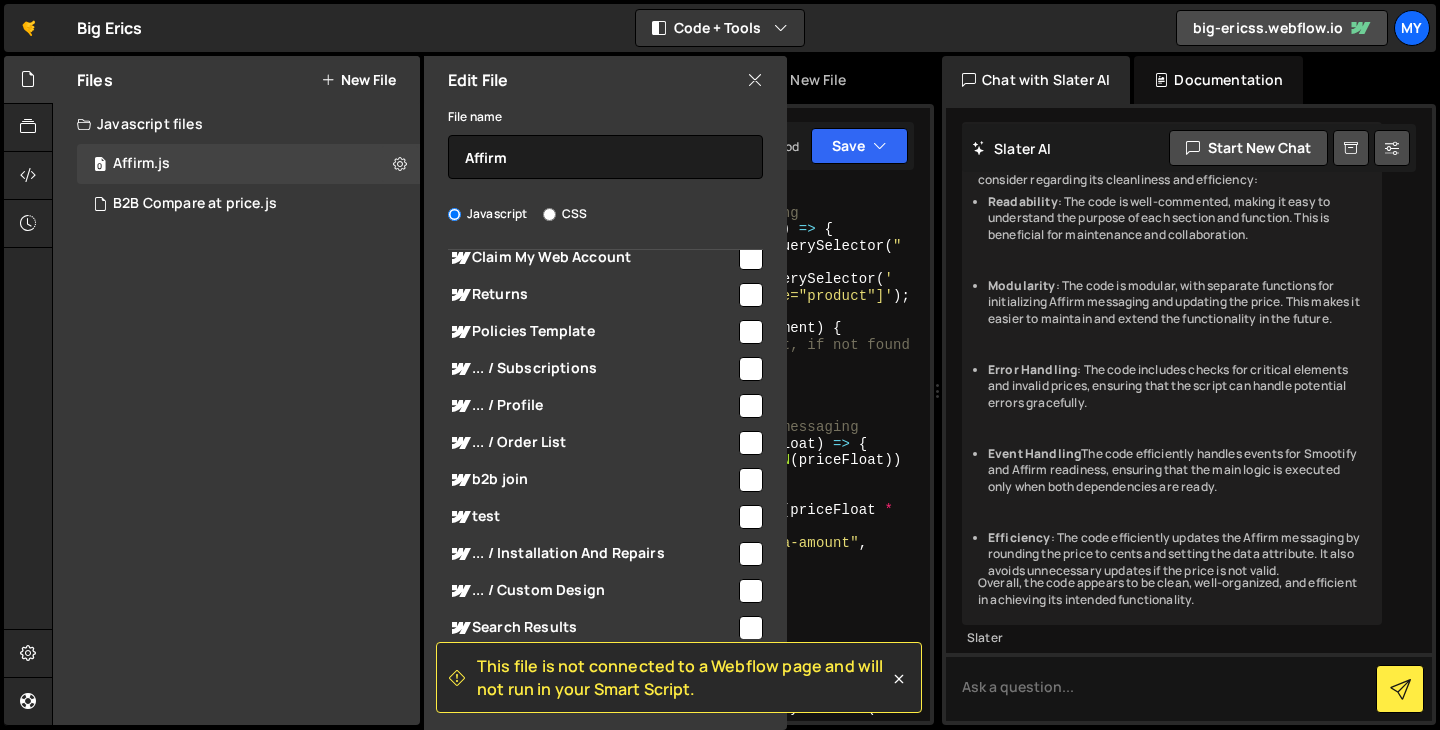 scroll, scrollTop: 843, scrollLeft: 0, axis: vertical 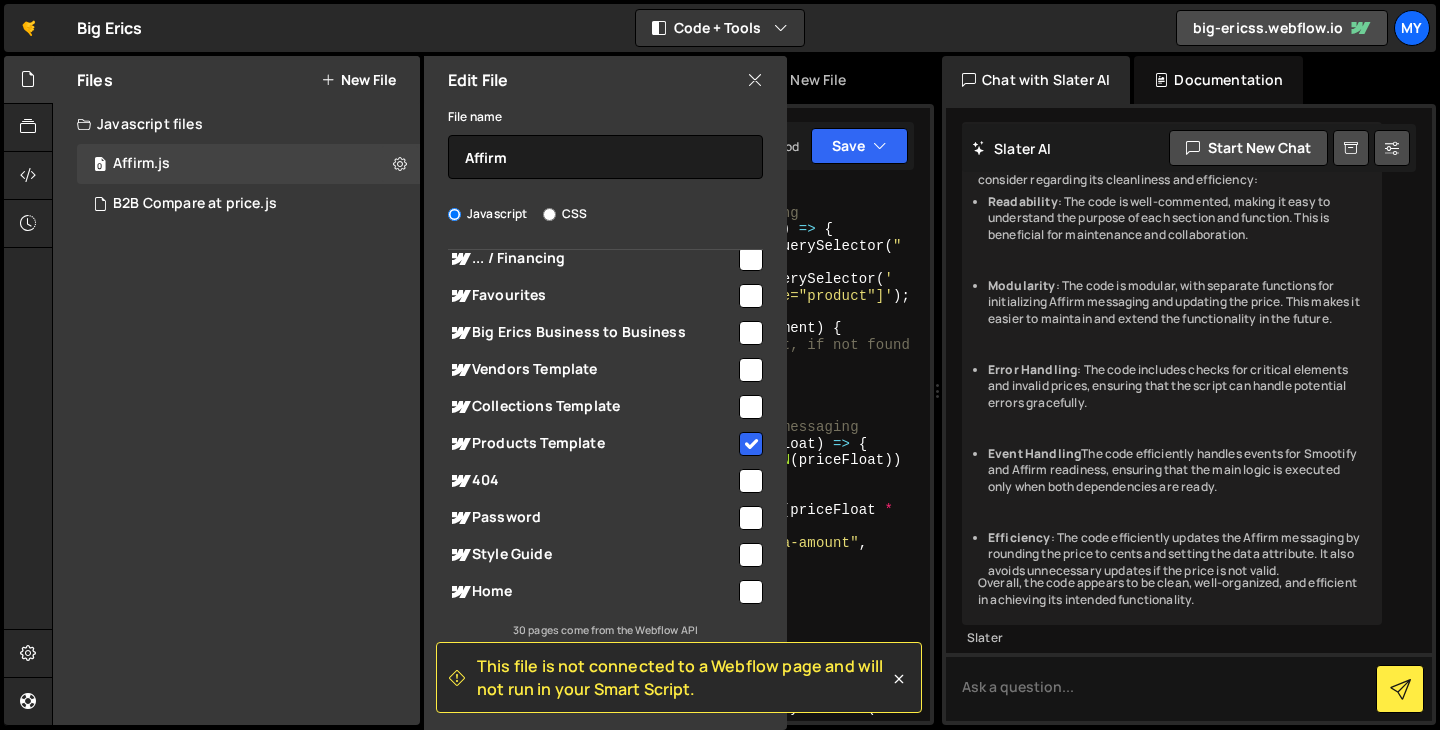 click at bounding box center [751, 444] 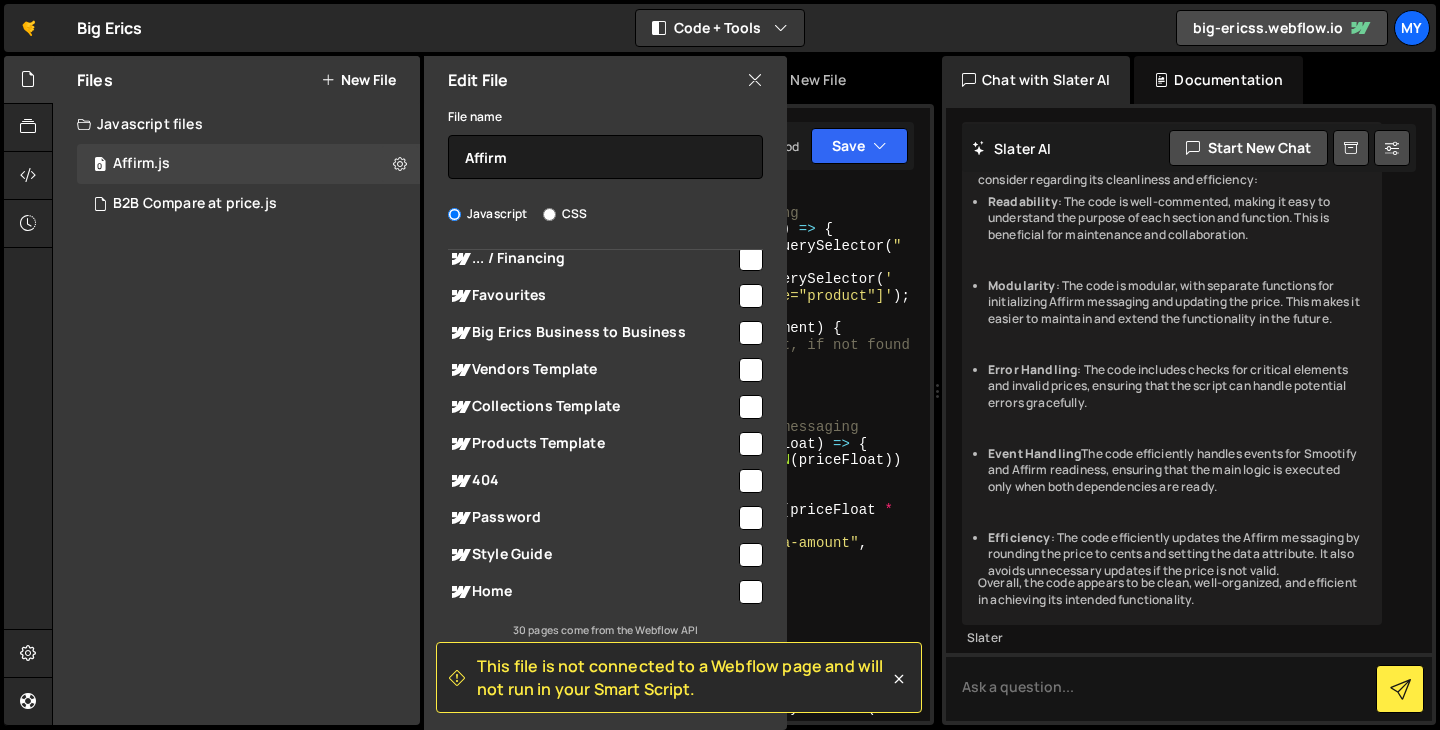 click at bounding box center (751, 444) 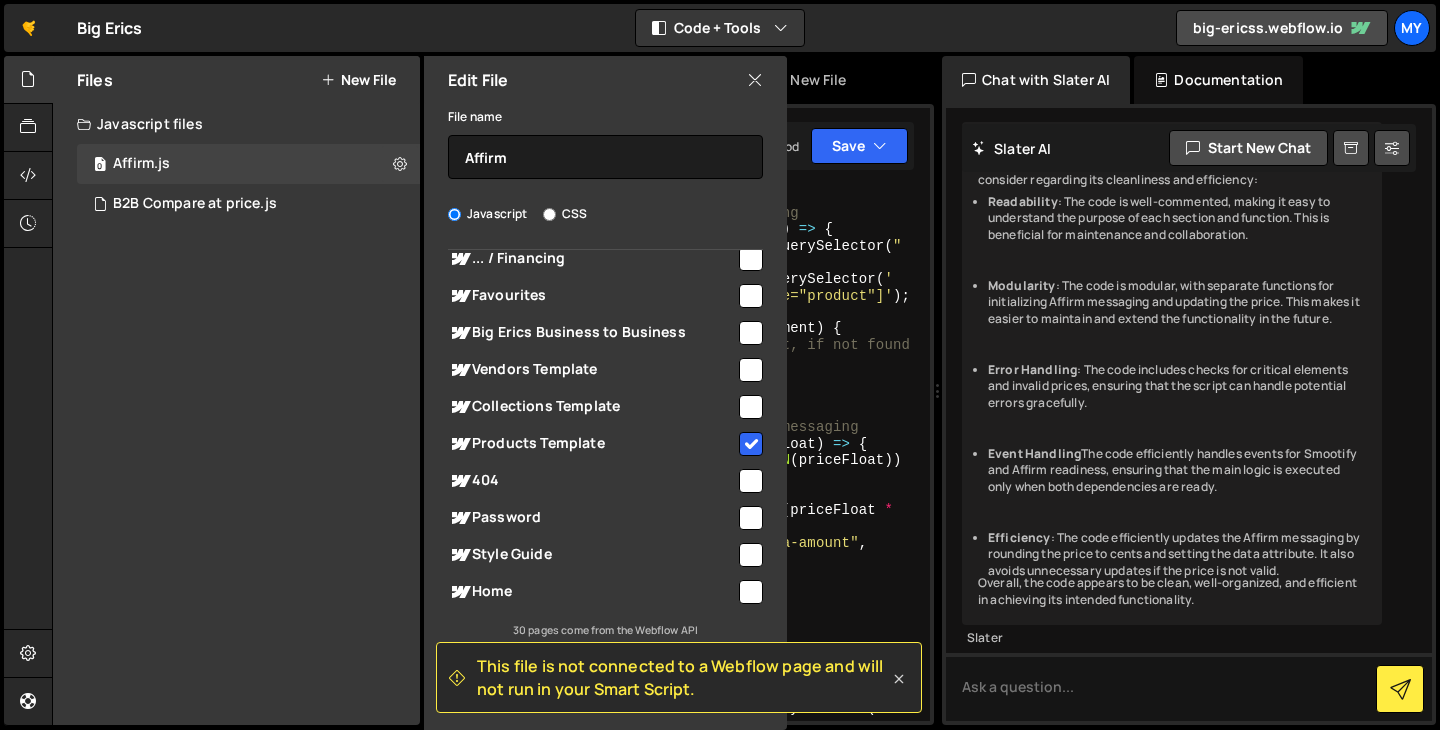 click 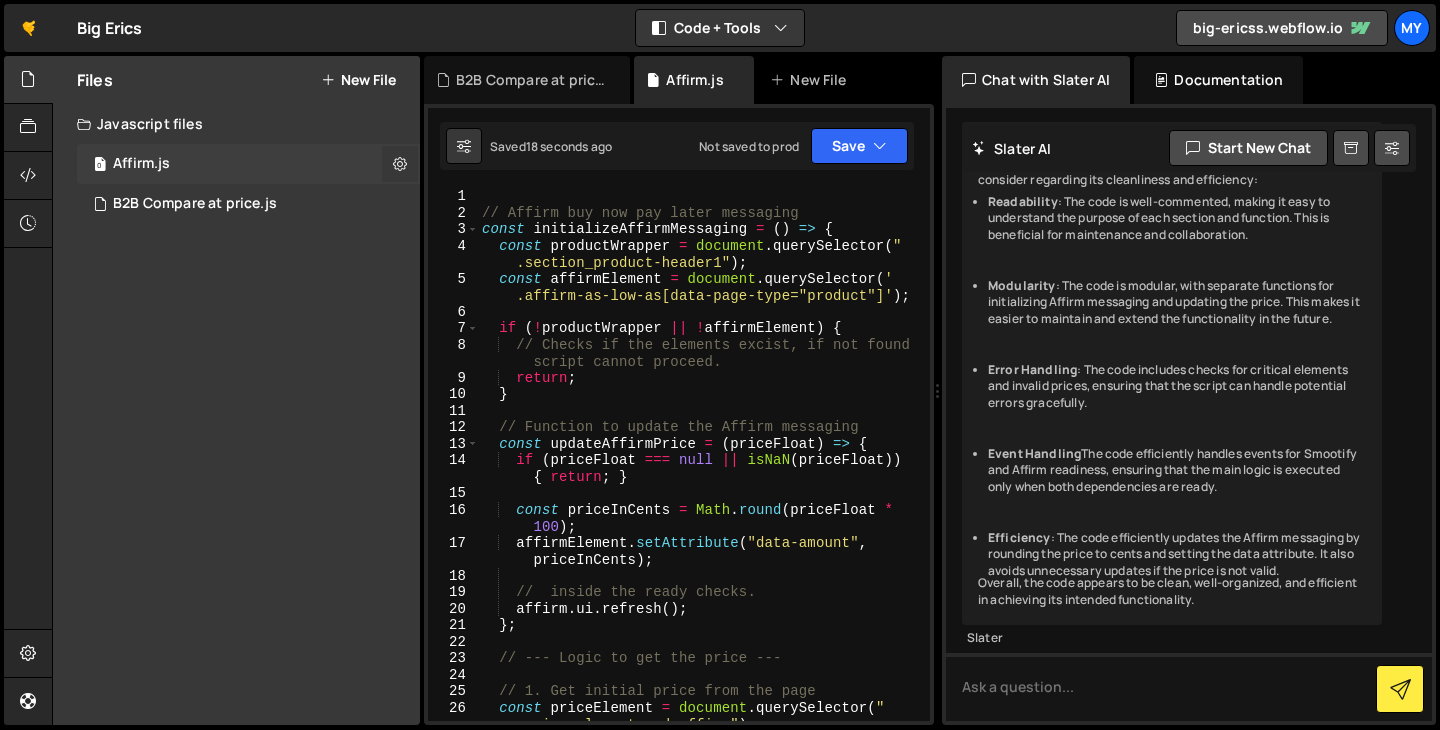 click at bounding box center (400, 163) 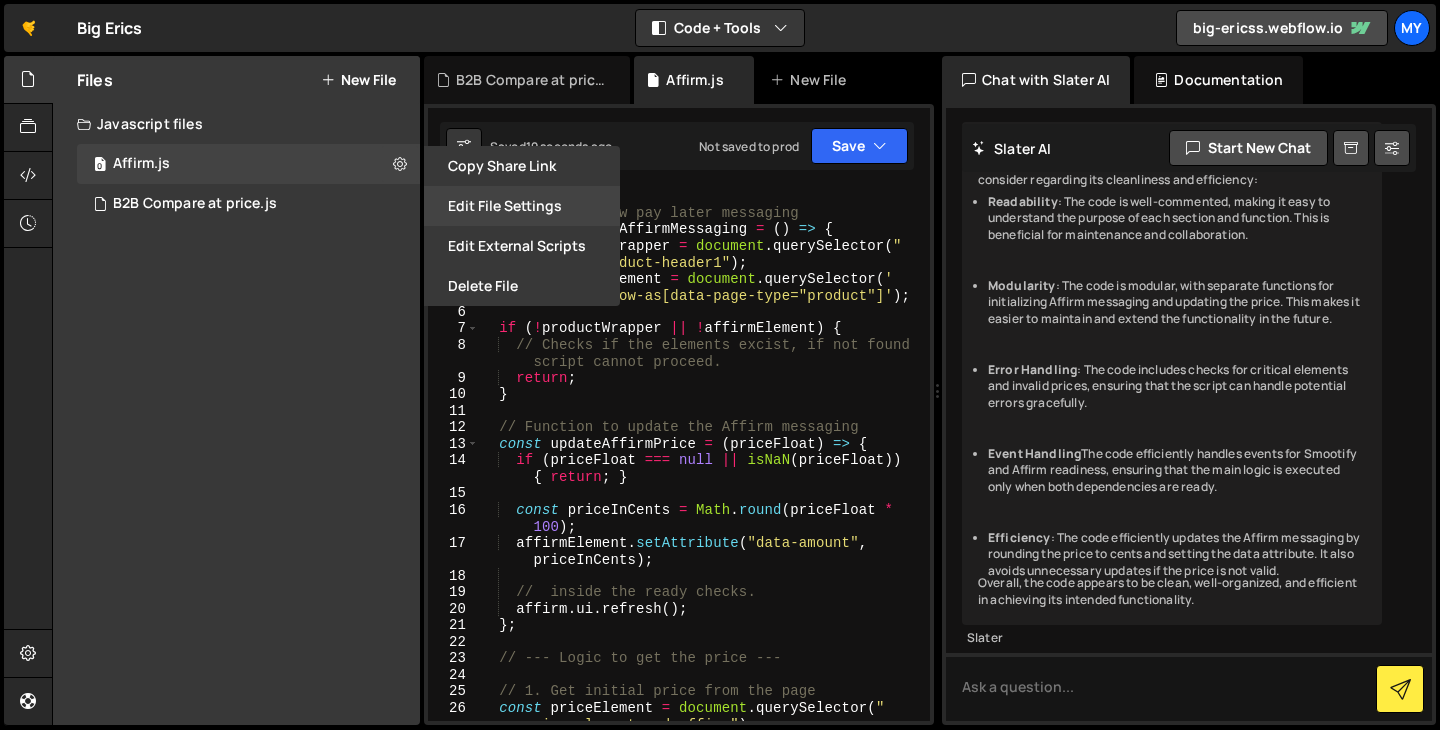 click on "Edit File Settings" at bounding box center (522, 206) 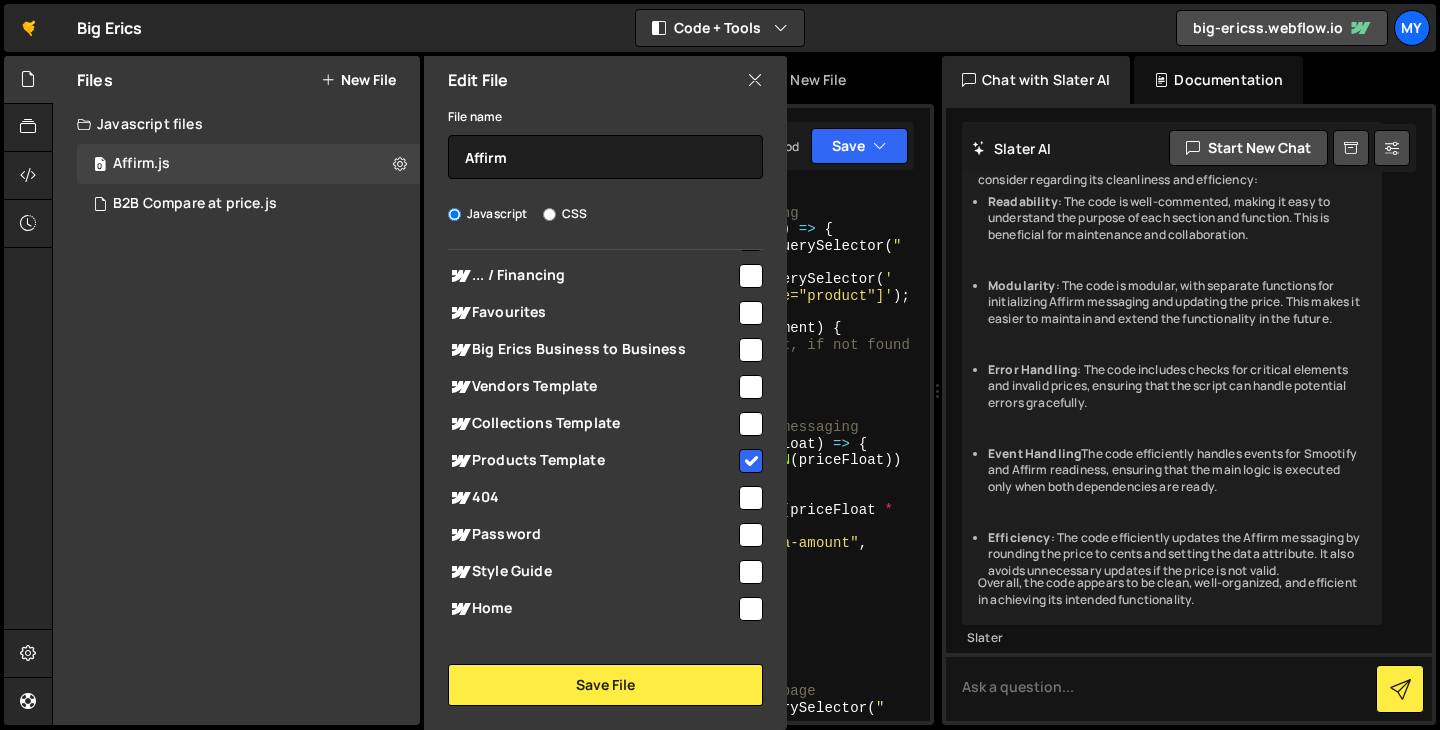 scroll, scrollTop: 843, scrollLeft: 0, axis: vertical 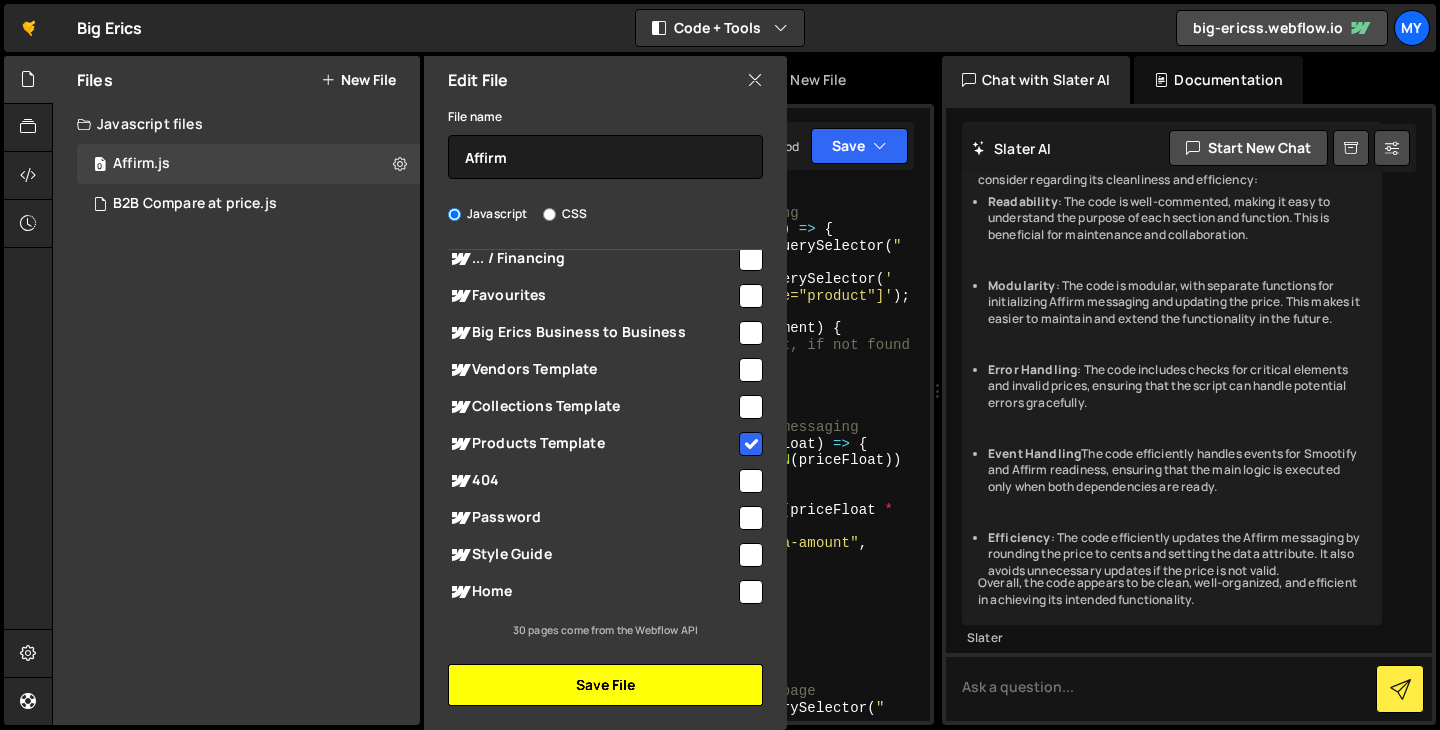 click on "Save File" at bounding box center [605, 685] 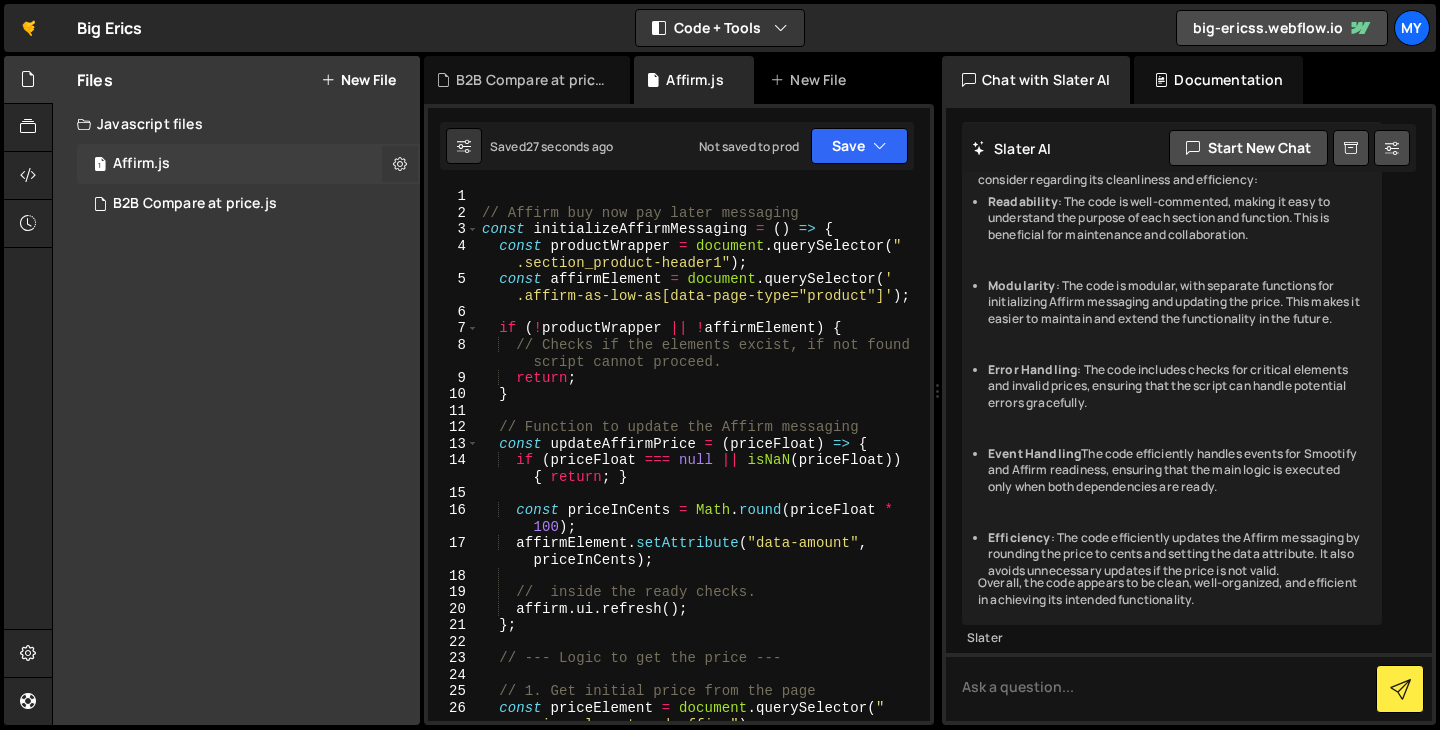 click at bounding box center [400, 163] 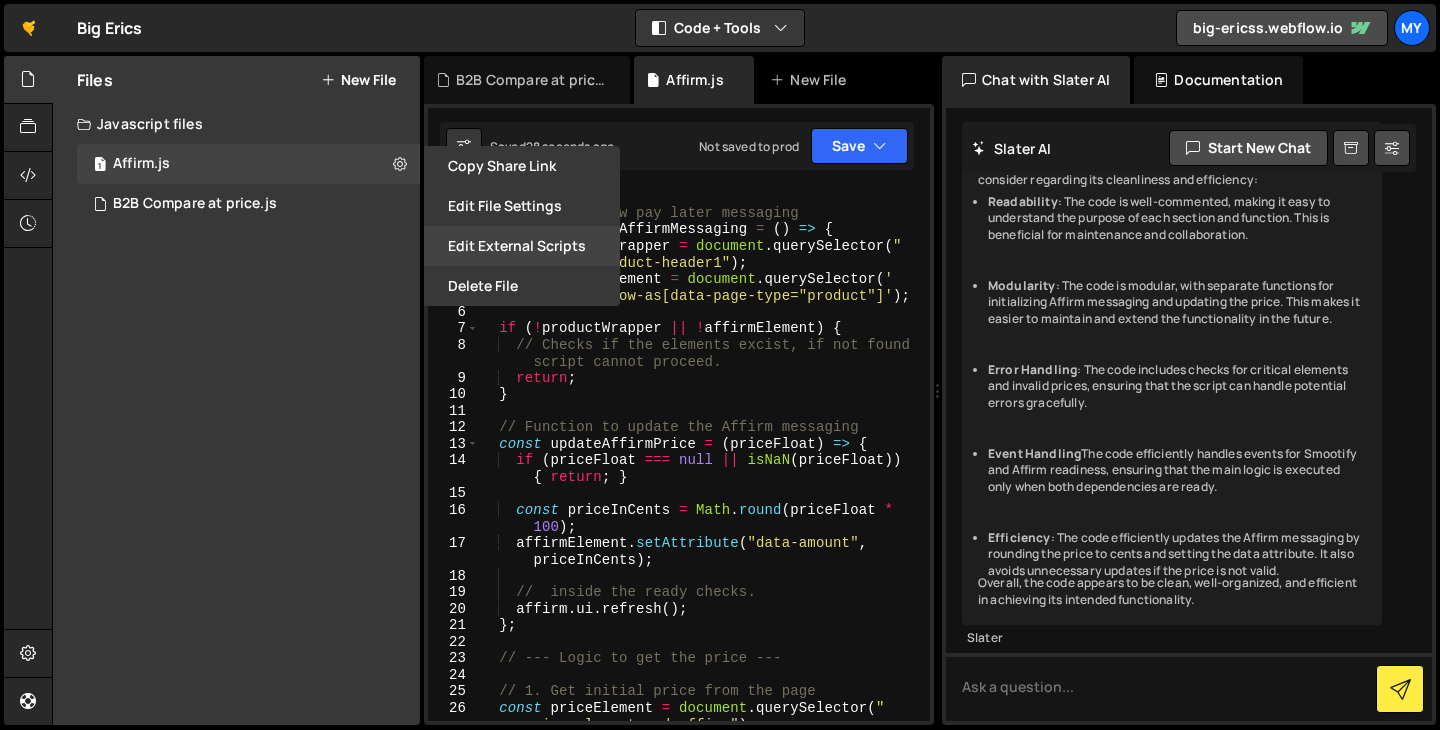 click on "Edit External Scripts" at bounding box center [522, 246] 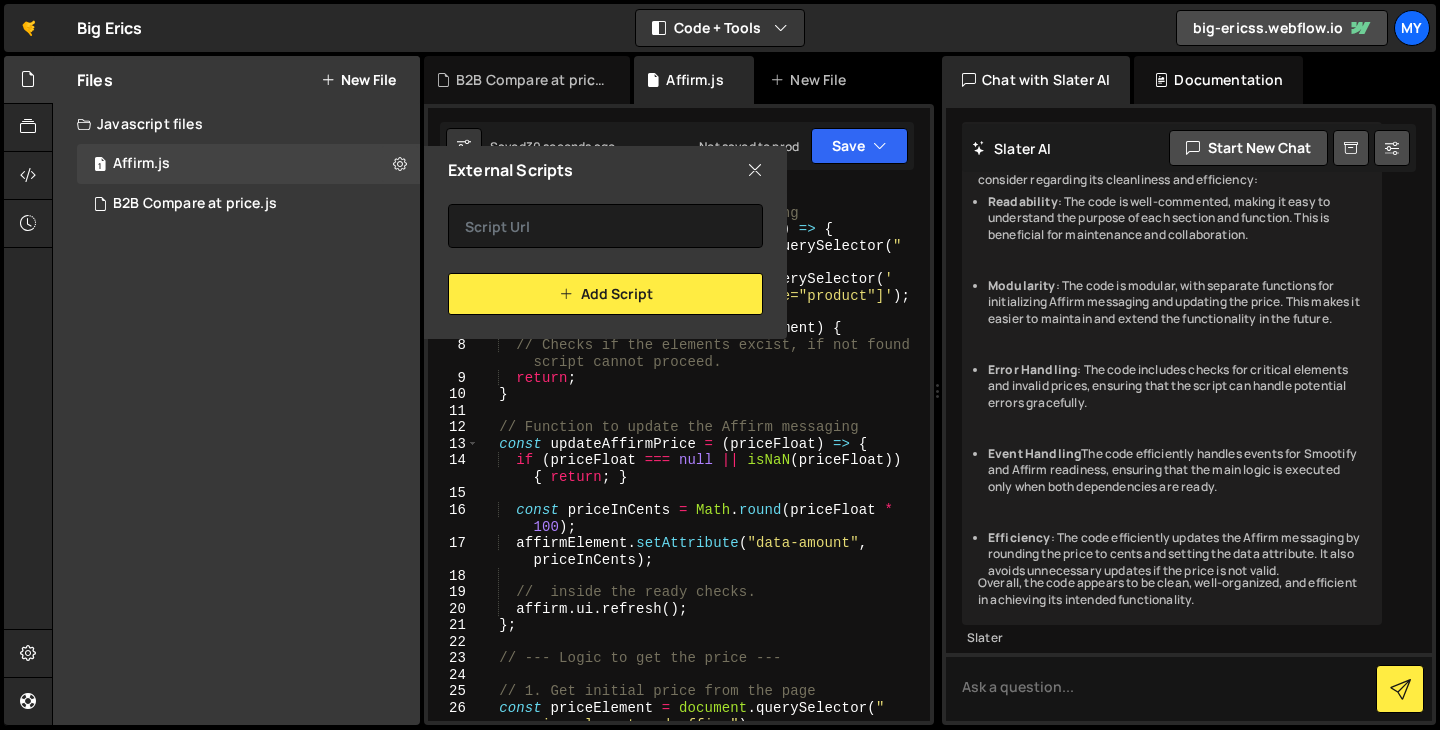 click on "External Scripts" at bounding box center [605, 170] 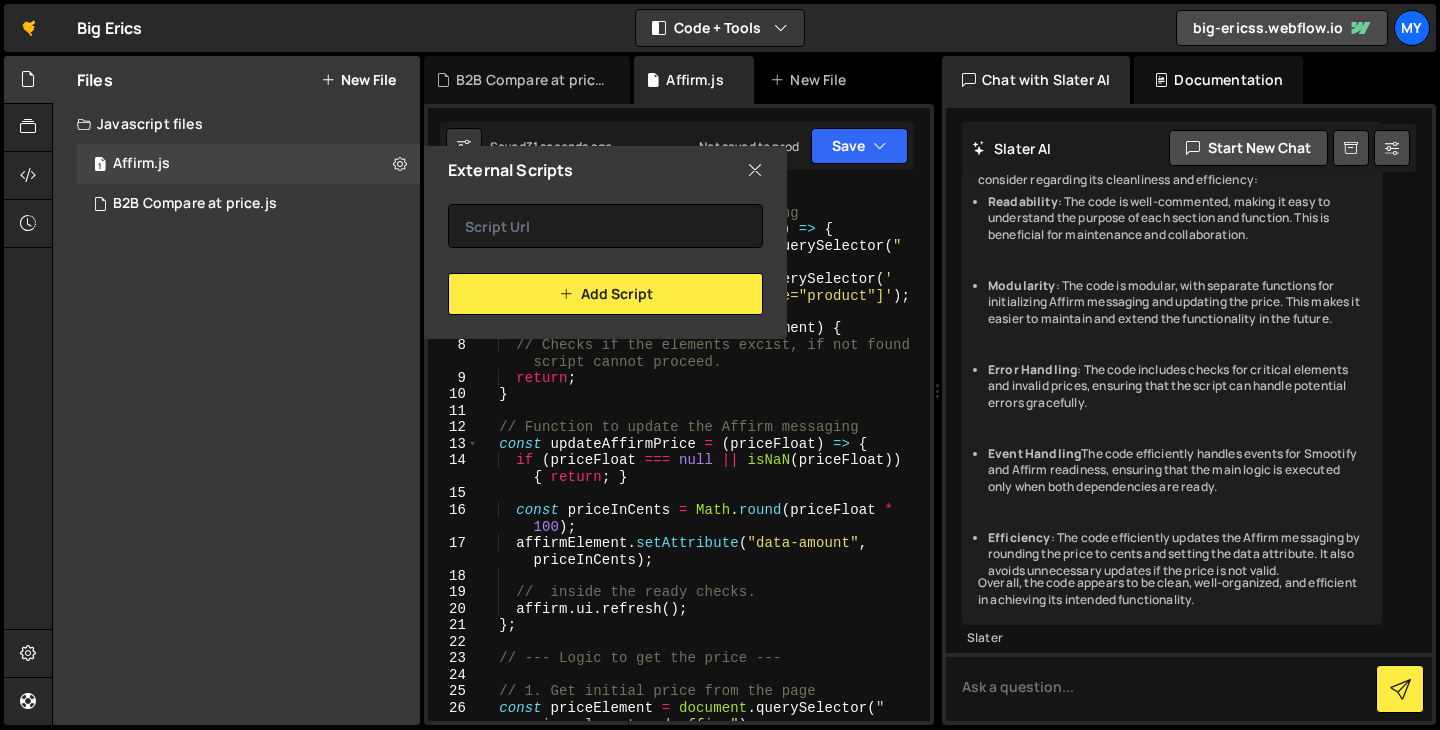 click at bounding box center (755, 170) 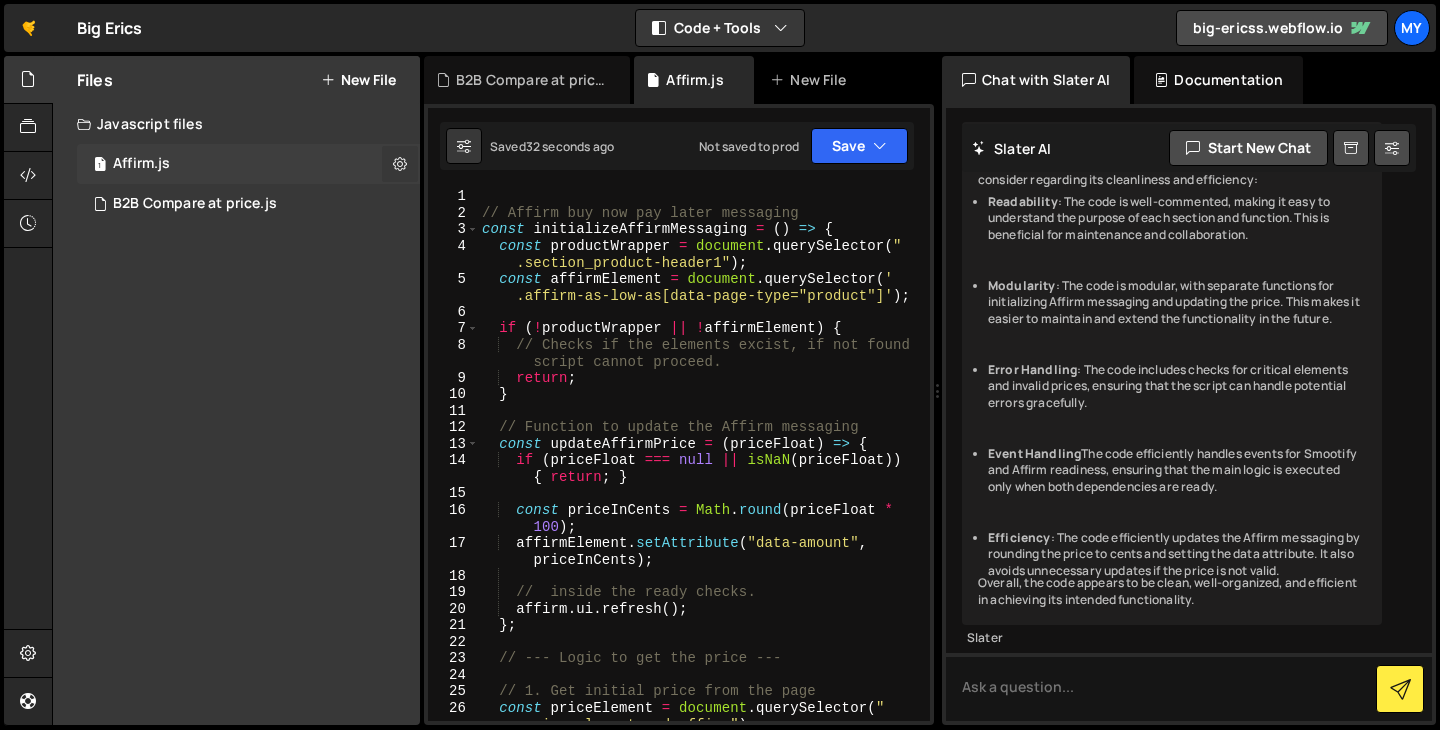 click at bounding box center (400, 163) 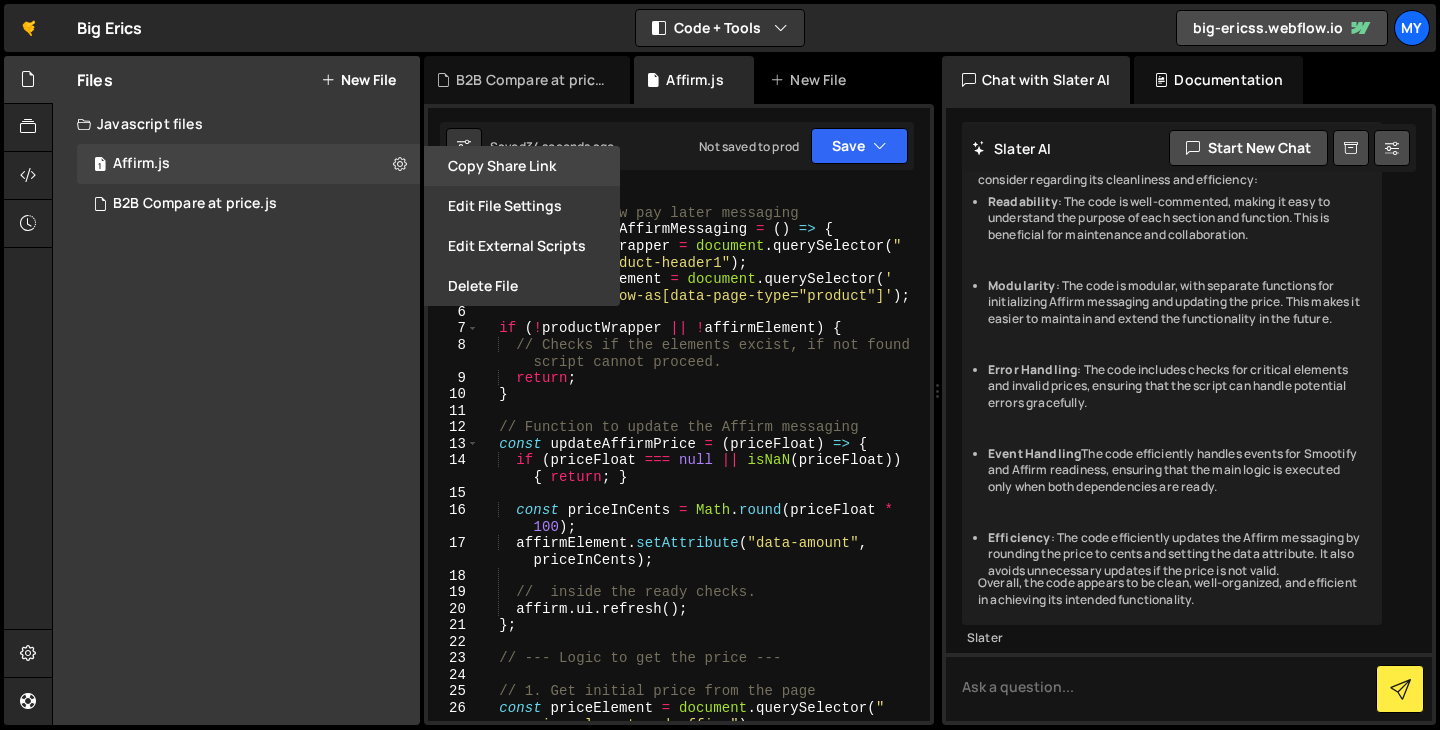 click on "Copy share link" at bounding box center (522, 166) 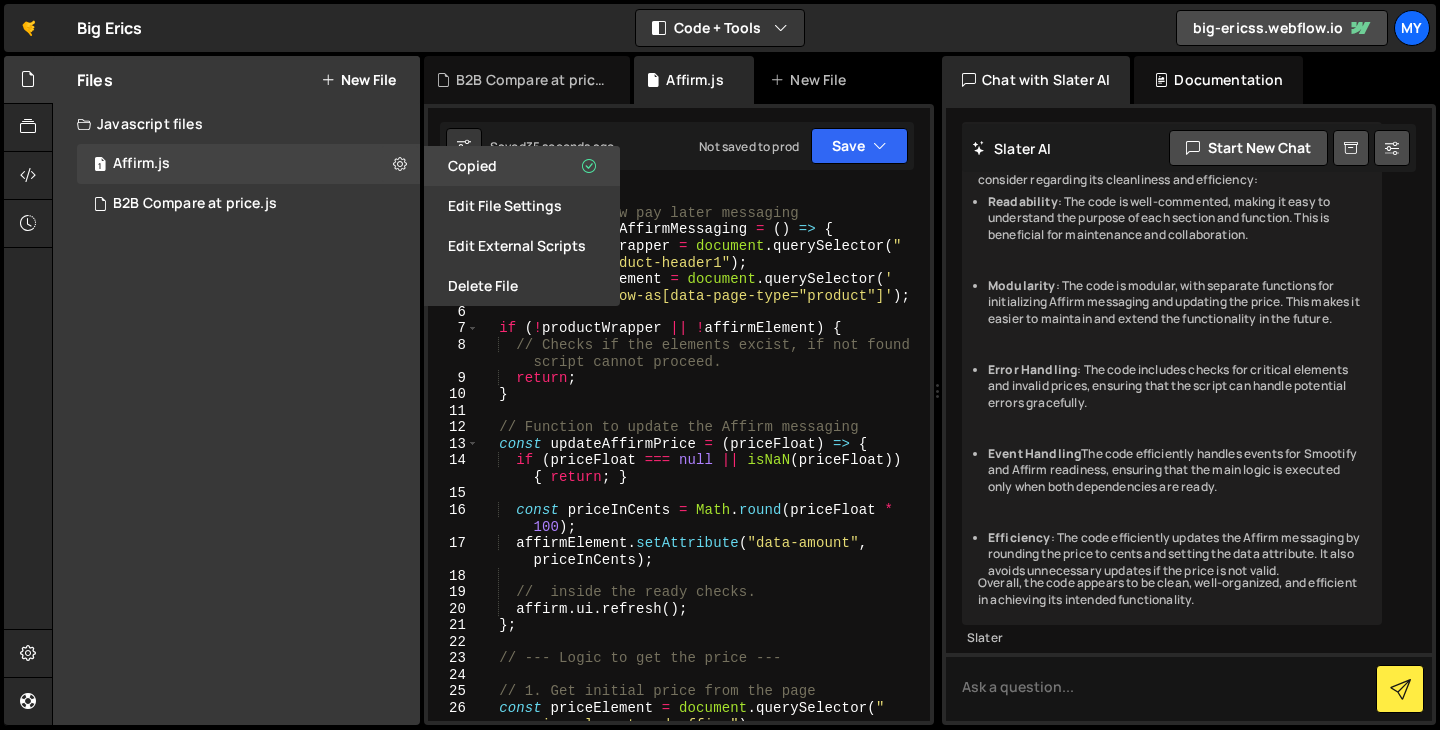 click on "Copied" at bounding box center [522, 166] 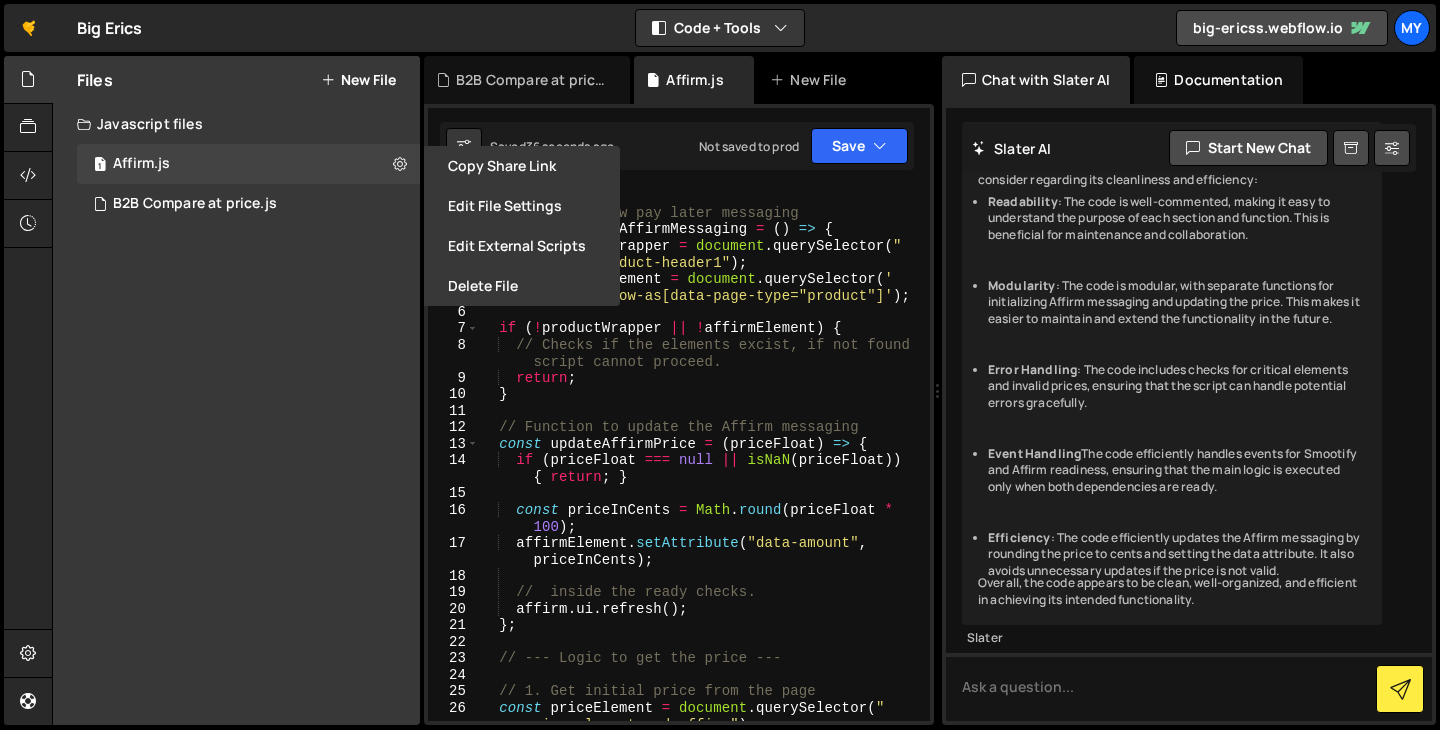 type on "const productWrapper = document.querySelector(".section_product-header1");" 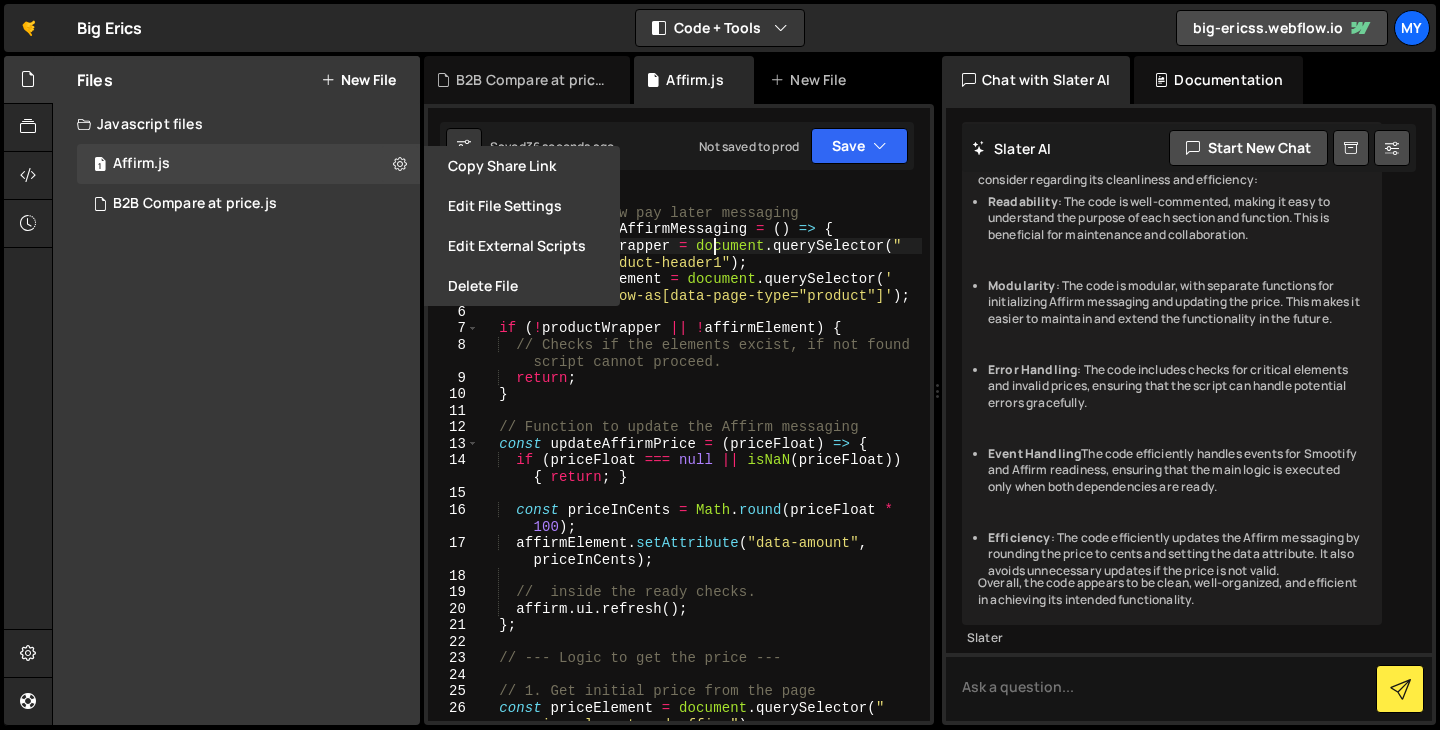 click on "// Affirm buy now pay later messaging const   initializeAffirmMessaging   =   ( )   =>   {    const   productWrapper   =   document . querySelector ( "      .section_product-header1" ) ;    const   affirmElement   =   document . querySelector ( '      .affirm-as-low-as[data-page-type="product"]' ) ;       if   ( ! productWrapper   ||   ! affirmElement )   {       // Checks if the elements excist, if not found        script cannot proceed.       return ;    }    // Function to update the Affirm messaging    const   updateAffirmPrice   =   ( priceFloat )   =>   {       if   ( priceFloat   ===   null   ||   isNaN ( priceFloat ))          {   return ;   }       const   priceInCents   =   Math . round ( priceFloat   *          100 ) ;       affirmElement . setAttribute ( "data-amount" ,          priceInCents ) ;             //  inside the ready checks.       affirm . ui . refresh ( ) ;    } ;       // --- Logic to get the price ---       // 1. Get initial price from the page" at bounding box center [700, 471] 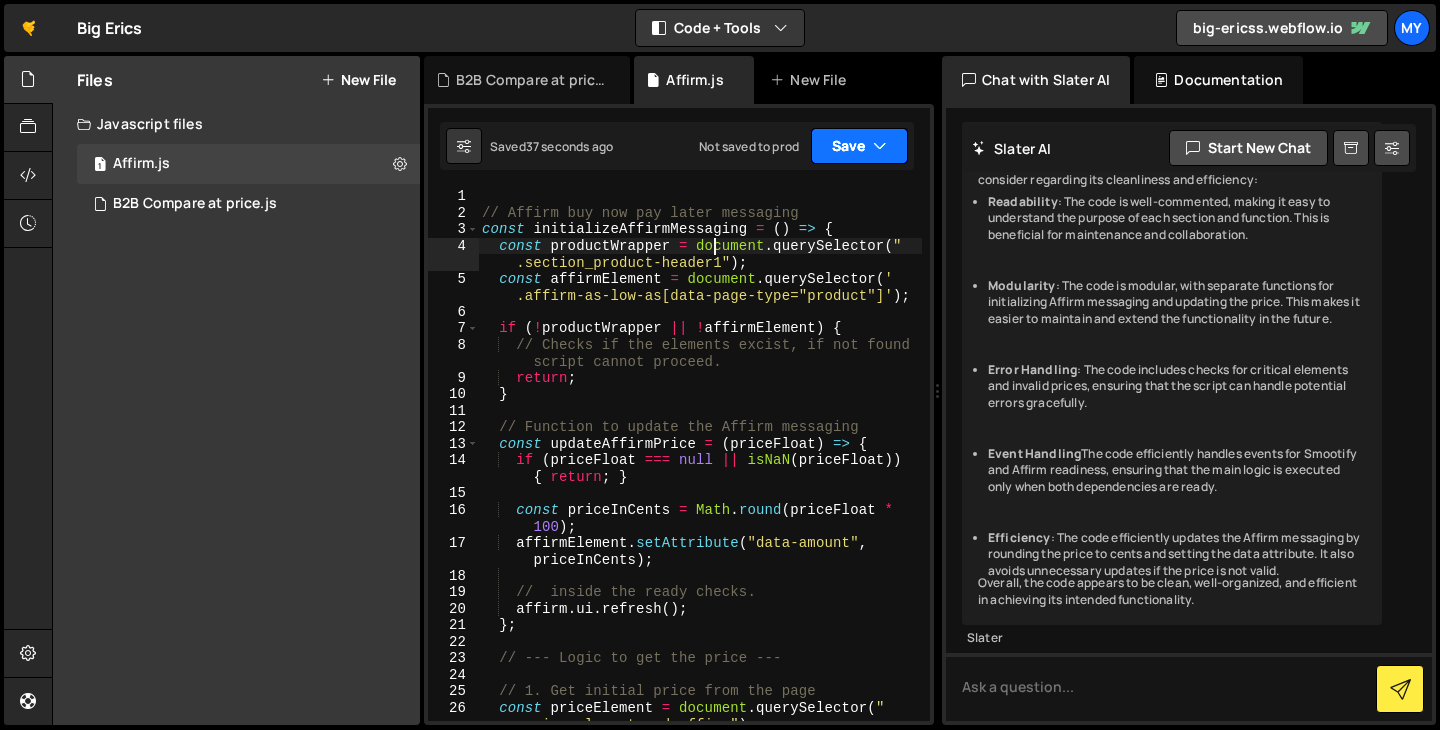 click on "Save" at bounding box center (859, 146) 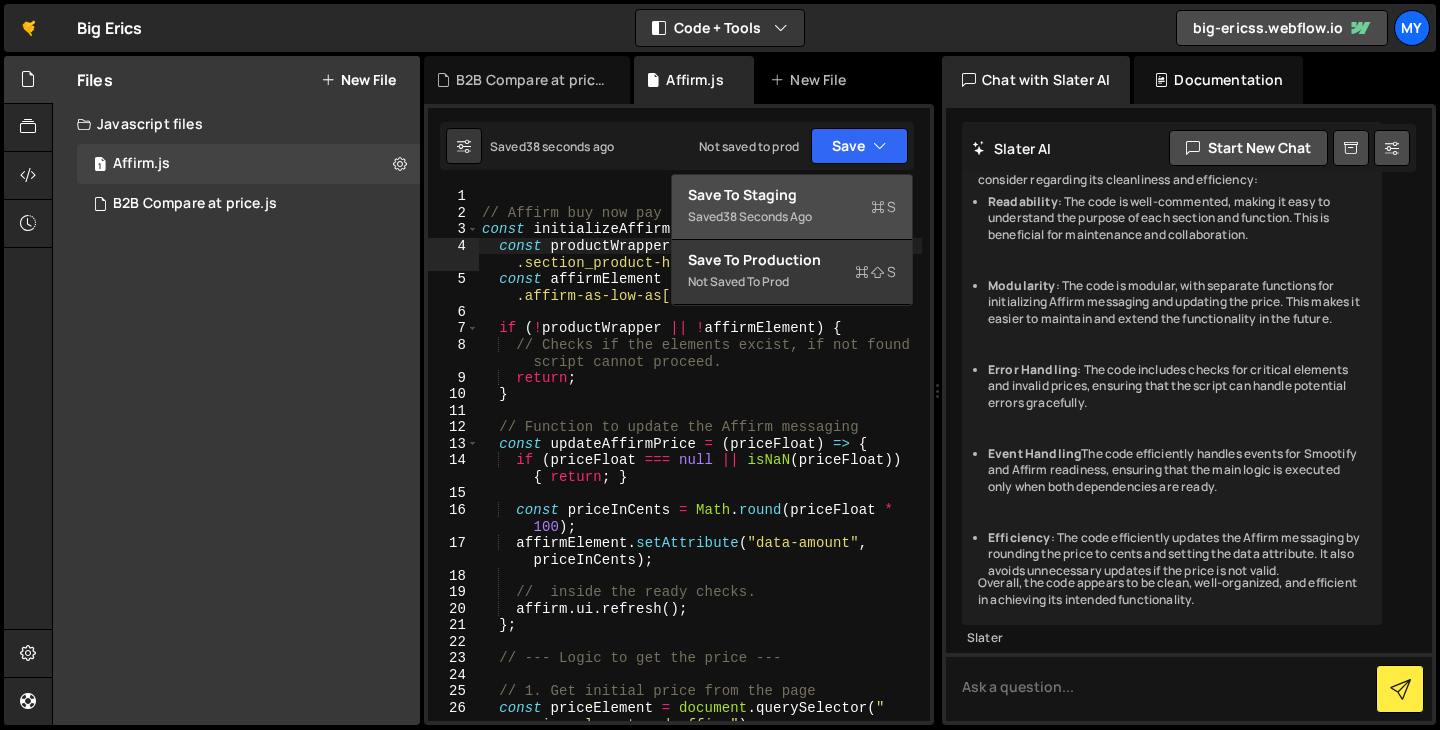 click on "Save to Staging
S" at bounding box center (792, 195) 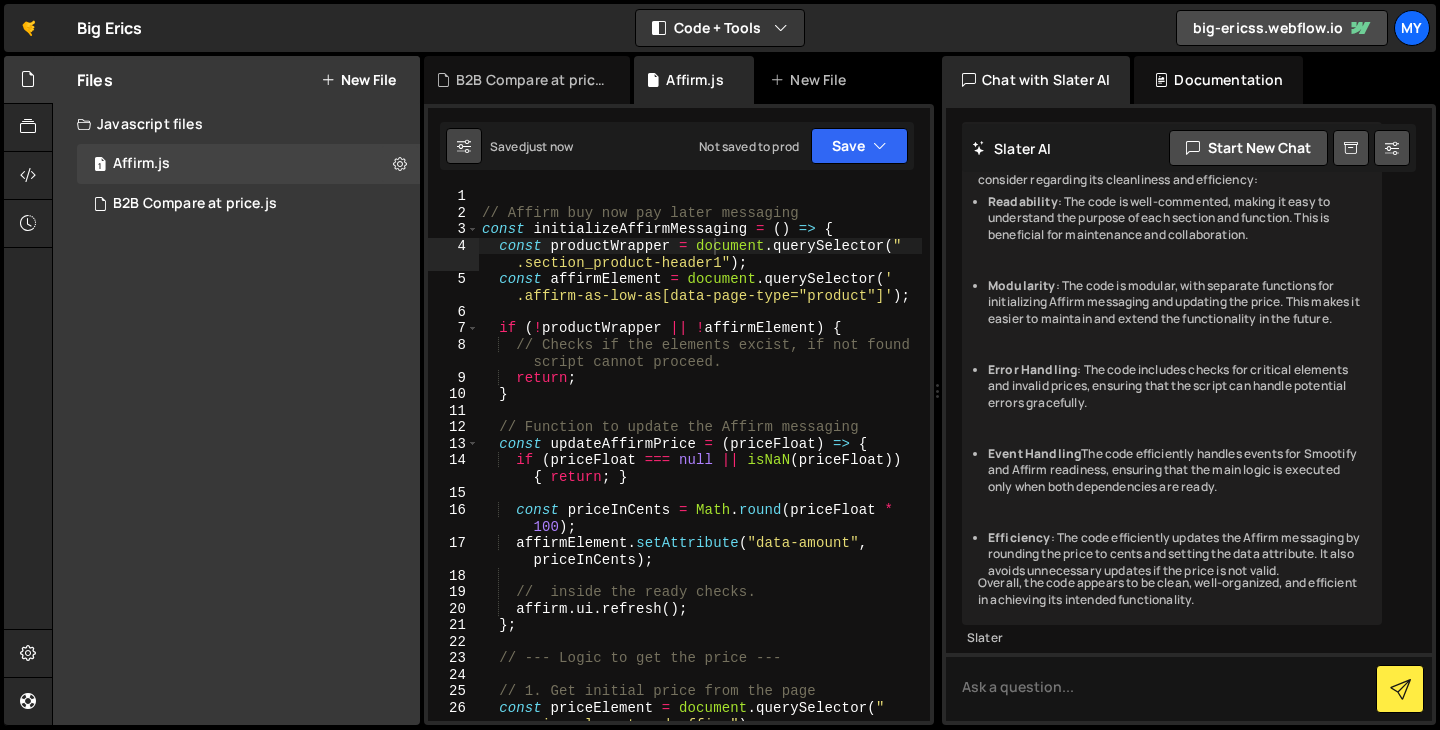 click at bounding box center (464, 146) 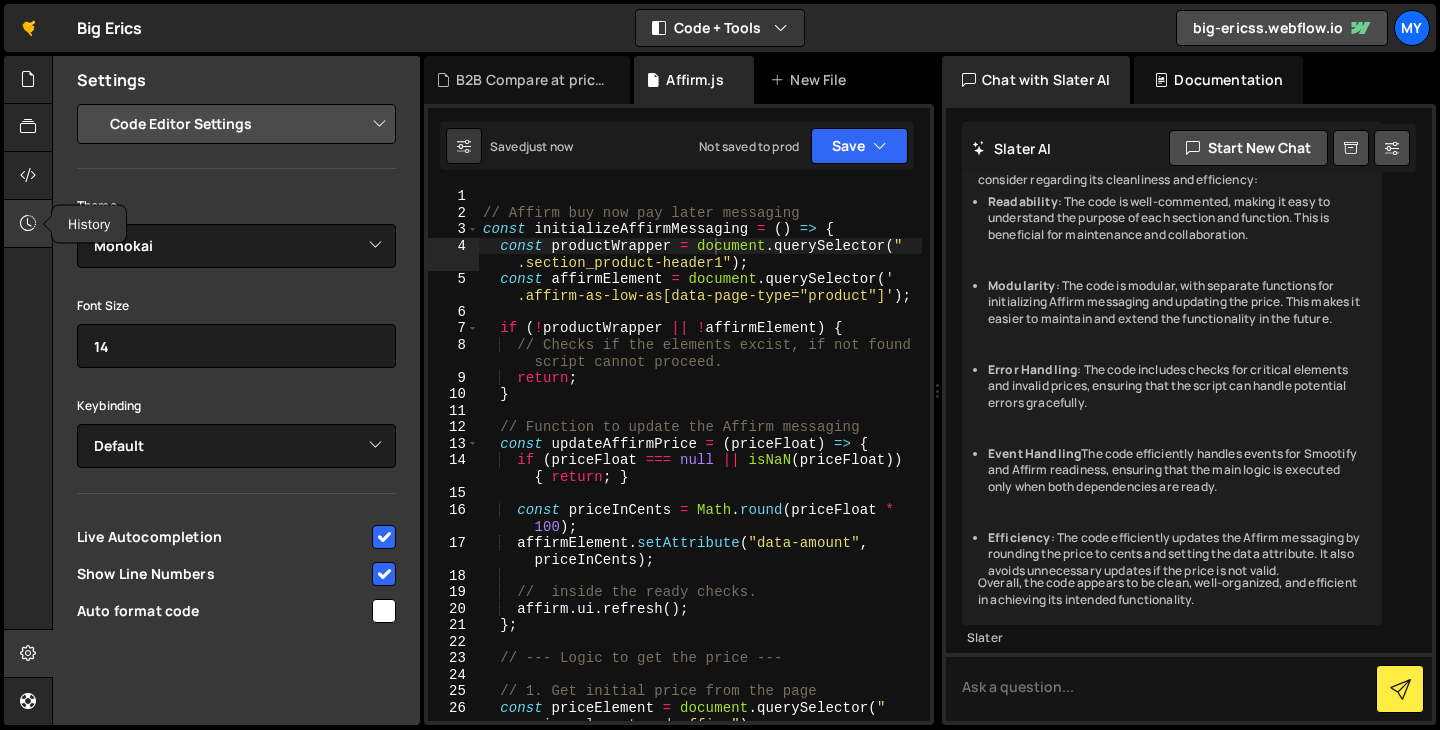 click at bounding box center (28, 223) 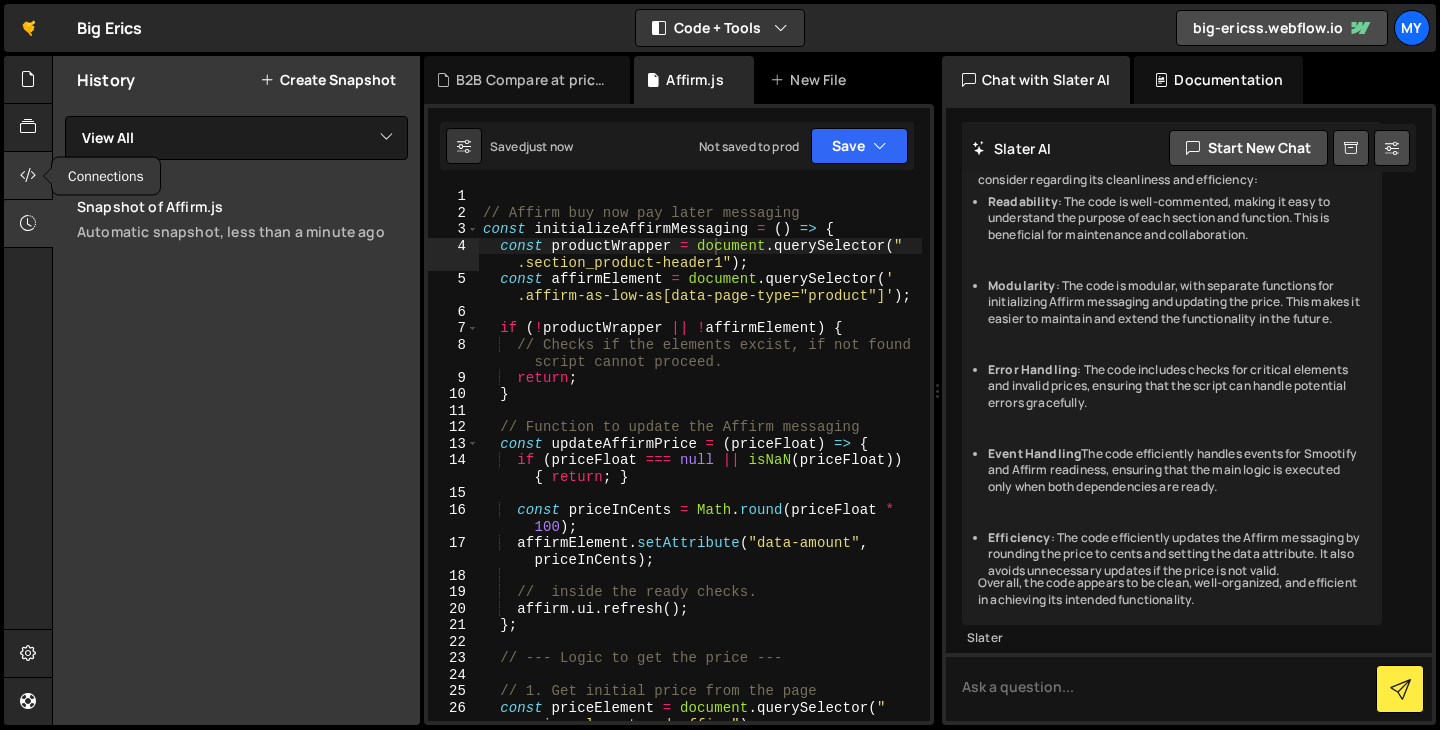 click at bounding box center (28, 175) 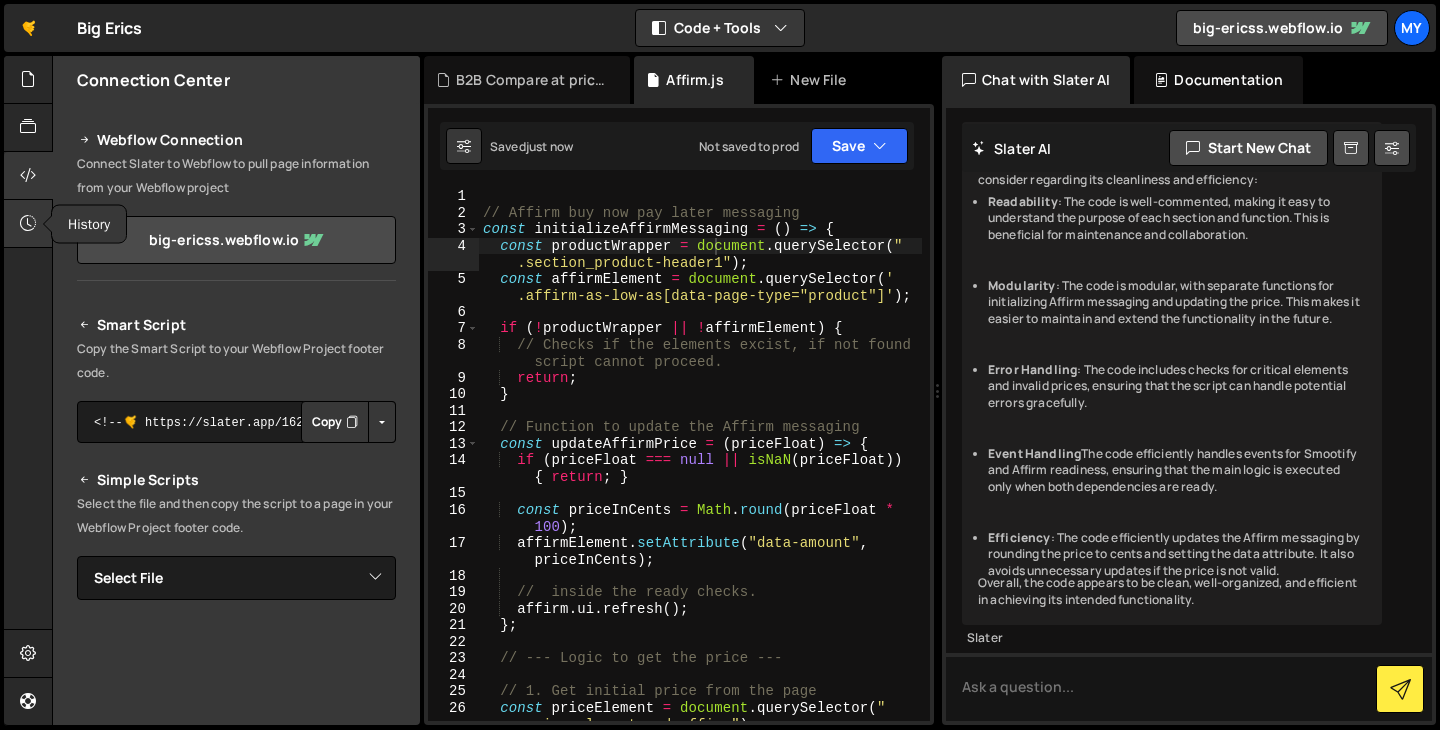 click at bounding box center [28, 223] 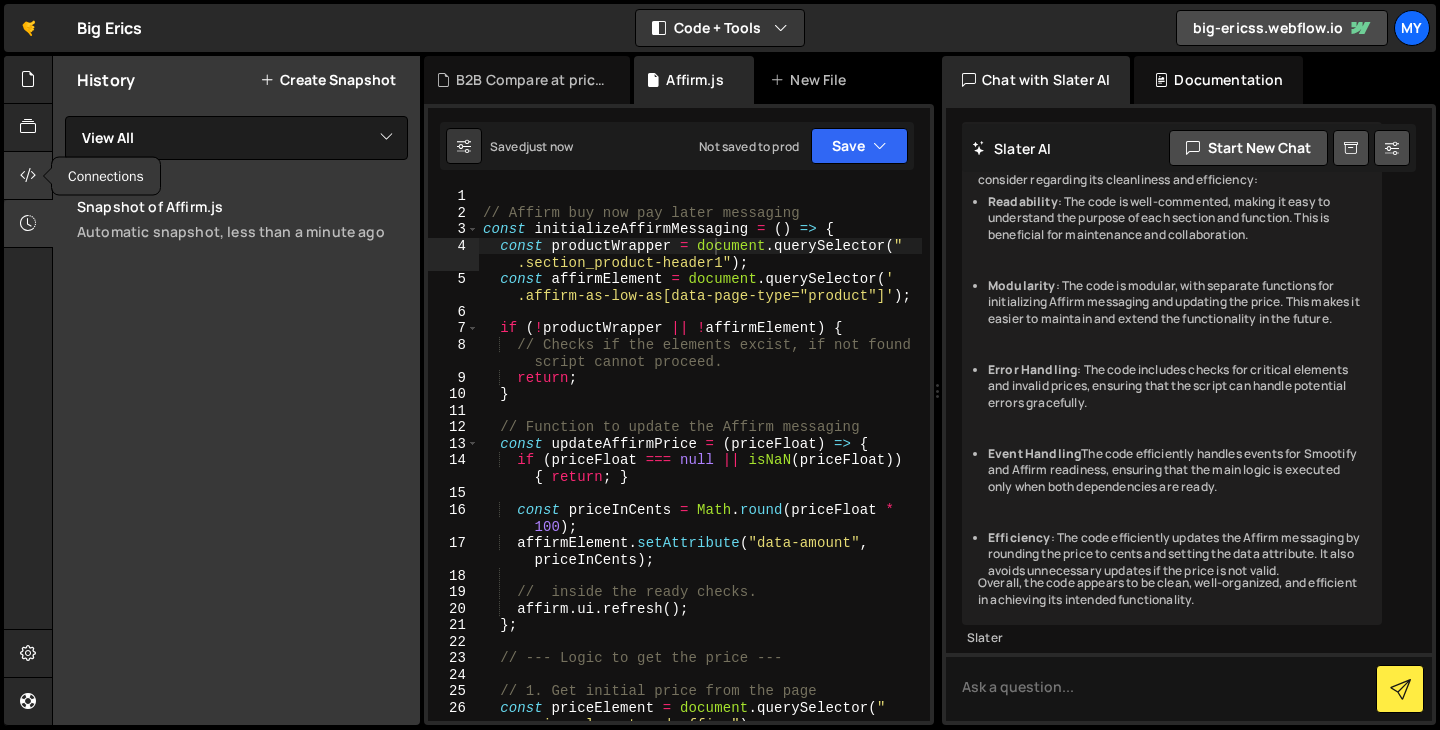 click at bounding box center [28, 175] 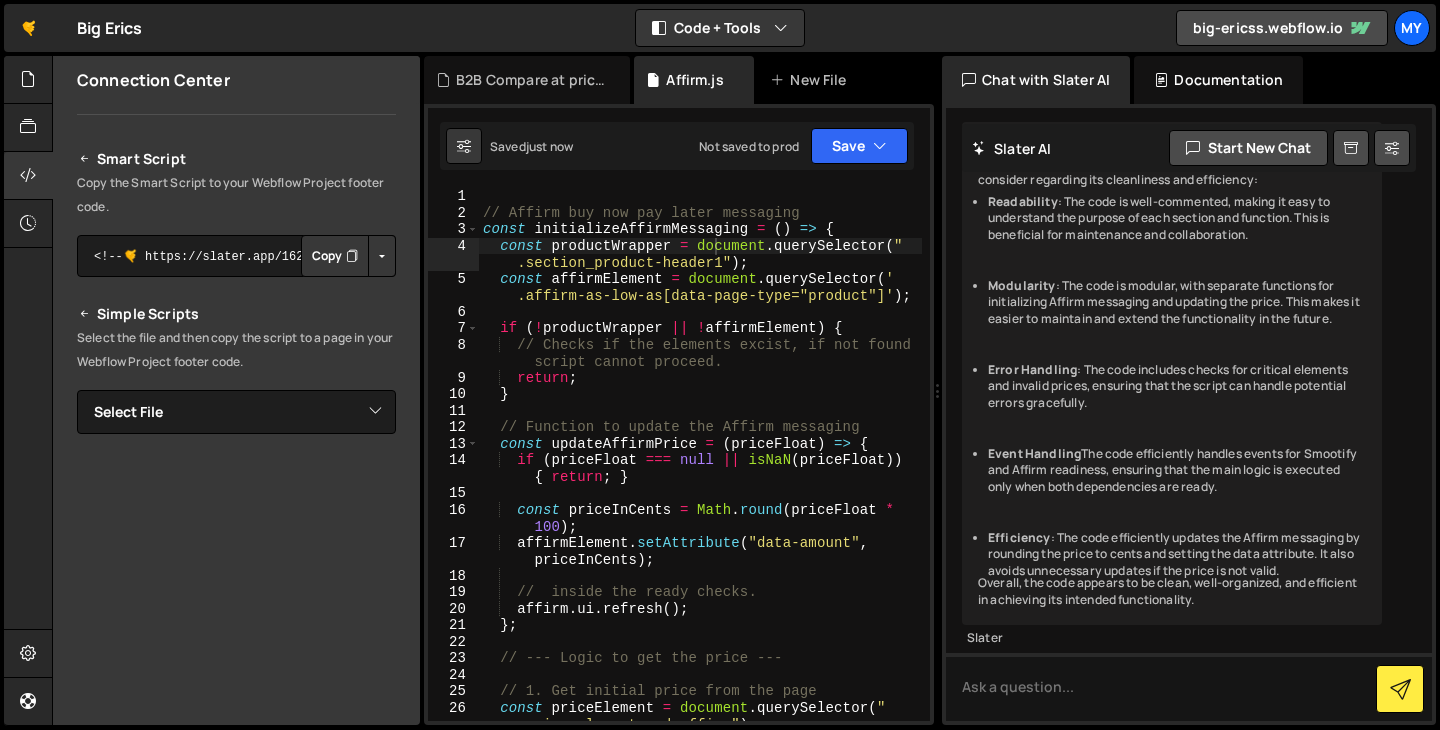 scroll, scrollTop: 331, scrollLeft: 0, axis: vertical 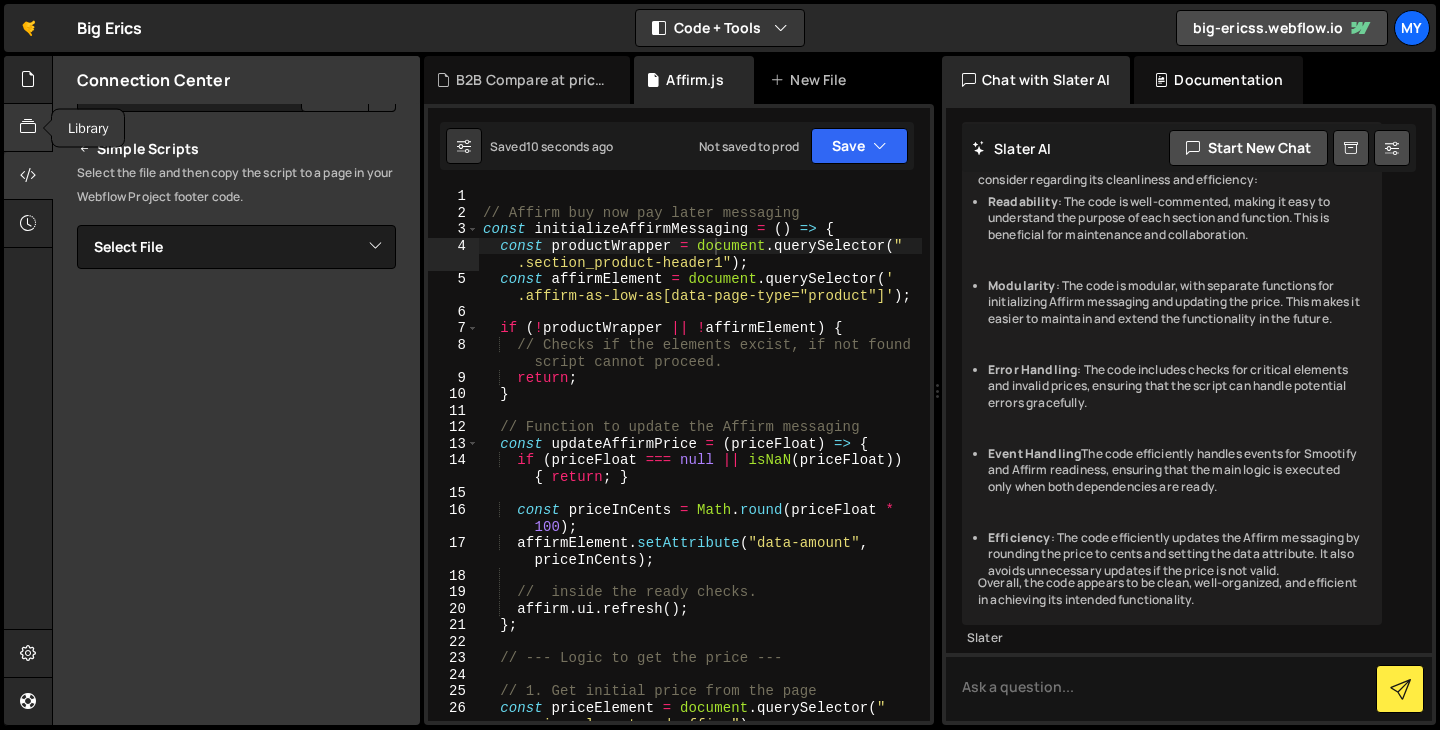 click at bounding box center (28, 128) 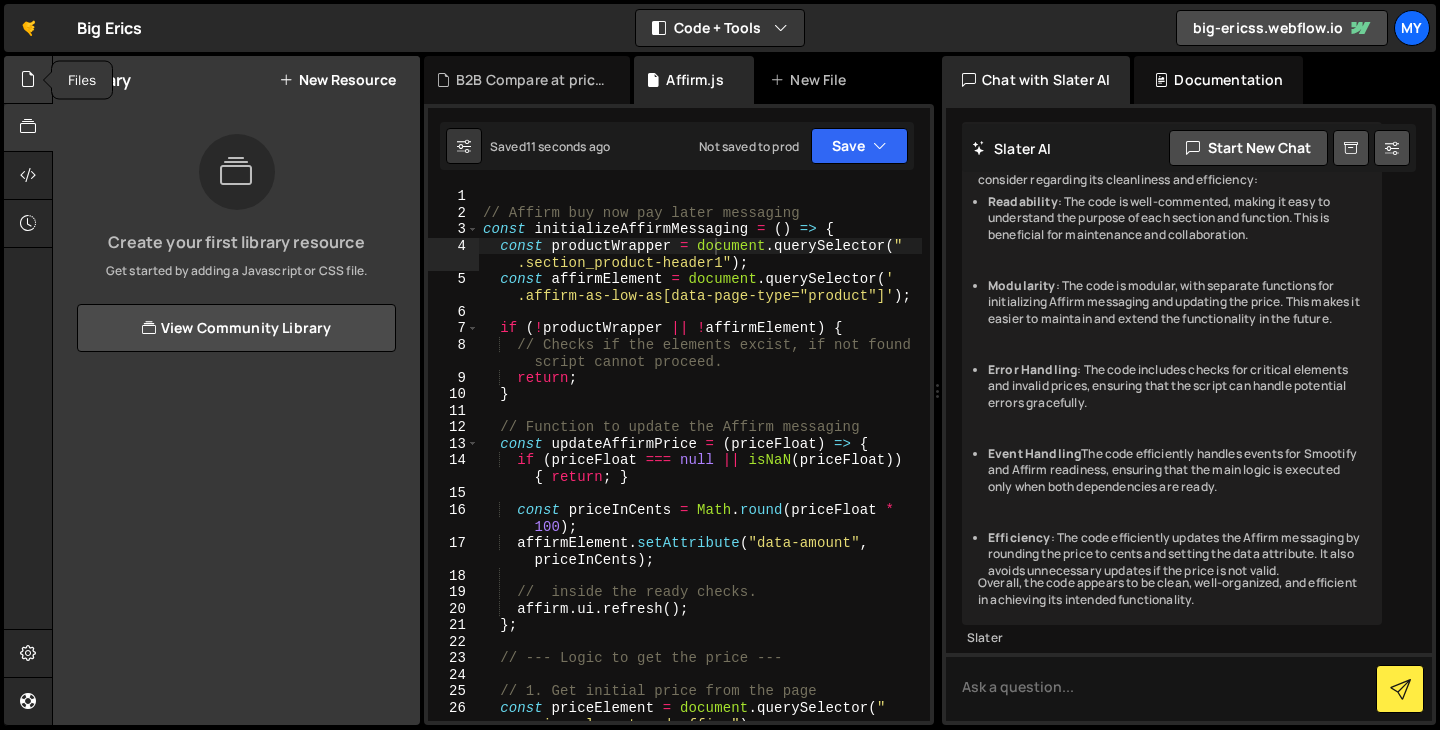 click at bounding box center (28, 80) 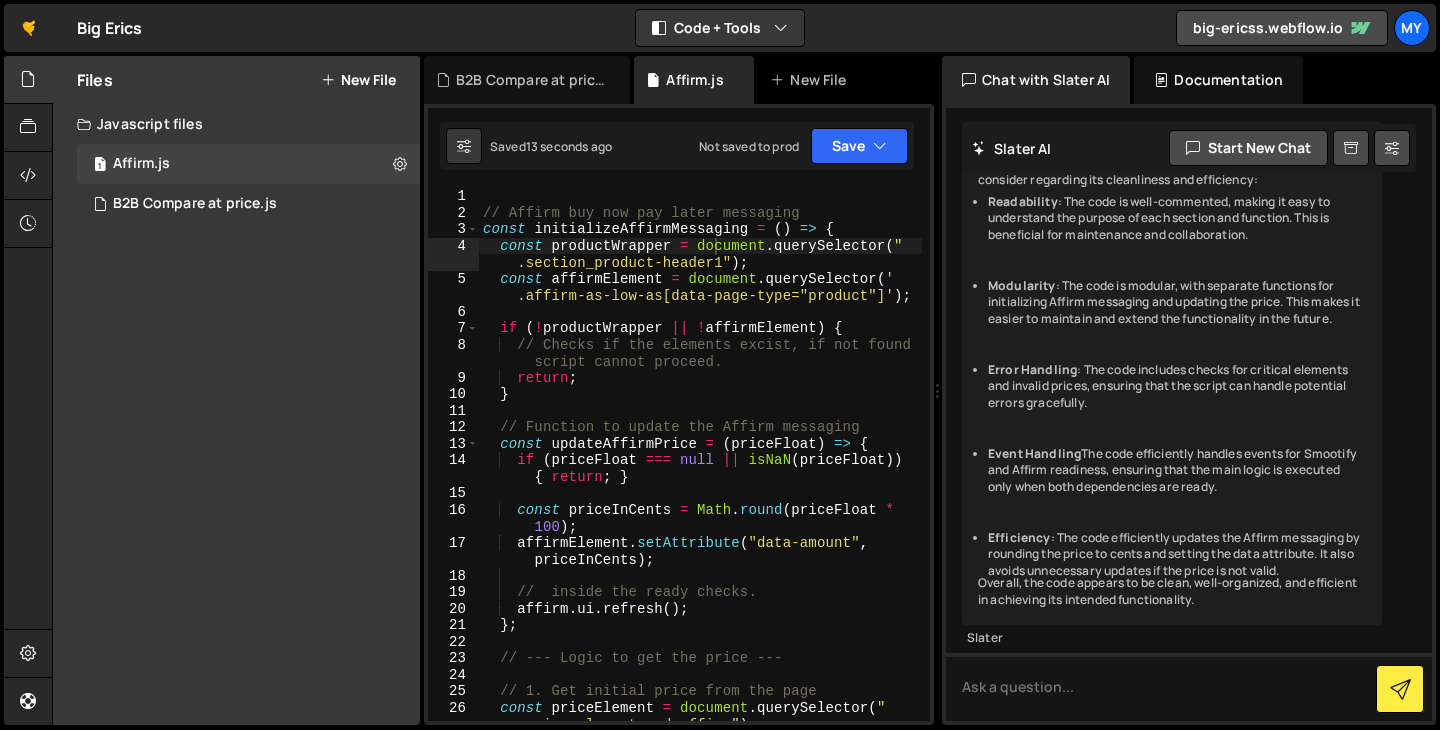 click on "Javascript files" at bounding box center [236, 124] 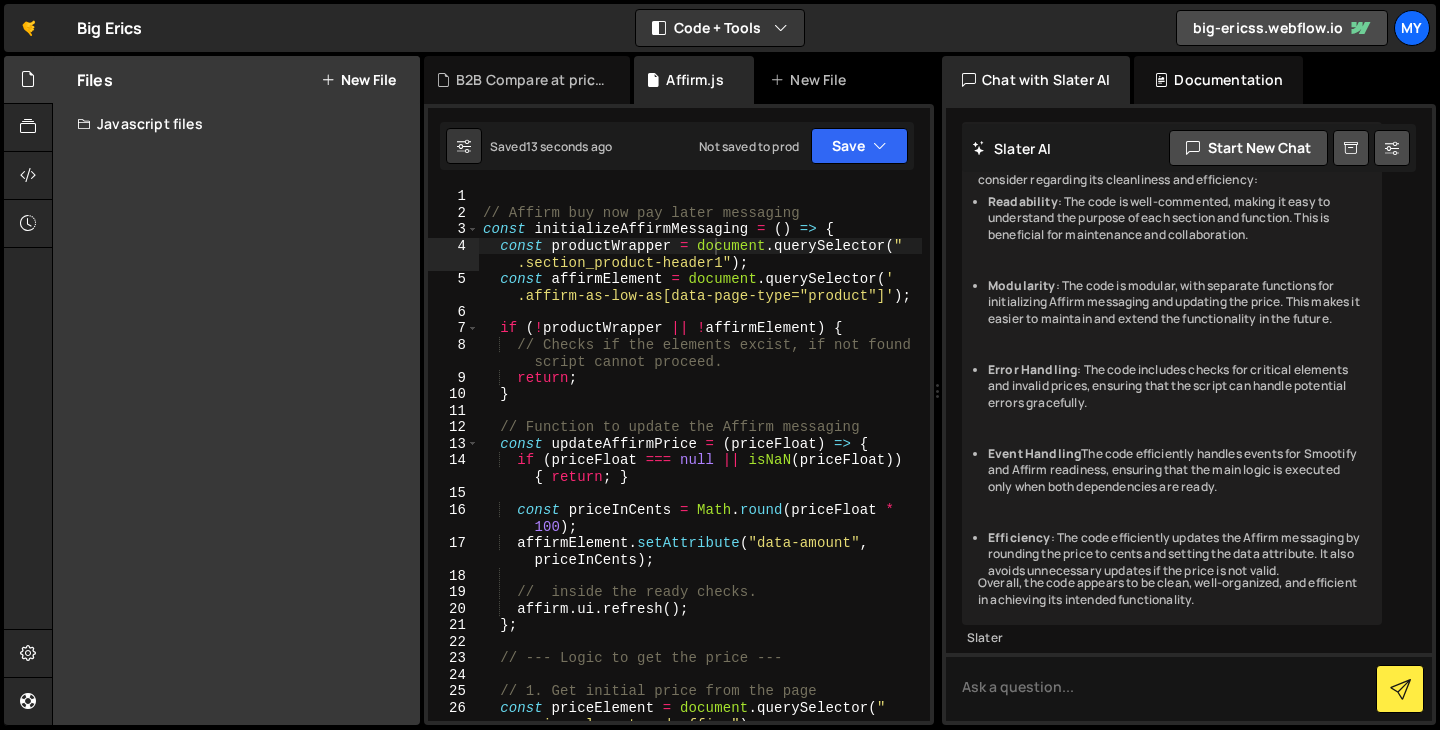 click on "Javascript files" at bounding box center (236, 124) 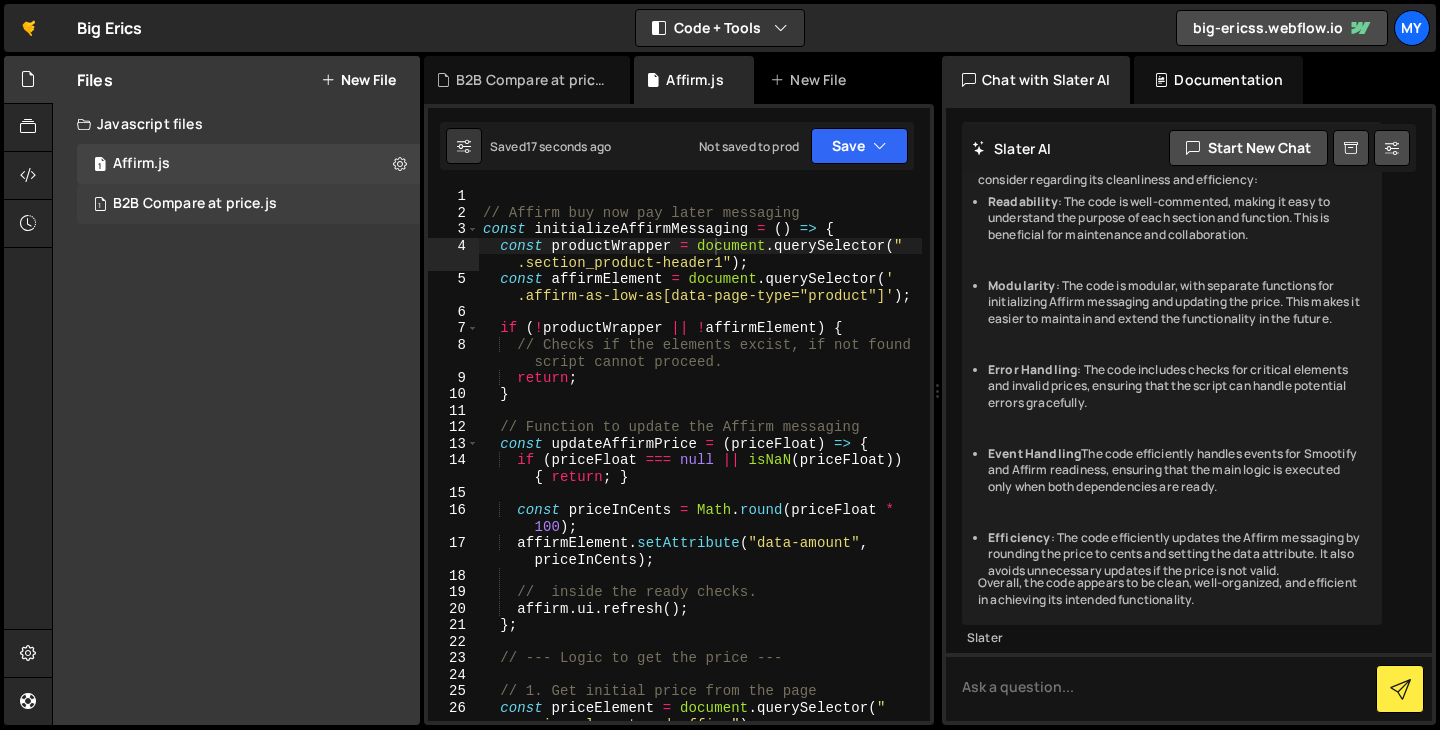 click on "B2B Compare at price.js" at bounding box center (195, 204) 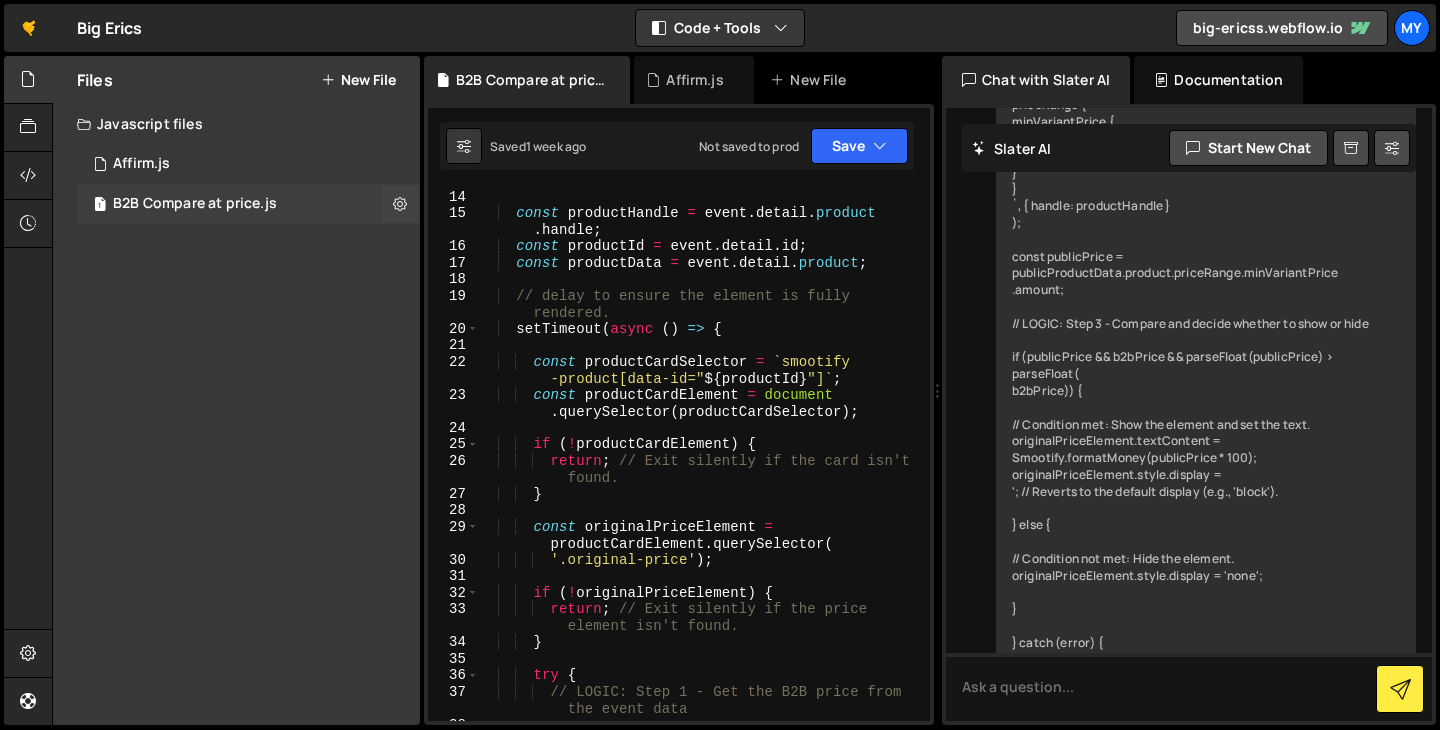 scroll, scrollTop: 1581, scrollLeft: 0, axis: vertical 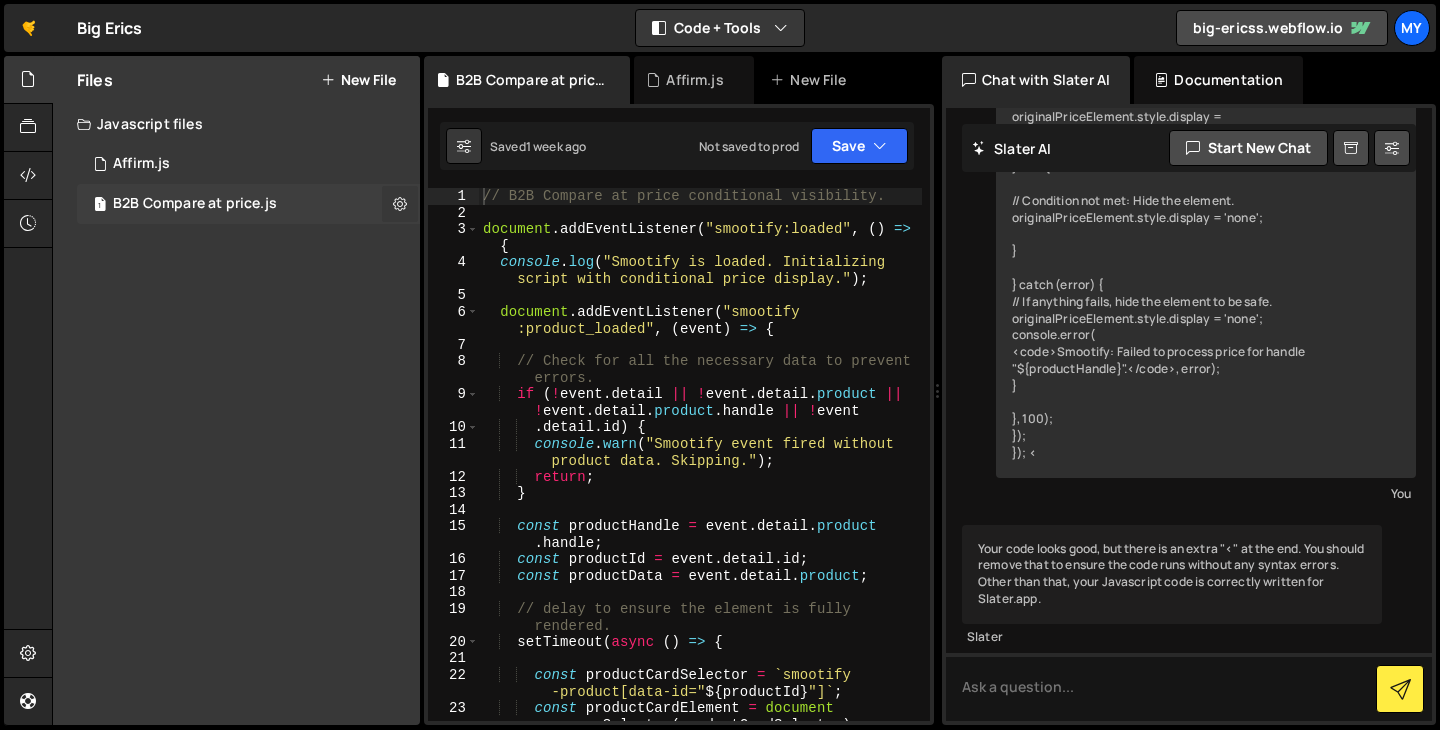click at bounding box center (400, 203) 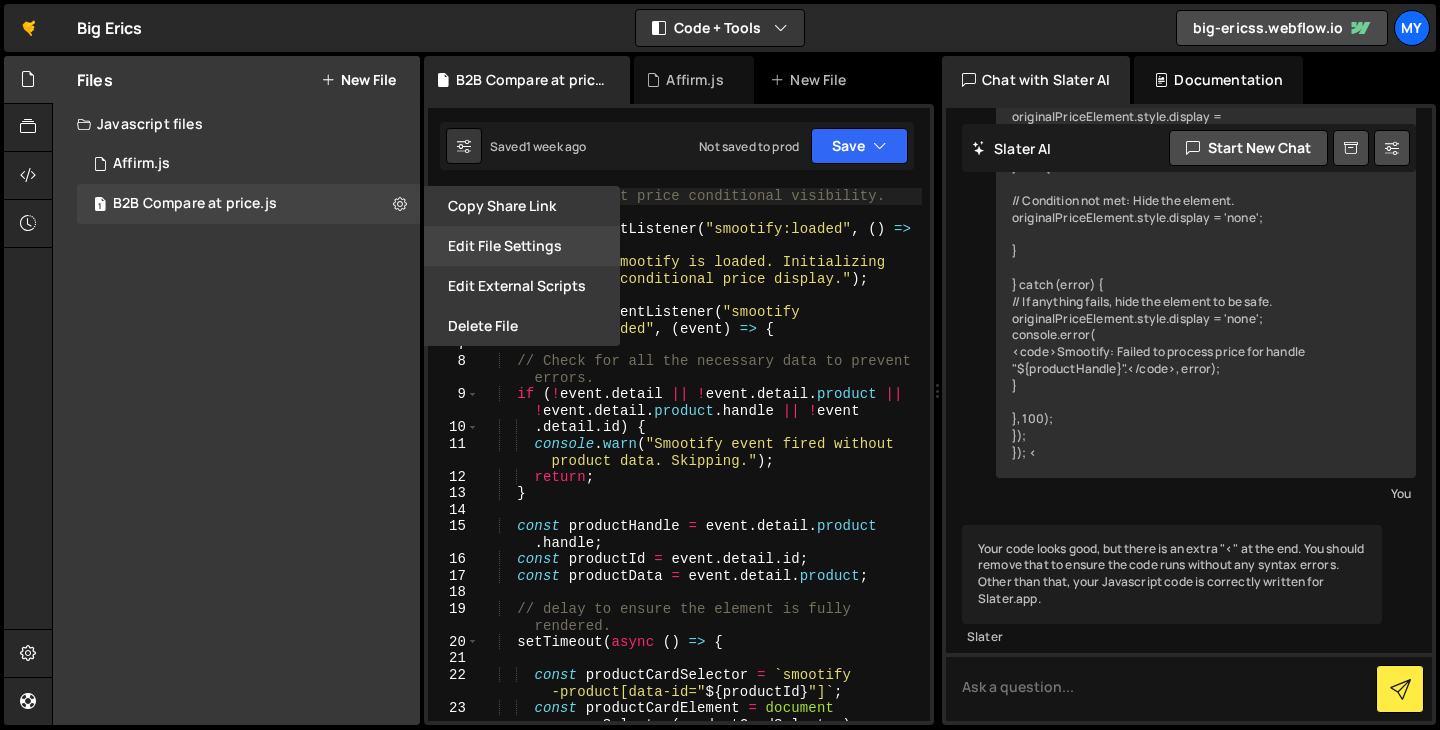 click on "Edit File Settings" at bounding box center (522, 246) 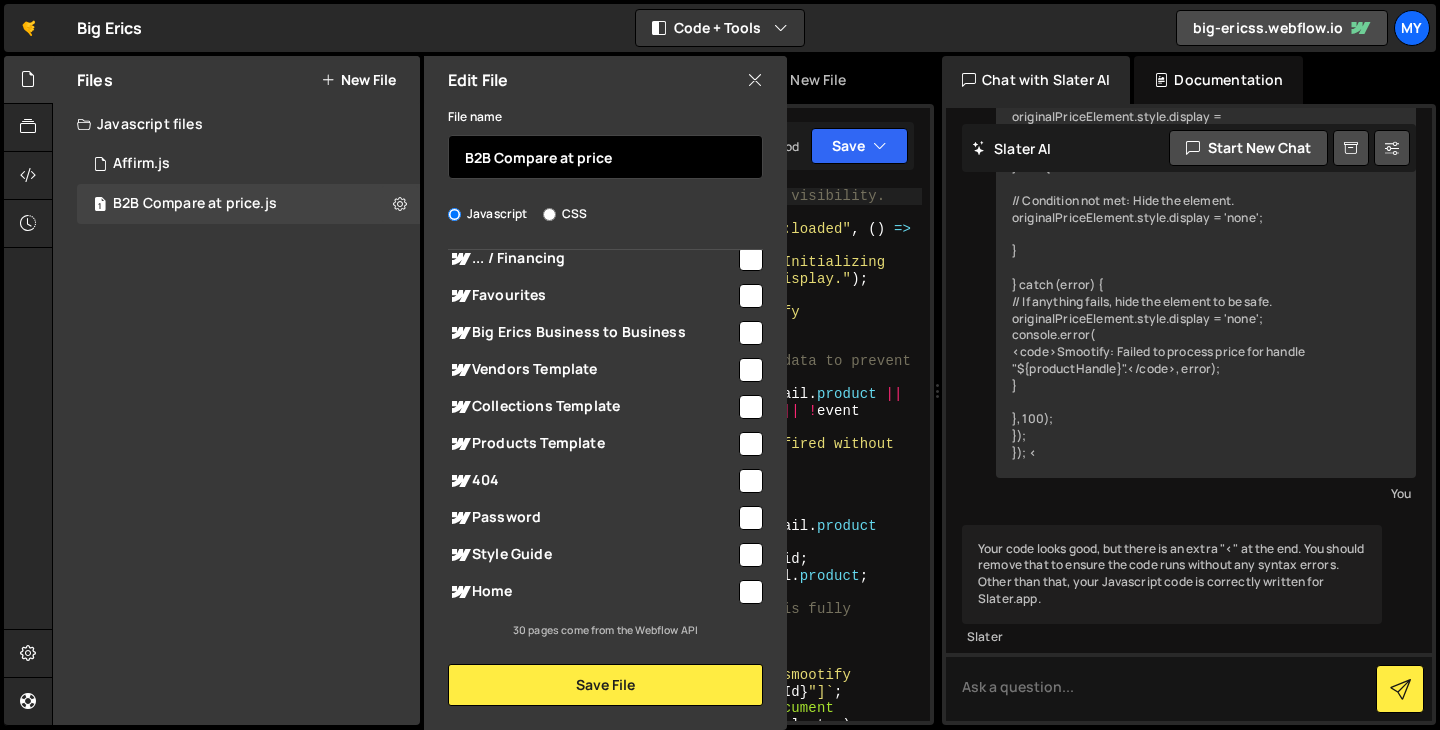click on "B2B Compare at price" at bounding box center (605, 157) 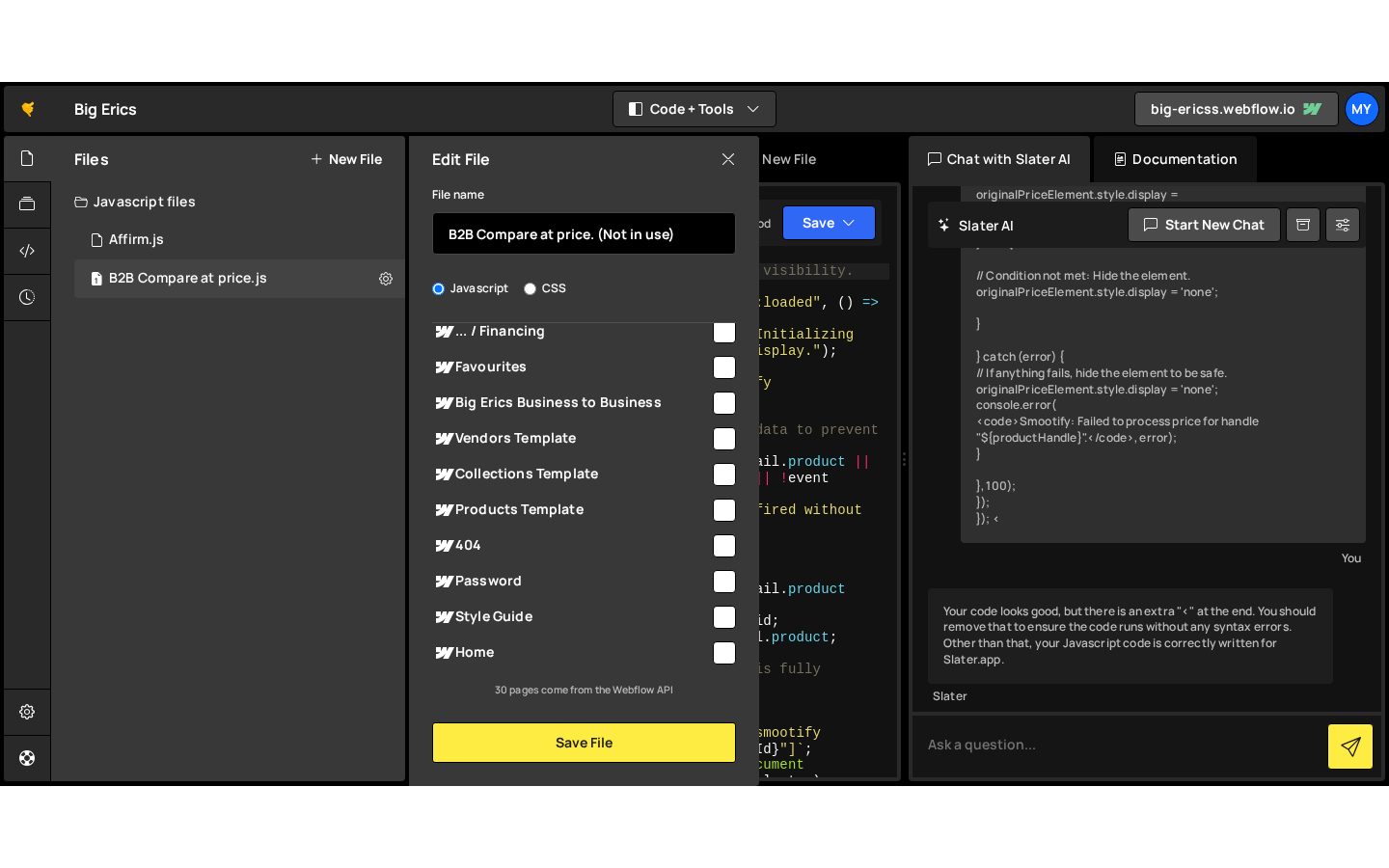 scroll, scrollTop: 0, scrollLeft: 0, axis: both 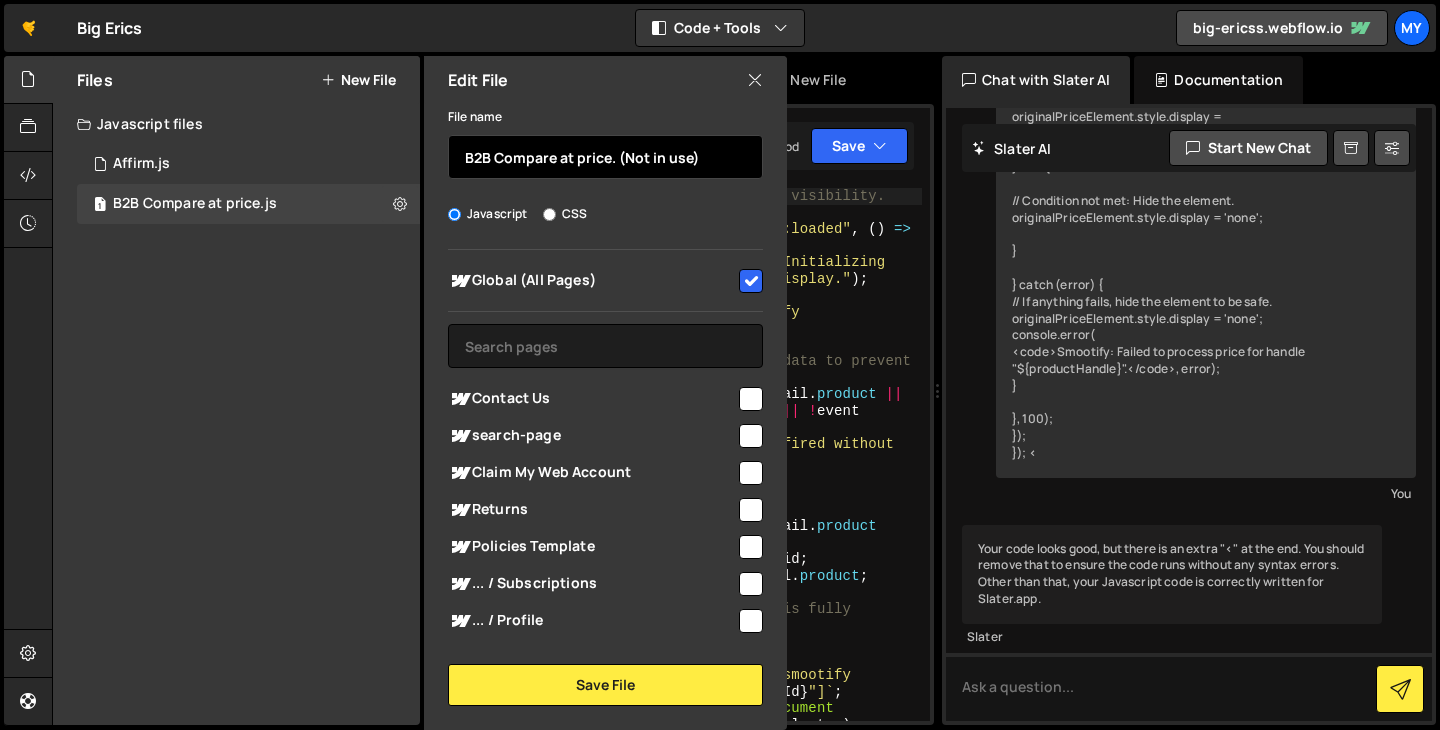 type on "B2B Compare at price. (Not in use)" 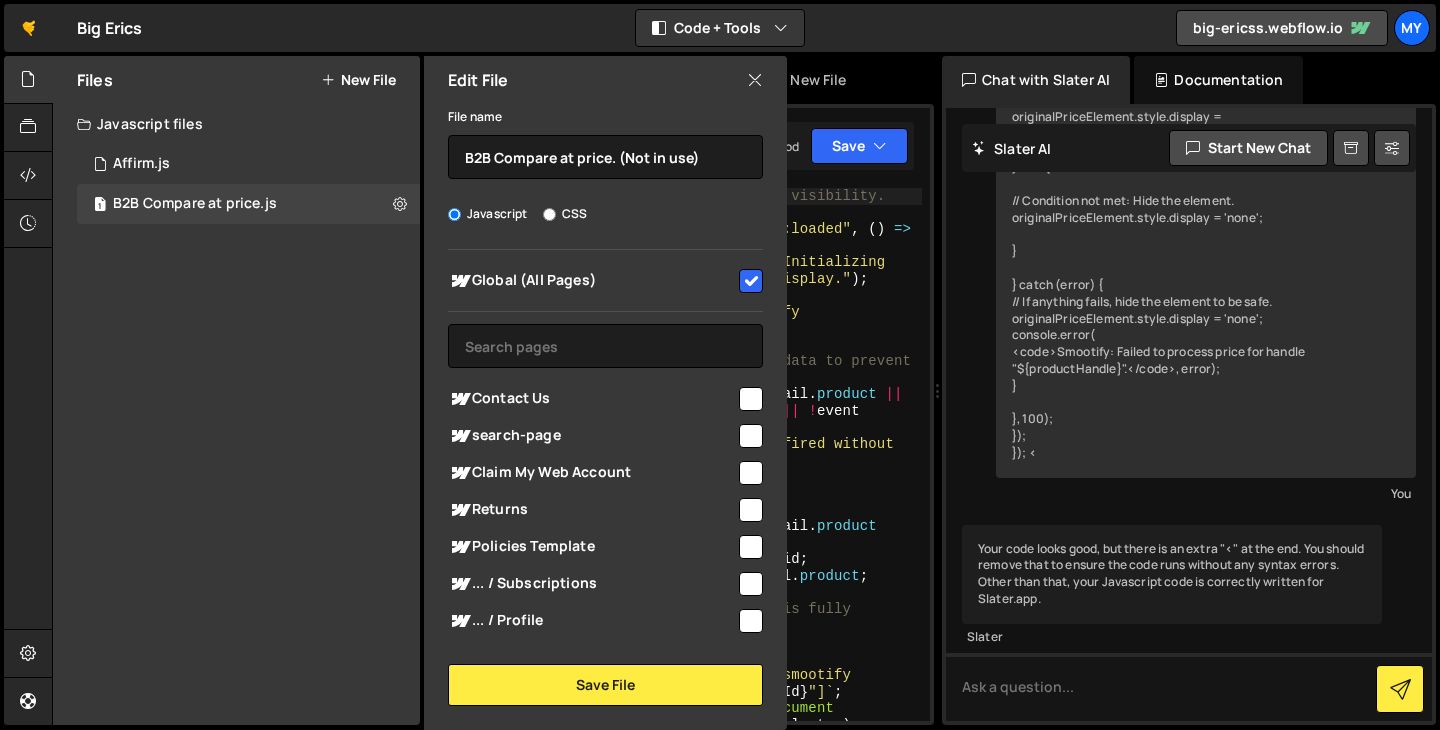 click at bounding box center [751, 281] 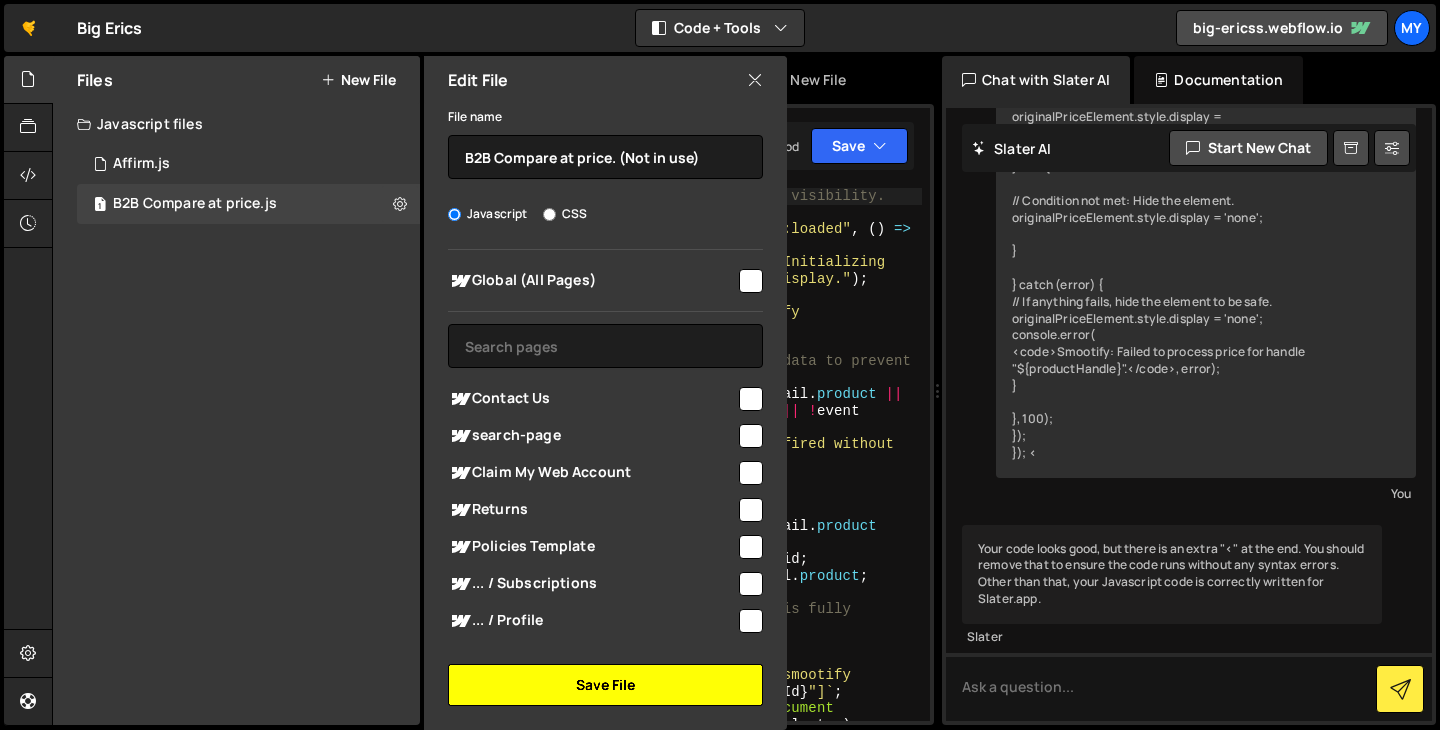 click on "Save File" at bounding box center [605, 685] 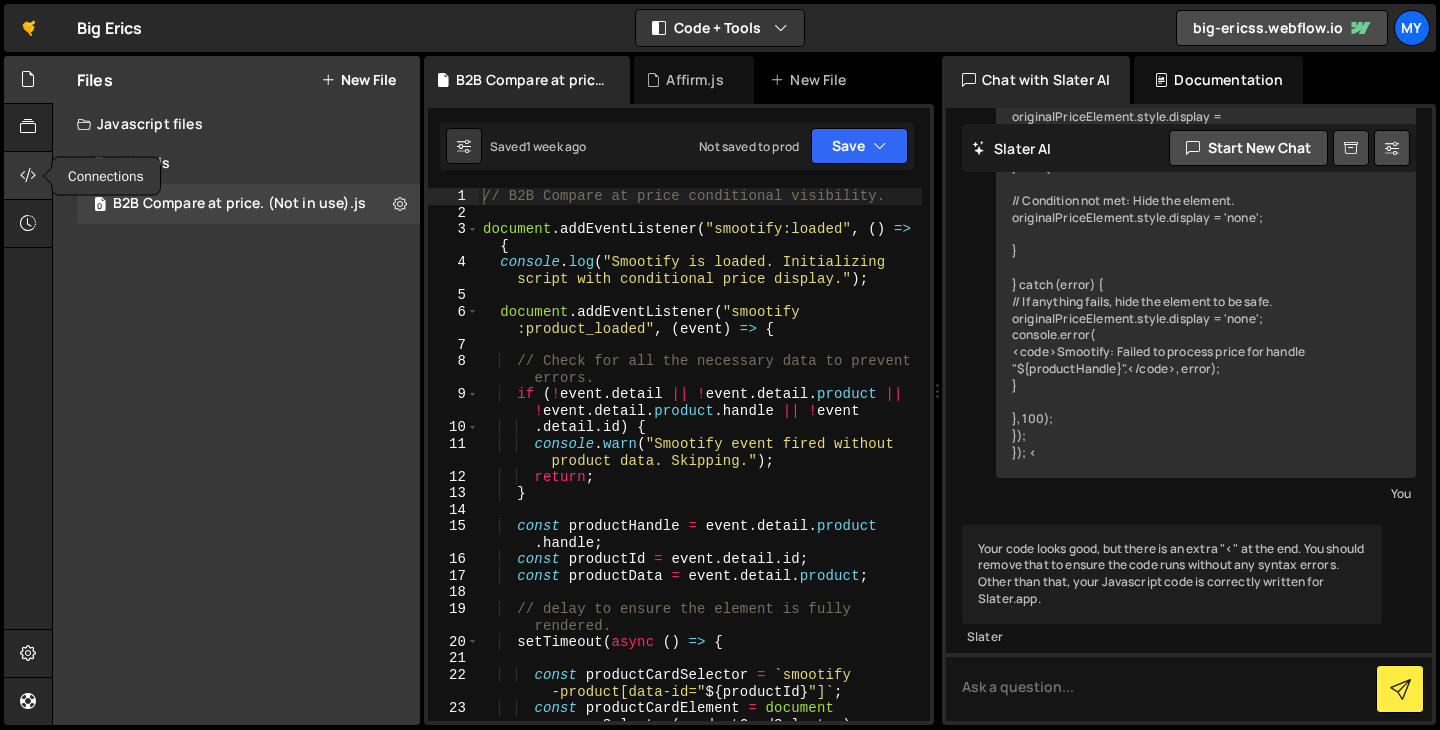 click at bounding box center [28, 176] 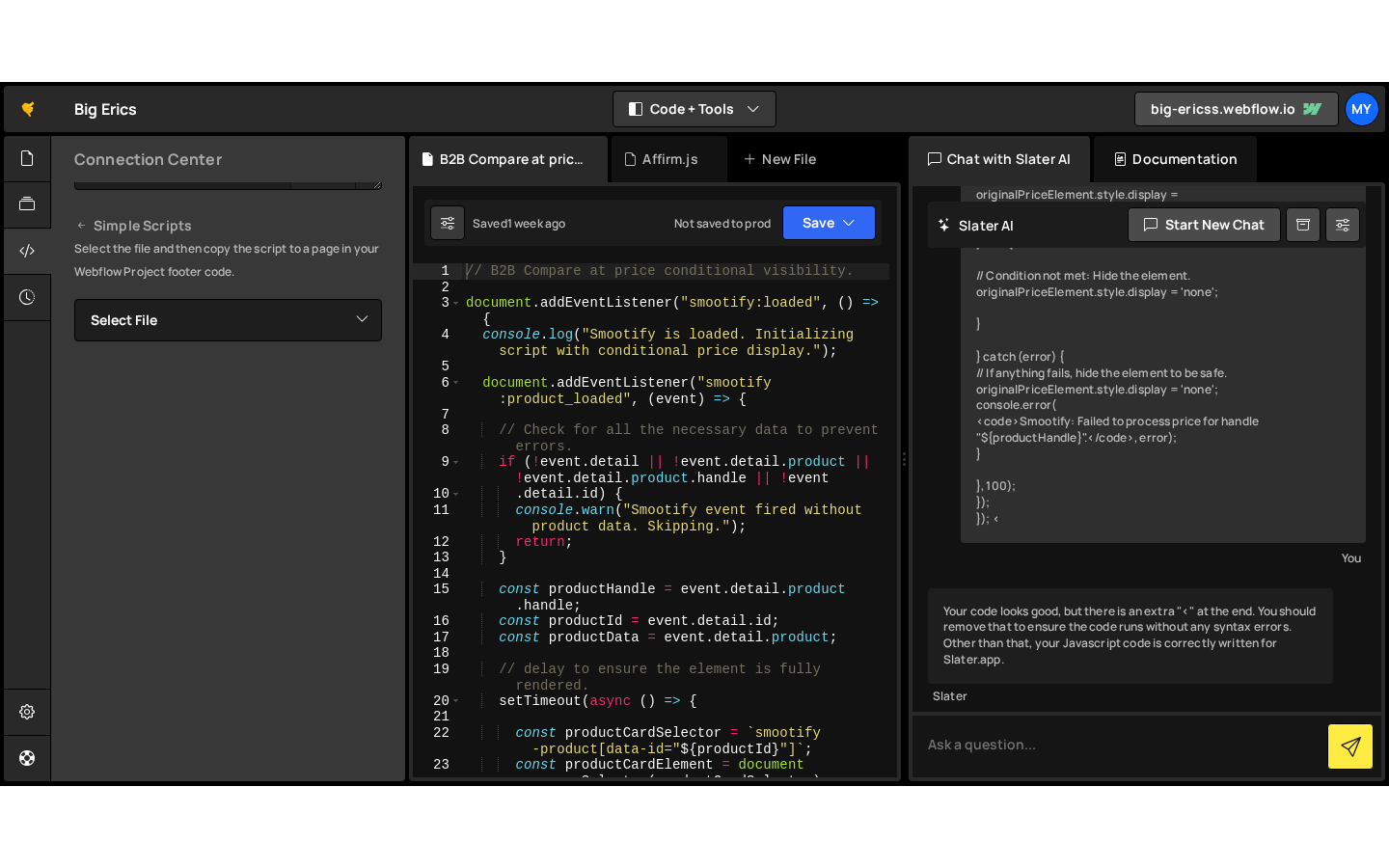 scroll, scrollTop: 0, scrollLeft: 0, axis: both 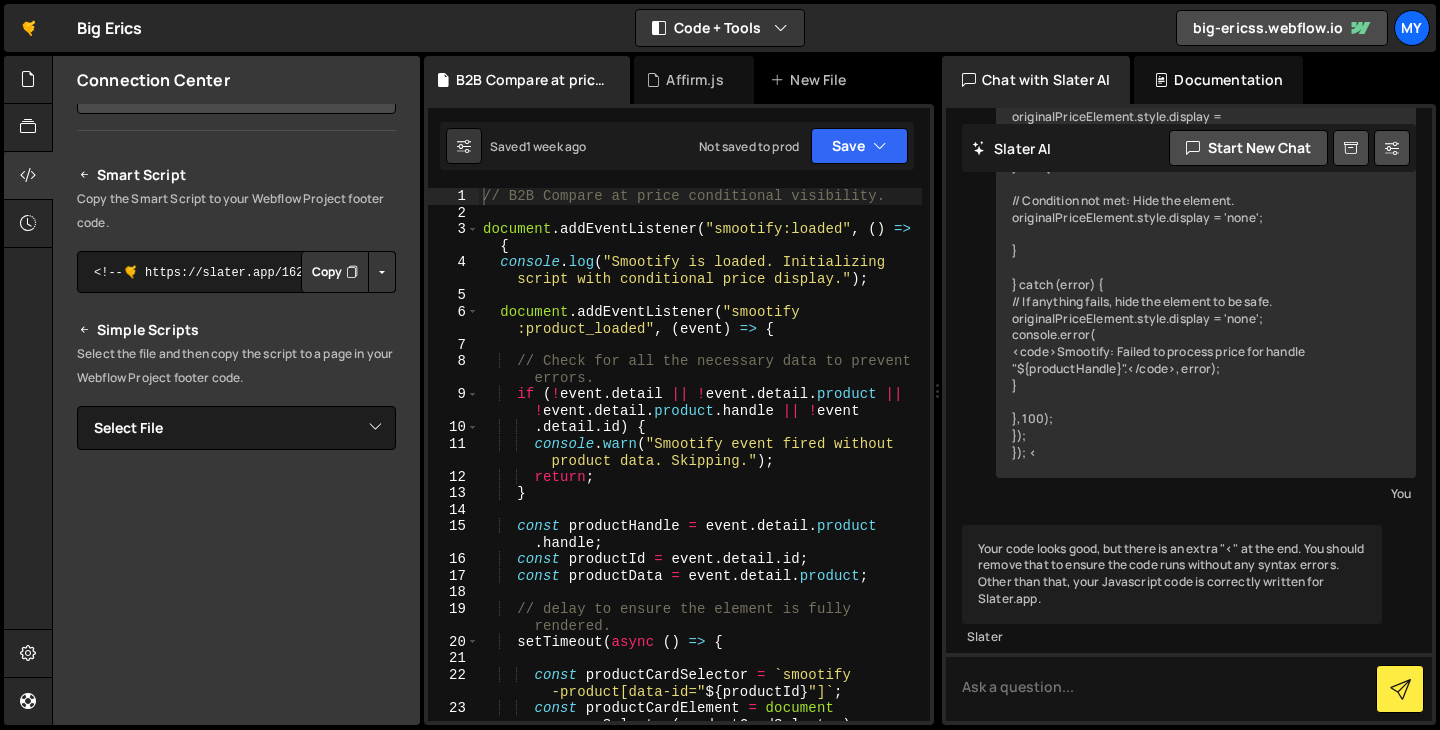 click on "Select the file and then copy the script to a page in your Webflow Project footer code." at bounding box center [236, 366] 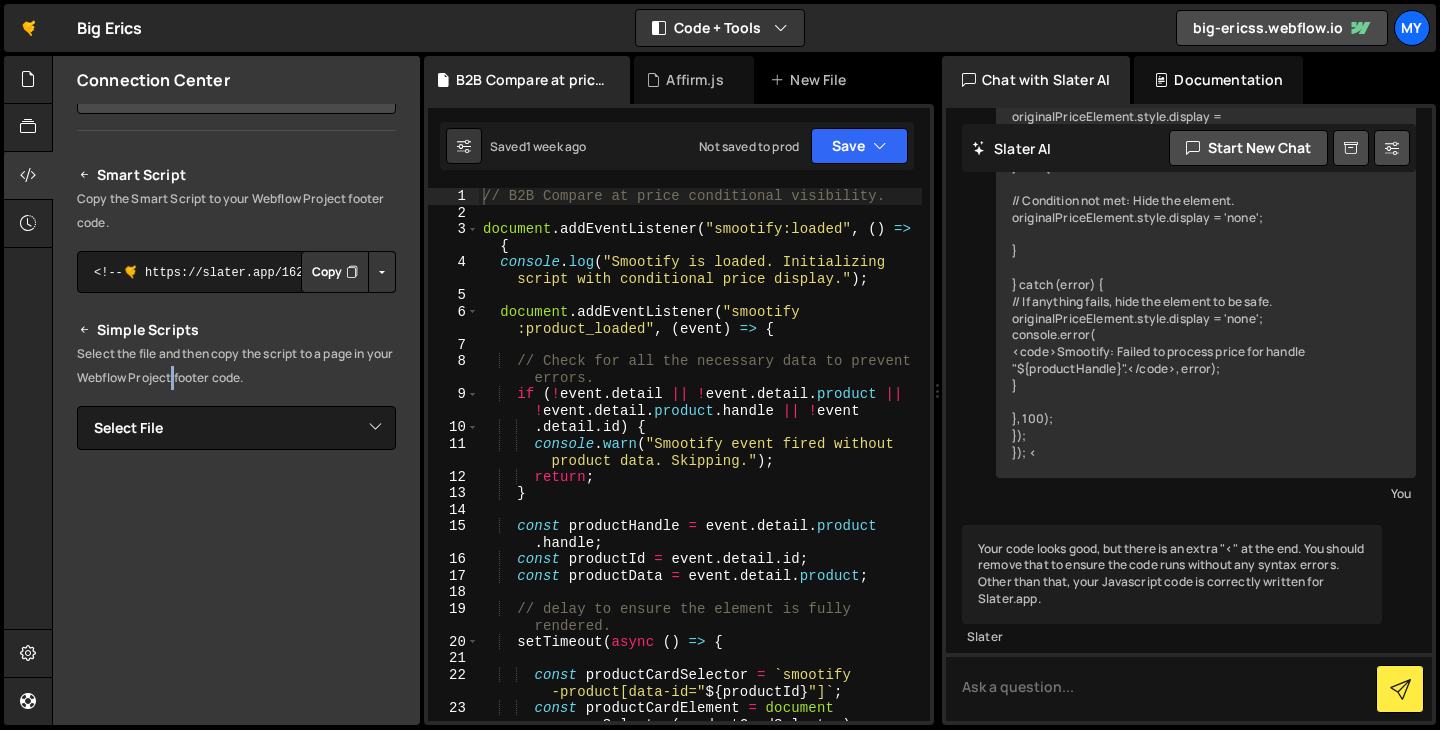 click on "Select the file and then copy the script to a page in your Webflow Project footer code." at bounding box center (236, 366) 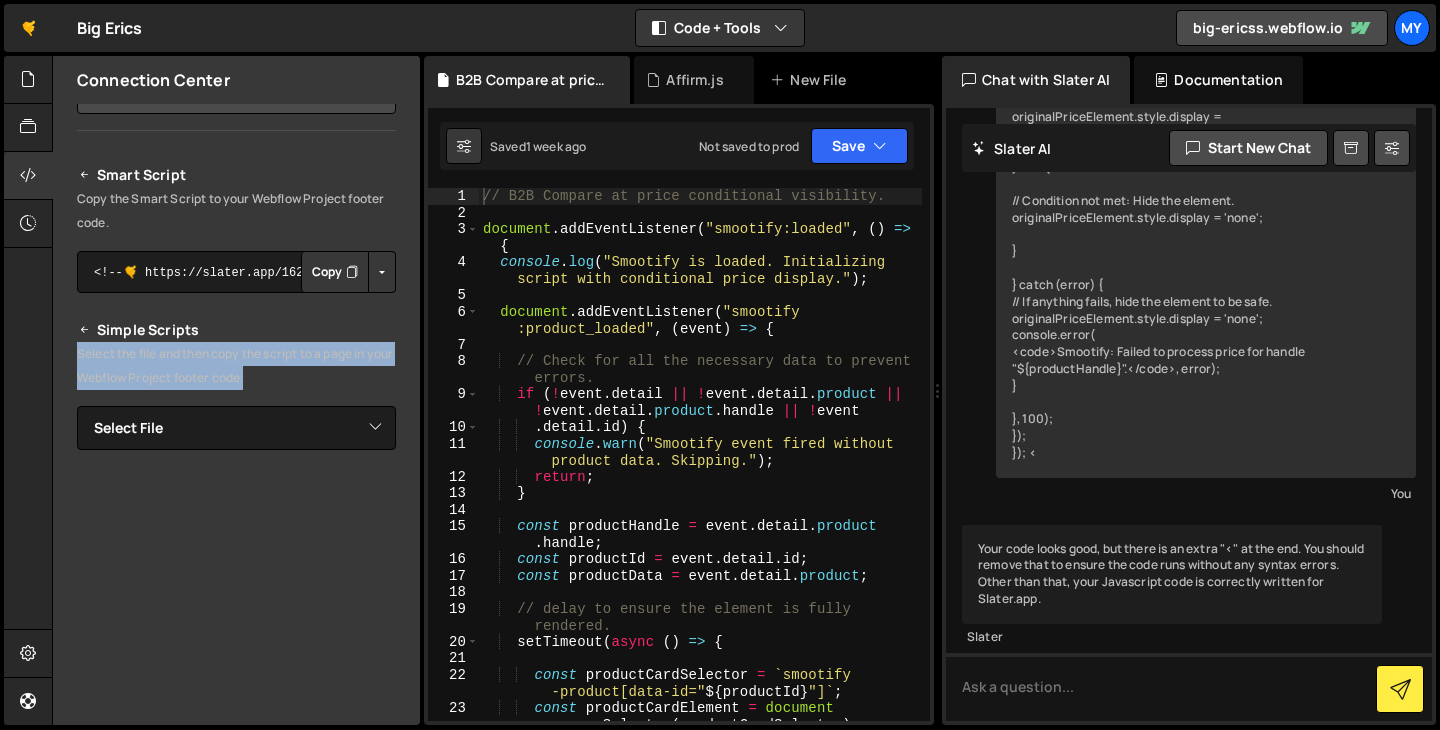 click on "Select the file and then copy the script to a page in your Webflow Project footer code." at bounding box center [236, 366] 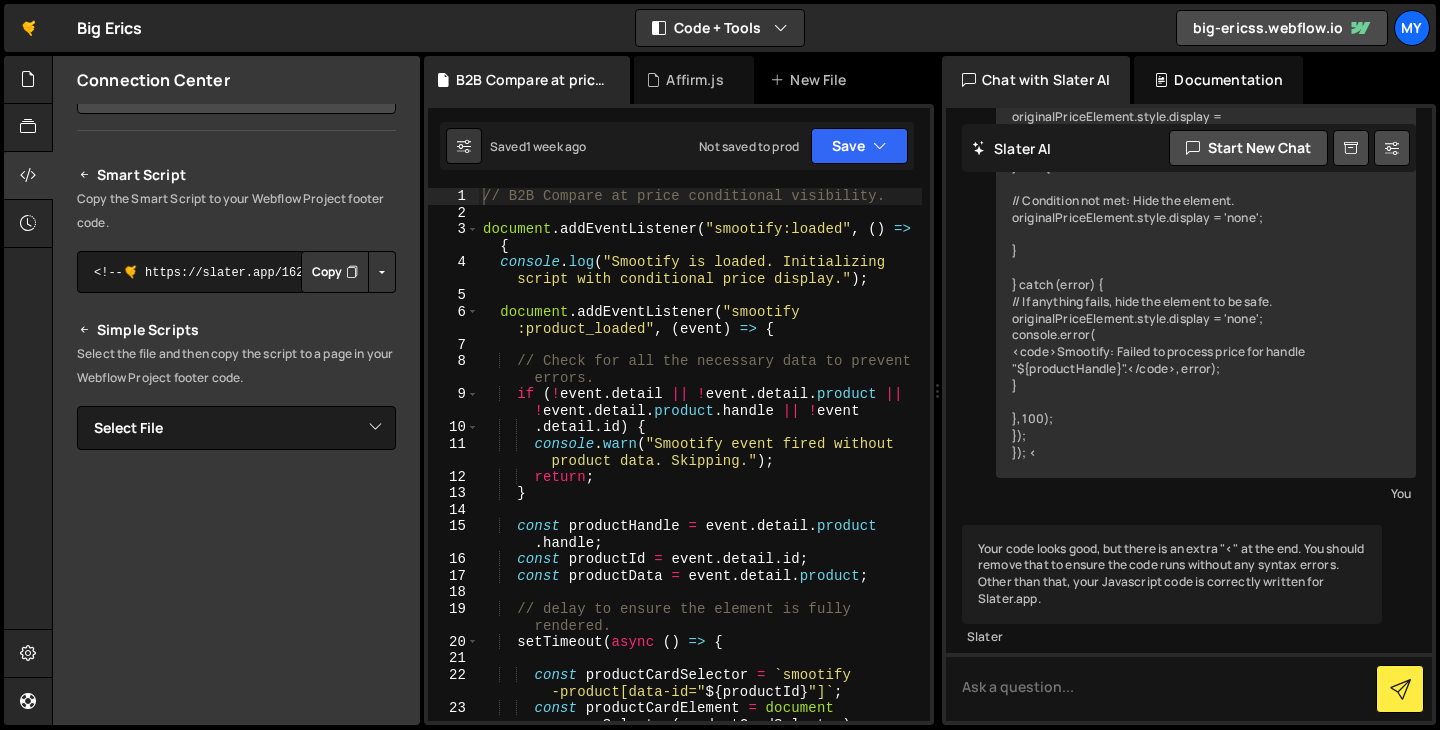 click on "Select the file and then copy the script to a page in your Webflow Project footer code." at bounding box center (236, 366) 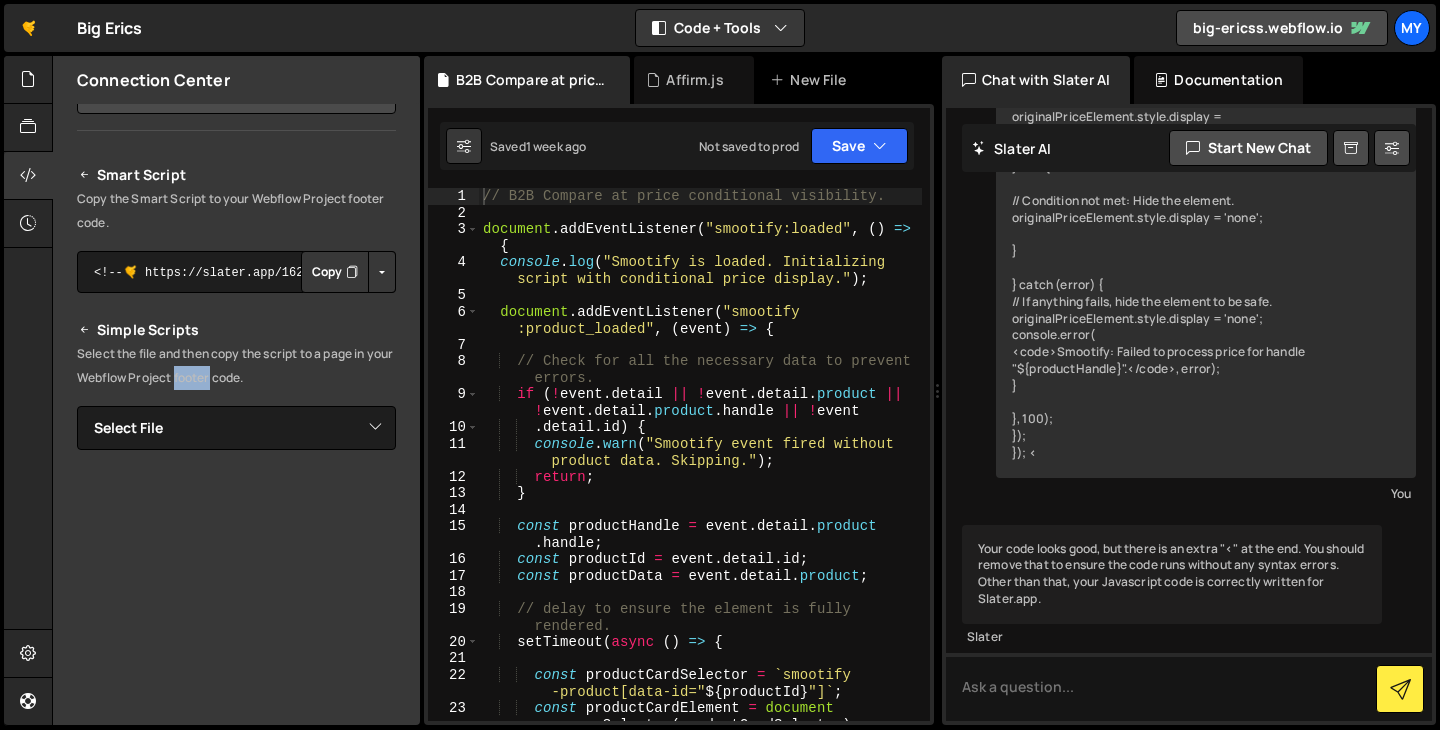 click on "Select the file and then copy the script to a page in your Webflow Project footer code." at bounding box center [236, 366] 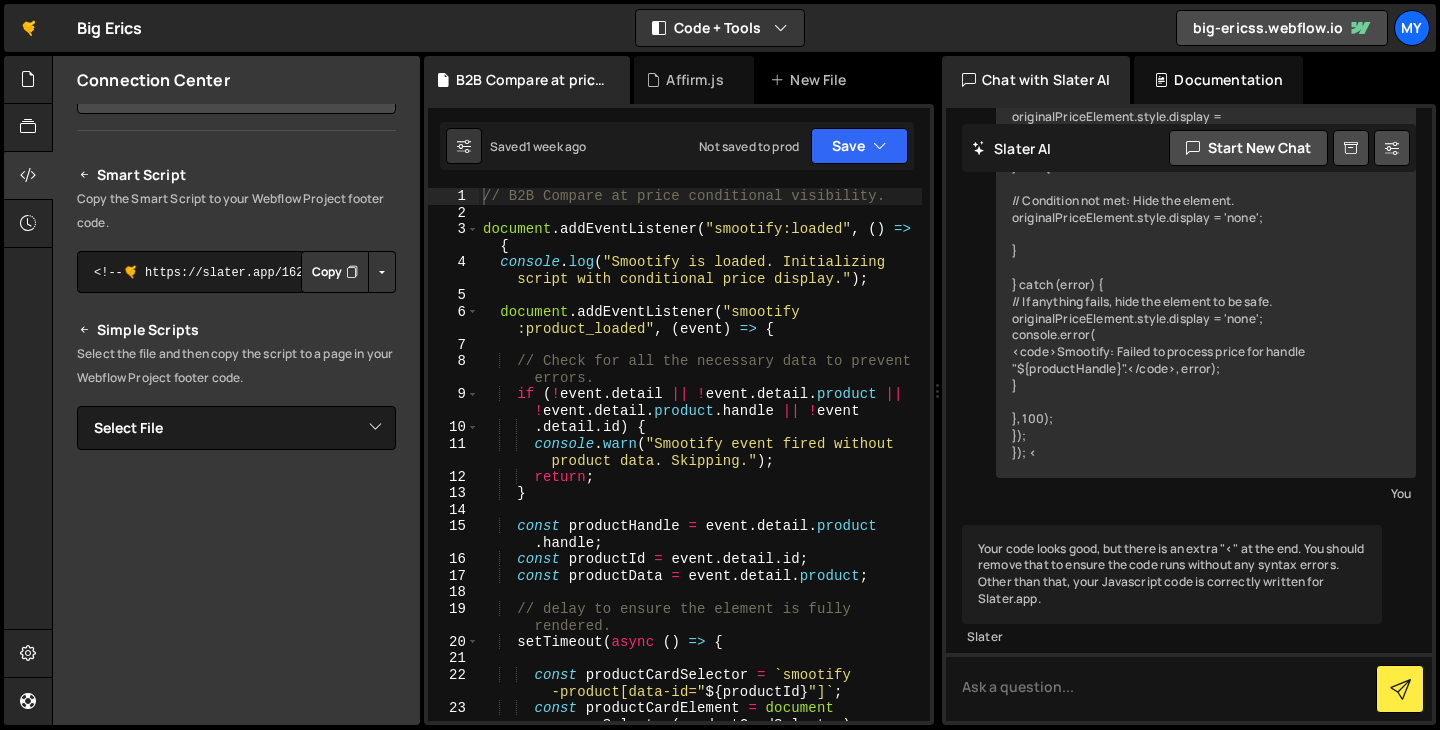click on "Select the file and then copy the script to a page in your Webflow Project footer code." at bounding box center (236, 366) 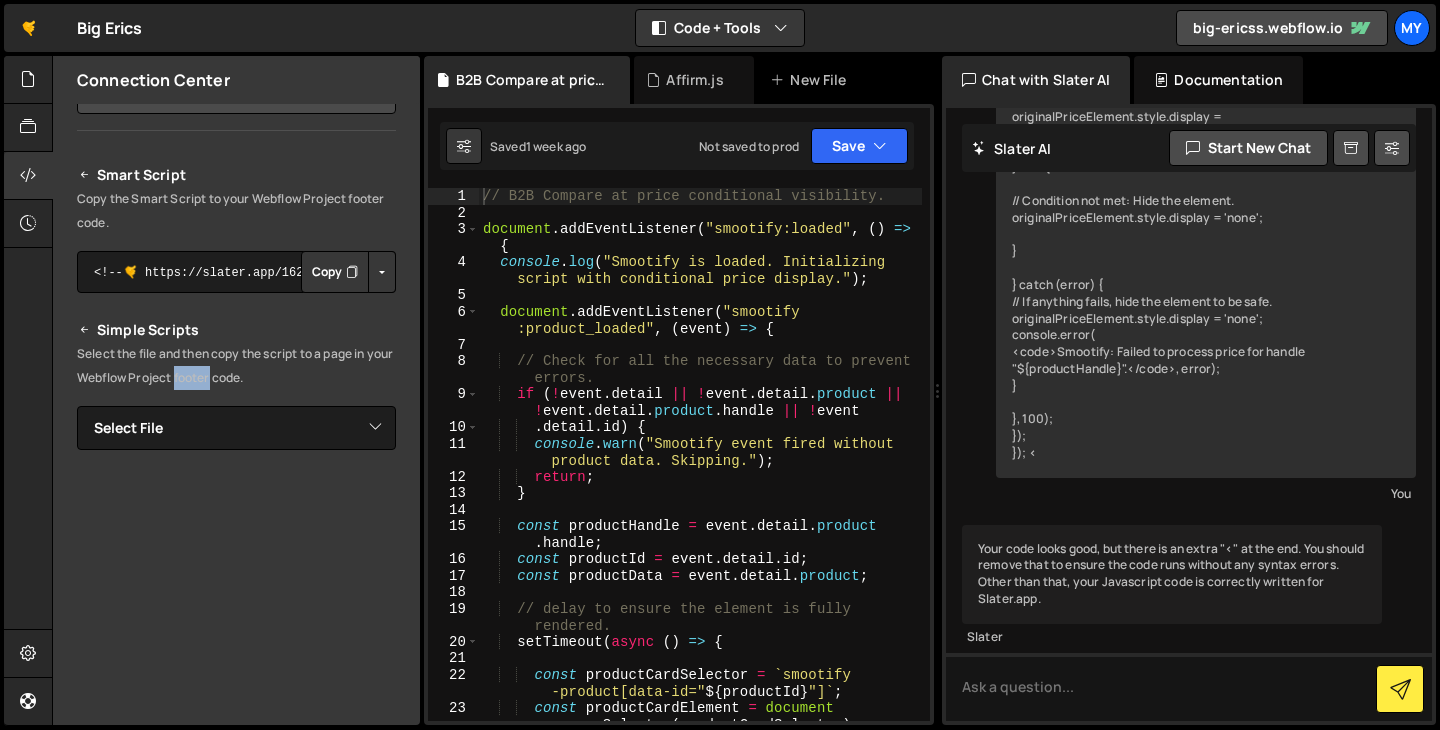 click on "Select the file and then copy the script to a page in your Webflow Project footer code." at bounding box center (236, 366) 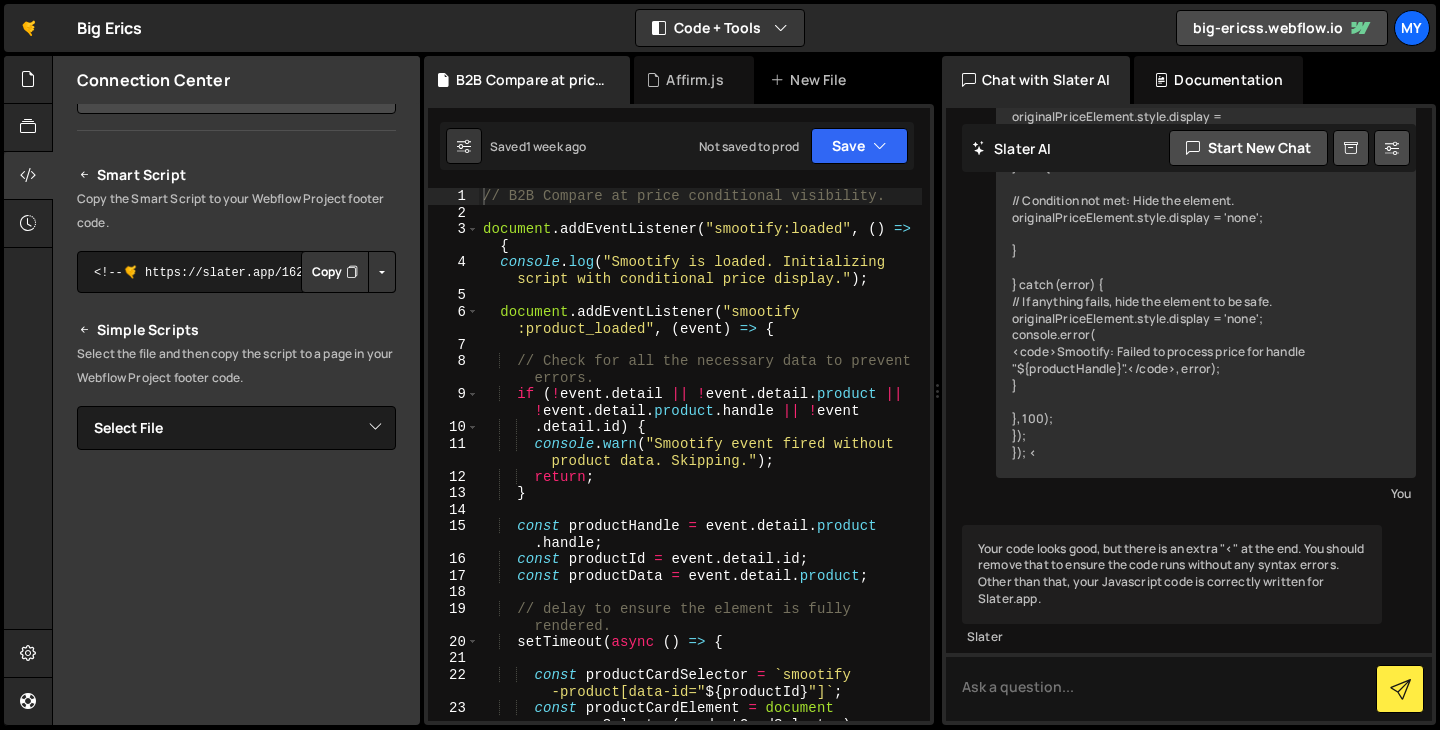 click on "Select the file and then copy the script to a page in your Webflow Project footer code." at bounding box center [236, 366] 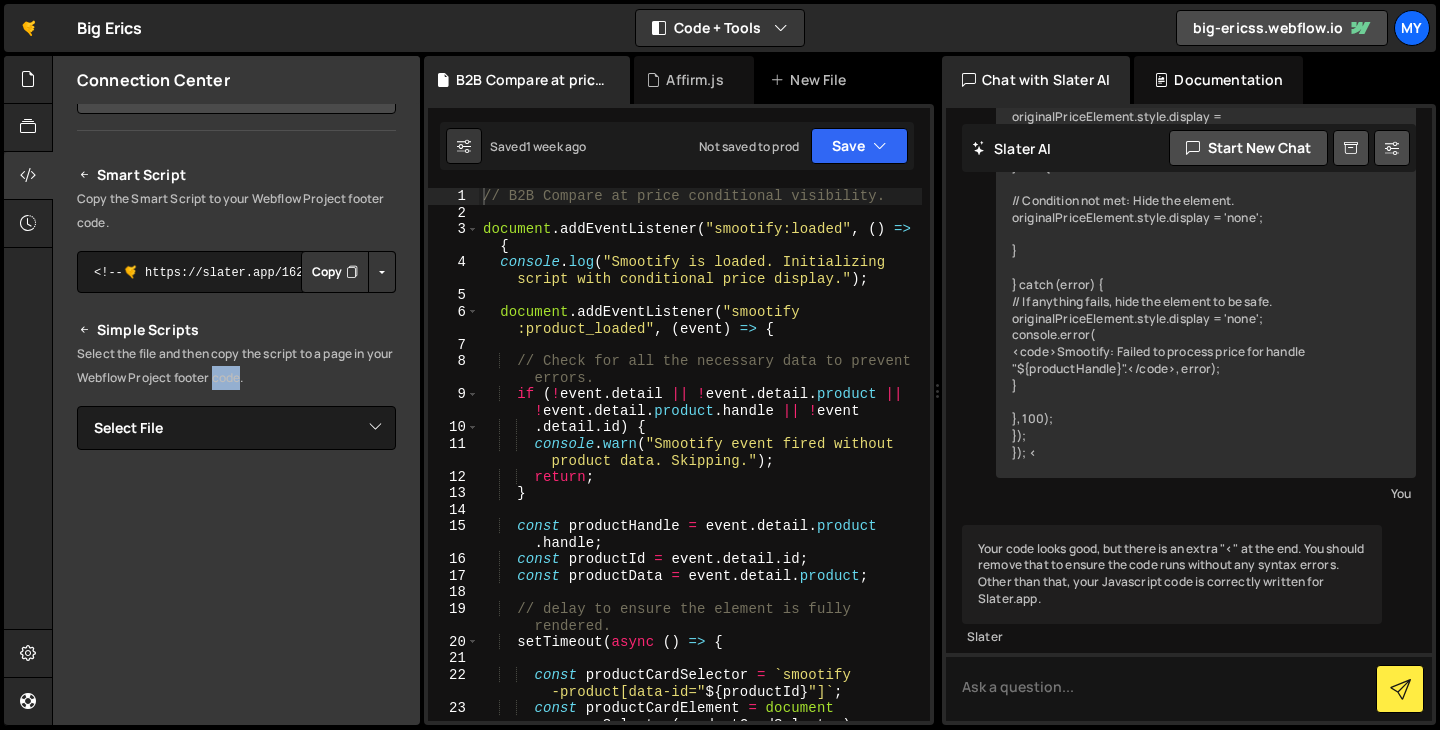 click on "Select the file and then copy the script to a page in your Webflow Project footer code." at bounding box center (236, 366) 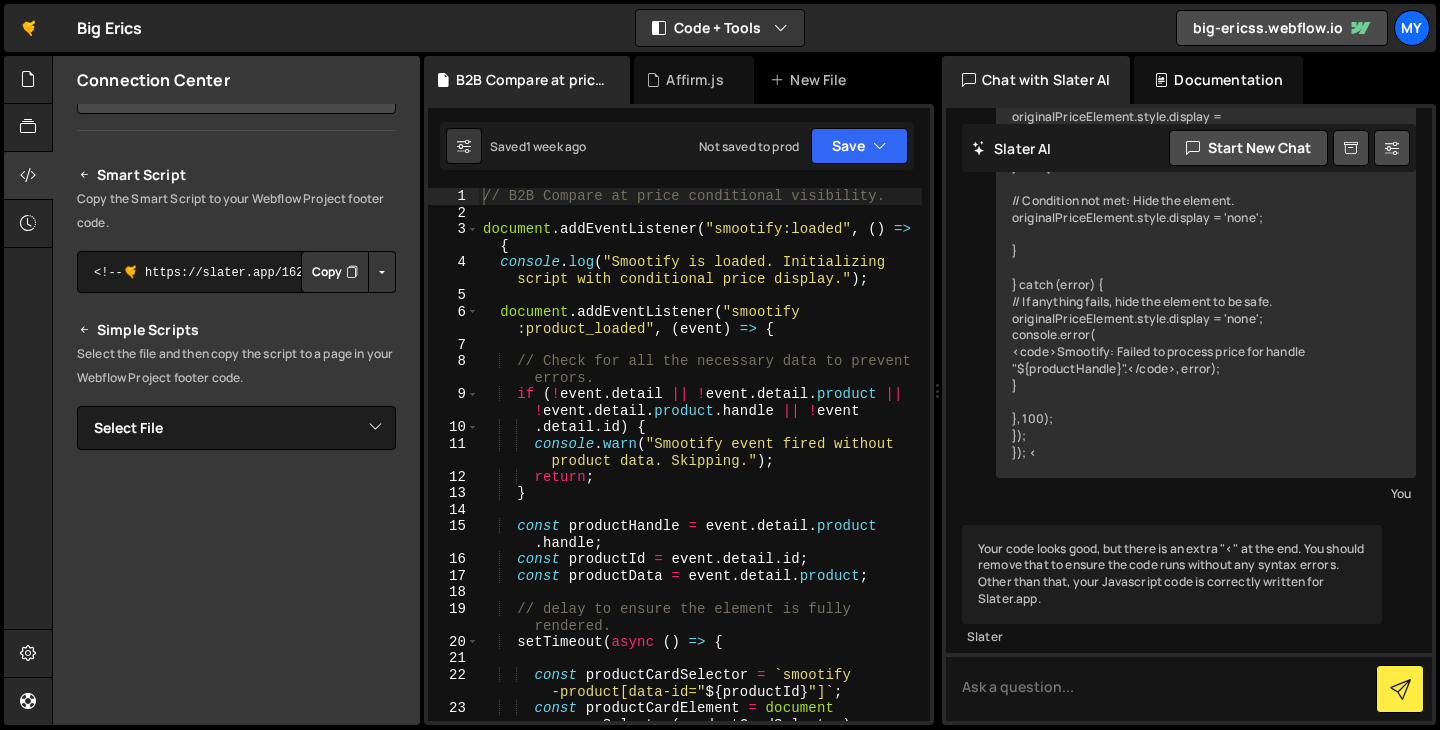 click on "Select the file and then copy the script to a page in your Webflow Project footer code." at bounding box center [236, 366] 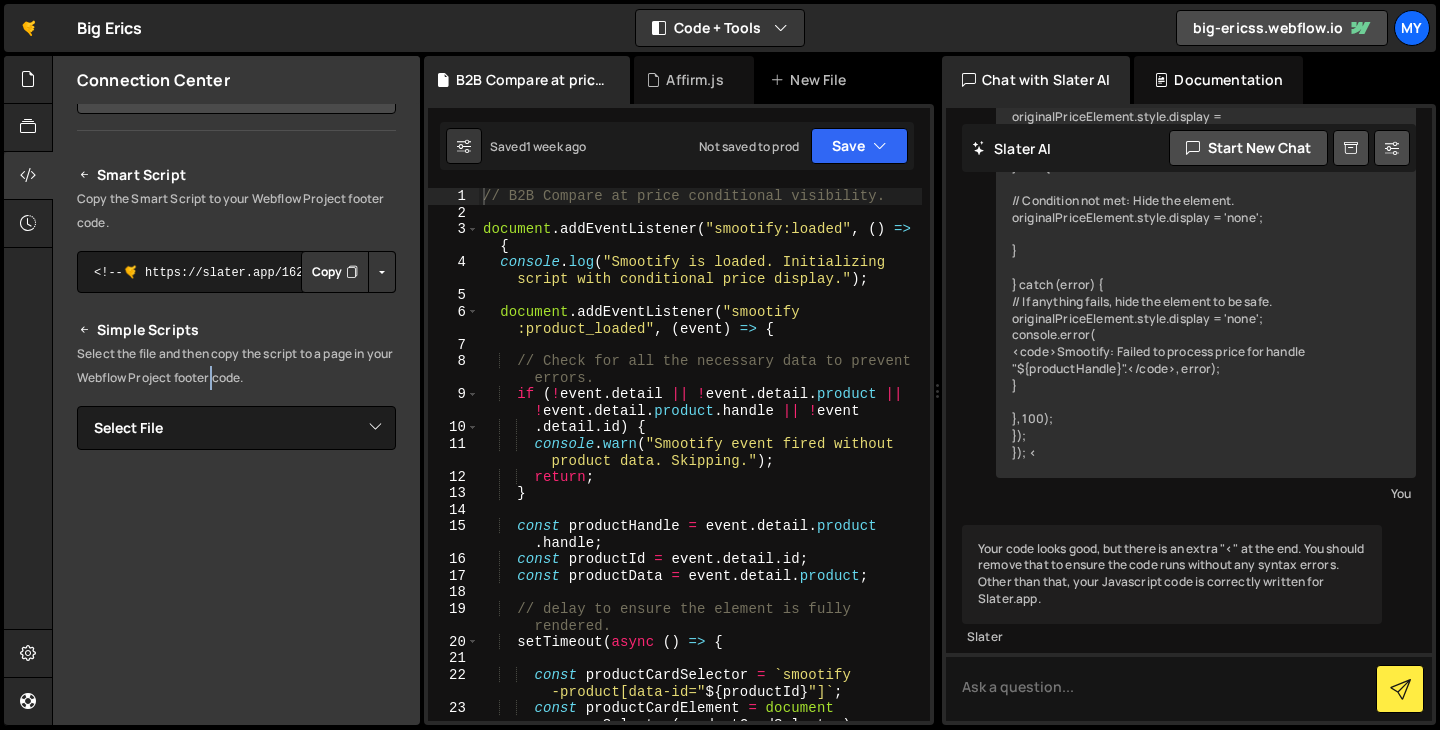 click on "Select the file and then copy the script to a page in your Webflow Project footer code." at bounding box center [236, 366] 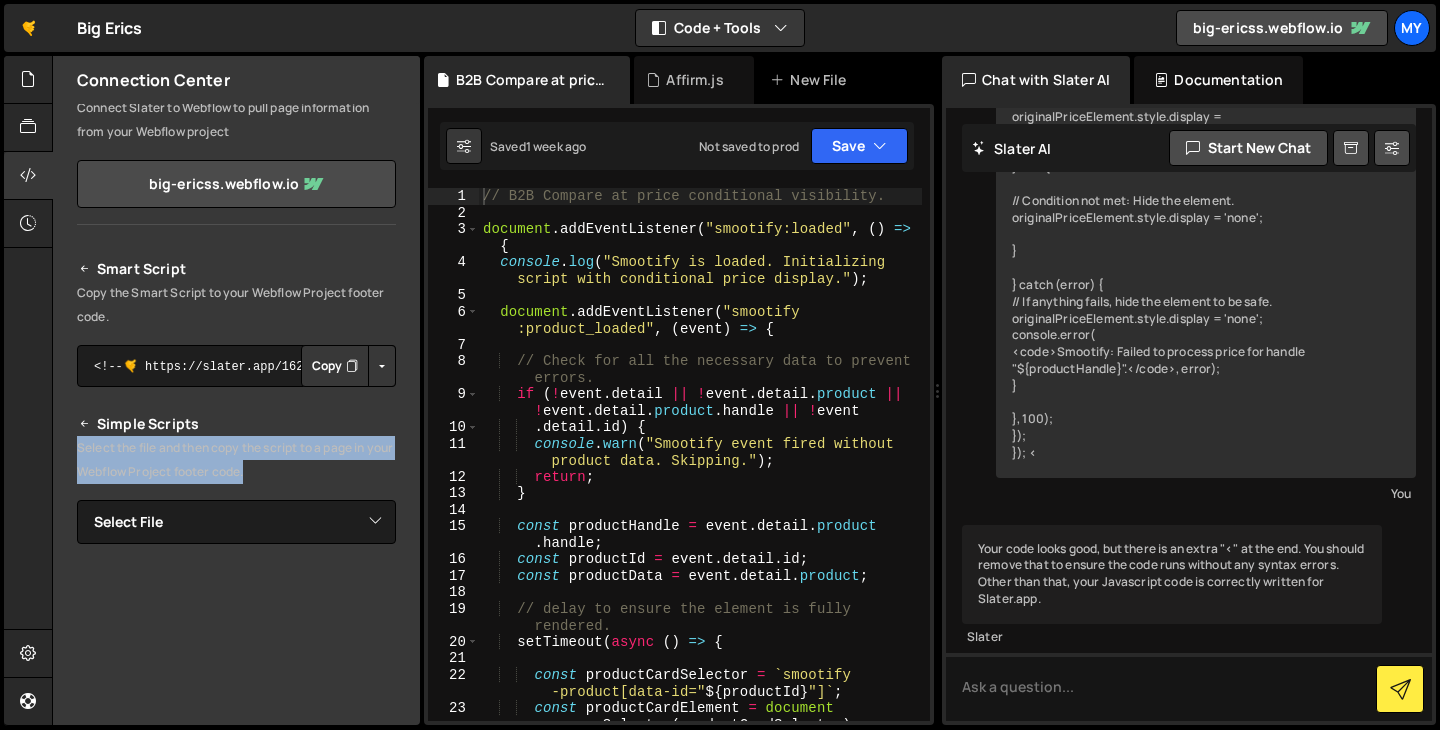 scroll, scrollTop: 52, scrollLeft: 0, axis: vertical 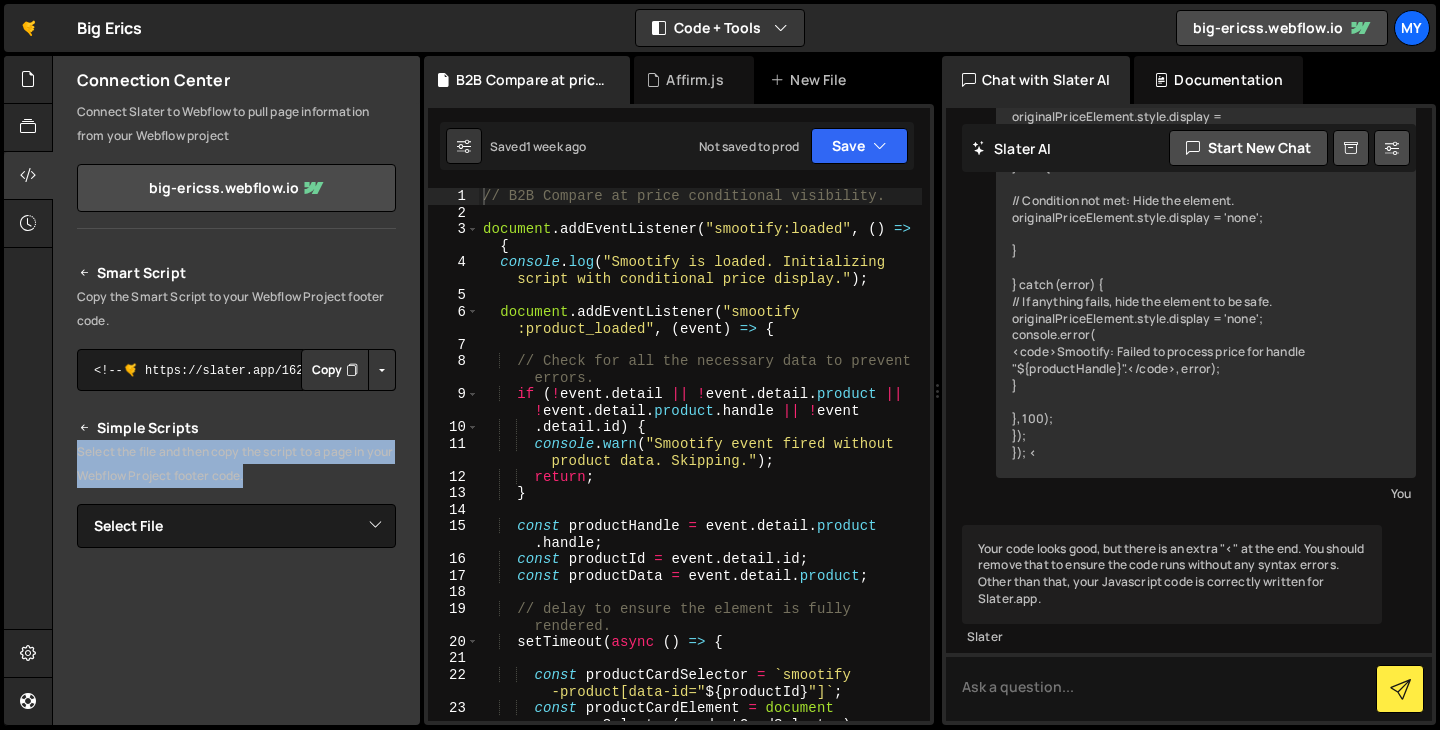 click on "Copy the Smart Script to your Webflow Project footer code." at bounding box center (236, 309) 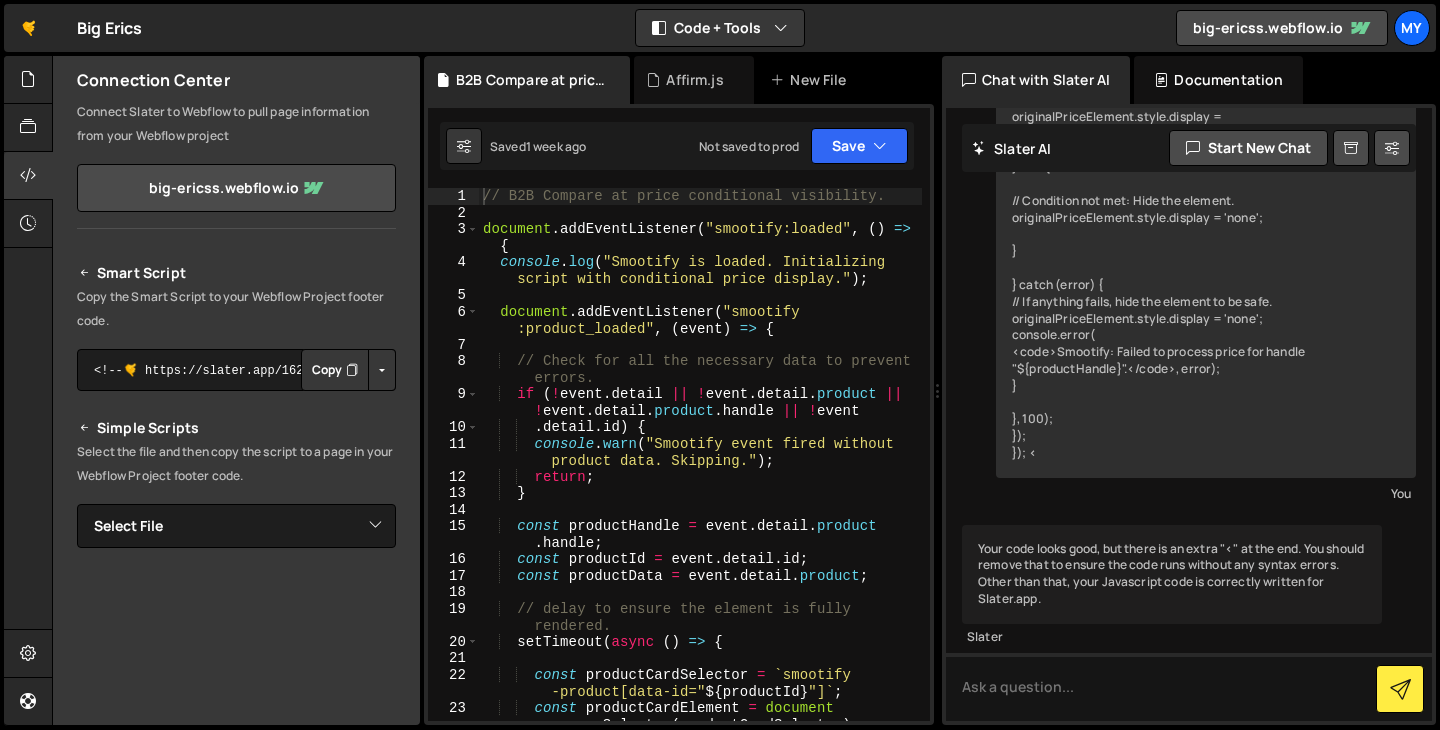 click on "Copy the Smart Script to your Webflow Project footer code." at bounding box center (236, 309) 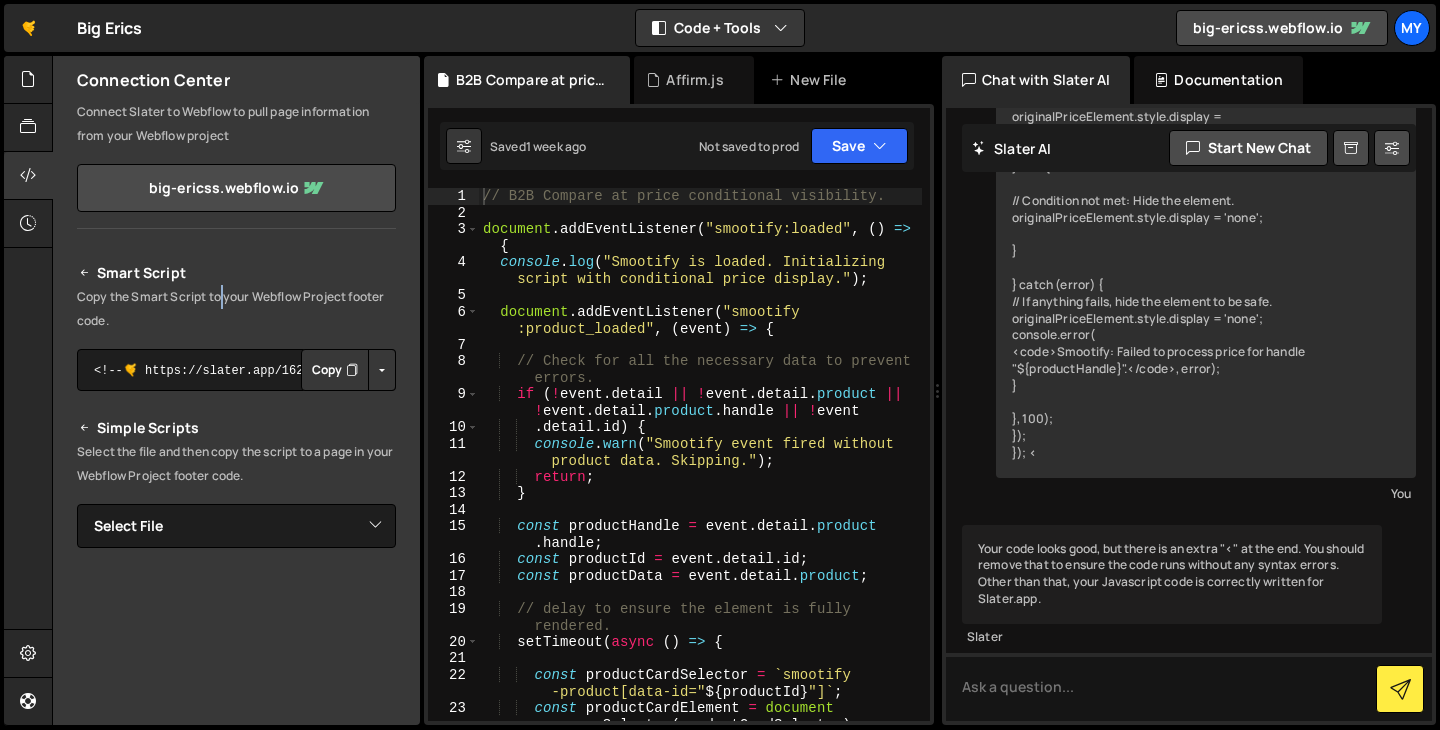 click on "Copy the Smart Script to your Webflow Project footer code." at bounding box center (236, 309) 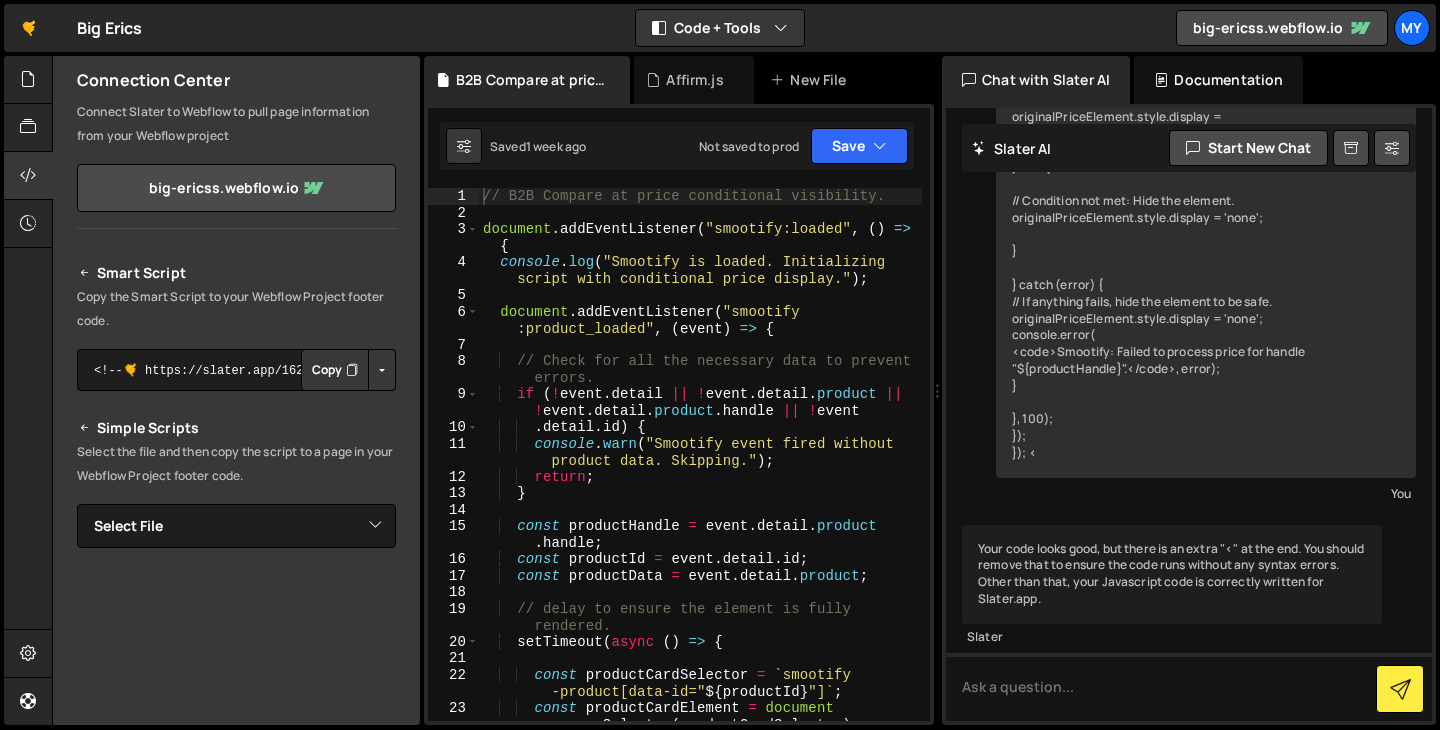 click on "Copy the Smart Script to your Webflow Project footer code." at bounding box center [236, 309] 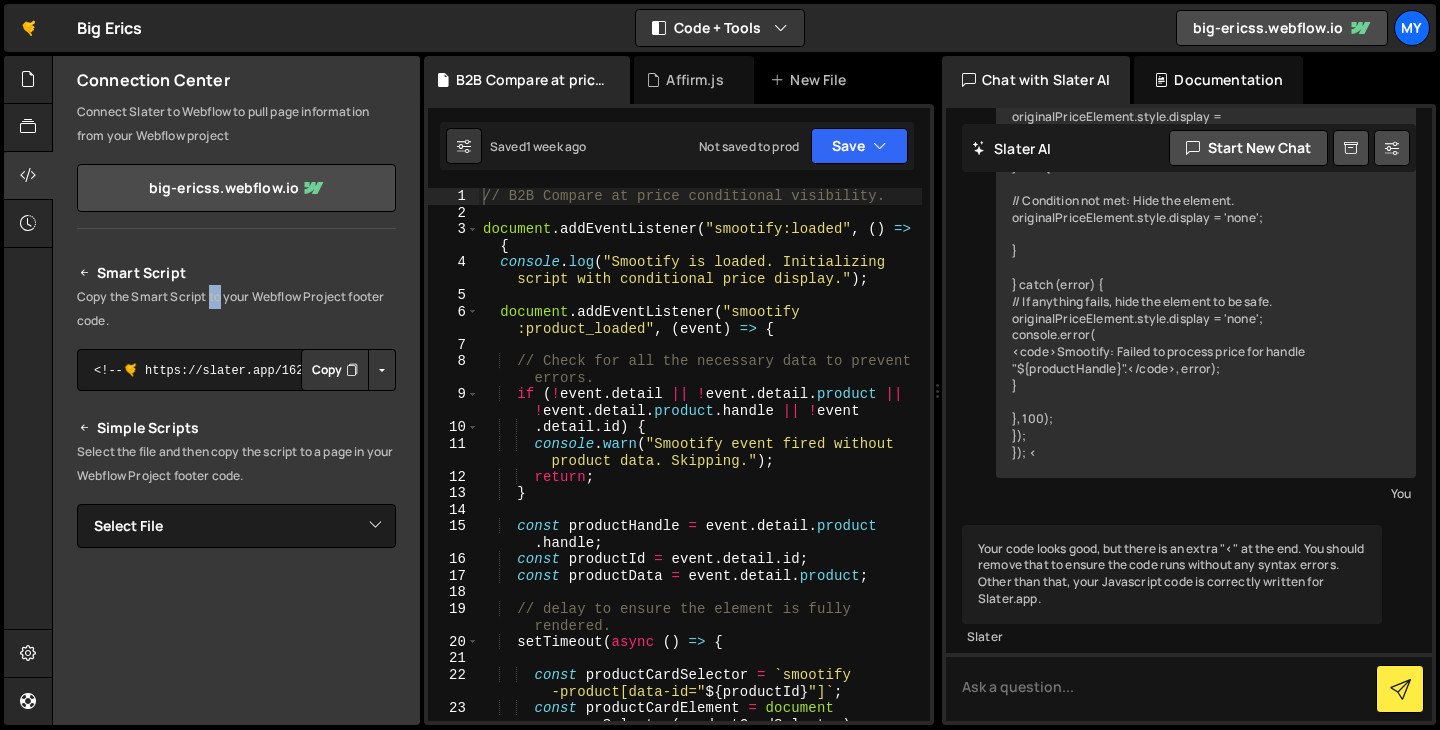click on "Copy the Smart Script to your Webflow Project footer code." at bounding box center [236, 309] 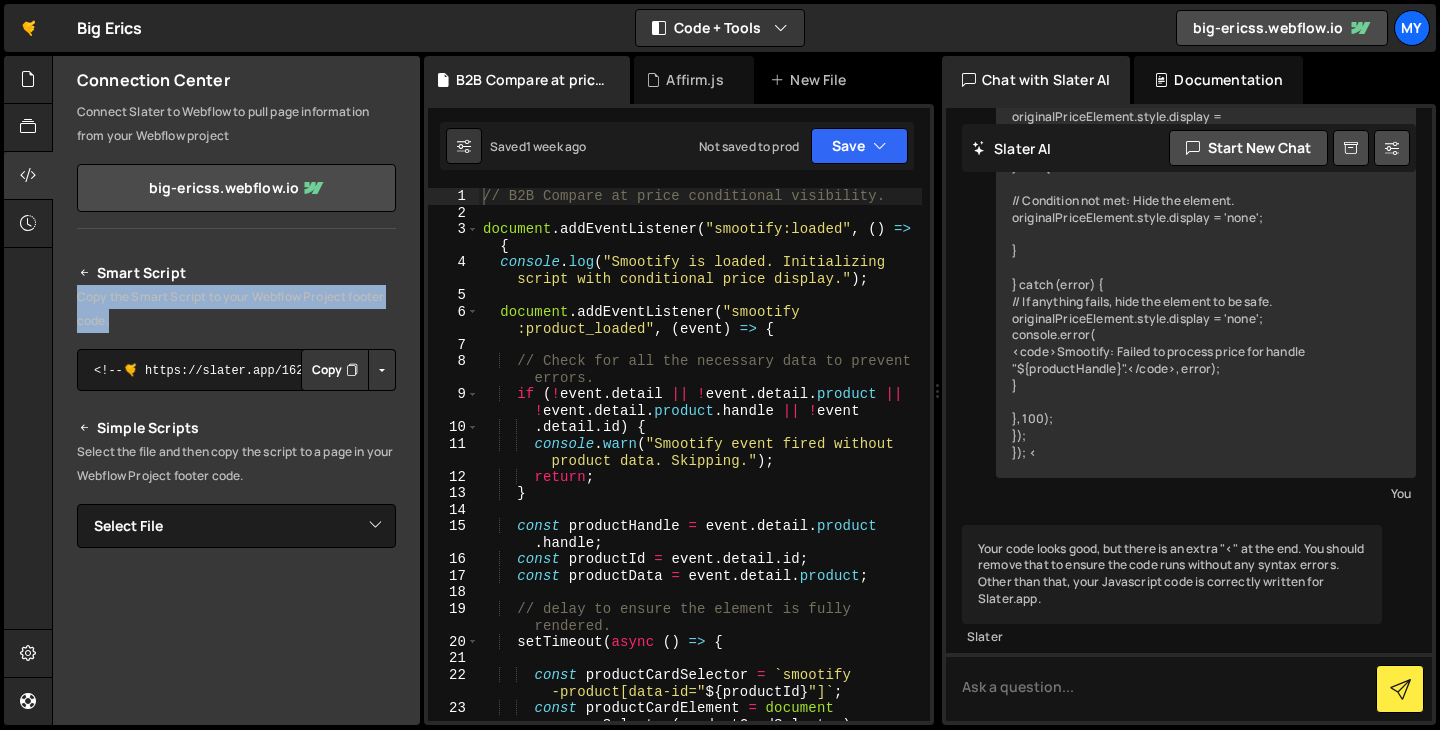 click on "Copy" at bounding box center [335, 370] 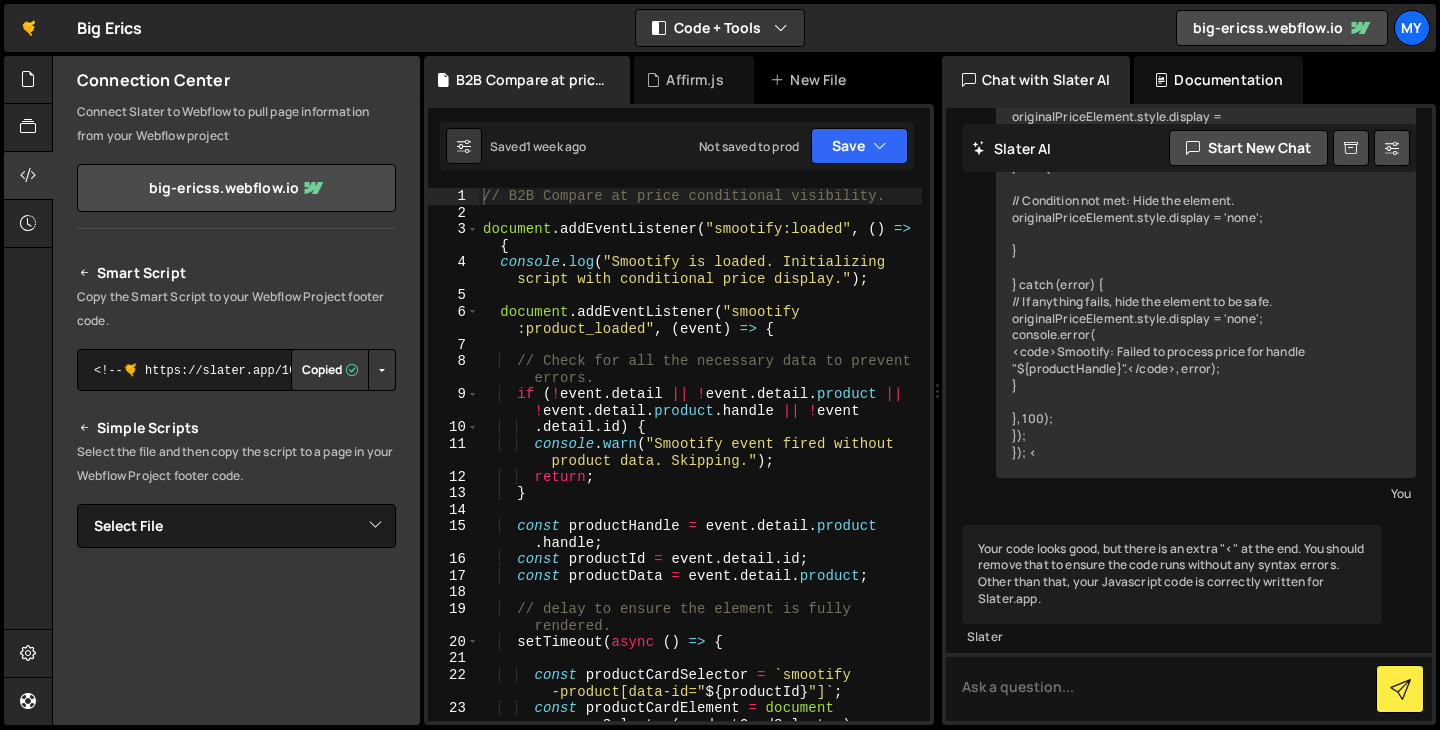 click at bounding box center [382, 370] 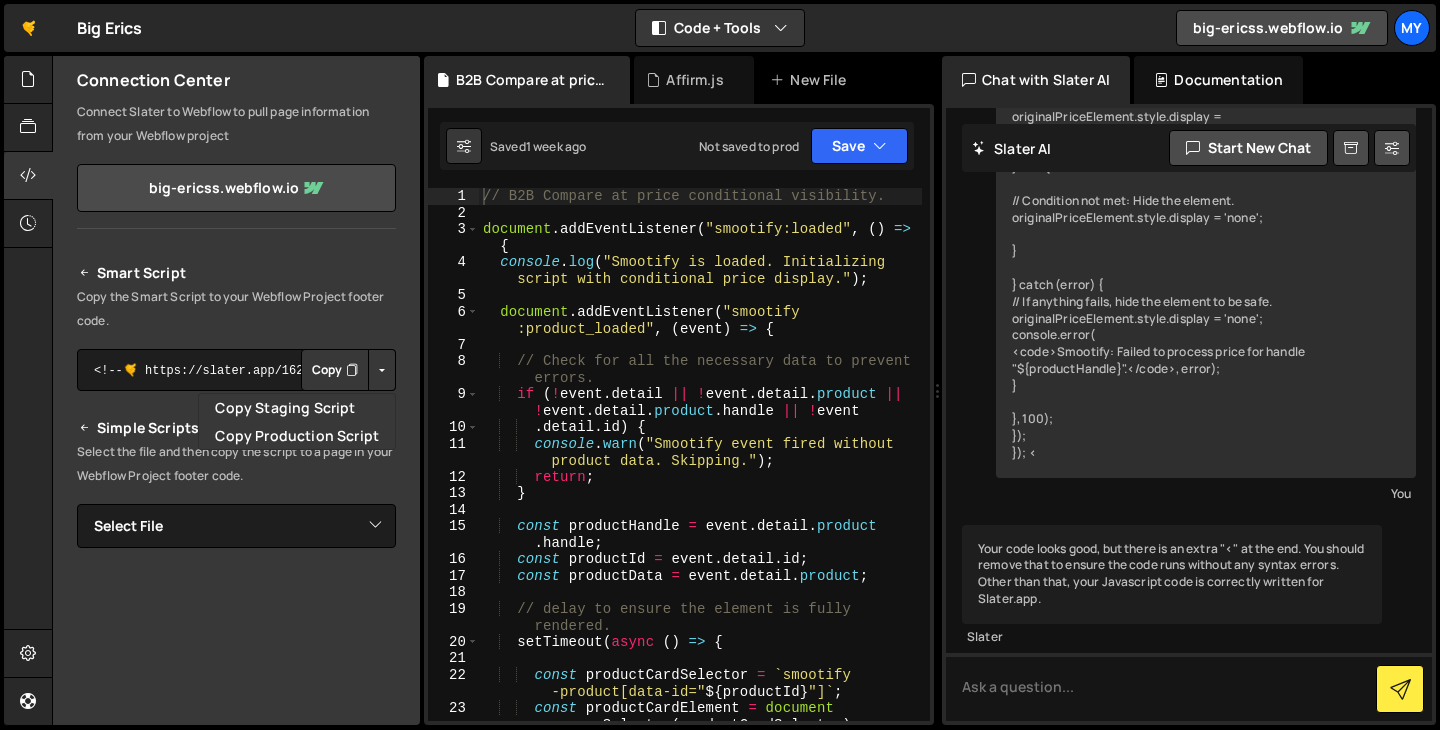 click at bounding box center [382, 370] 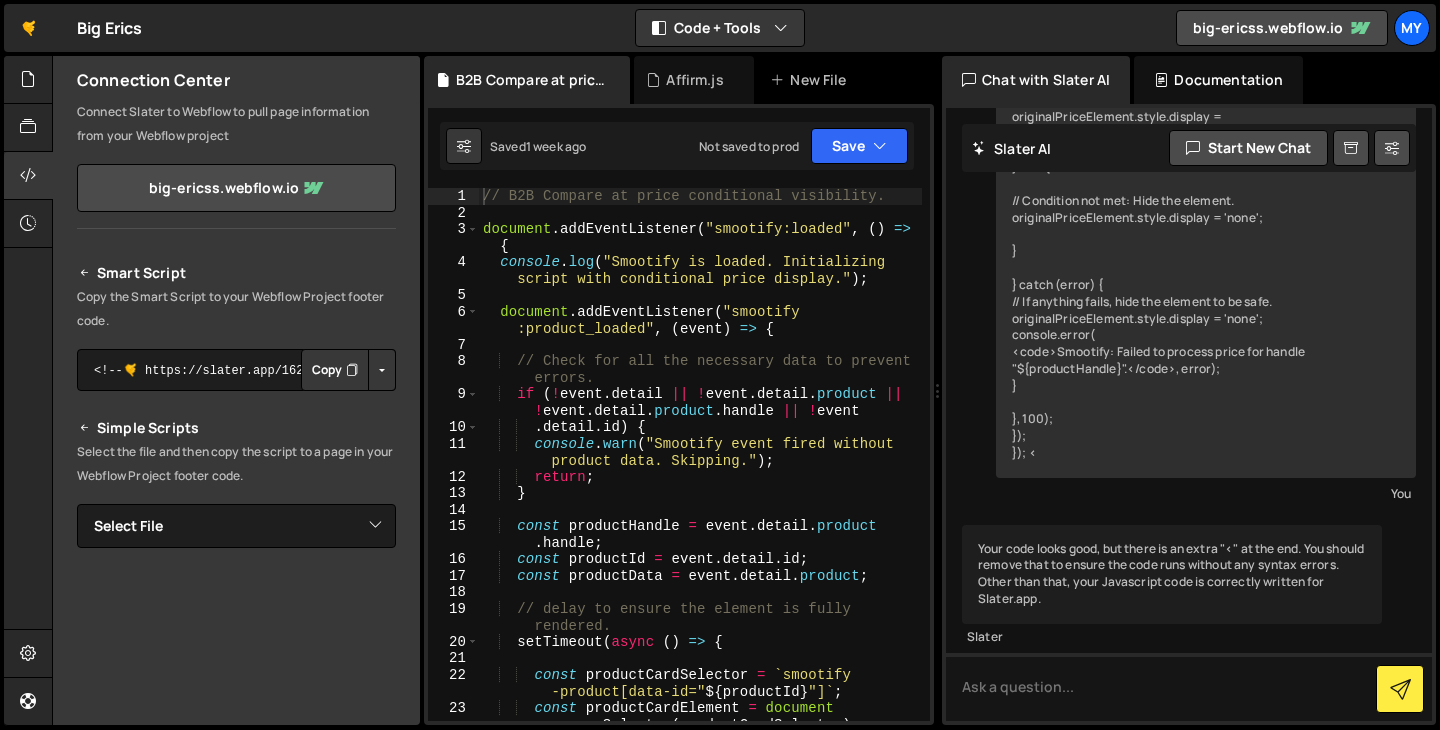 click on "Copy" at bounding box center [335, 370] 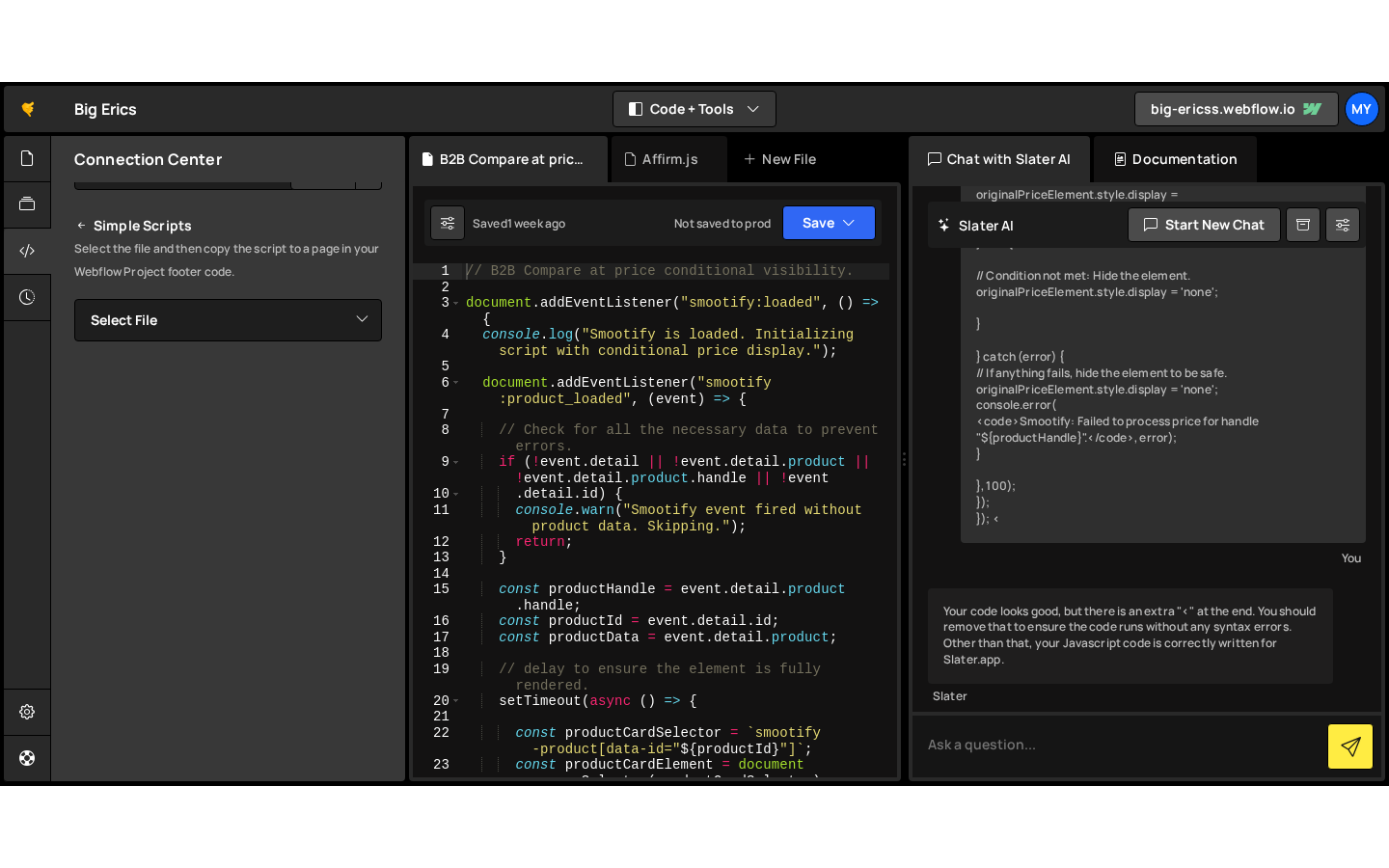 scroll, scrollTop: 0, scrollLeft: 0, axis: both 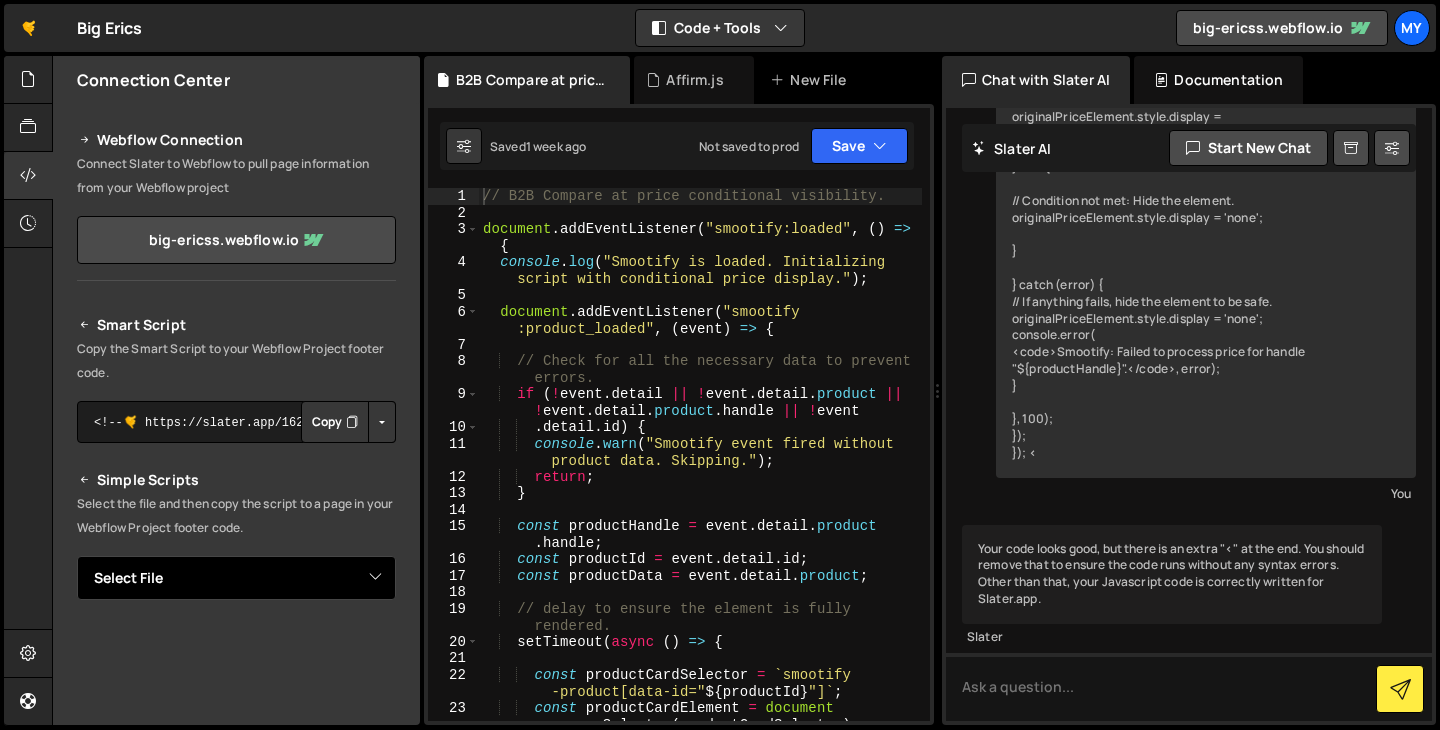 click on "Select File
B2B Compare at price.js
Affirm.js affirm js update.js" at bounding box center [236, 578] 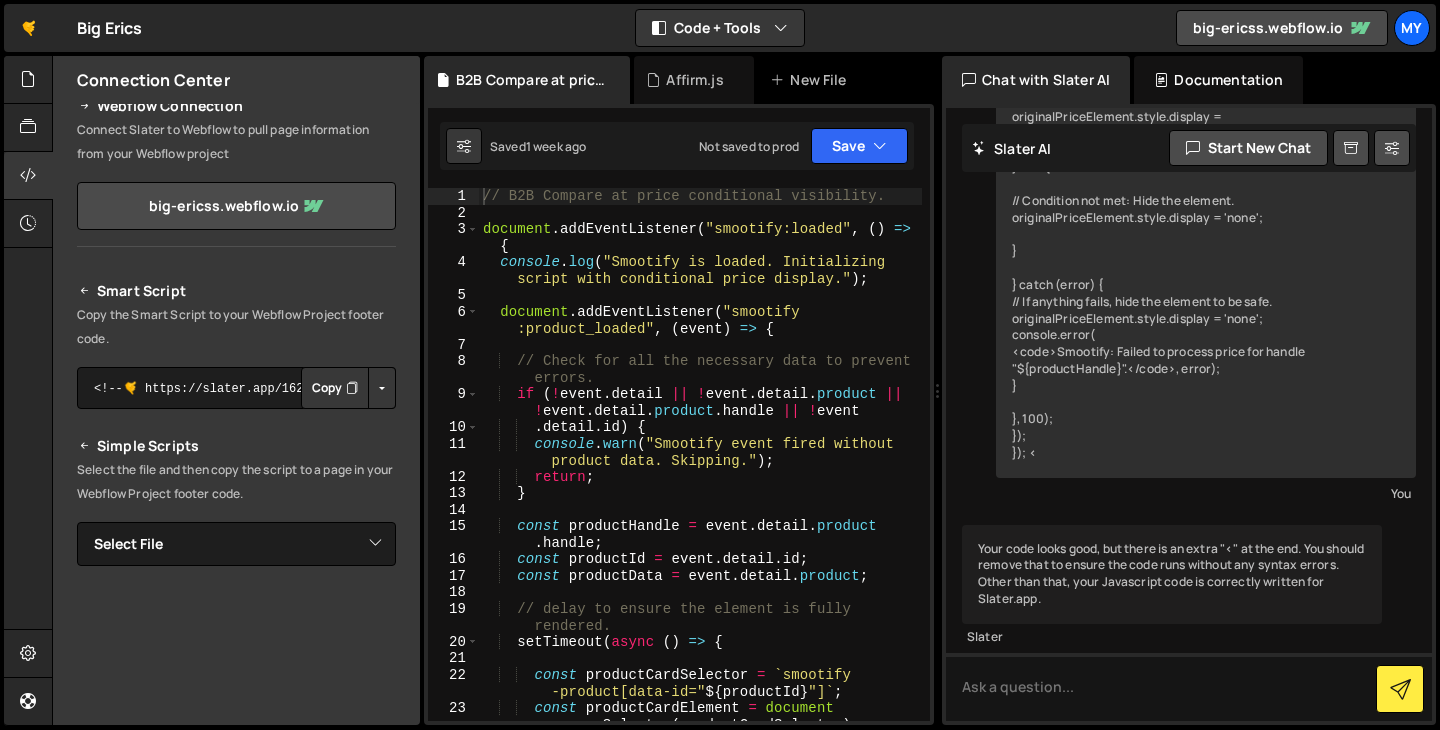 scroll, scrollTop: 22, scrollLeft: 0, axis: vertical 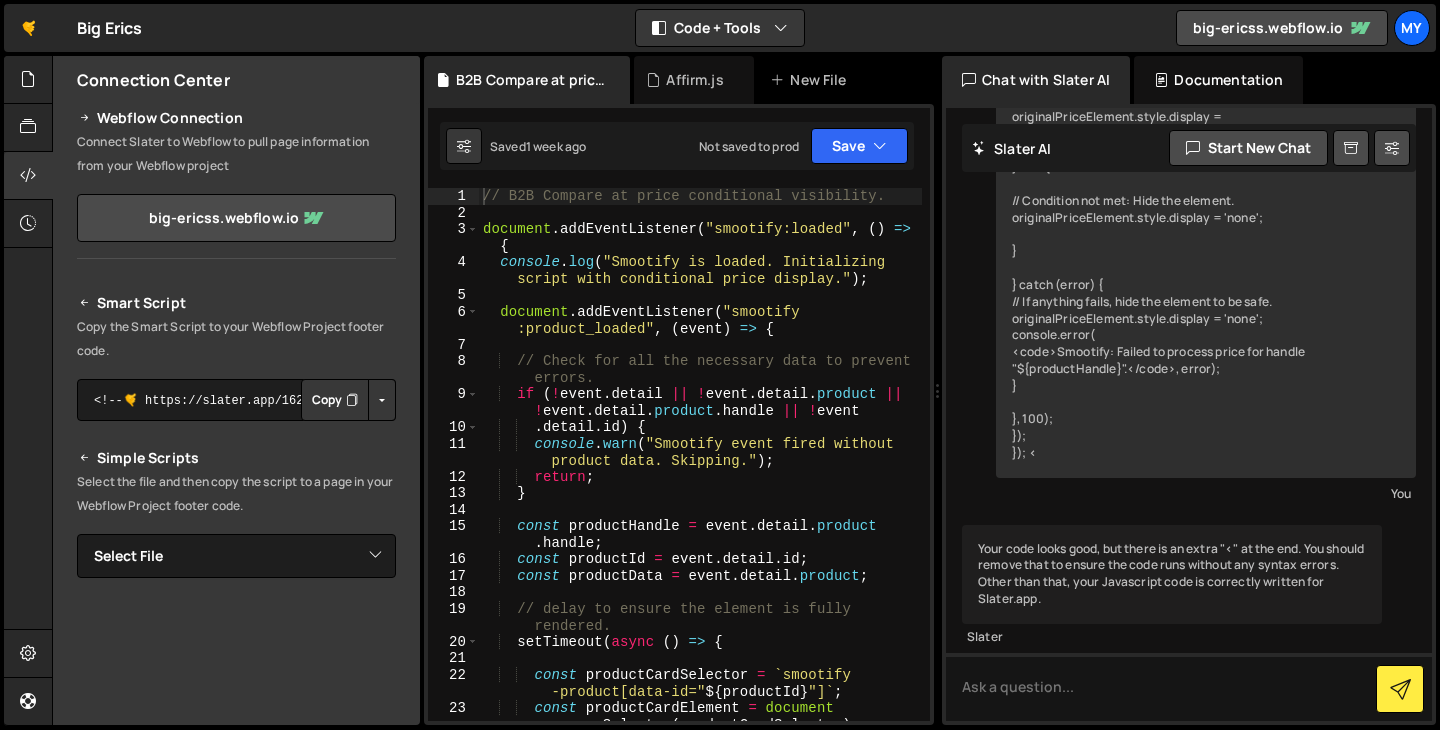 click at bounding box center [382, 400] 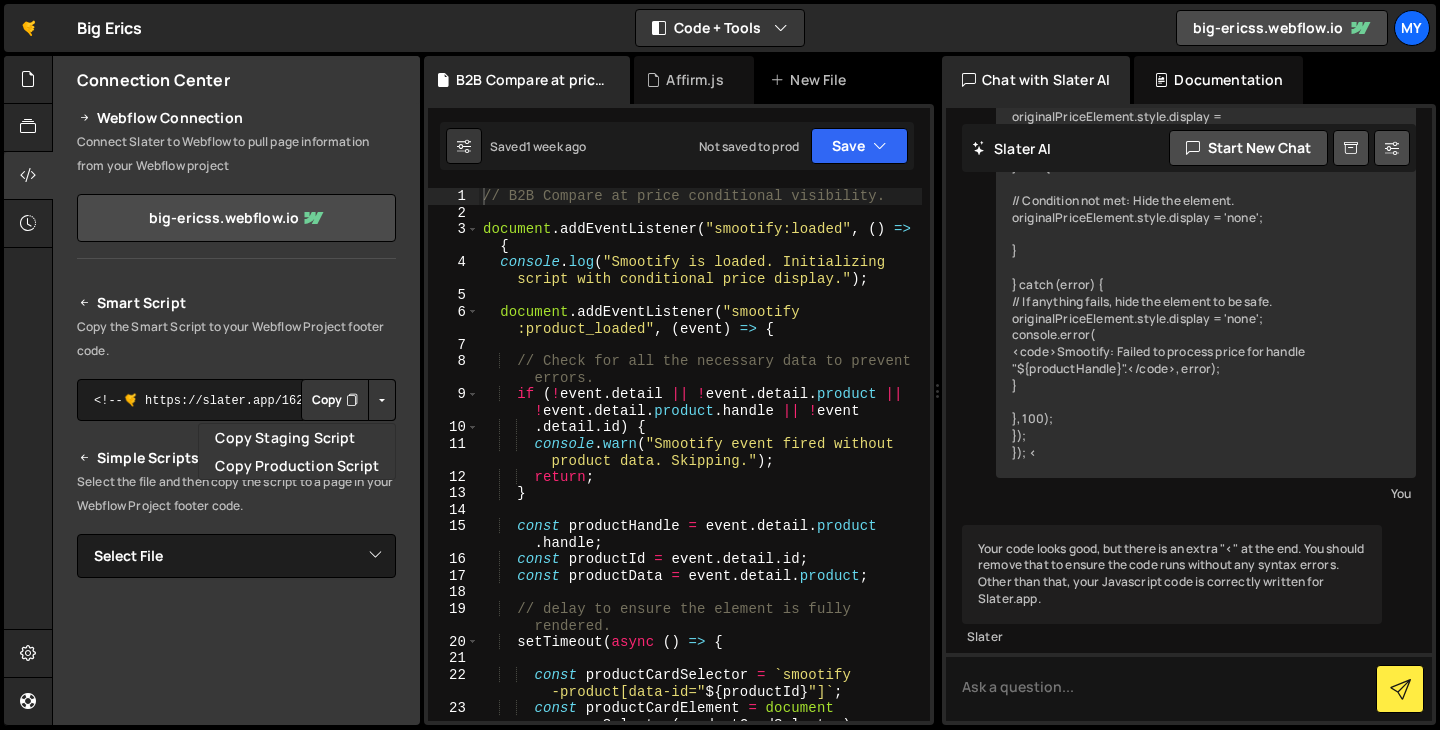 click at bounding box center (352, 400) 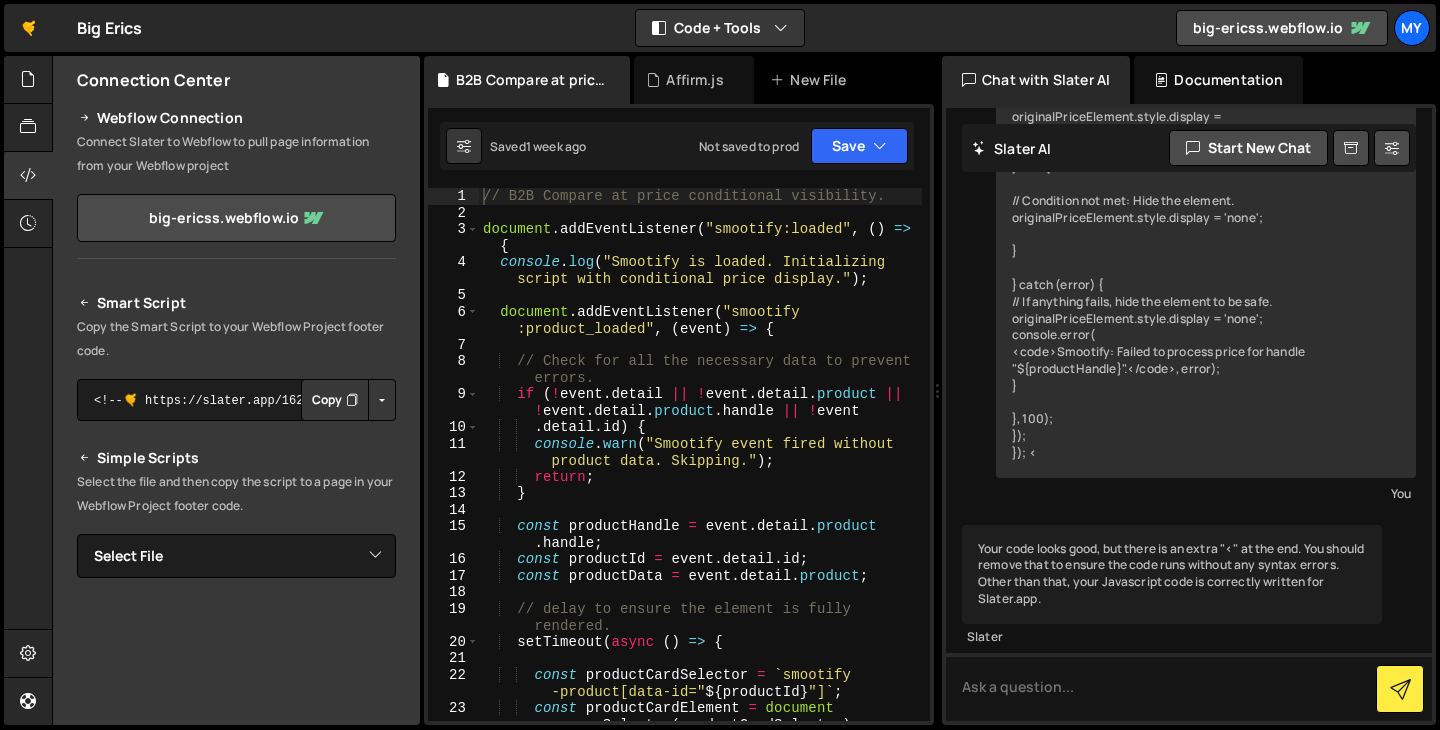 click on "Smart Script
Copy the Smart Script to your Webflow Project footer code.
<!--🤙 https://slater.app/16231.js-->
<script>document.addEventListener("DOMContentLoaded", function() {function loadbigerics(e){let t=document.createElement("script");t.setAttribute("src",e),t.setAttribute("type","module"),document.body.appendChild(t),t.addEventListener("load",()=> {console.log("Slater loaded Big Erics .js: https://slater.app/16231.js 🤙")}),t.addEventListener("error",e=> {console.log("Error loading file",e)})}let src=window.location.host.includes("webflow.io")?"https://slater.app/16231.js":"https://assets.slater.app/slater/16231.js?v=1.0";loadbigerics(src);})</script>
Copy" at bounding box center (236, 640) 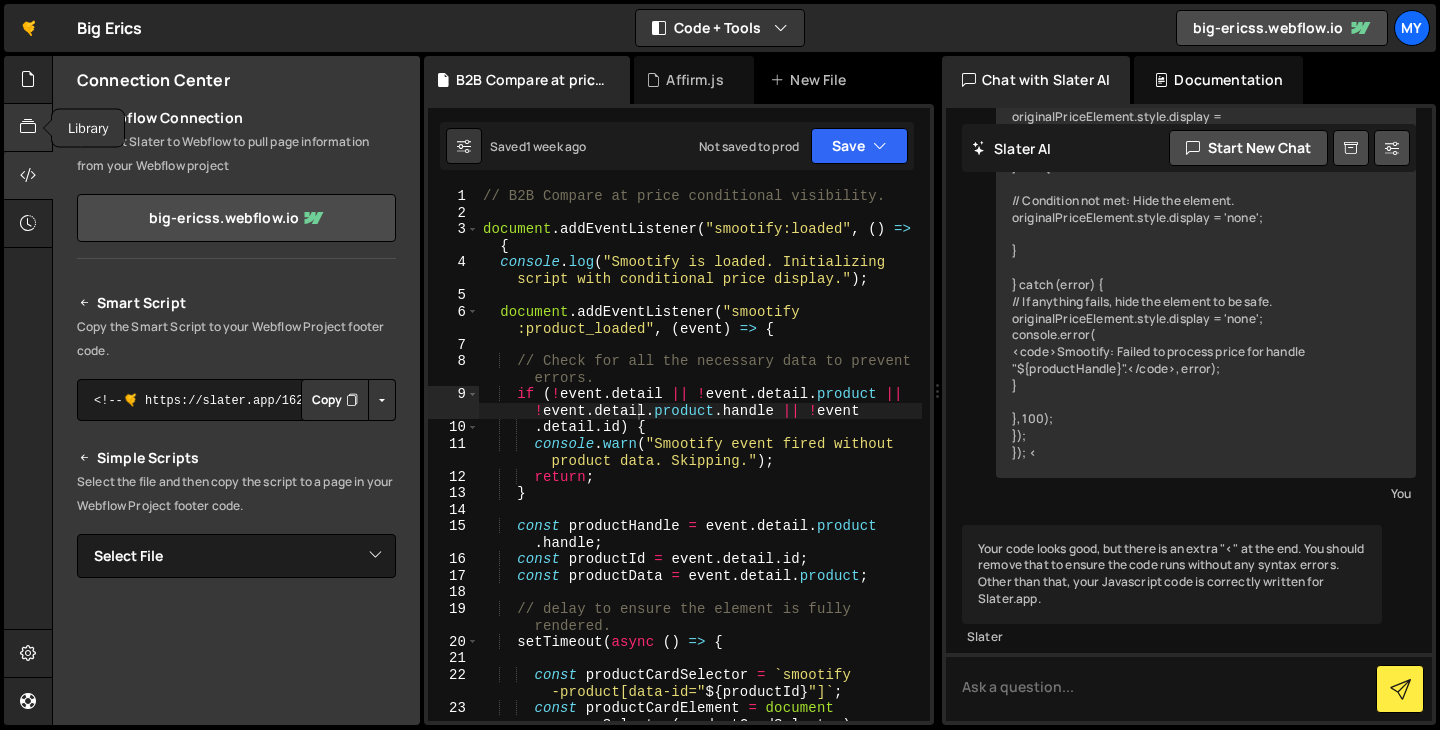 click at bounding box center [28, 127] 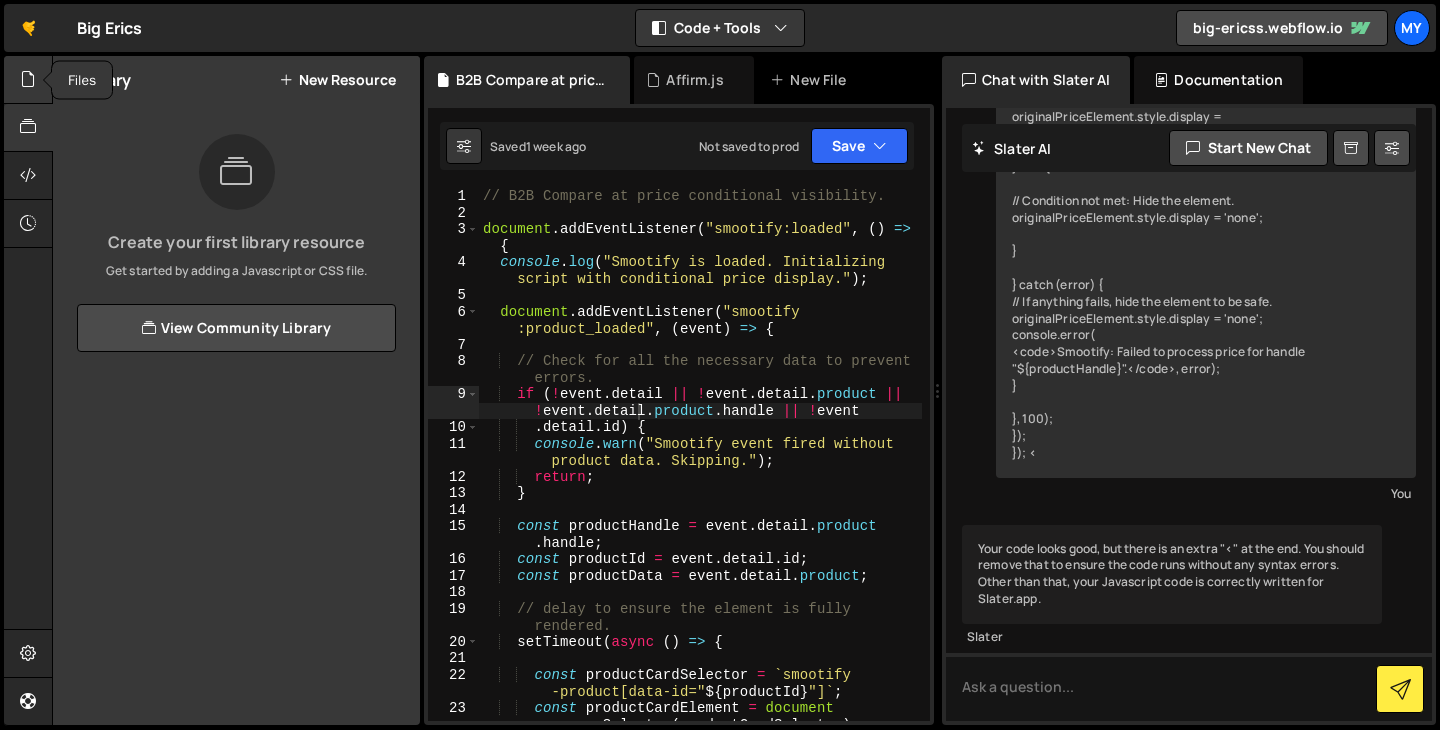 click at bounding box center (28, 79) 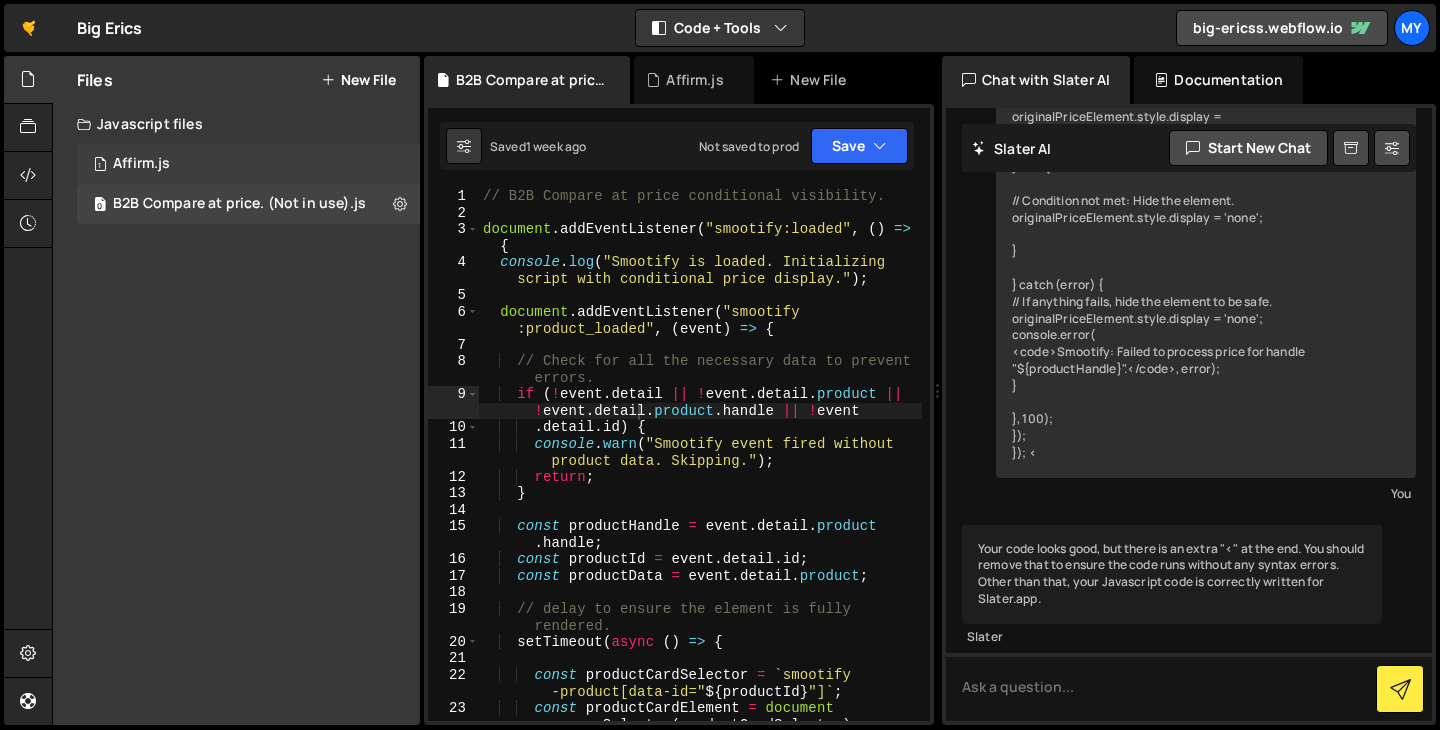 click on "1
Affirm.js
0" at bounding box center [252, 164] 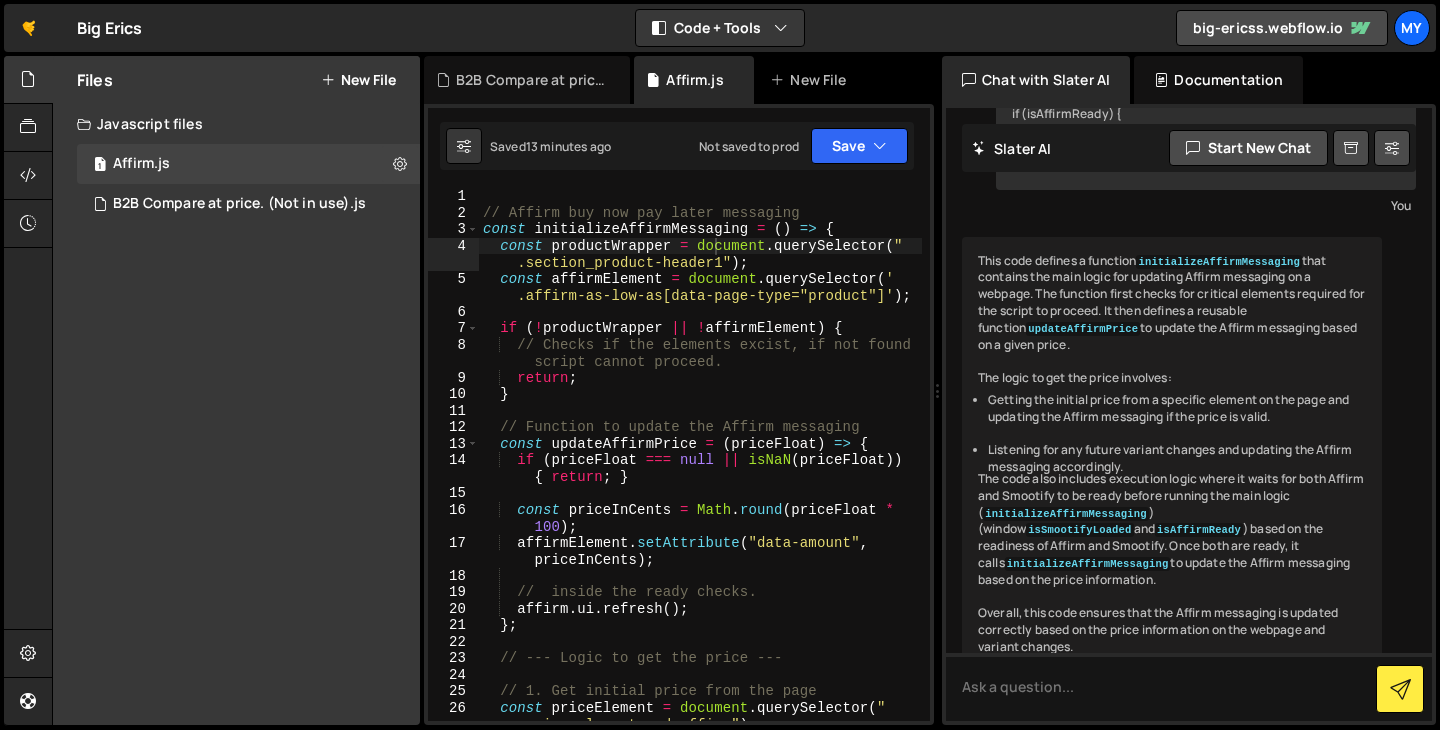 scroll, scrollTop: 2013, scrollLeft: 0, axis: vertical 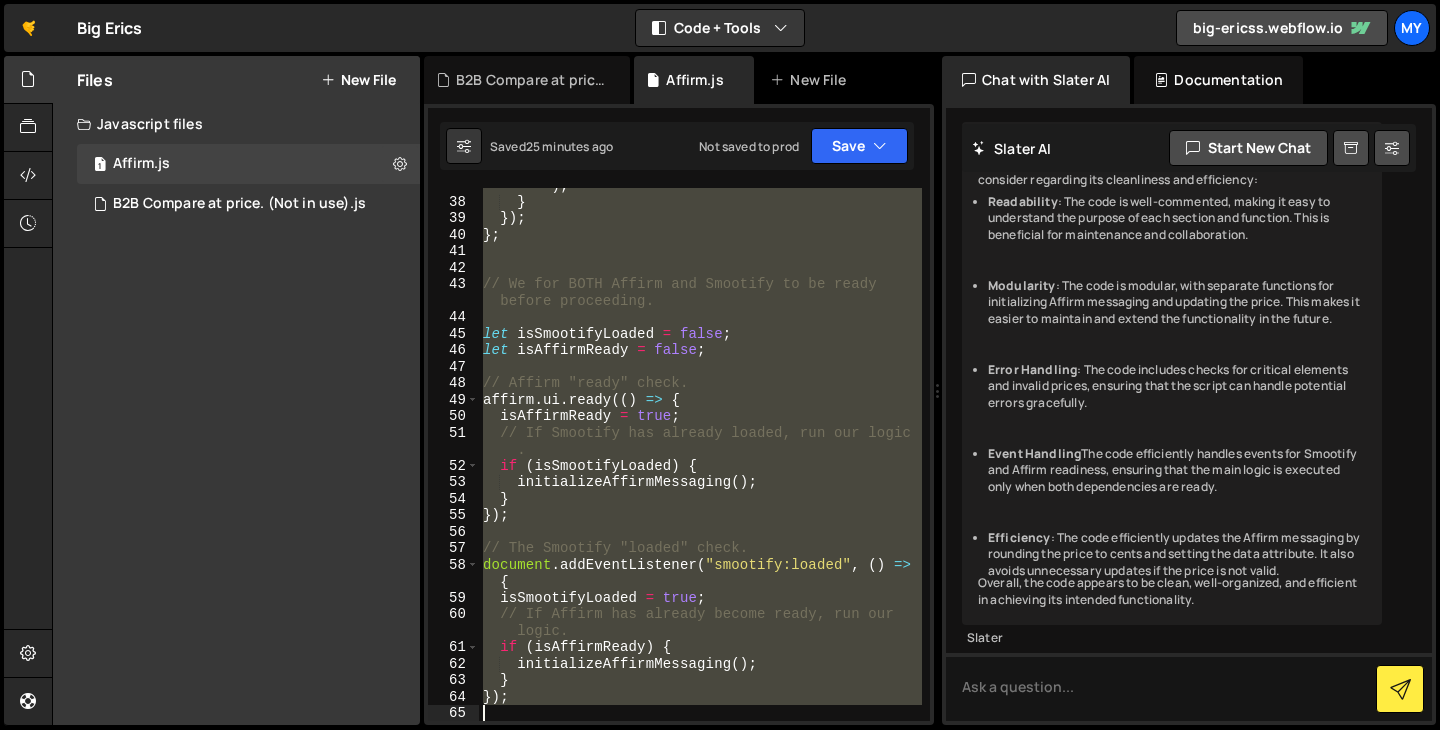drag, startPoint x: 482, startPoint y: 213, endPoint x: 678, endPoint y: 745, distance: 566.9568 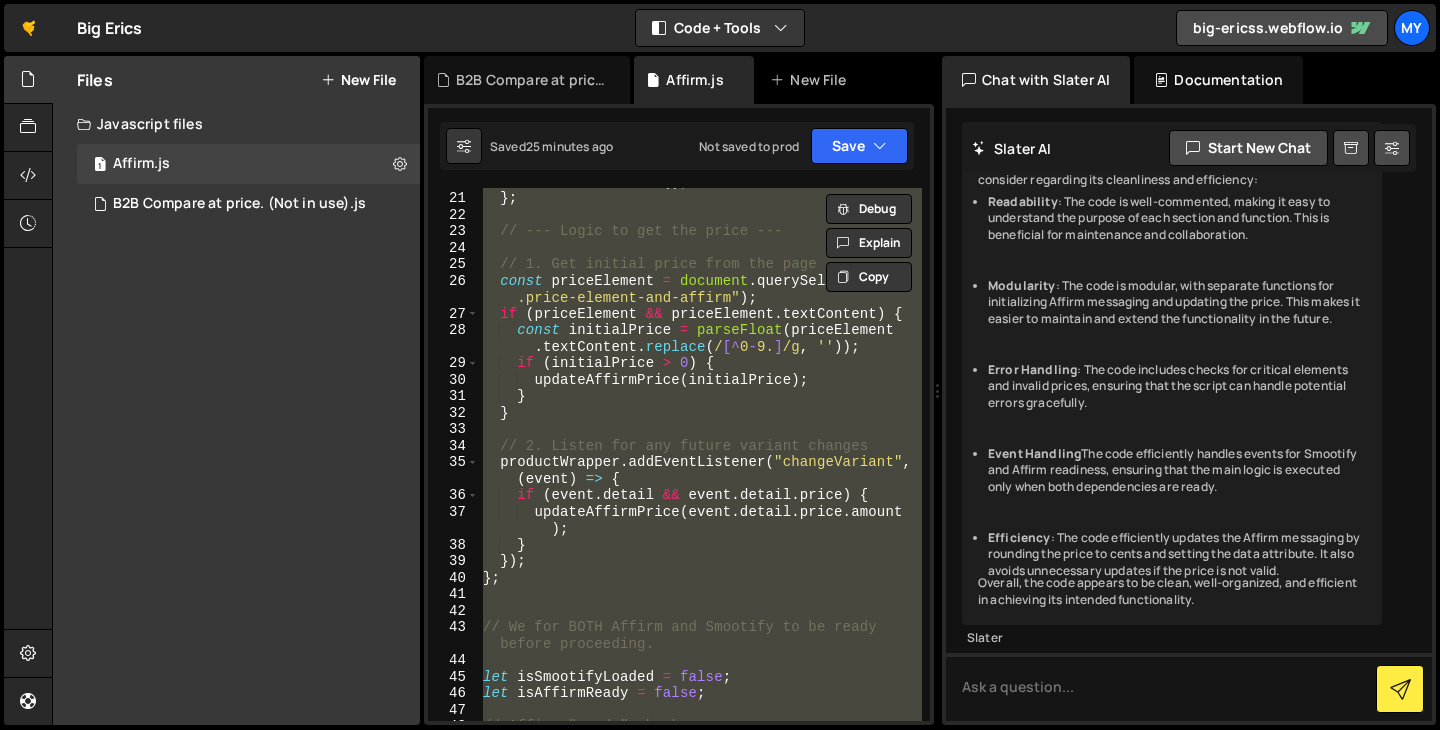 scroll, scrollTop: 0, scrollLeft: 0, axis: both 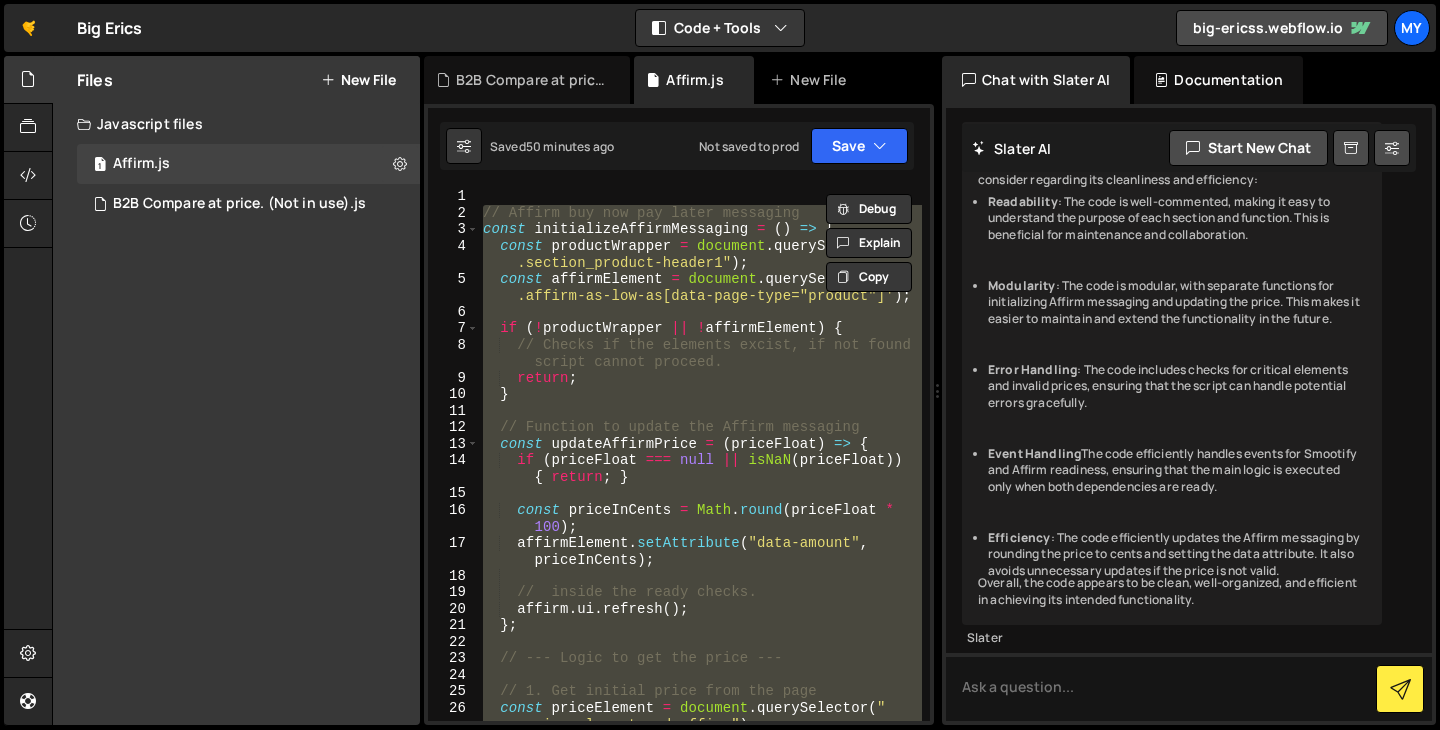 click on "// Affirm buy now pay later messaging const   initializeAffirmMessaging   =   ( )   =>   {    const   productWrapper   =   document . querySelector ( "      .section_product-header1" ) ;    const   affirmElement   =   document . querySelector ( '      .affirm-as-low-as[data-page-type="product"]' ) ;       if   ( ! productWrapper   ||   ! affirmElement )   {       // Checks if the elements excist, if not found        script cannot proceed.       return ;    }    // Function to update the Affirm messaging    const   updateAffirmPrice   =   ( priceFloat )   =>   {       if   ( priceFloat   ===   null   ||   isNaN ( priceFloat ))          {   return ;   }       const   priceInCents   =   Math . round ( priceFloat   *          100 ) ;       affirmElement . setAttribute ( "data-amount" ,          priceInCents ) ;             //  inside the ready checks.       affirm . ui . refresh ( ) ;    } ;       // --- Logic to get the price ---       // 1. Get initial price from the page" at bounding box center (700, 471) 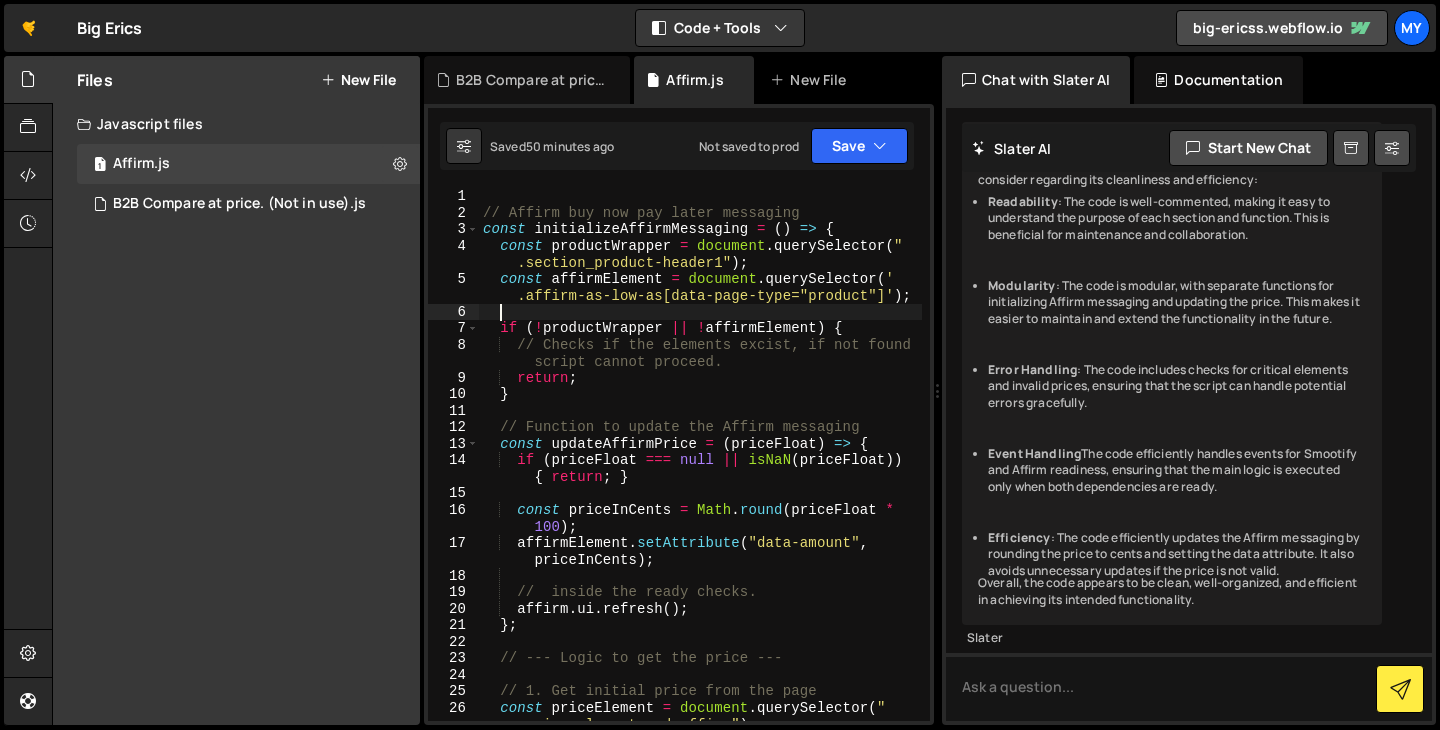 scroll, scrollTop: 0, scrollLeft: 0, axis: both 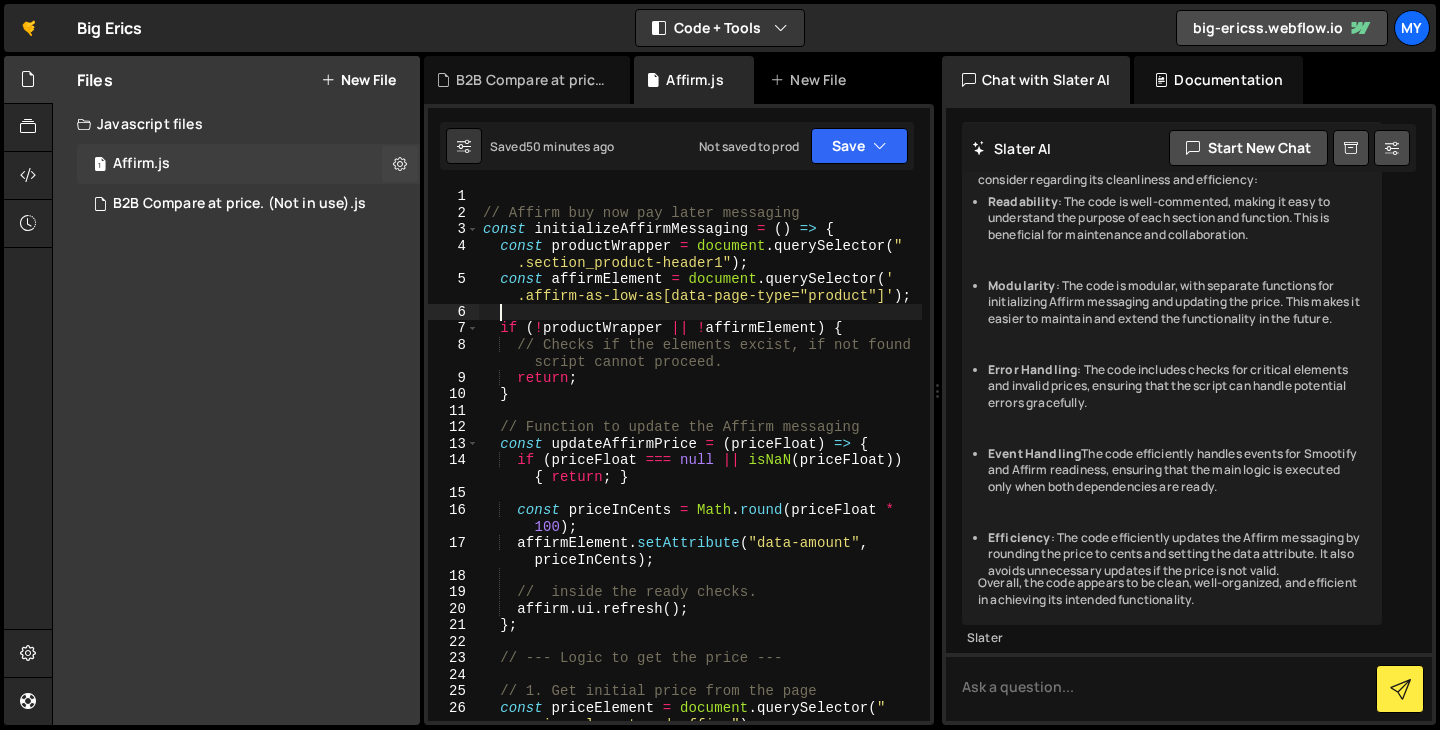 click on "1
Affirm.js
0" at bounding box center (252, 164) 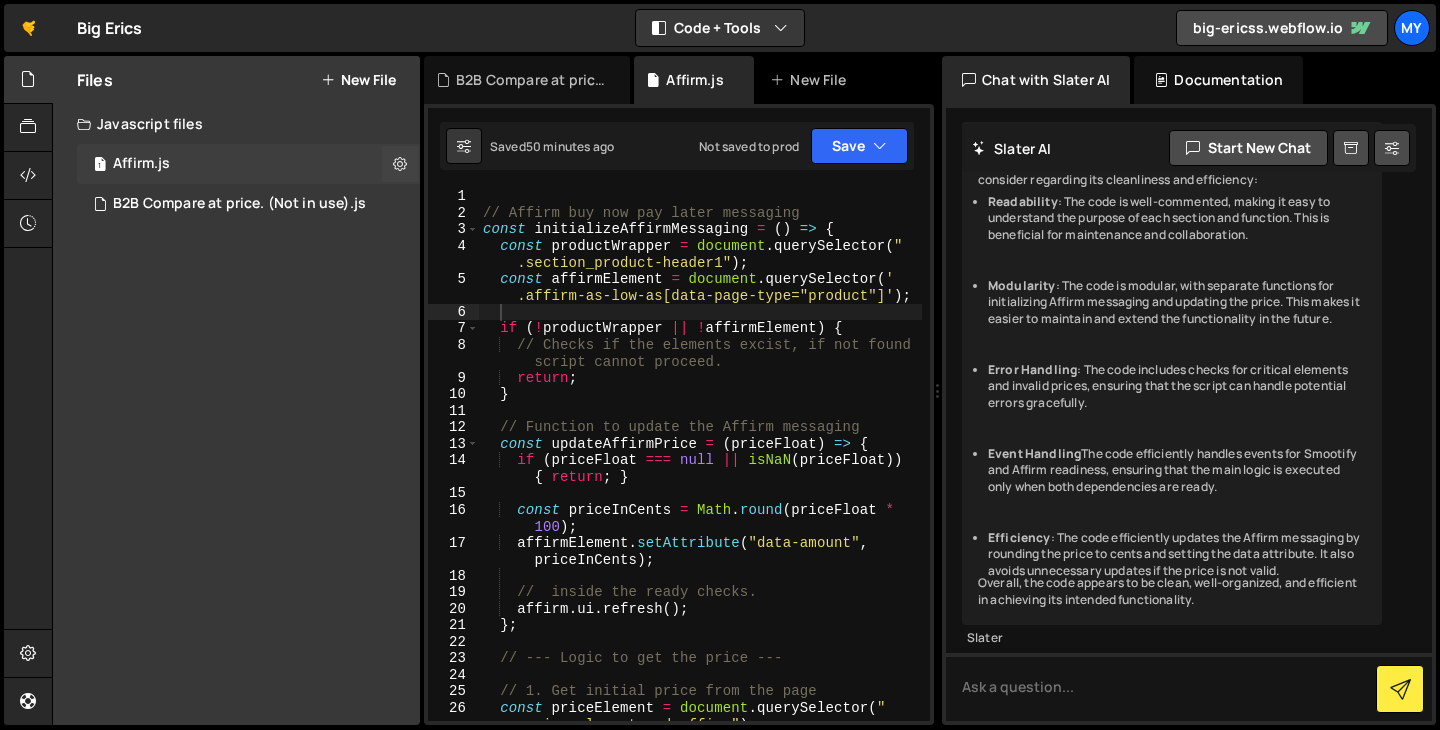 scroll, scrollTop: 2013, scrollLeft: 0, axis: vertical 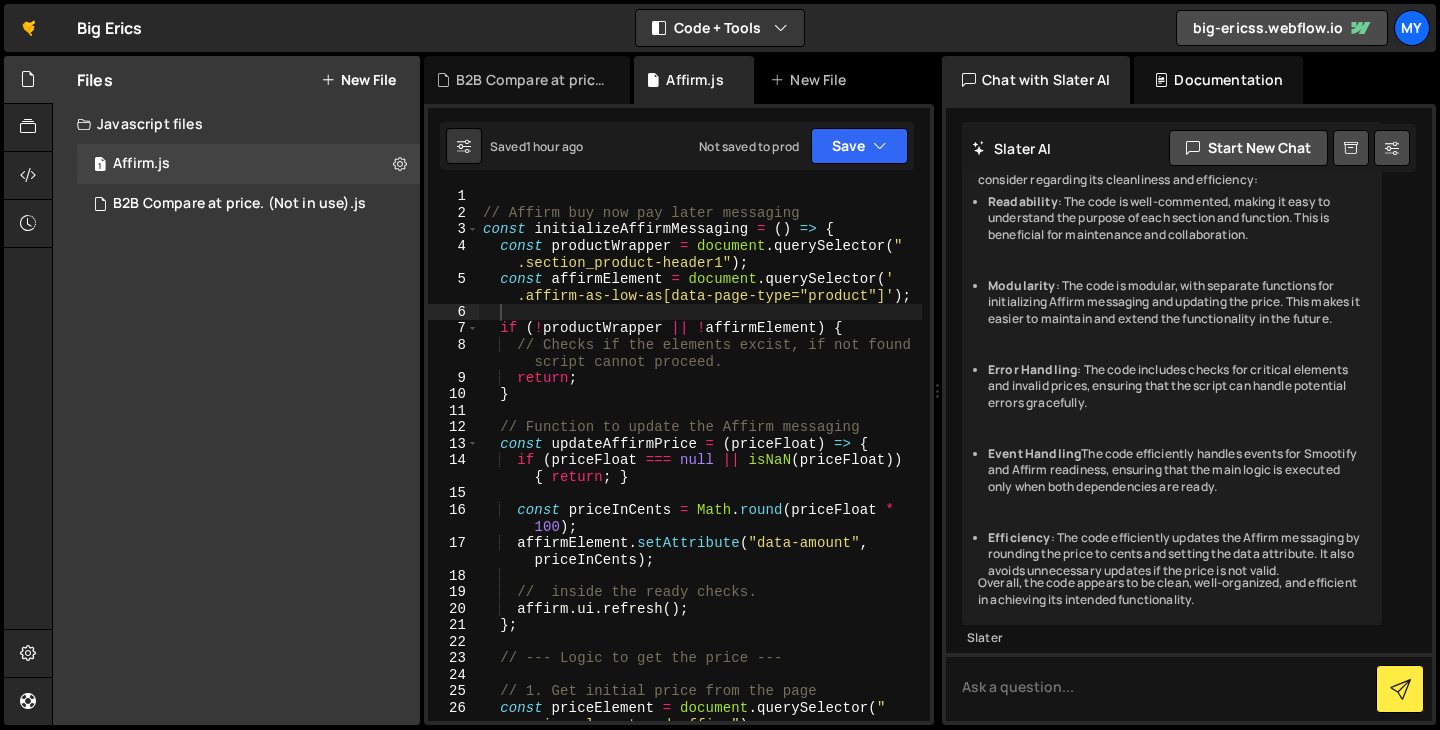 click on "// Affirm buy now pay later messaging const   initializeAffirmMessaging   =   ( )   =>   {    const   productWrapper   =   document . querySelector ( "      .section_product-header1" ) ;    const   affirmElement   =   document . querySelector ( '      .affirm-as-low-as[data-page-type="product"]' ) ;       if   ( ! productWrapper   ||   ! affirmElement )   {       // Checks if the elements excist, if not found        script cannot proceed.       return ;    }    // Function to update the Affirm messaging    const   updateAffirmPrice   =   ( priceFloat )   =>   {       if   ( priceFloat   ===   null   ||   isNaN ( priceFloat ))          {   return ;   }       const   priceInCents   =   Math . round ( priceFloat   *          100 ) ;       affirmElement . setAttribute ( "data-amount" ,          priceInCents ) ;             //  inside the ready checks.       affirm . ui . refresh ( ) ;    } ;       // --- Logic to get the price ---       // 1. Get initial price from the page" at bounding box center [700, 471] 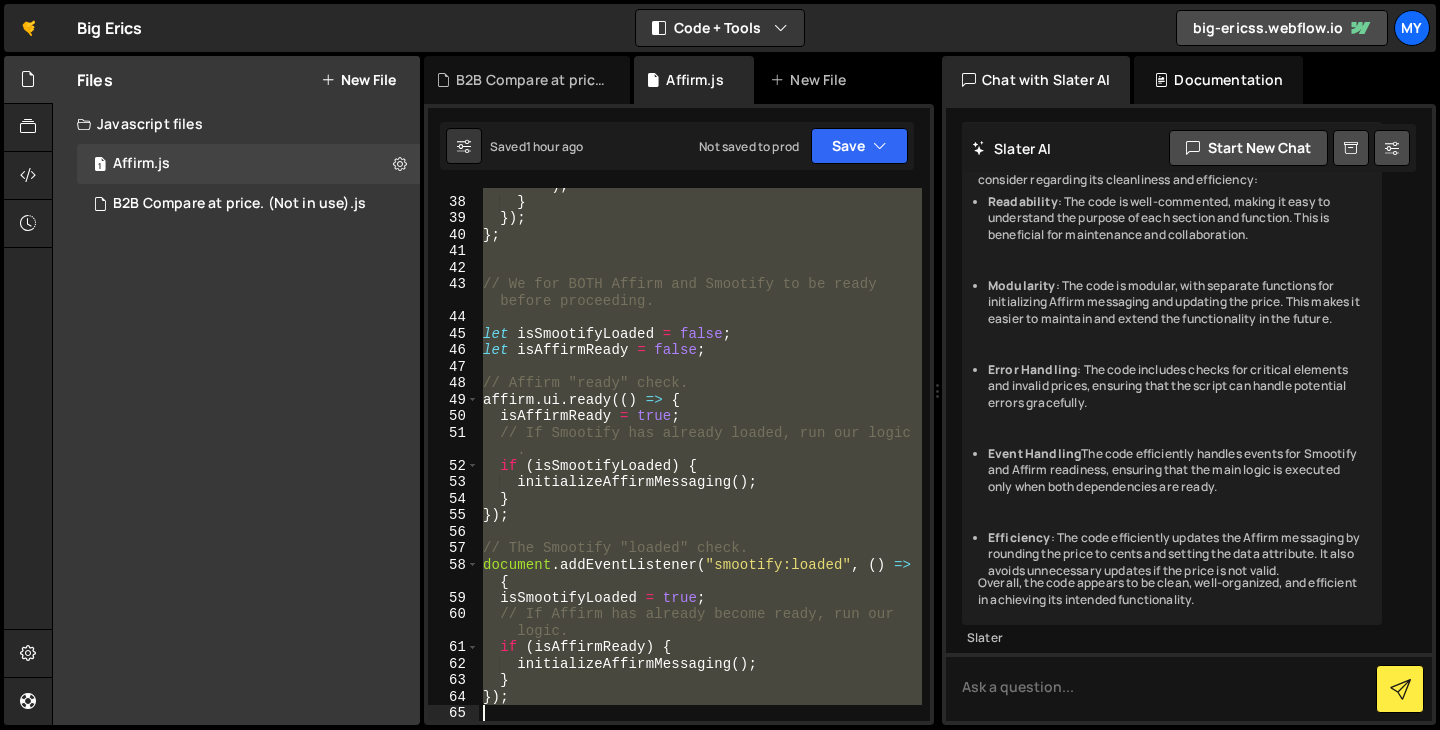 scroll, scrollTop: 770, scrollLeft: 0, axis: vertical 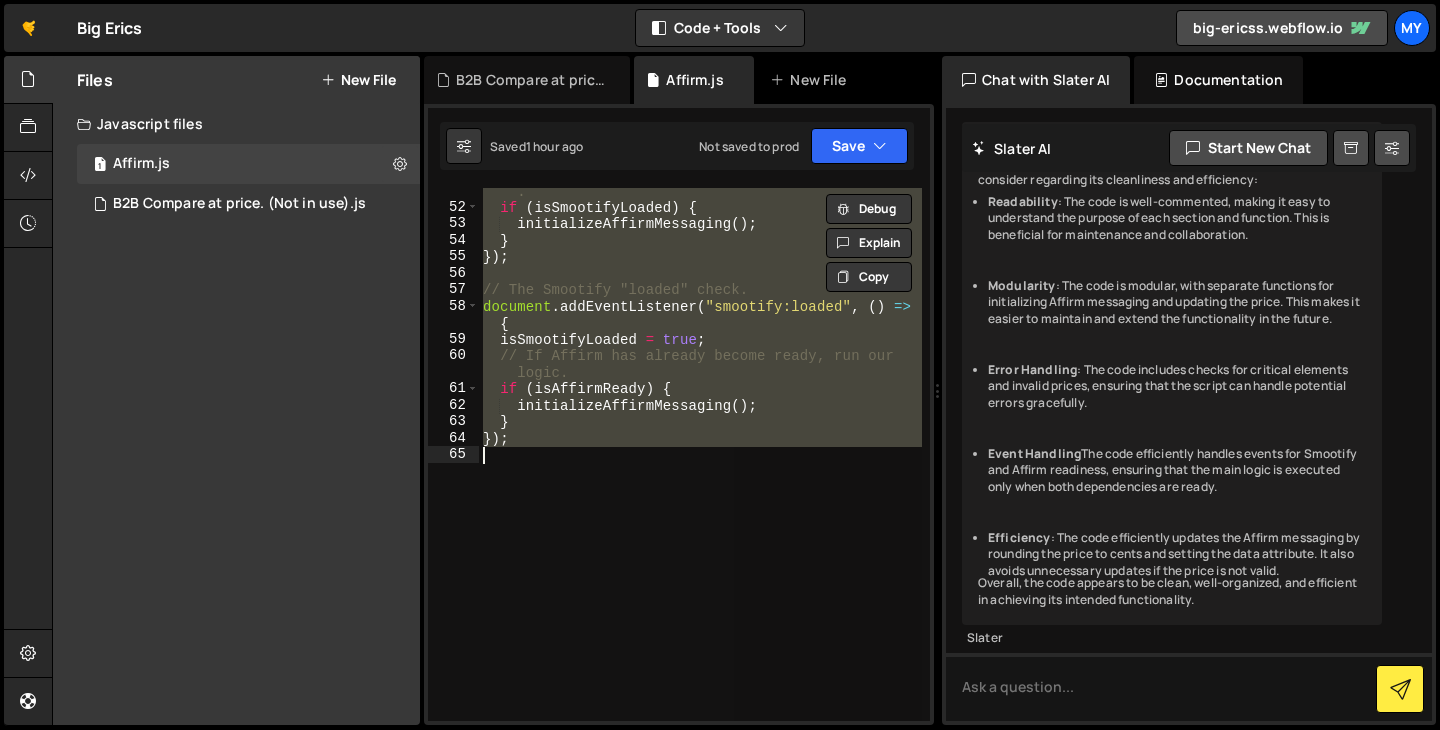 click on "// If Smootify has already loaded, run our logic      .    if   ( isSmootifyLoaded )   {       initializeAffirmMessaging ( ) ;    } }) ; // The Smootify "loaded" check. document . addEventListener ( "smootify:loaded" ,   ( )   =>      {    isSmootifyLoaded   =   true ;    // If Affirm has already become ready, run our        logic.    if   ( isAffirmReady )   {       initializeAffirmMessaging ( ) ;    } }) ;" at bounding box center [700, 454] 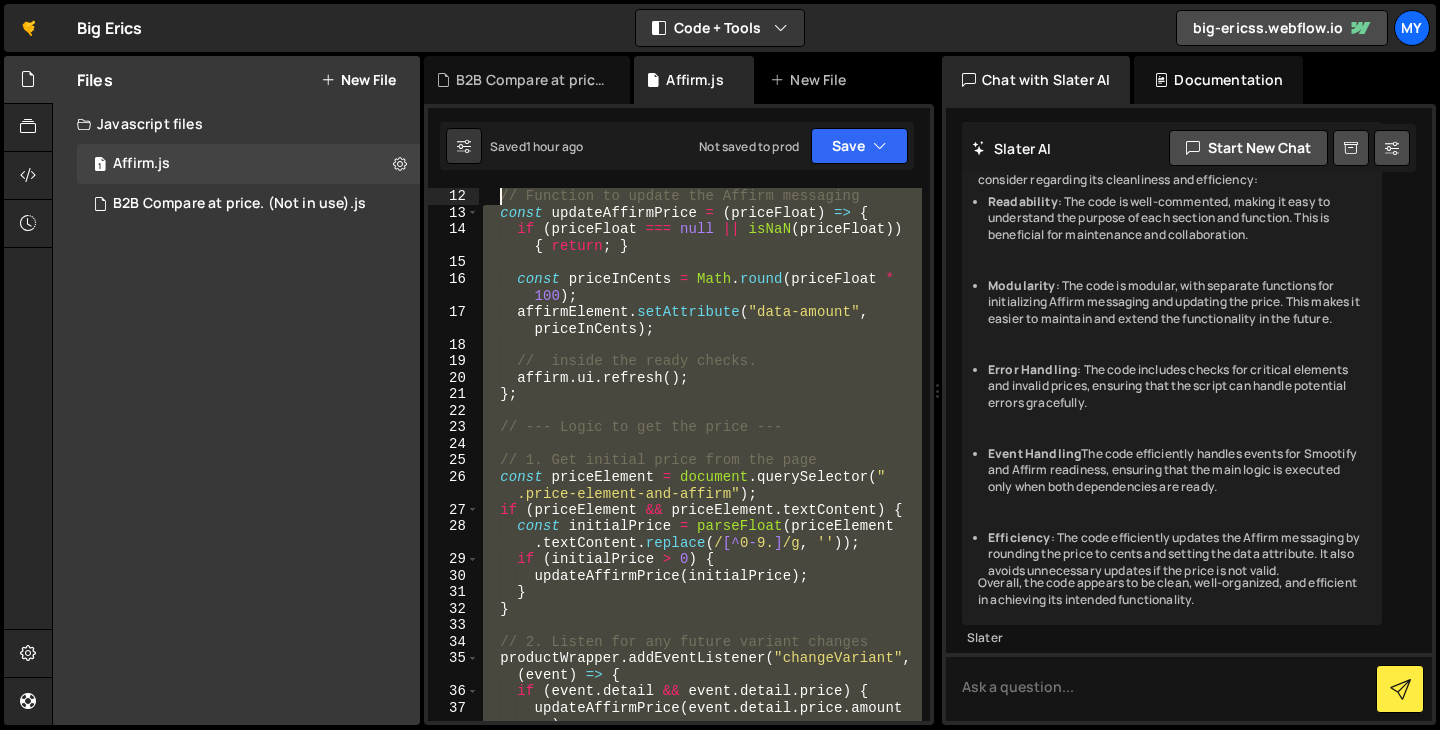 scroll, scrollTop: 0, scrollLeft: 0, axis: both 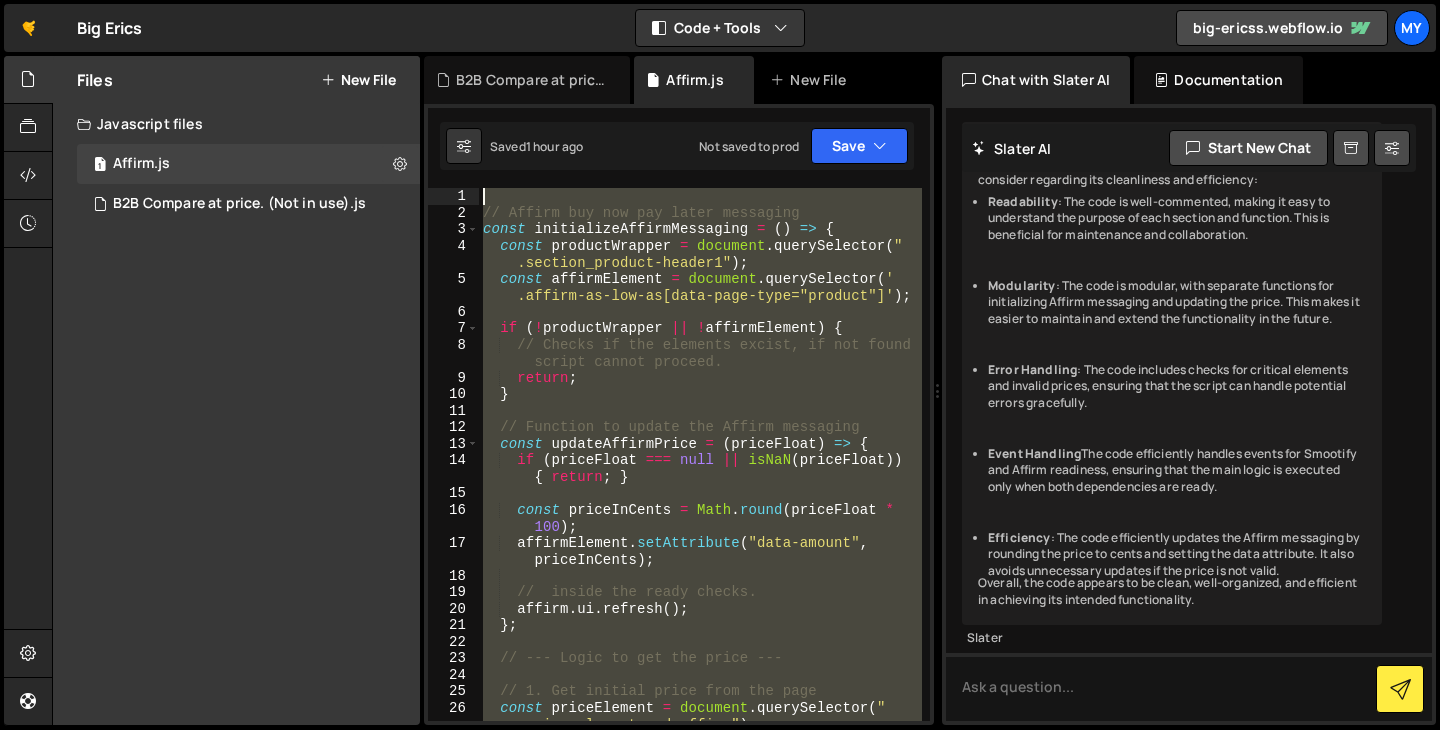 drag, startPoint x: 581, startPoint y: 457, endPoint x: 501, endPoint y: 34, distance: 430.49854 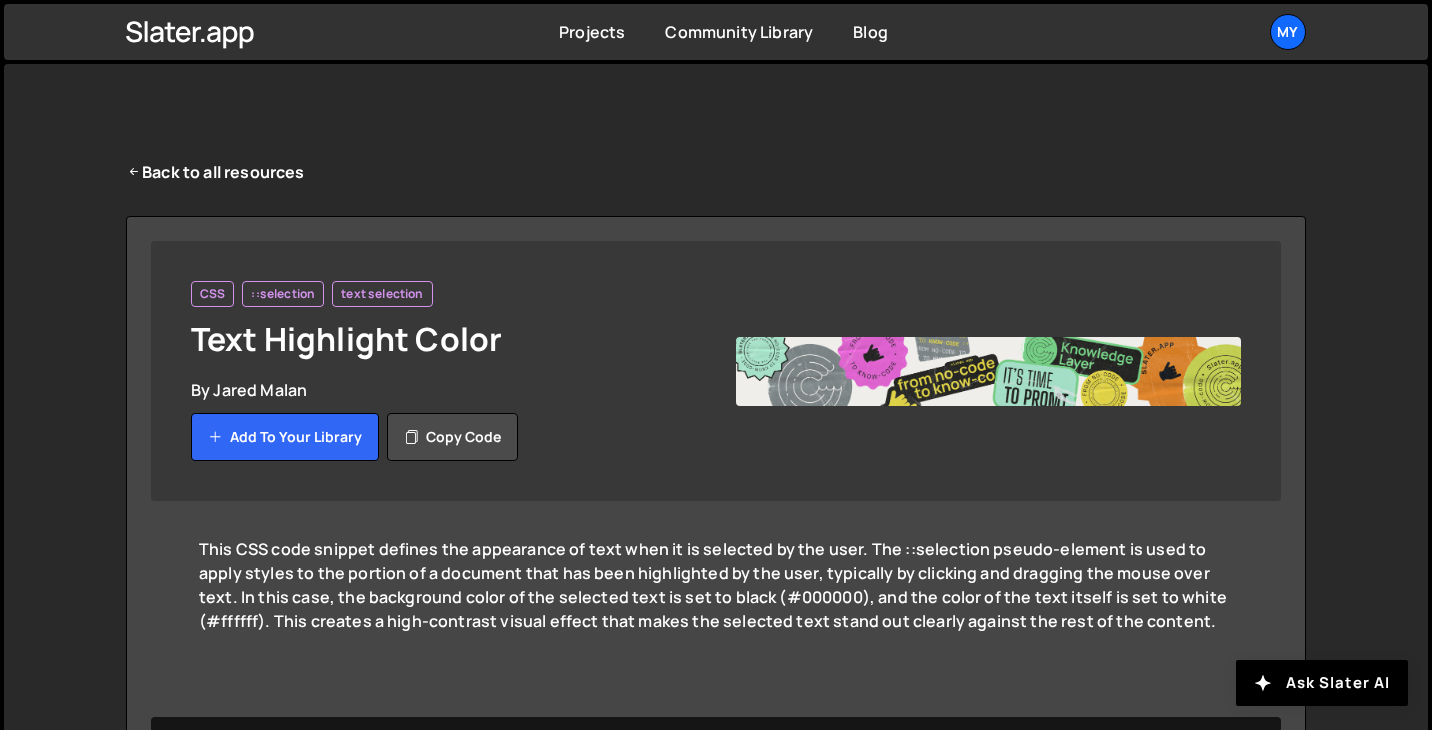 scroll, scrollTop: 0, scrollLeft: 0, axis: both 